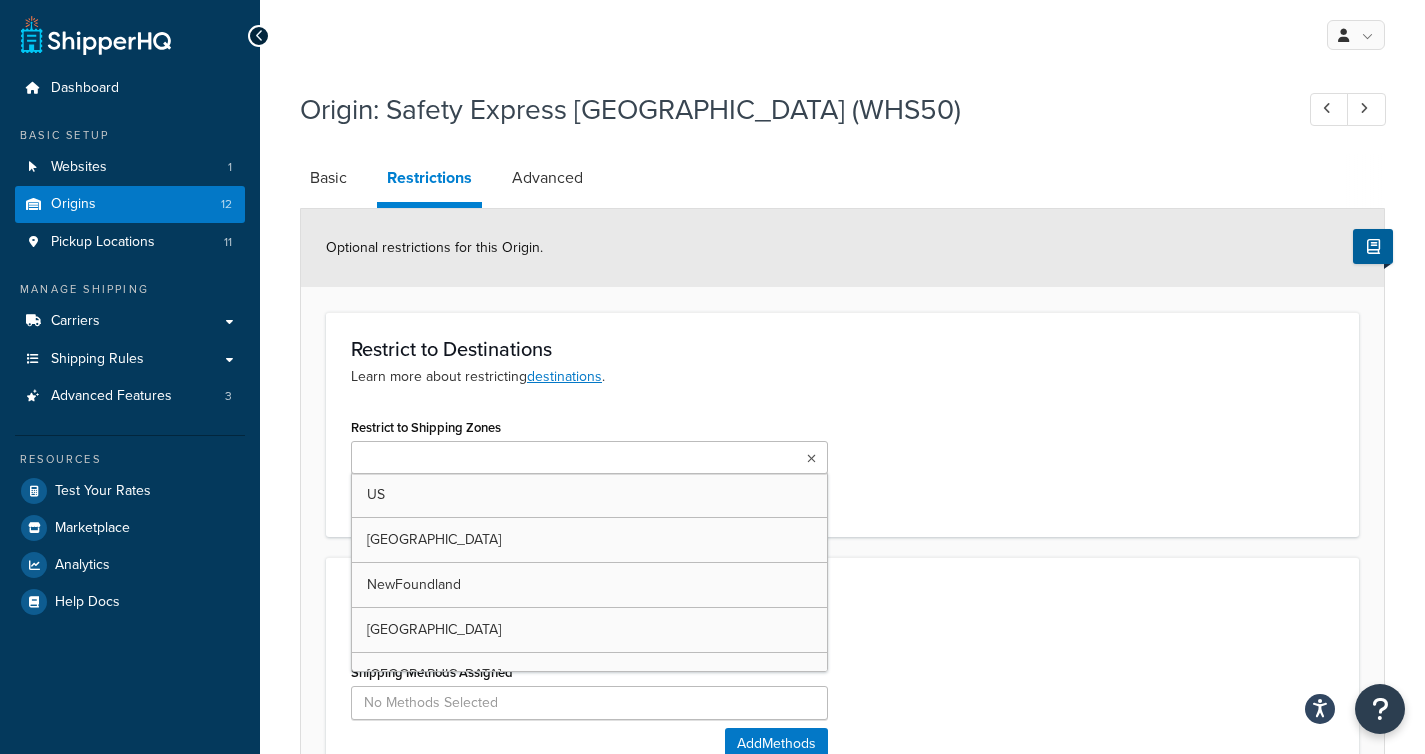 scroll, scrollTop: 0, scrollLeft: 0, axis: both 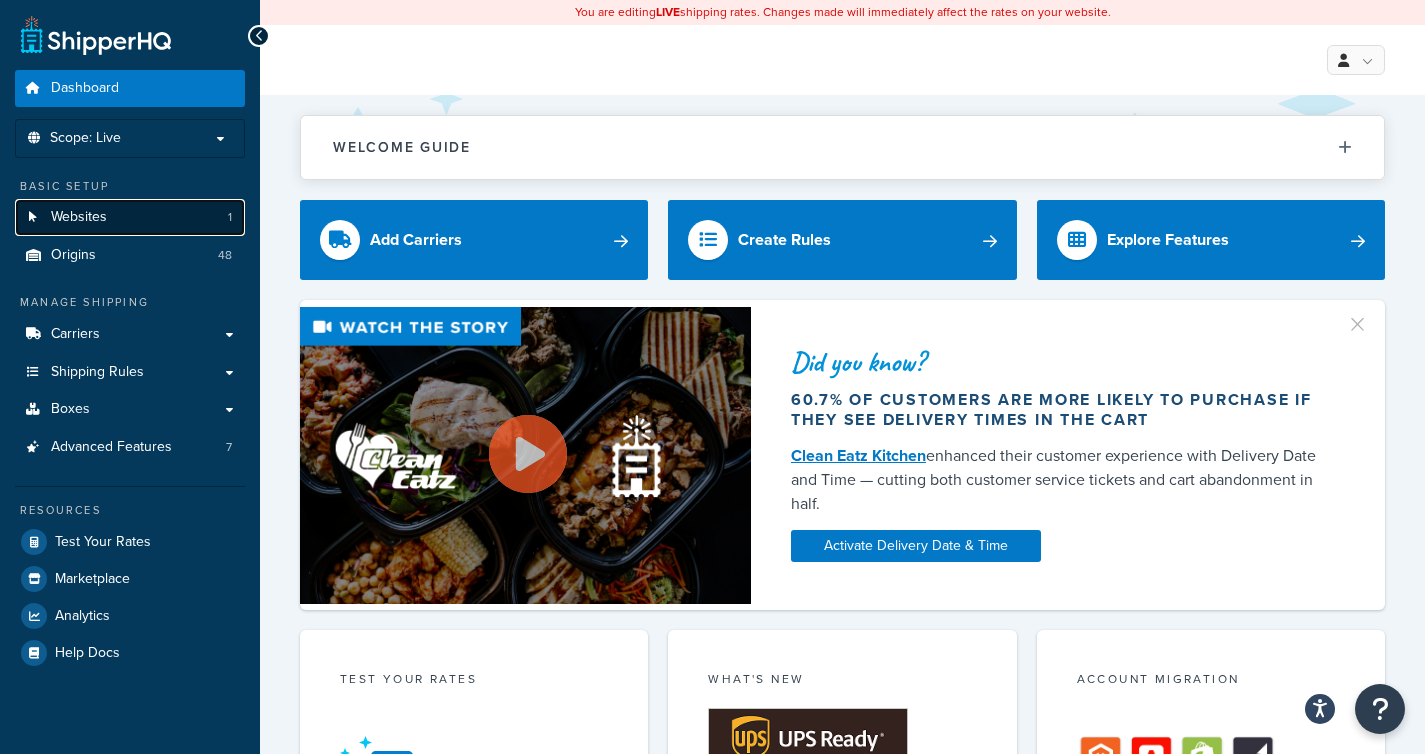 click on "Websites 1" at bounding box center (130, 217) 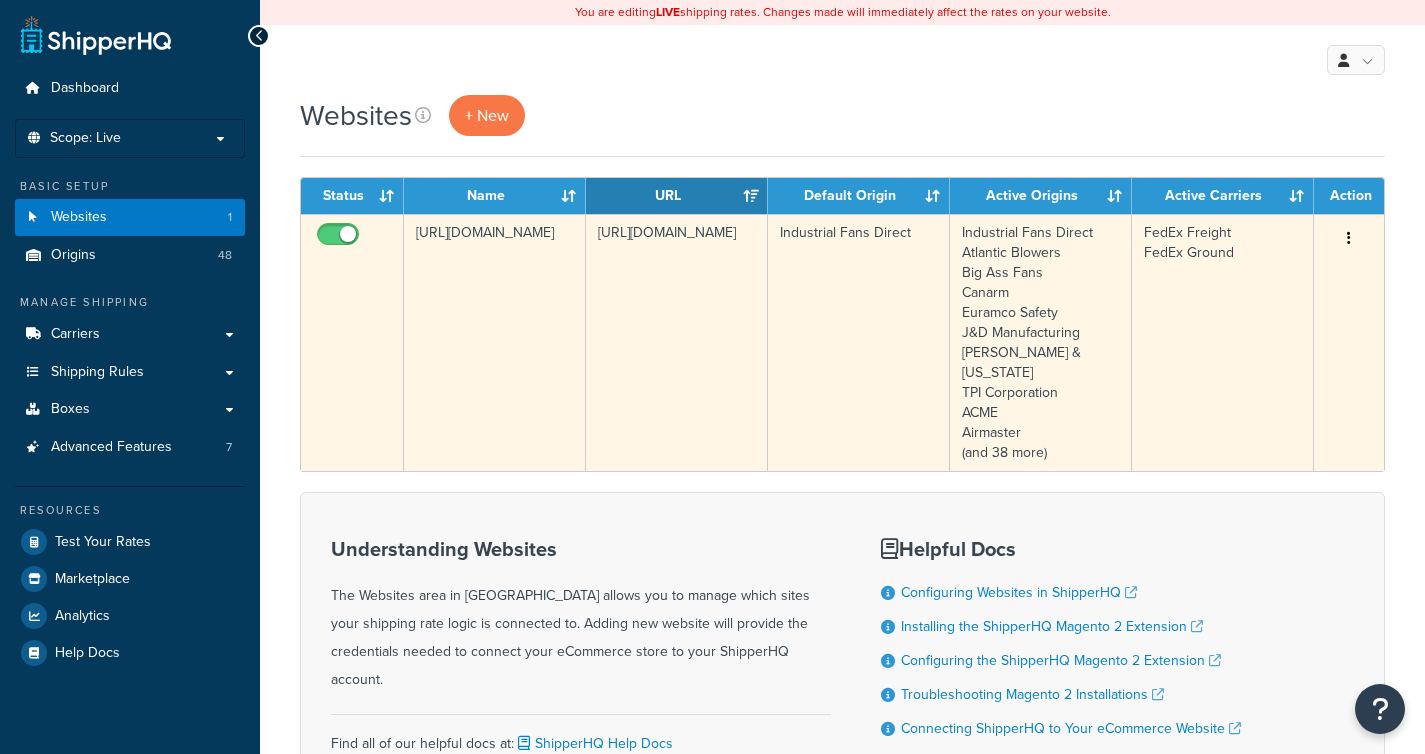 scroll, scrollTop: 0, scrollLeft: 0, axis: both 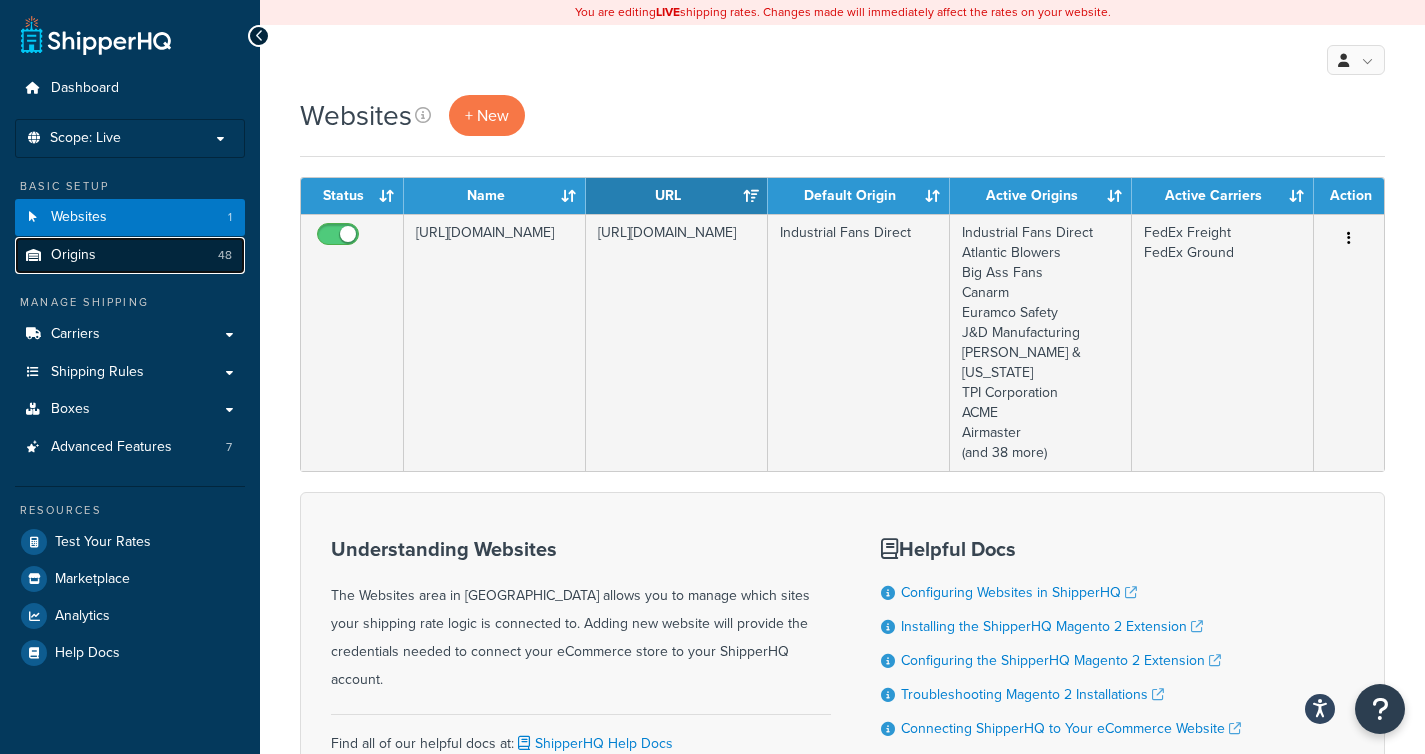 click on "Origins
48" at bounding box center (130, 255) 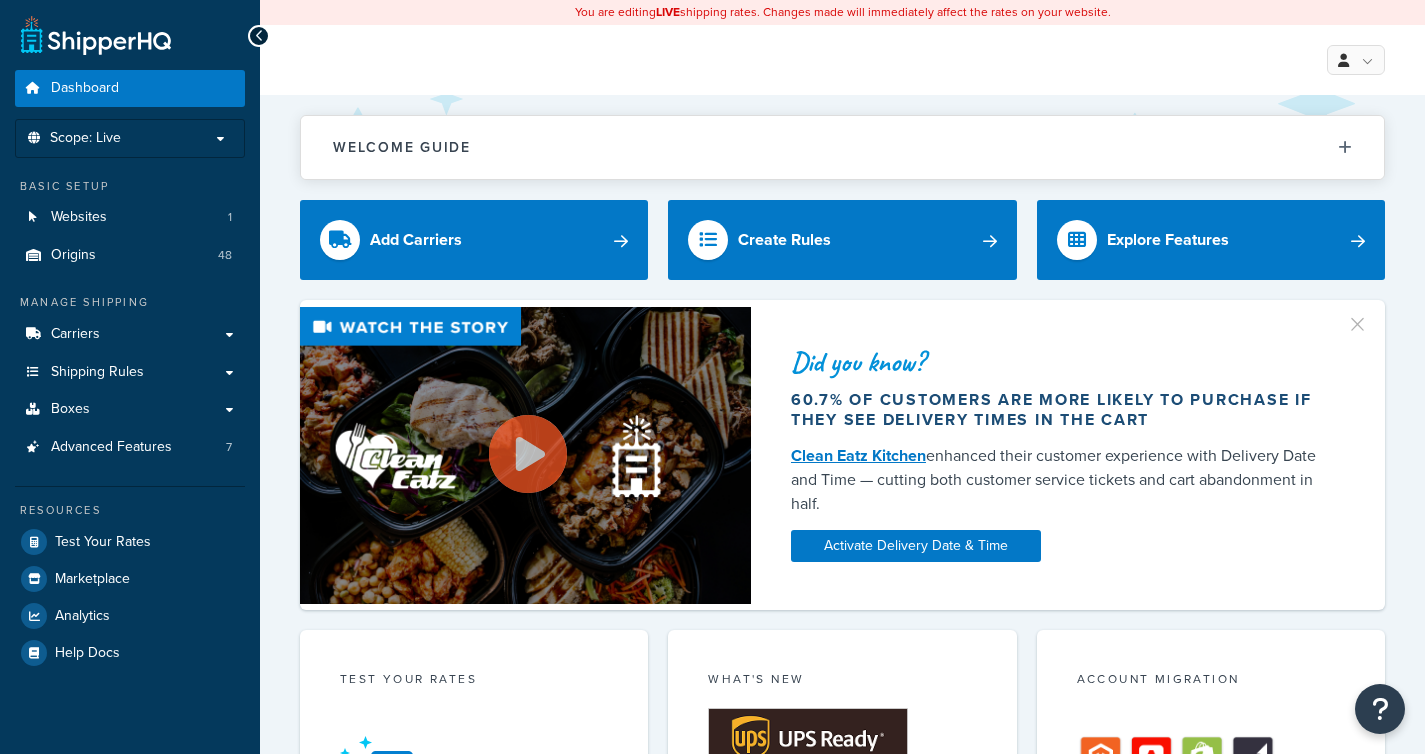 scroll, scrollTop: 0, scrollLeft: 0, axis: both 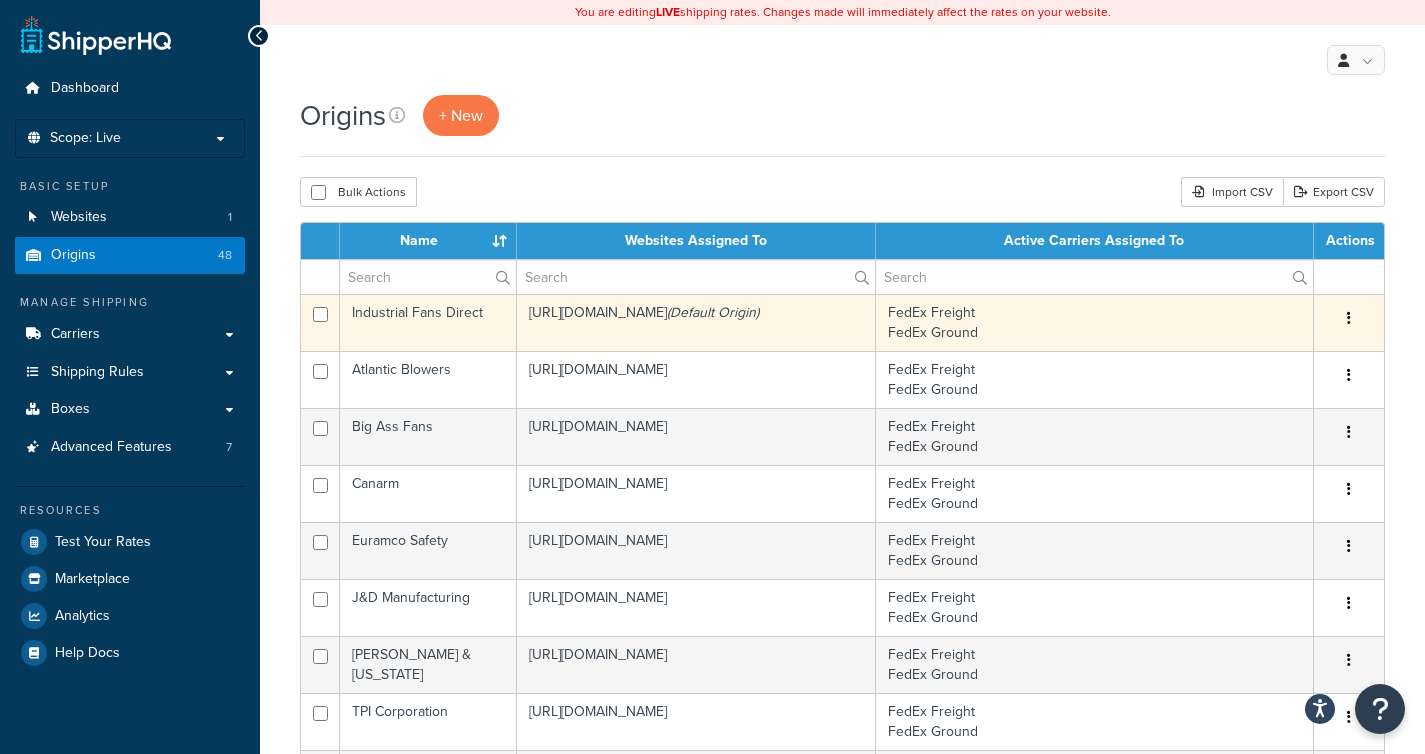 click on "Industrial Fans Direct" at bounding box center [428, 322] 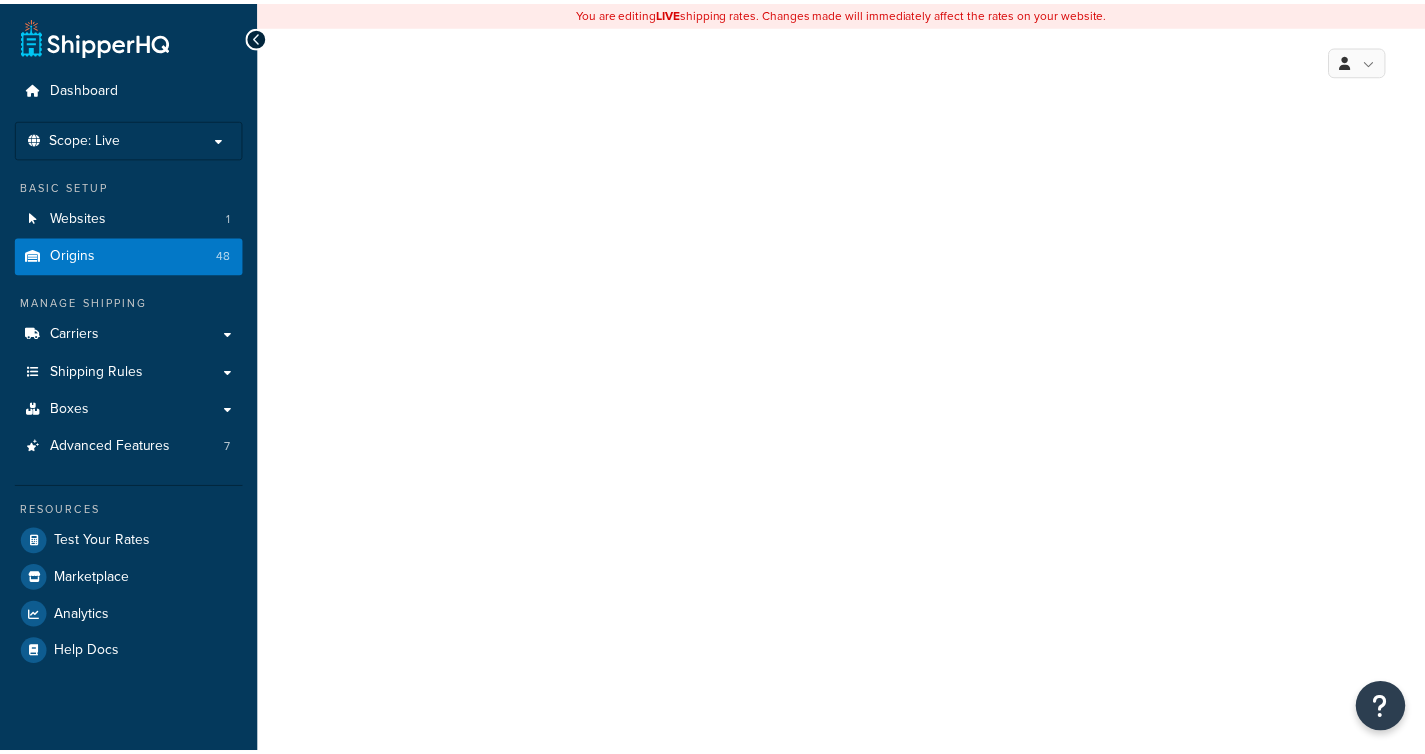scroll, scrollTop: 0, scrollLeft: 0, axis: both 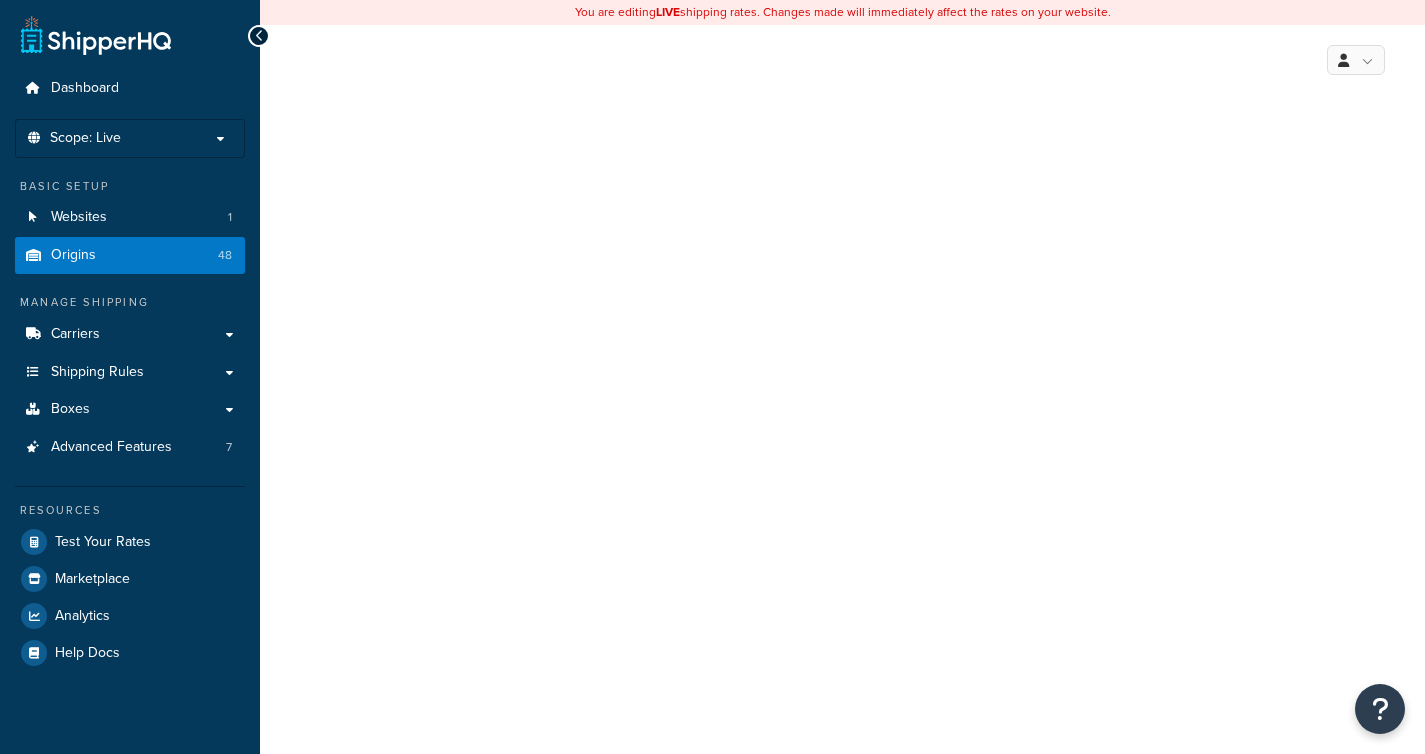 select on "47" 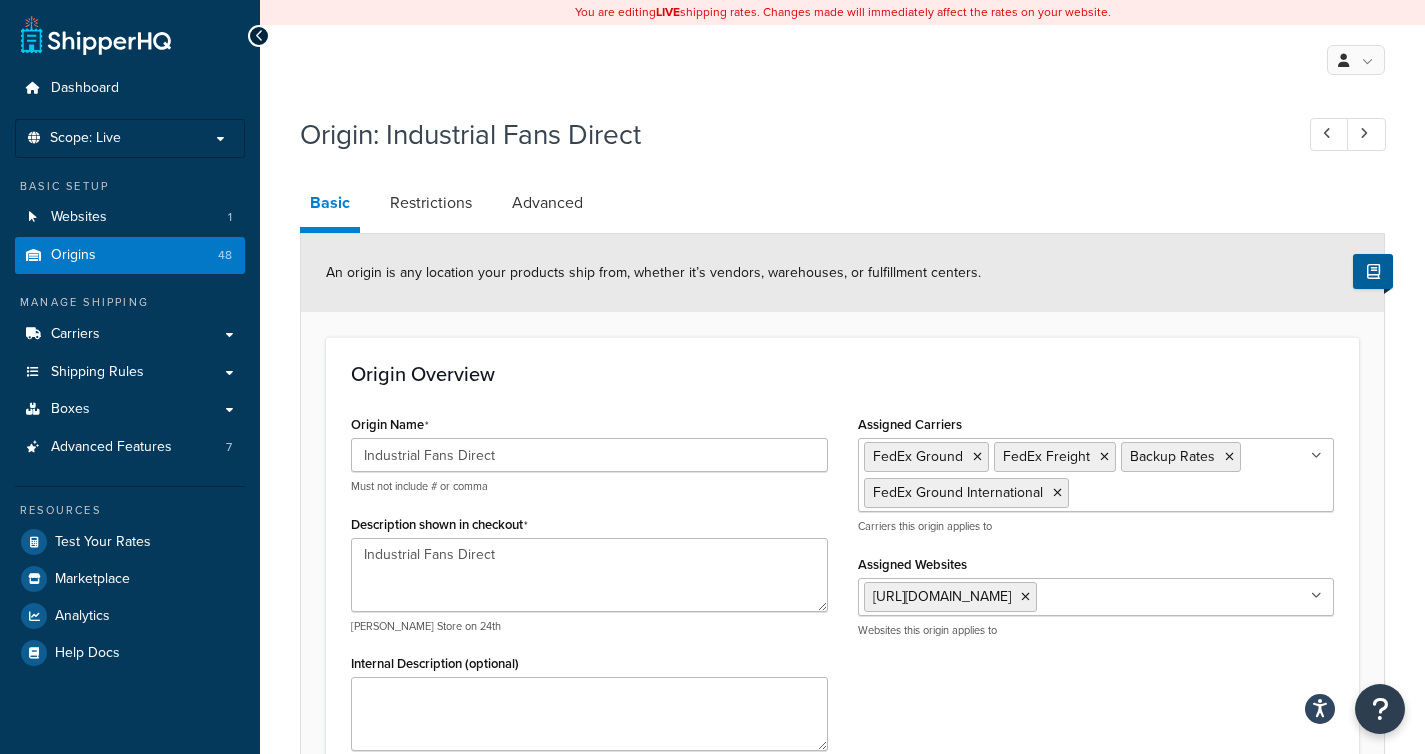 scroll, scrollTop: 55, scrollLeft: 0, axis: vertical 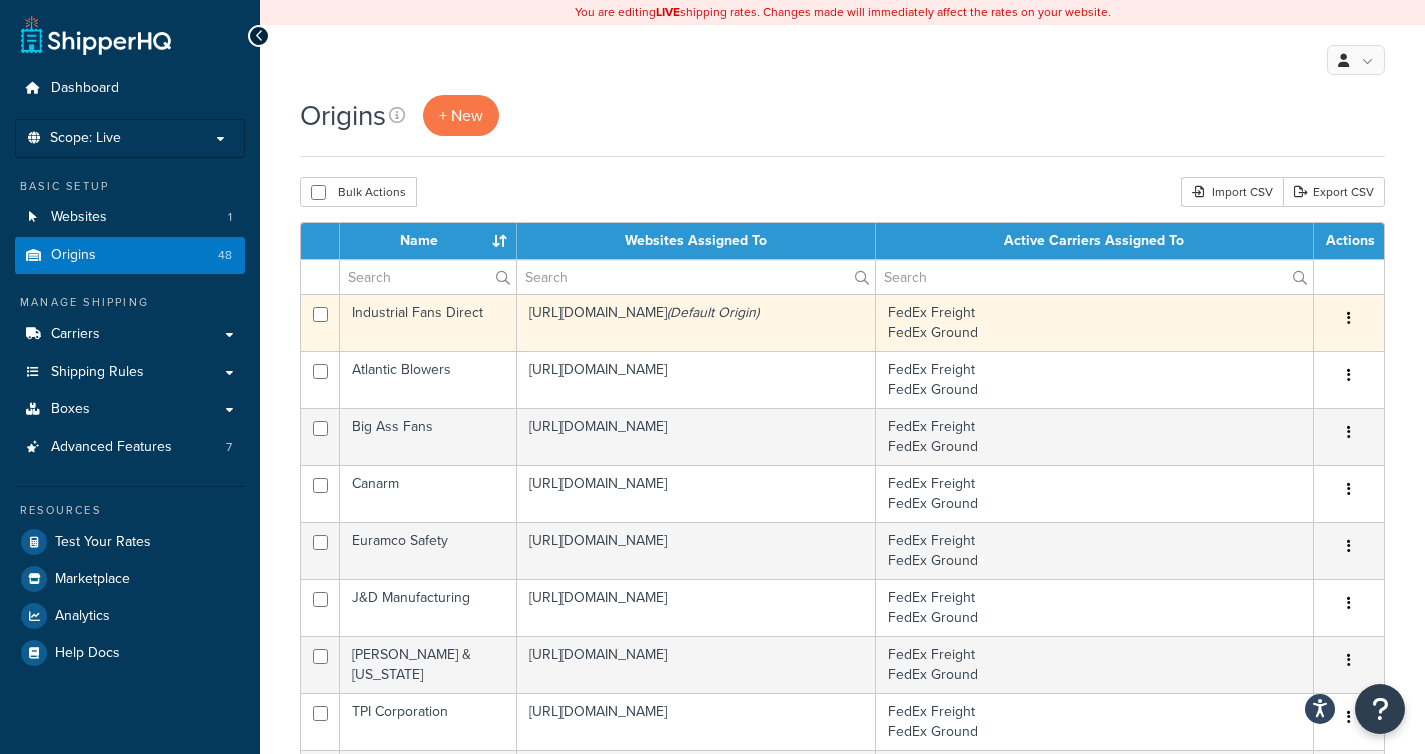 click on "[URL][DOMAIN_NAME]  (Default Origin)" at bounding box center (696, 322) 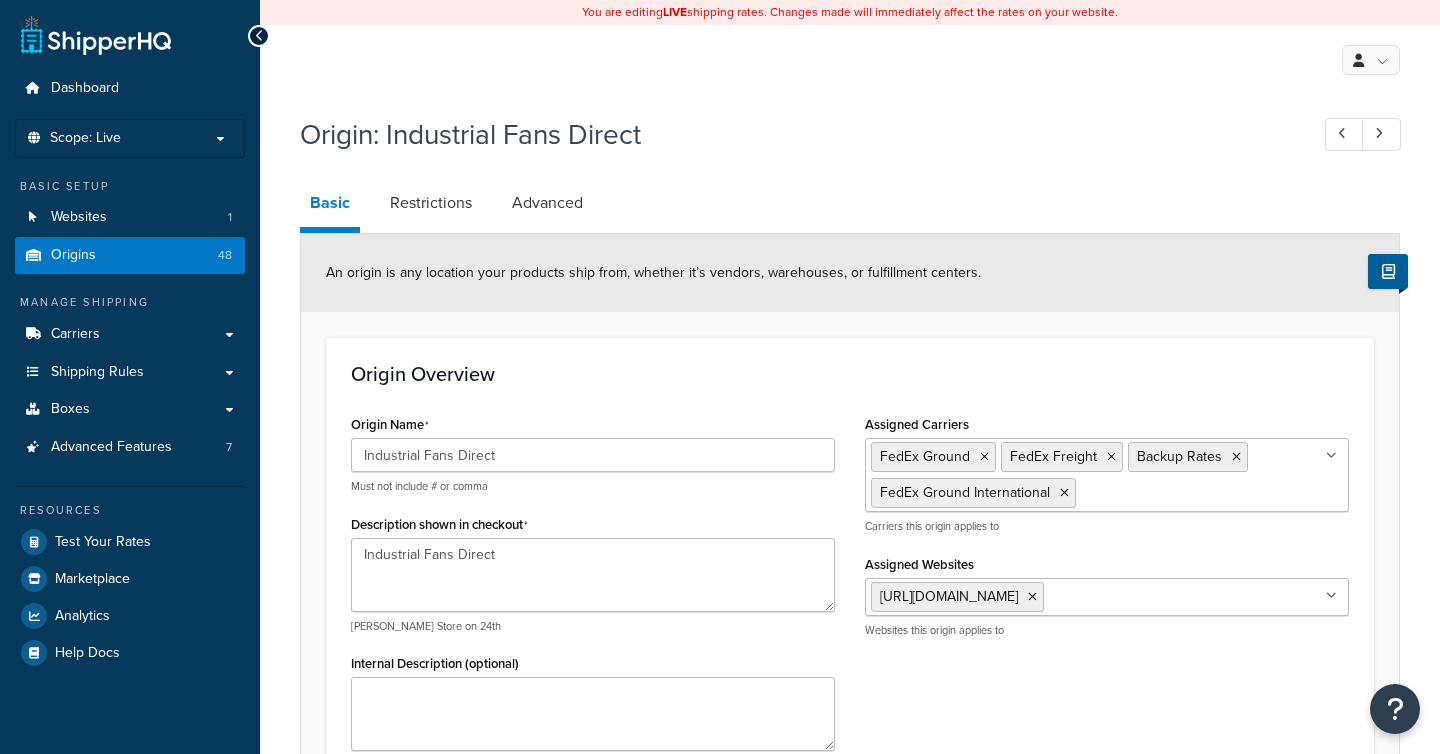 select on "47" 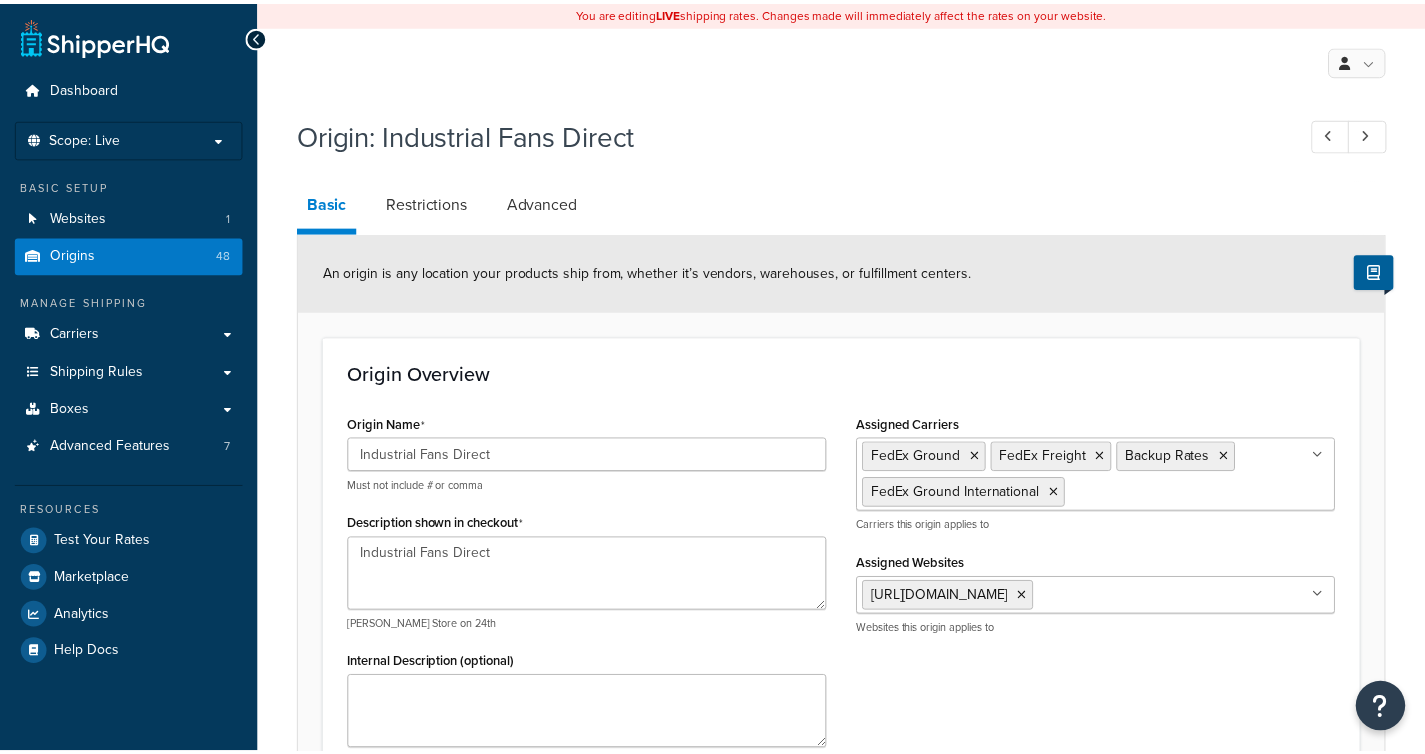 scroll, scrollTop: 0, scrollLeft: 0, axis: both 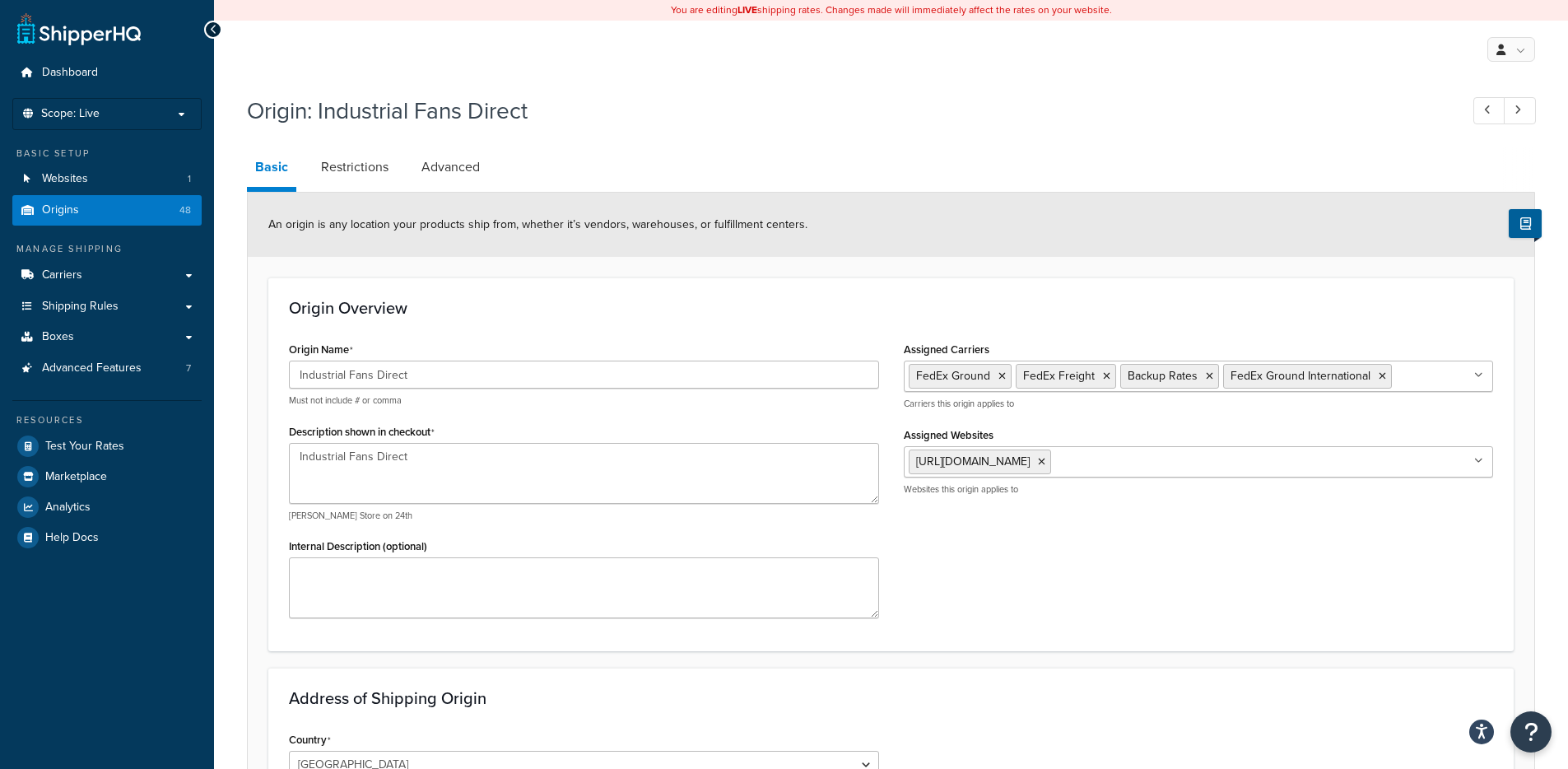 select on "47" 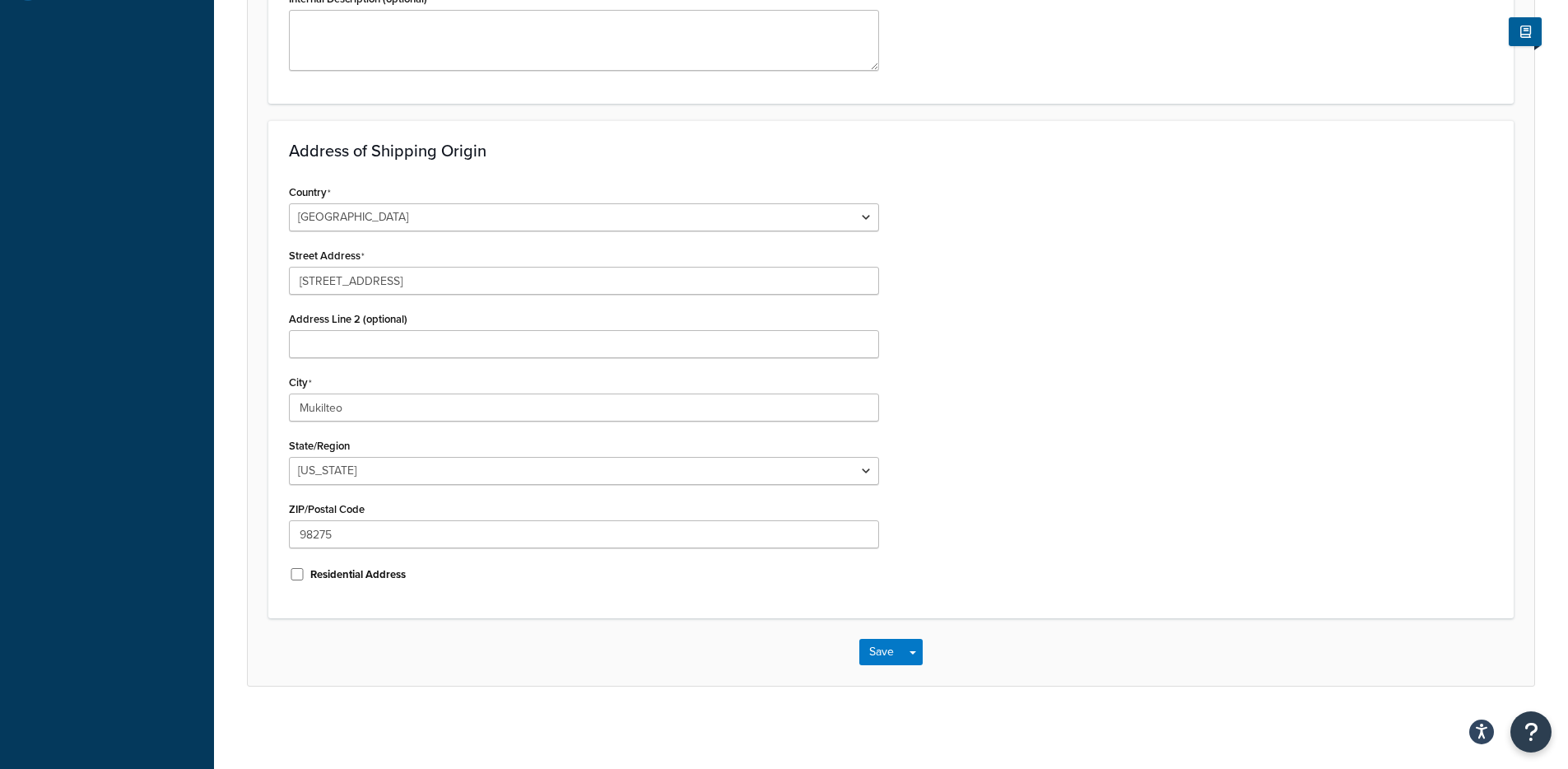 scroll, scrollTop: 548, scrollLeft: 0, axis: vertical 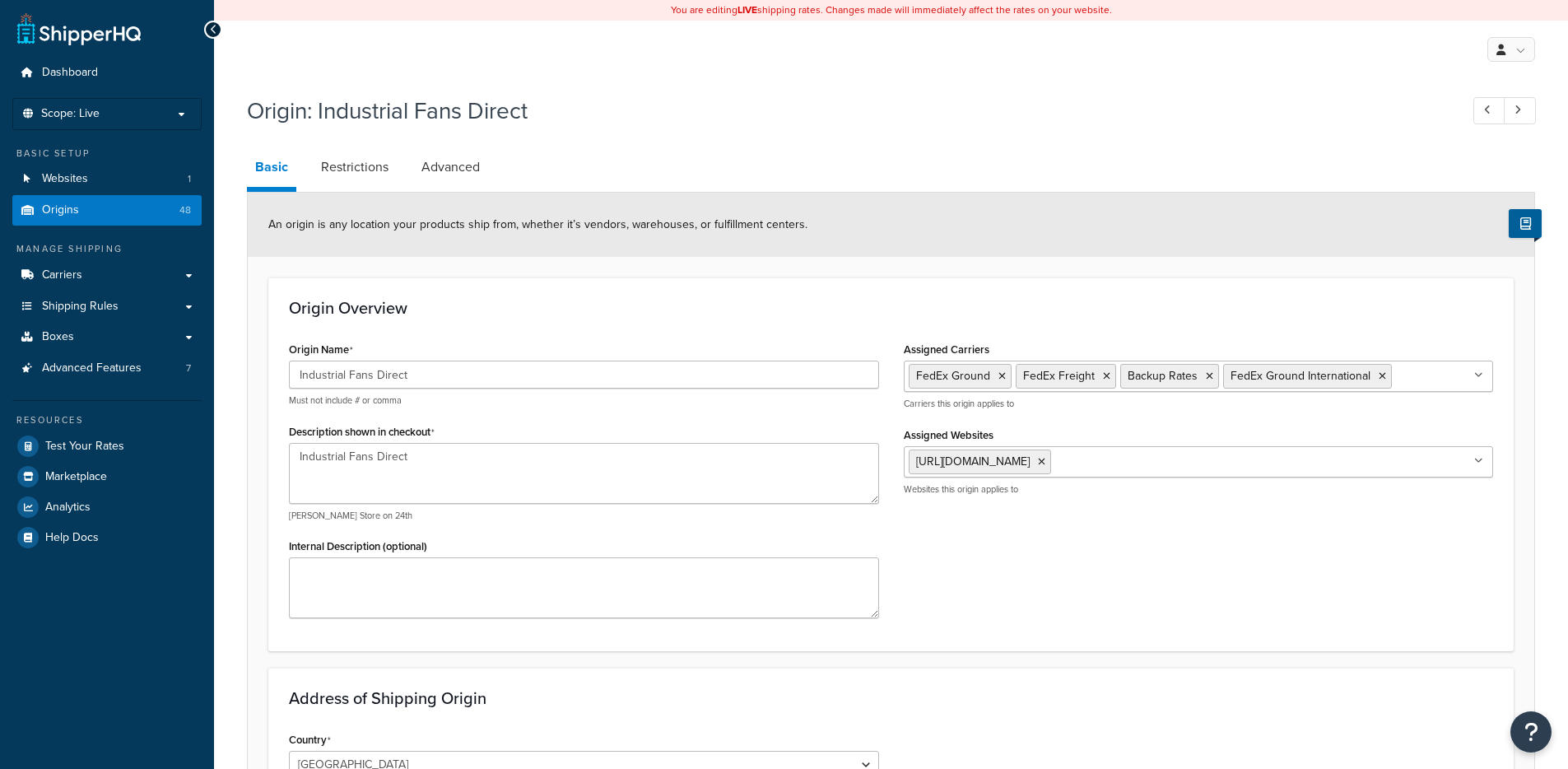 select on "47" 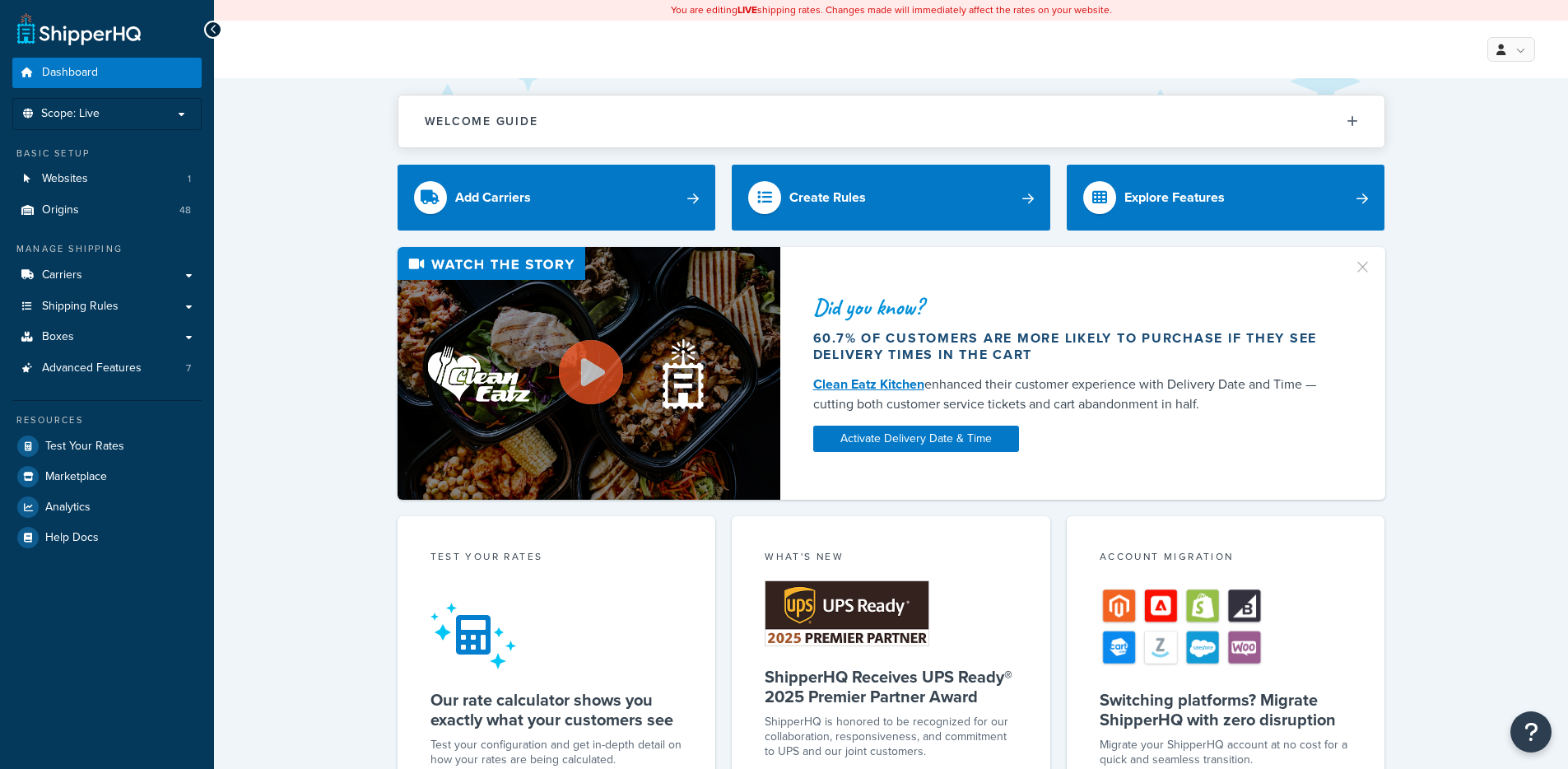 scroll, scrollTop: 12, scrollLeft: 0, axis: vertical 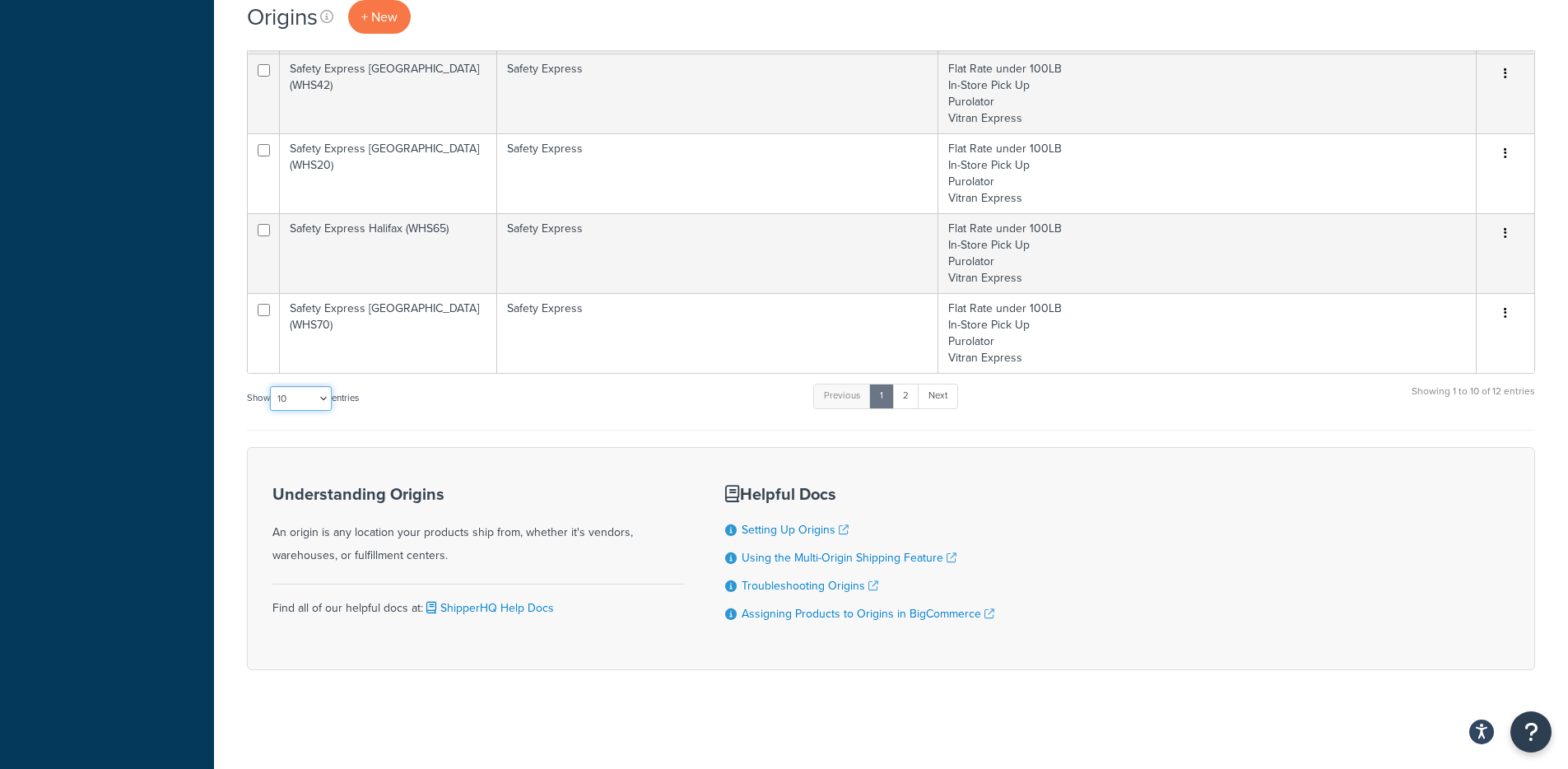 click on "10 15 25 50 100 1000" at bounding box center [300, 398] 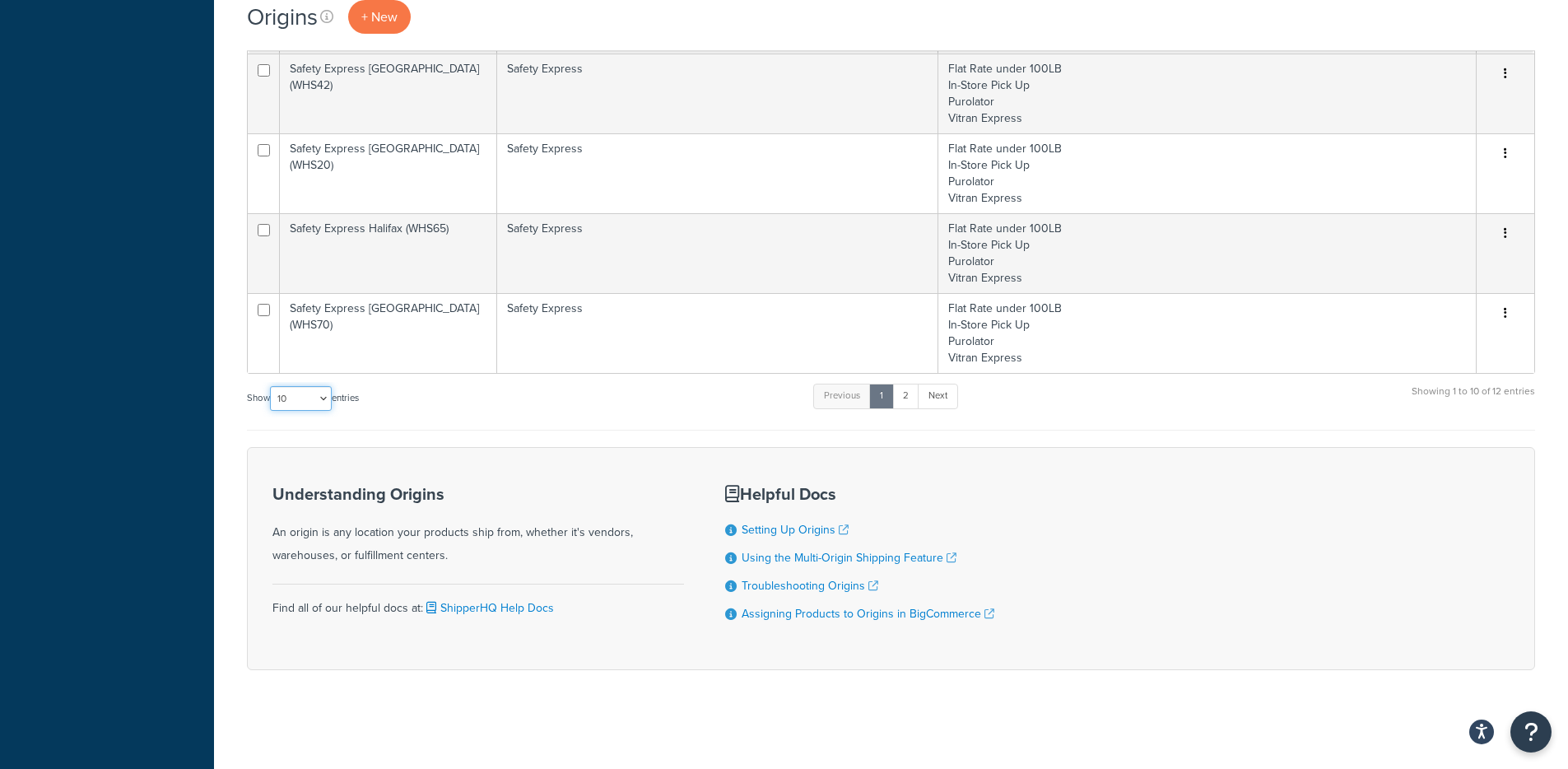 select on "50" 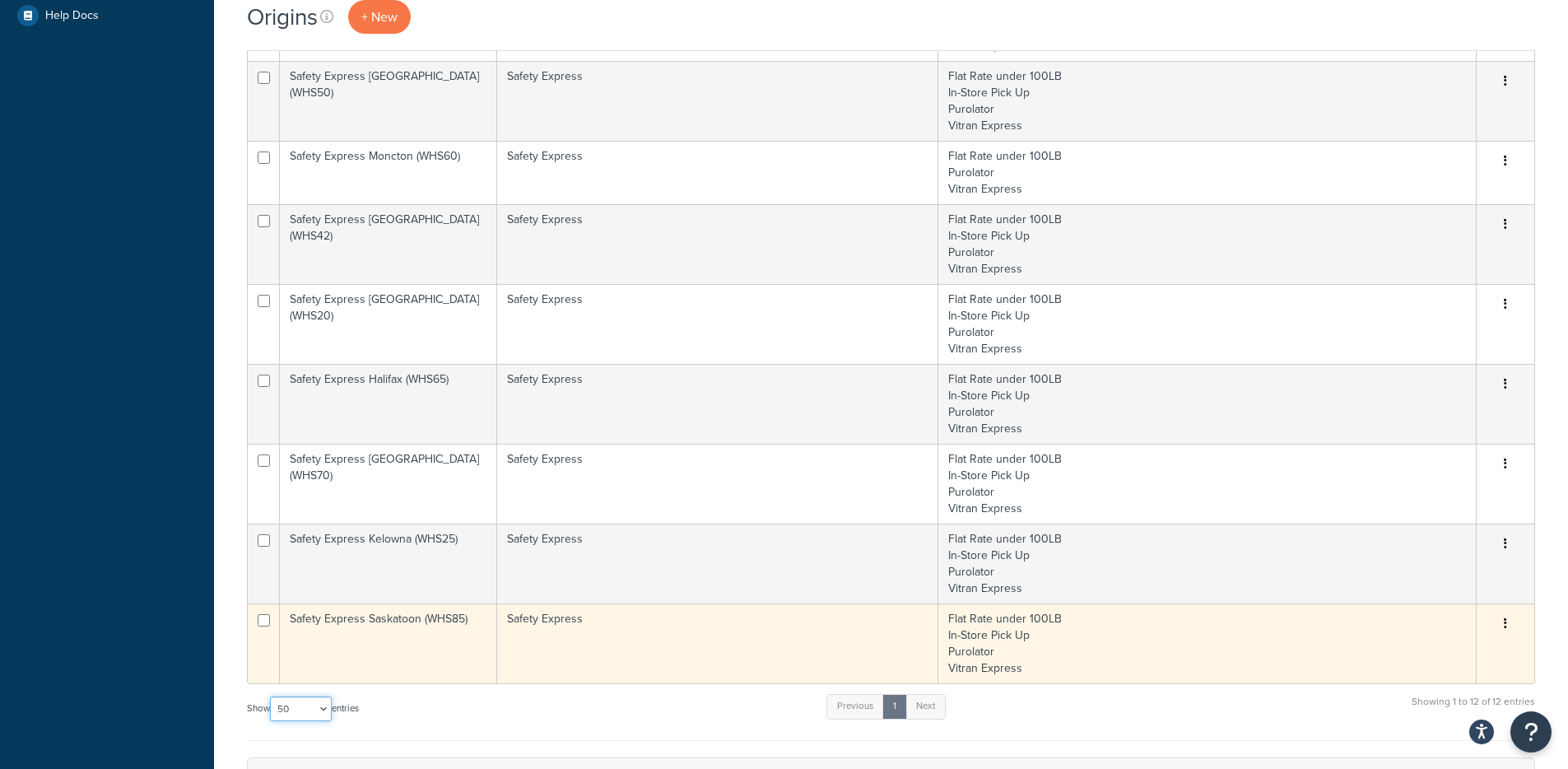 scroll, scrollTop: 0, scrollLeft: 0, axis: both 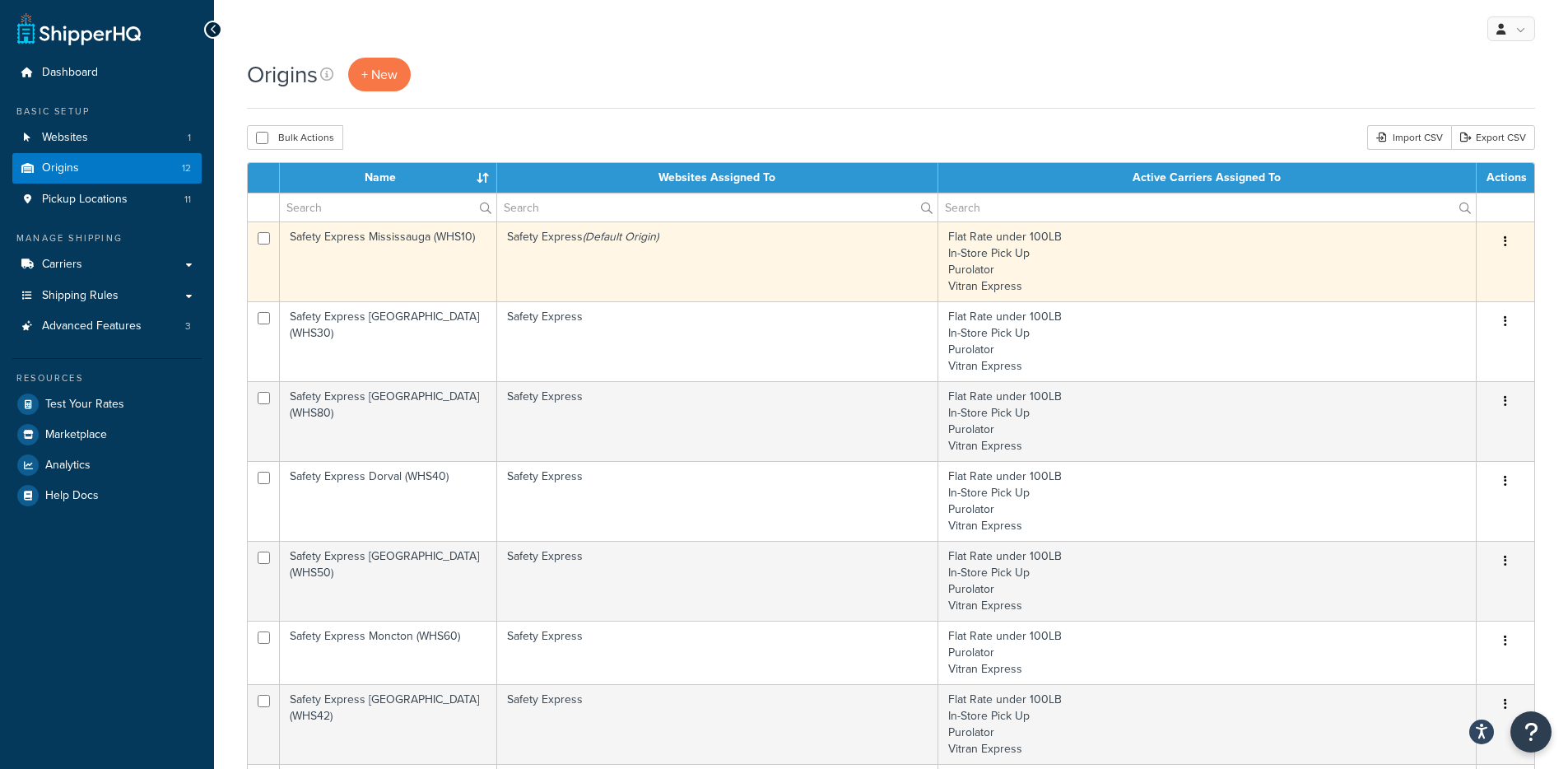 click at bounding box center (1505, 241) 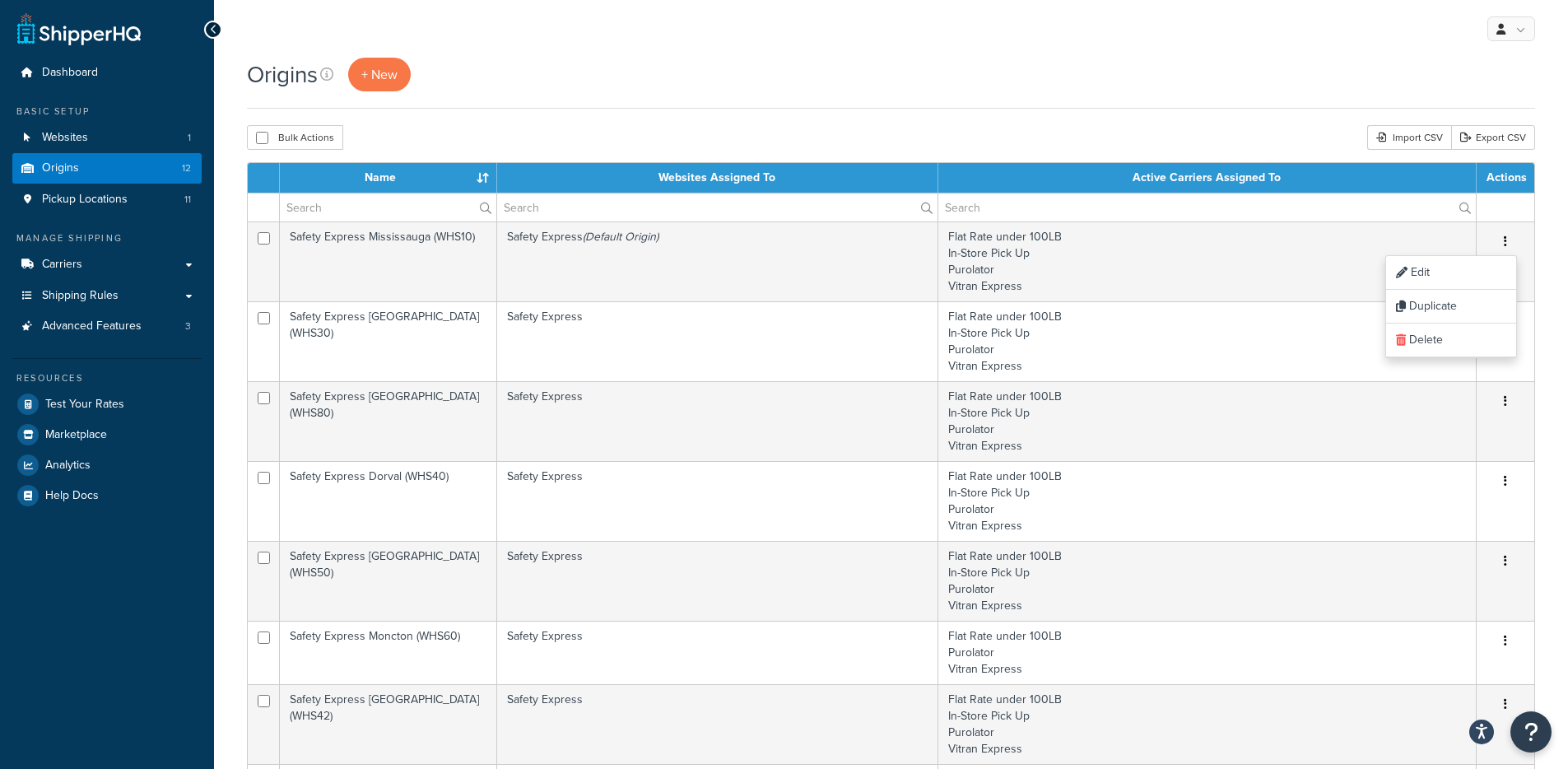 click on "Origins
+ New
Bulk Actions
Duplicate
Delete
Import CSV
Export CSV
Contact Us
Send Us A Message
*" at bounding box center (891, 788) 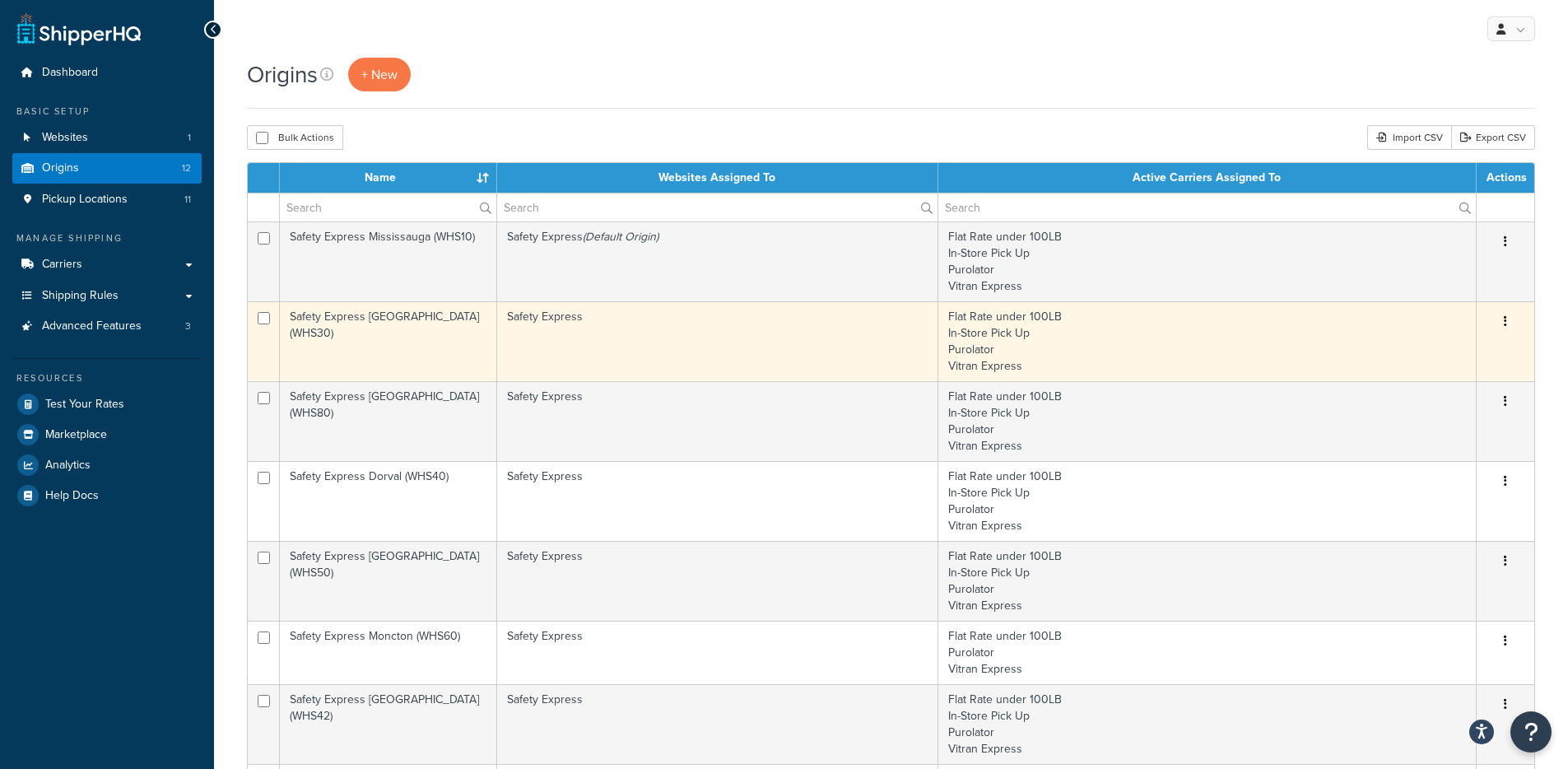 click at bounding box center (1505, 321) 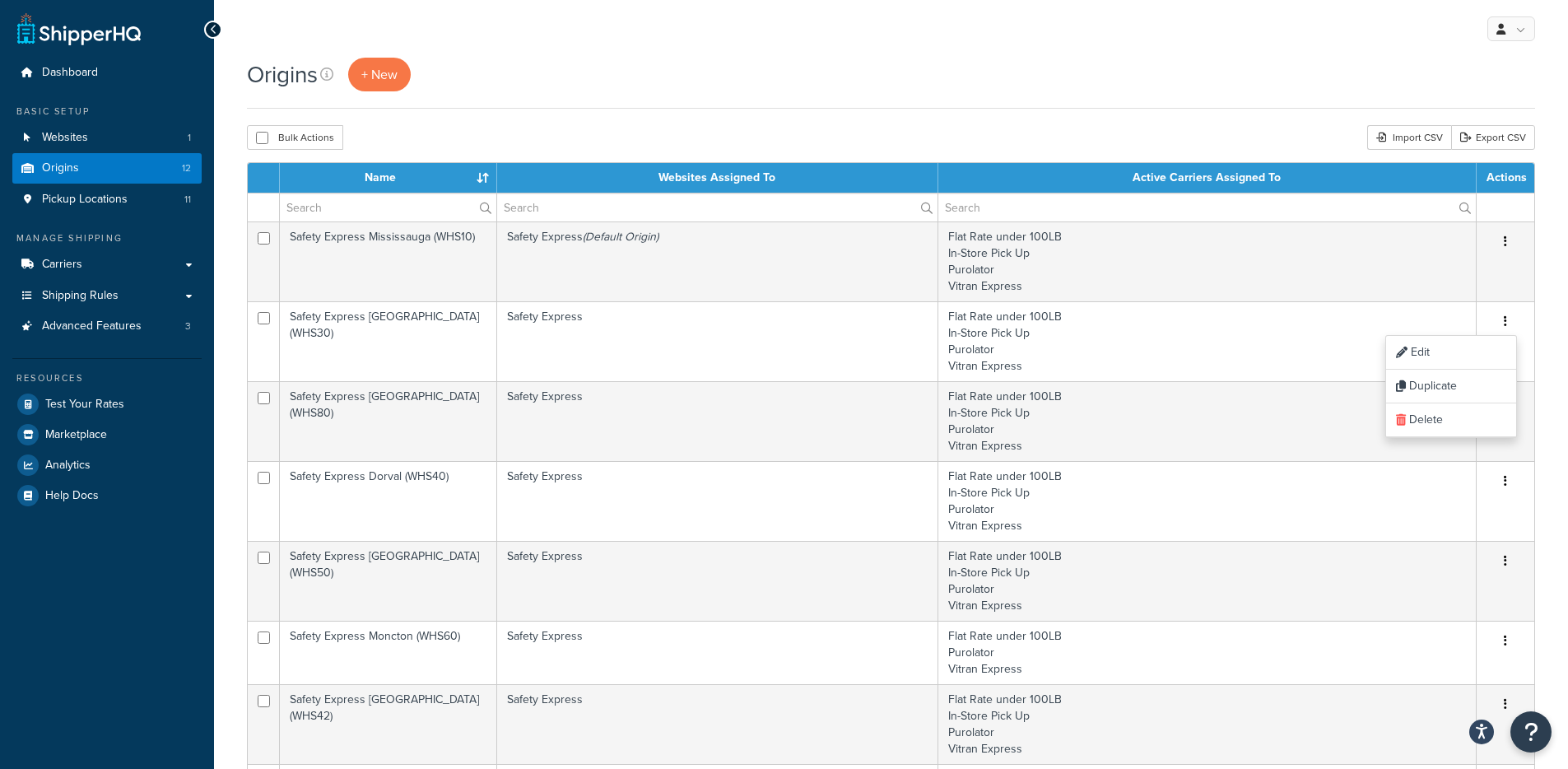 click on "Origins
+ New
Bulk Actions
Duplicate
Delete
Import CSV
Export CSV
Contact Us
Send Us A Message
*" at bounding box center (891, 788) 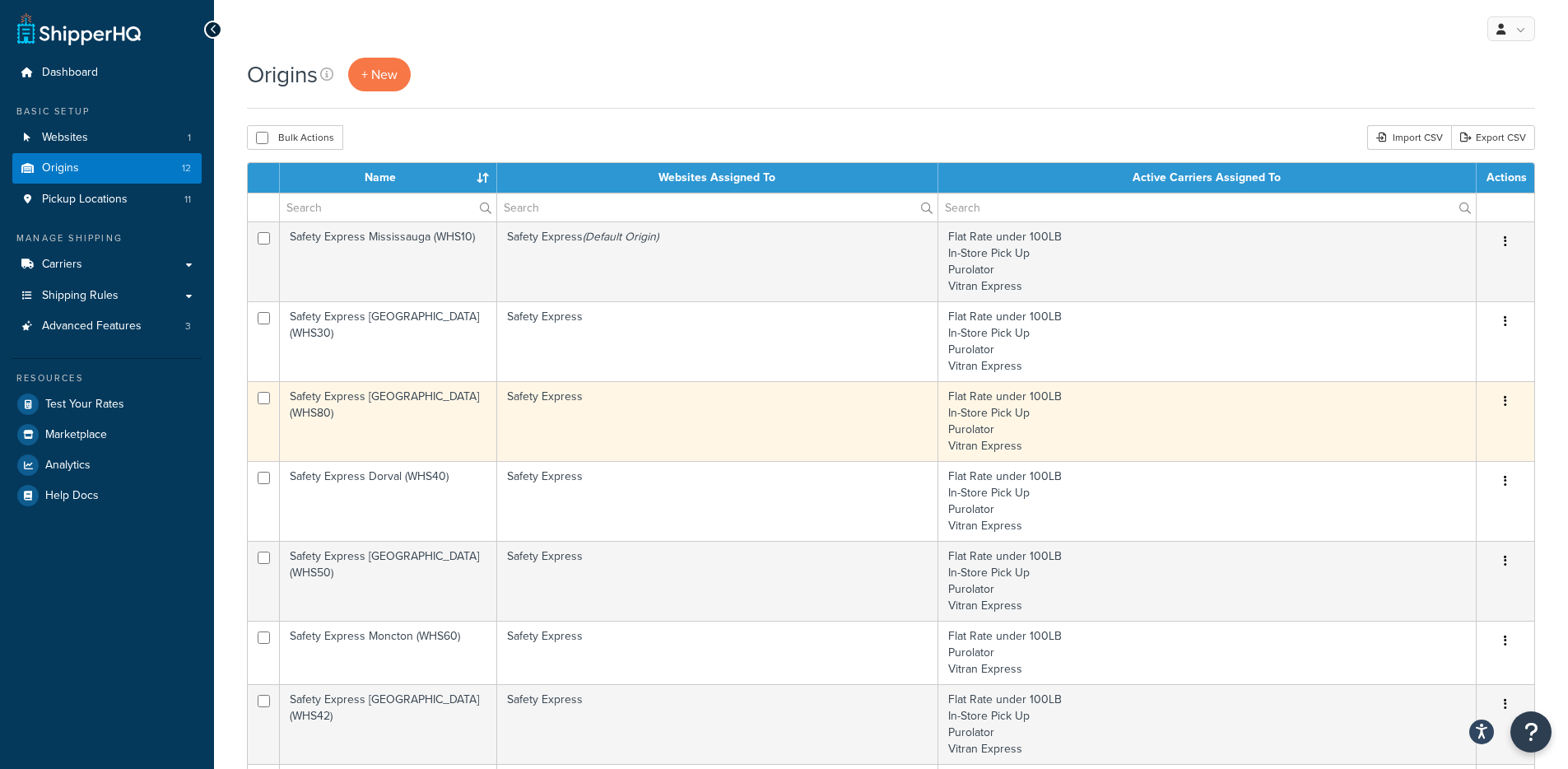 click at bounding box center [1505, 402] 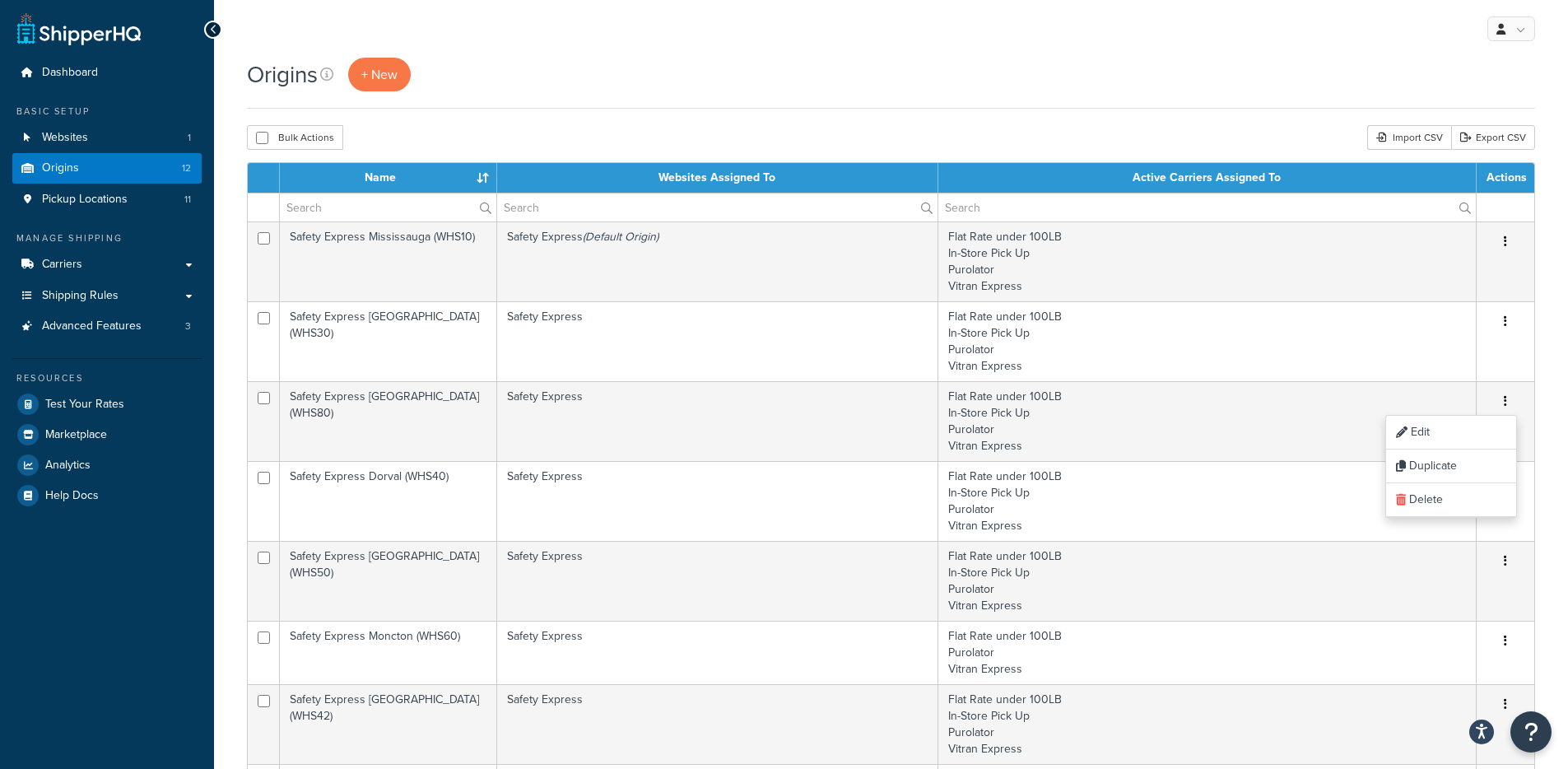 click on "Origins
+ New
Bulk Actions
Duplicate
Delete
Import CSV
Export CSV
Contact Us
Send Us A Message
*" at bounding box center [891, 788] 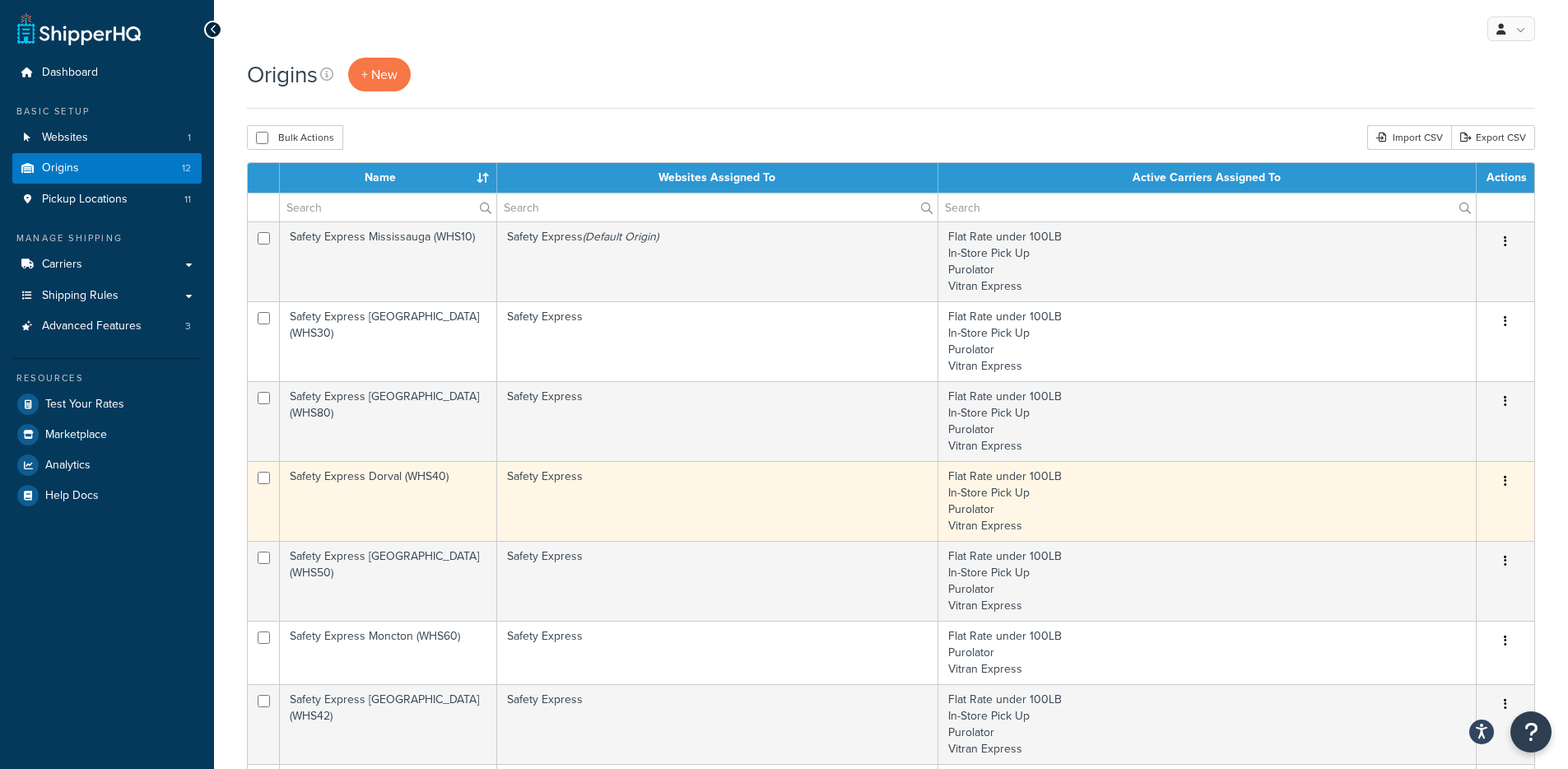 click at bounding box center (1505, 481) 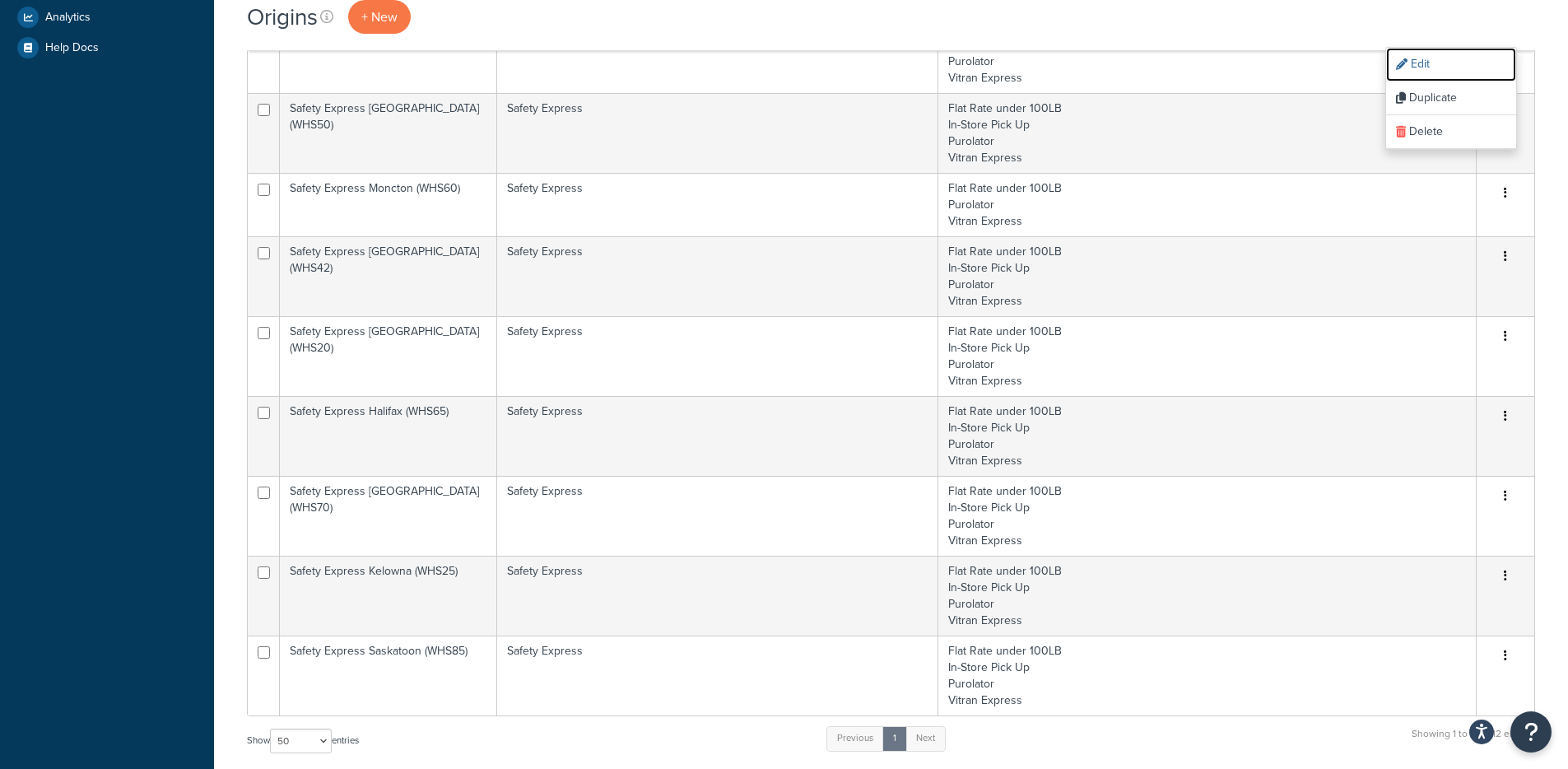 scroll, scrollTop: 441, scrollLeft: 0, axis: vertical 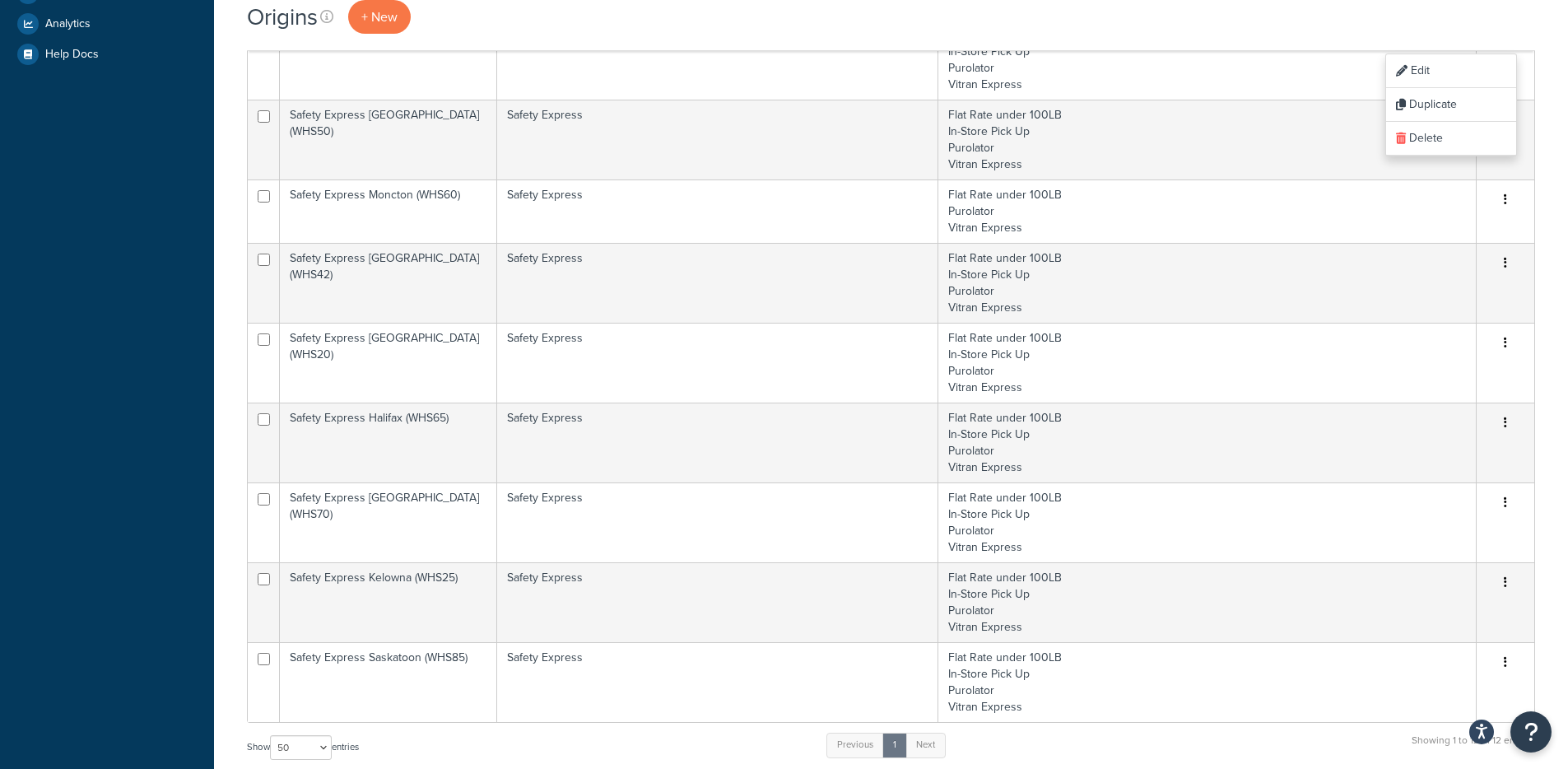 click on "Origins
+ New
Bulk Actions
Duplicate
Delete
Import CSV
Export CSV
Contact Us
Send Us A Message
*" at bounding box center [891, 347] 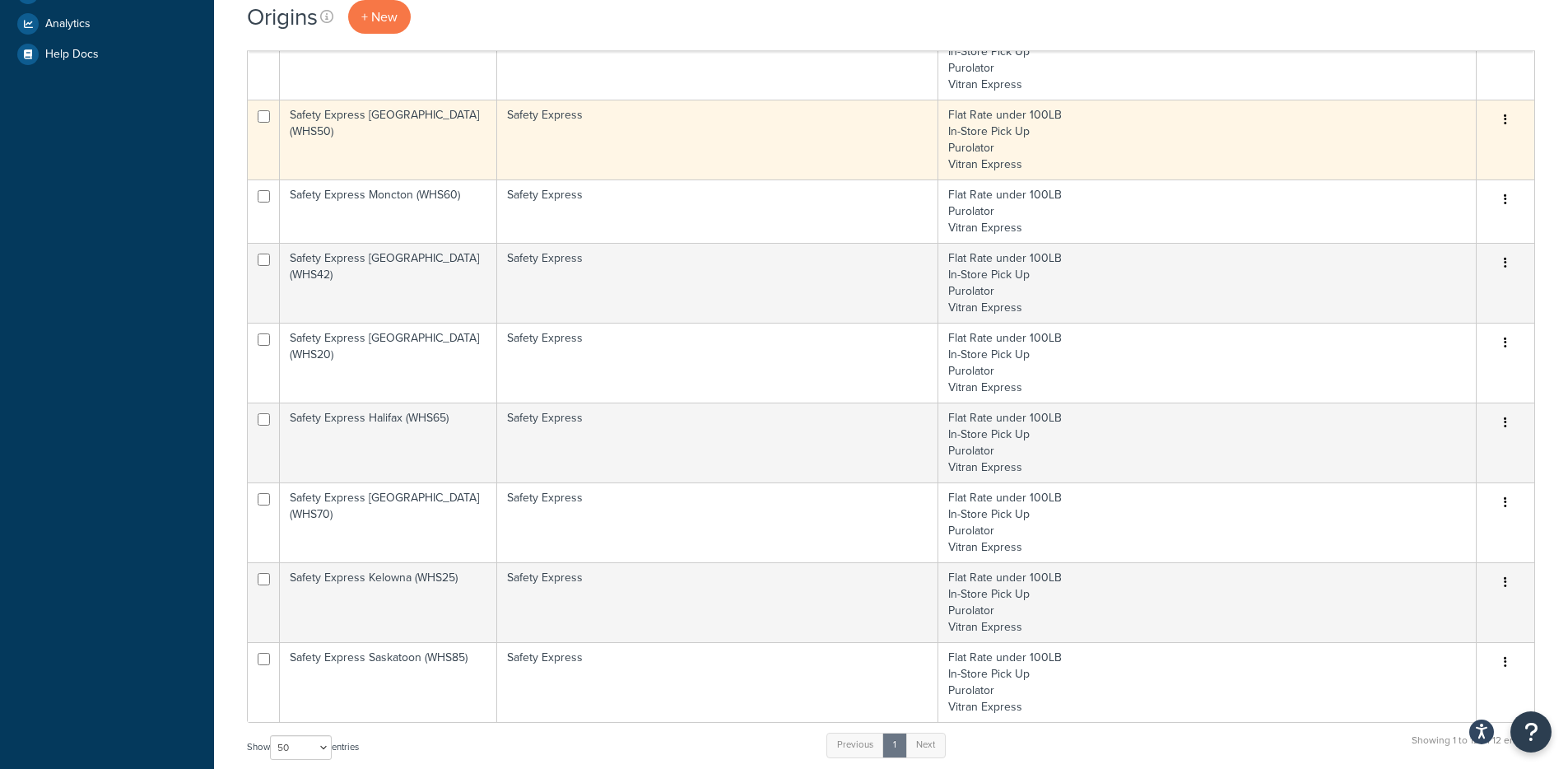 click at bounding box center (1505, 120) 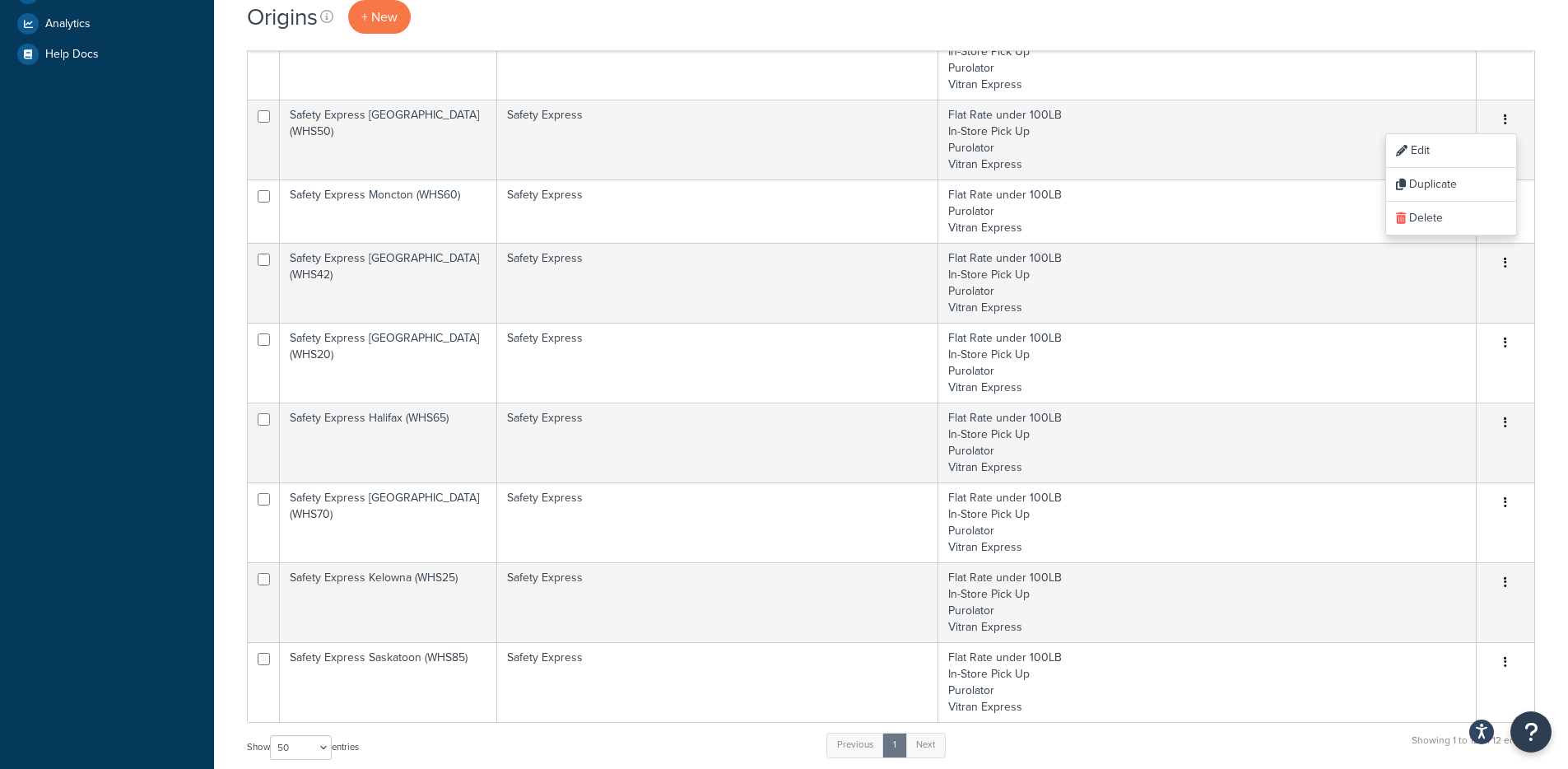 click on "Origins
+ New
Bulk Actions
Duplicate
Delete
Import CSV
Export CSV
Contact Us
Send Us A Message
*" at bounding box center [891, 347] 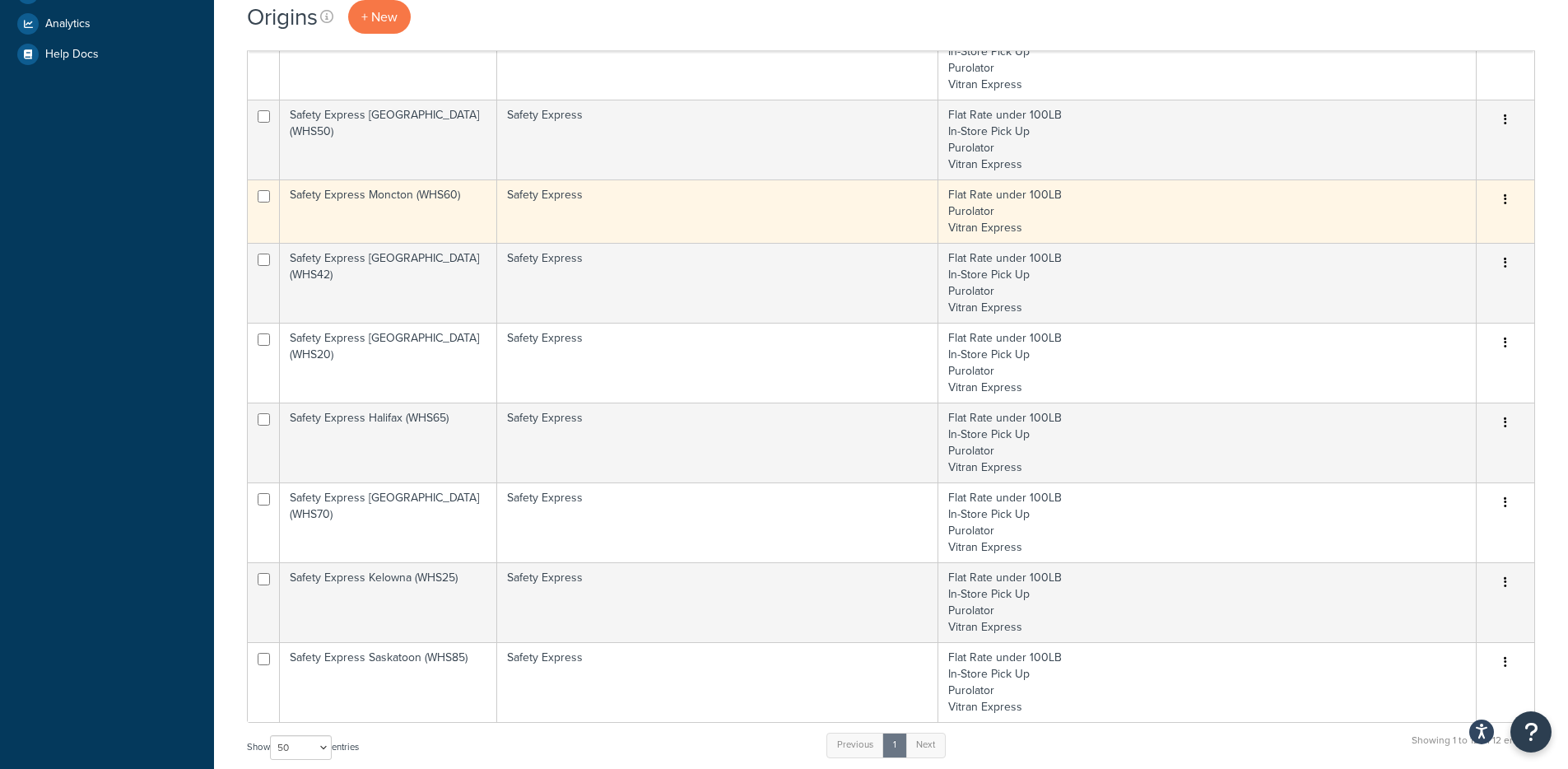 click at bounding box center [1505, 200] 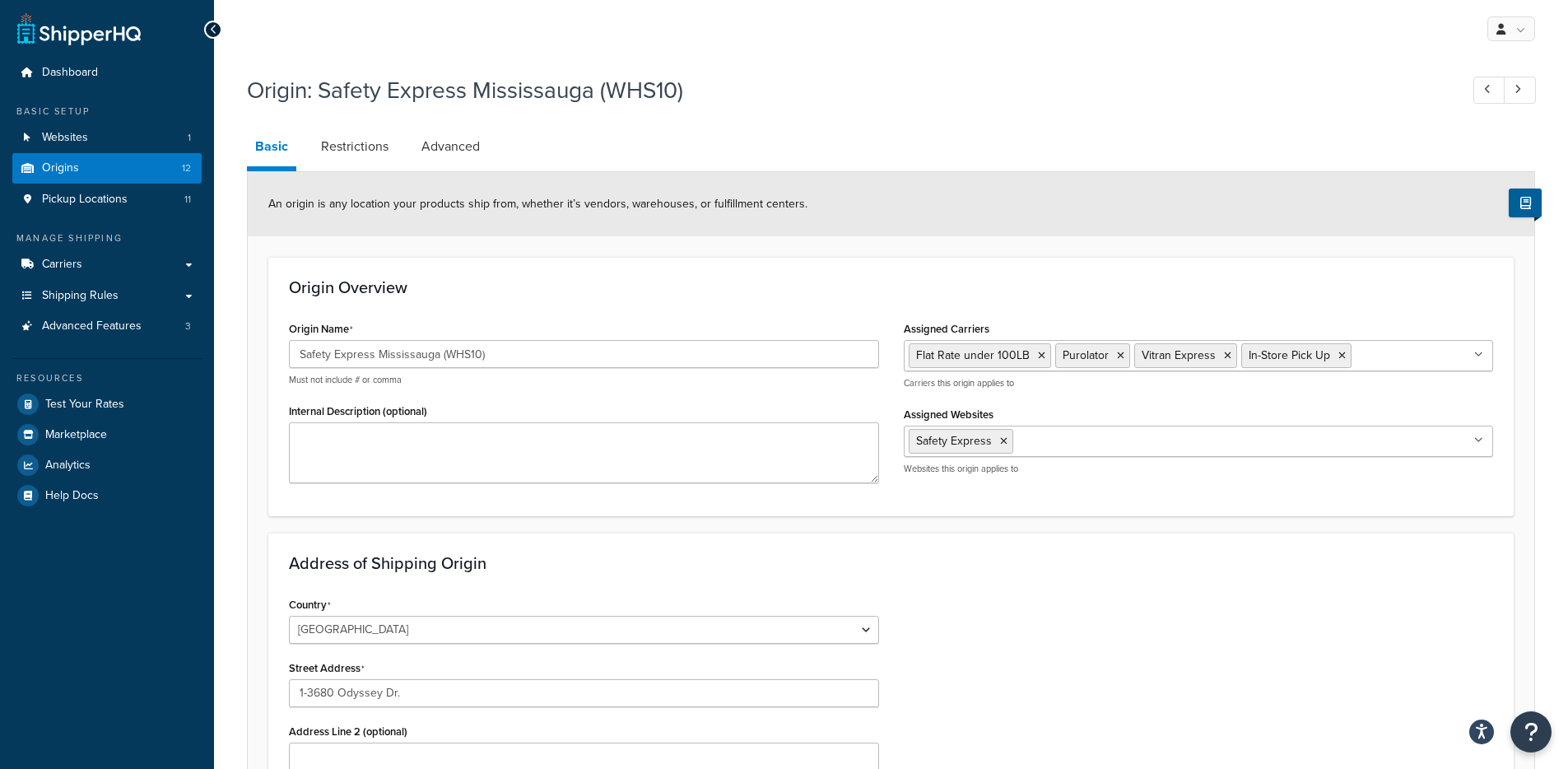 select on "1039" 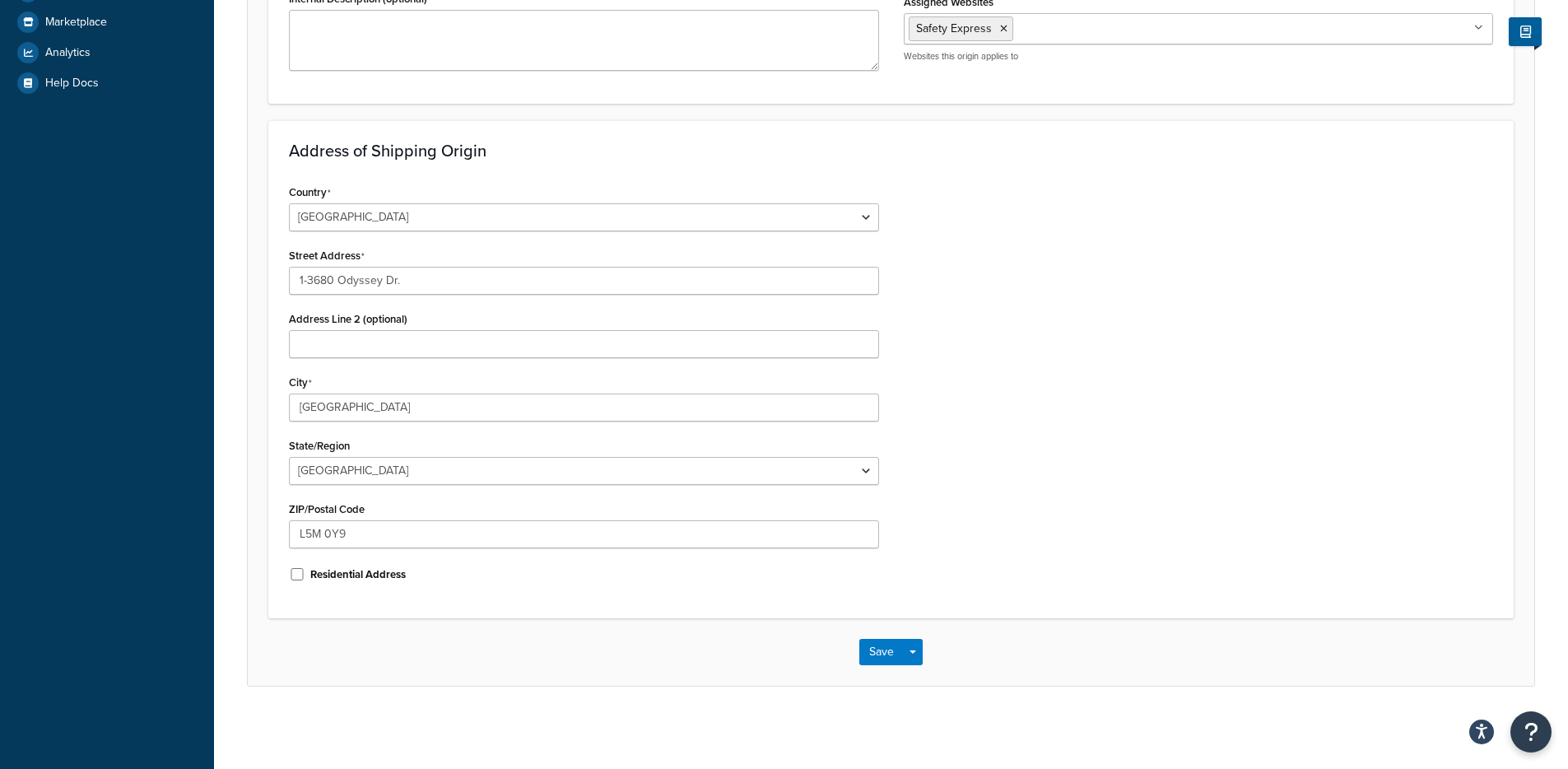 scroll, scrollTop: 0, scrollLeft: 0, axis: both 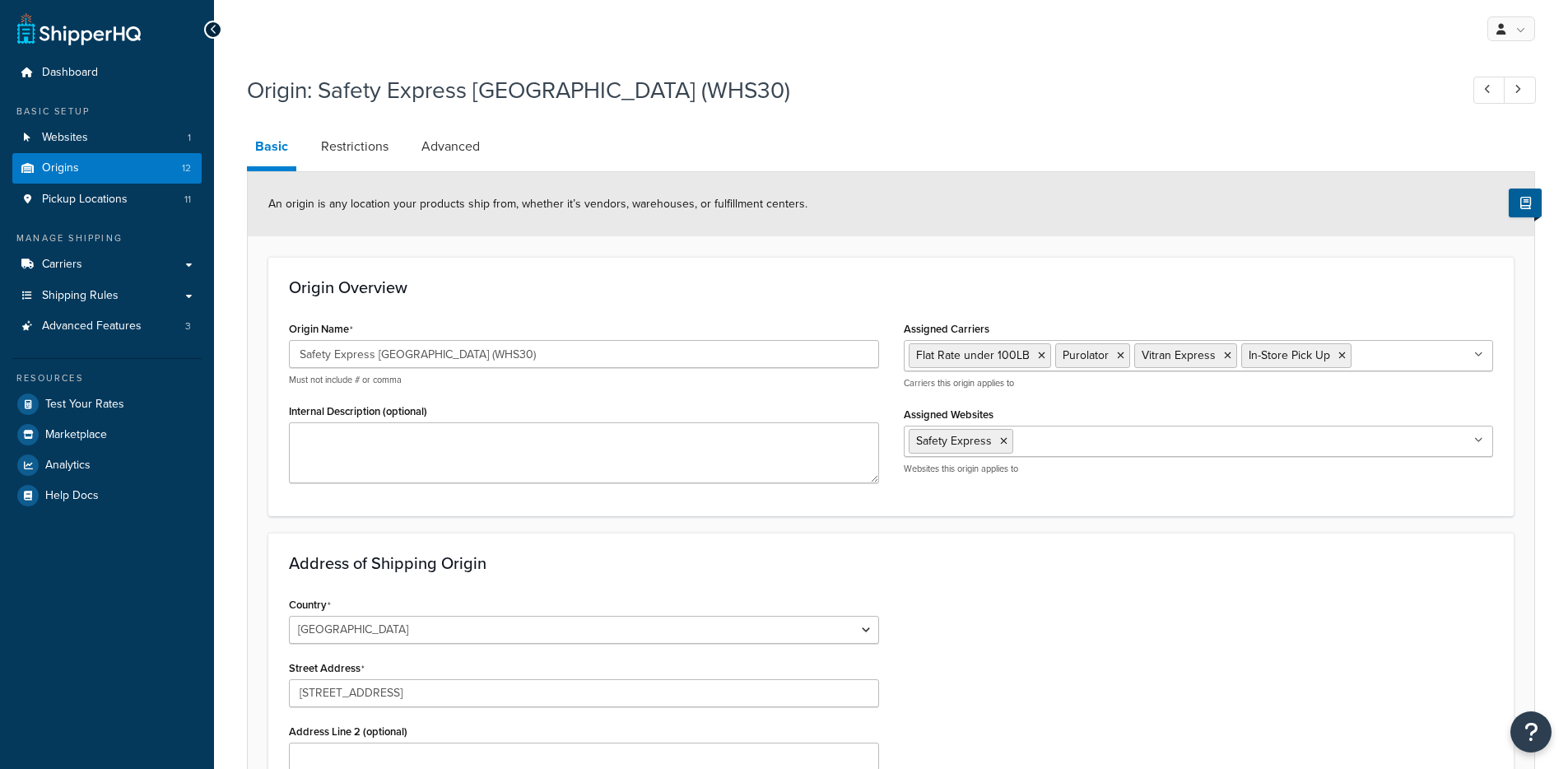 select on "1039" 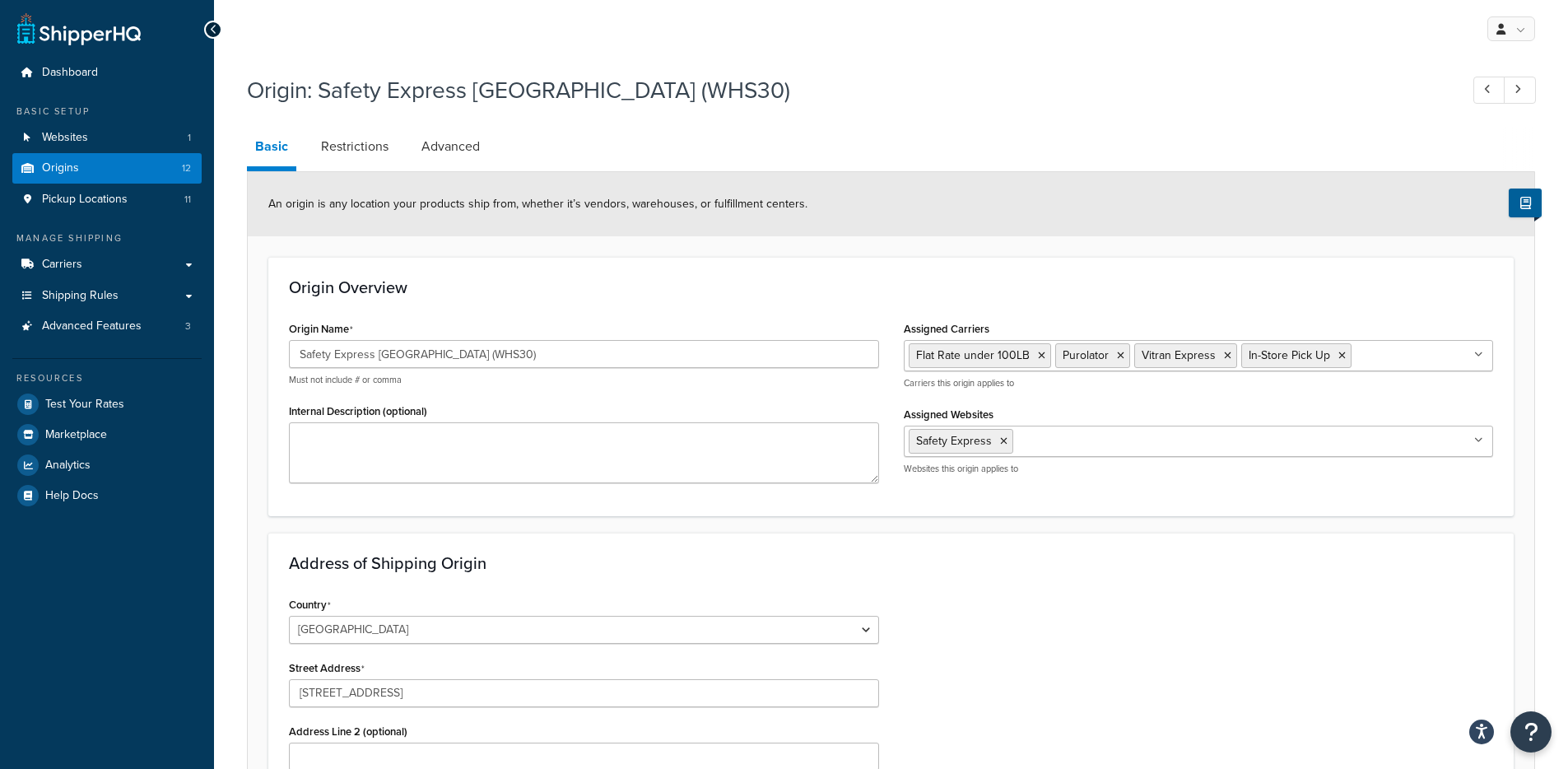 scroll, scrollTop: 0, scrollLeft: 0, axis: both 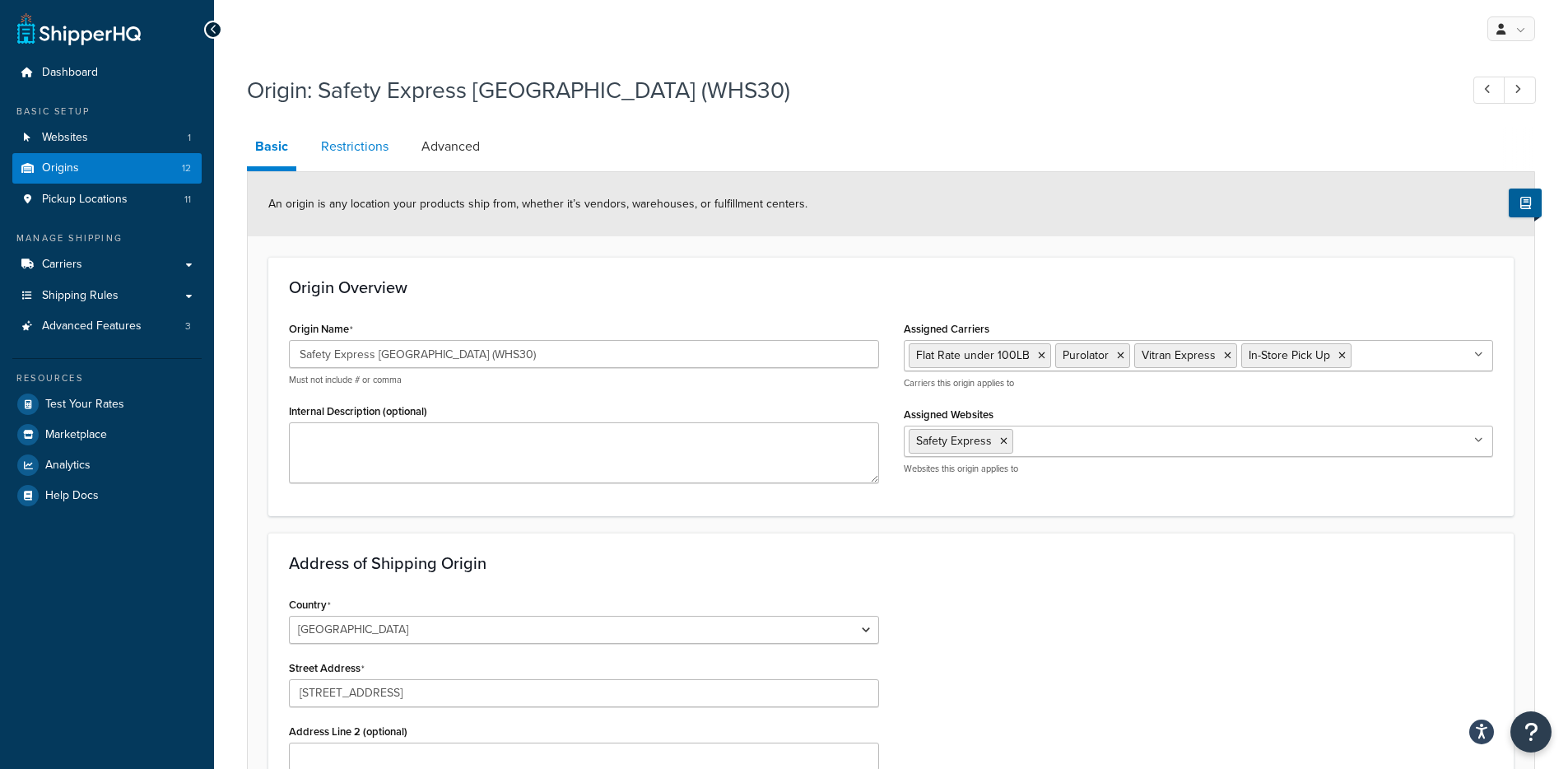 click on "Restrictions" at bounding box center (355, 147) 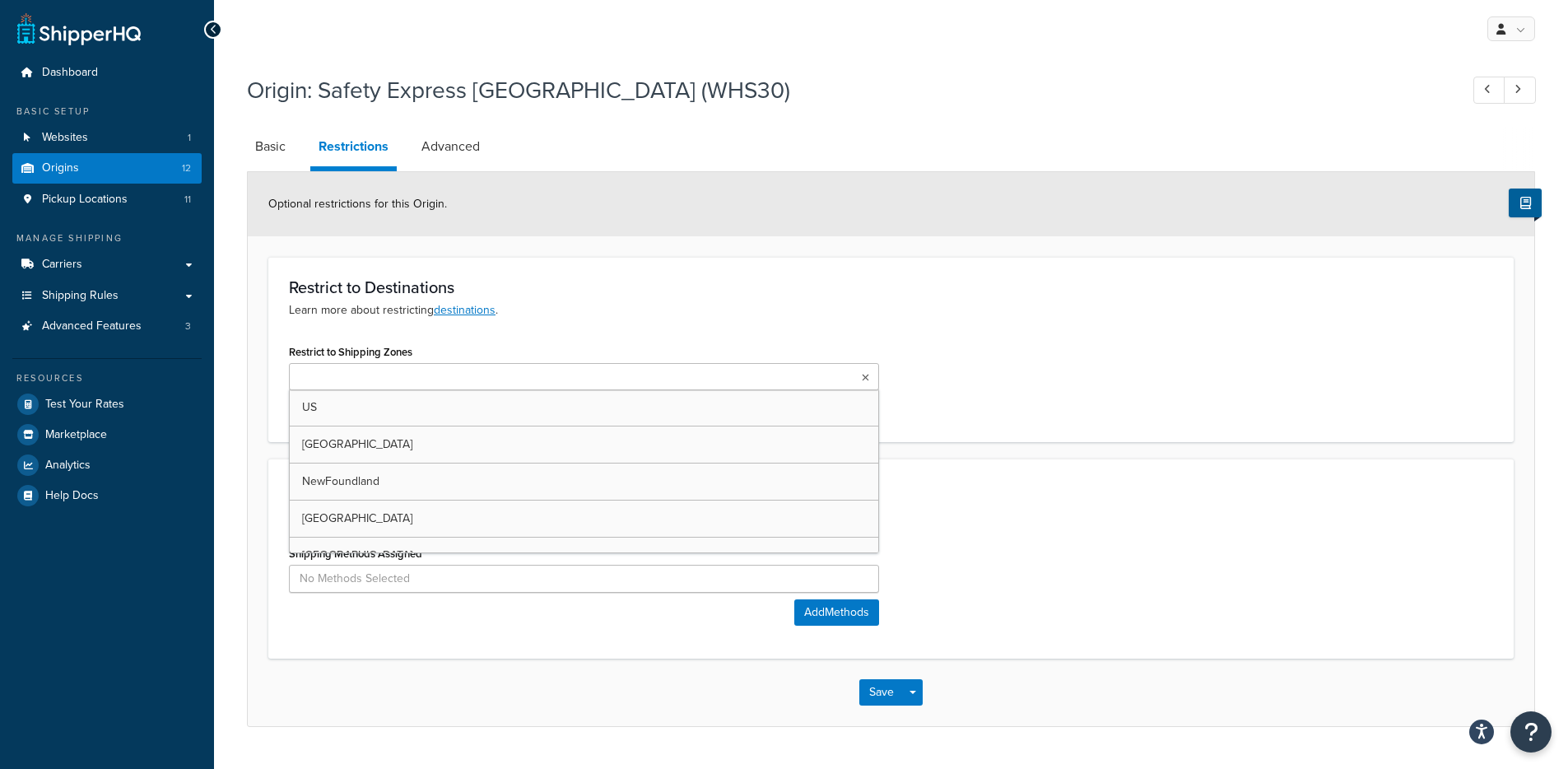 click at bounding box center (584, 376) 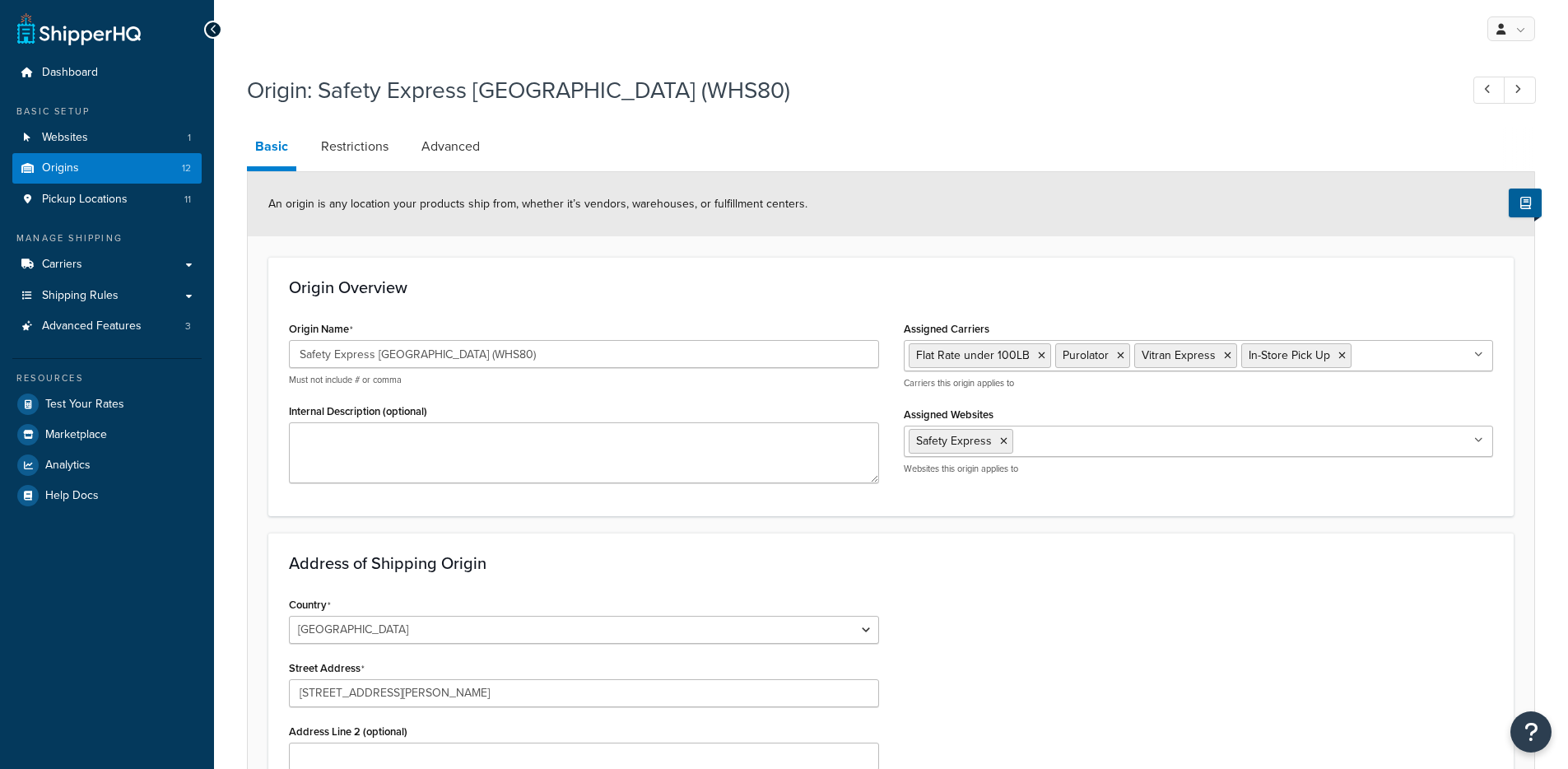 select on "1039" 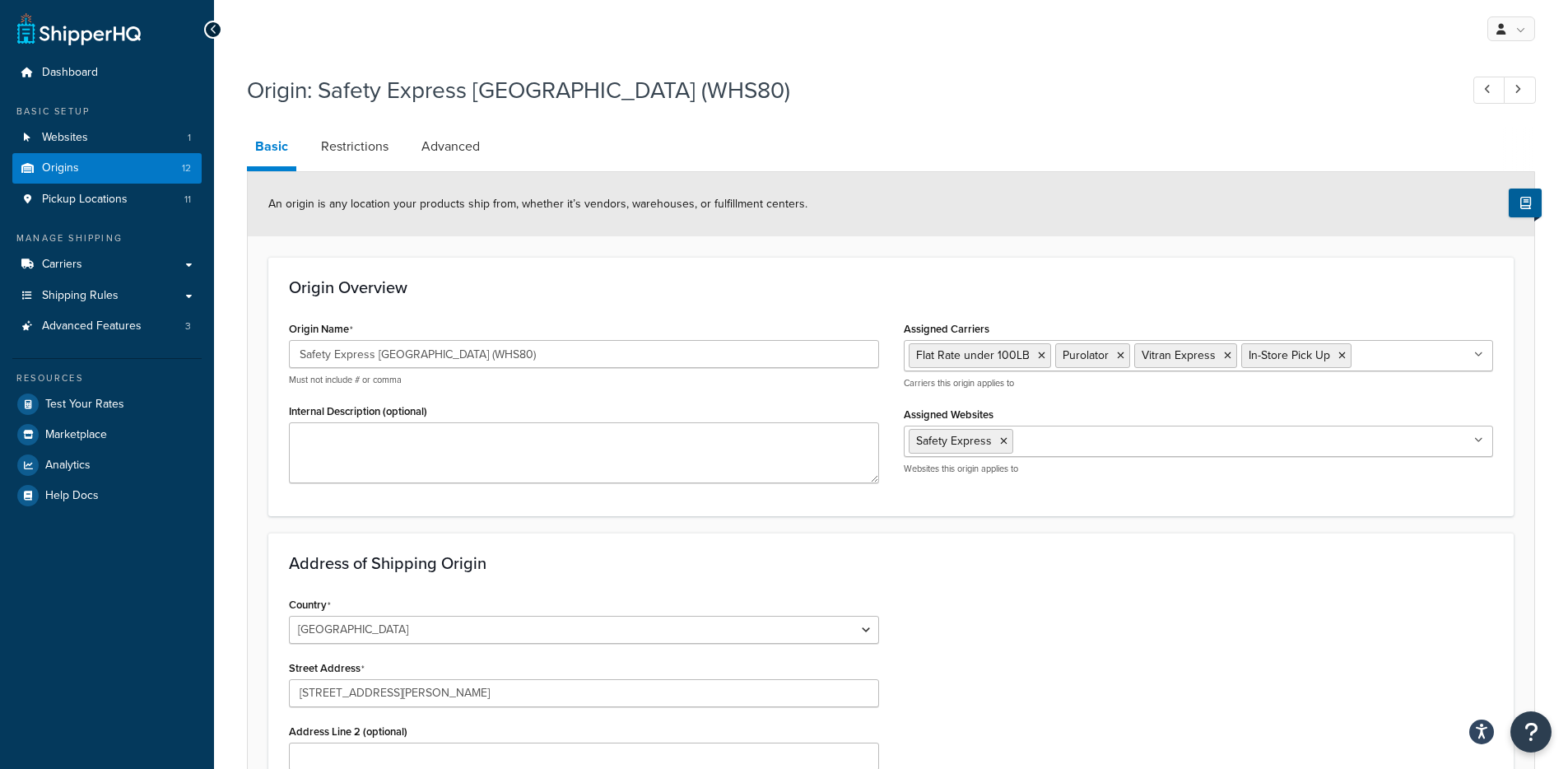 scroll, scrollTop: 0, scrollLeft: 0, axis: both 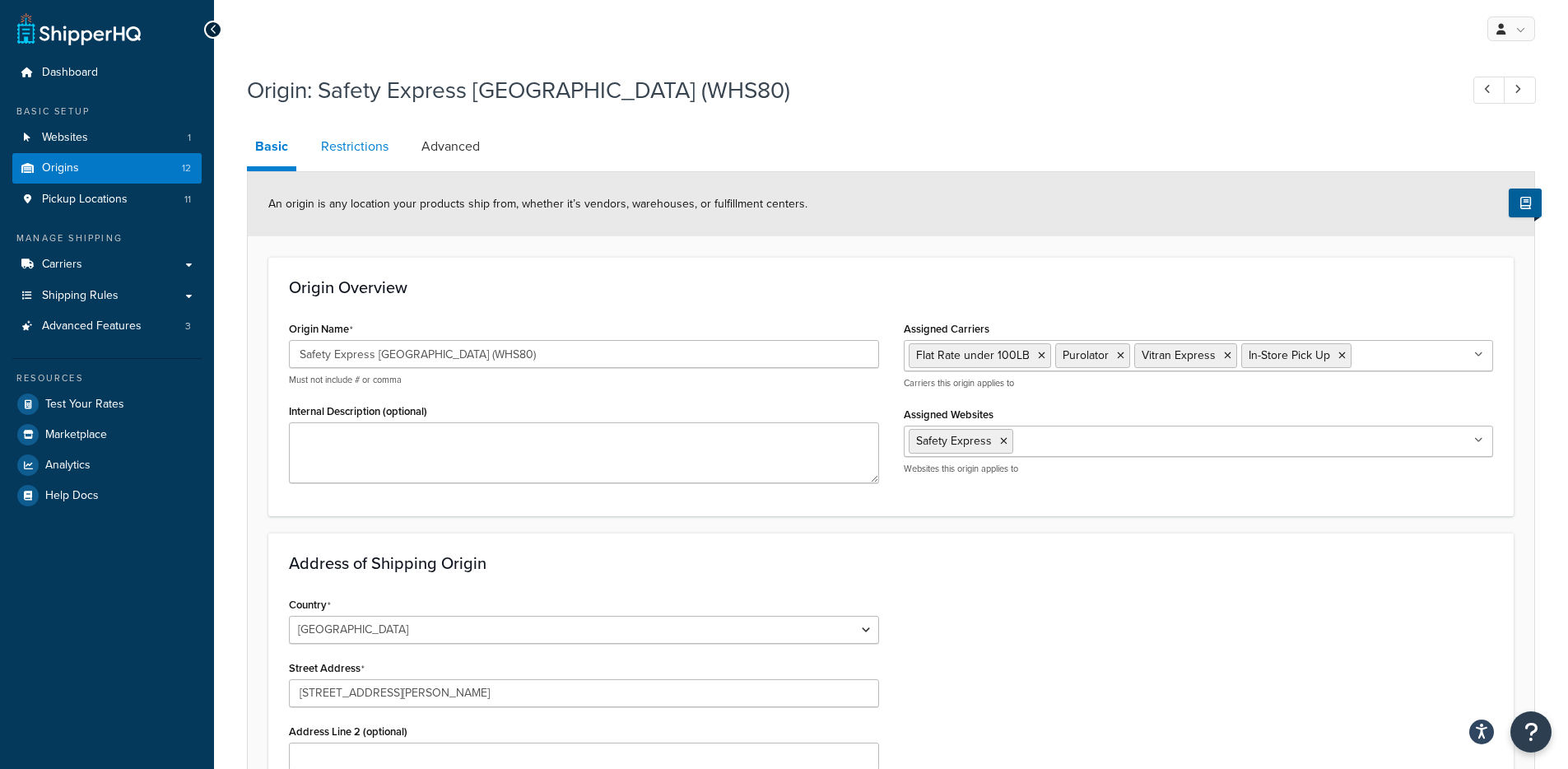 click on "Restrictions" at bounding box center (355, 147) 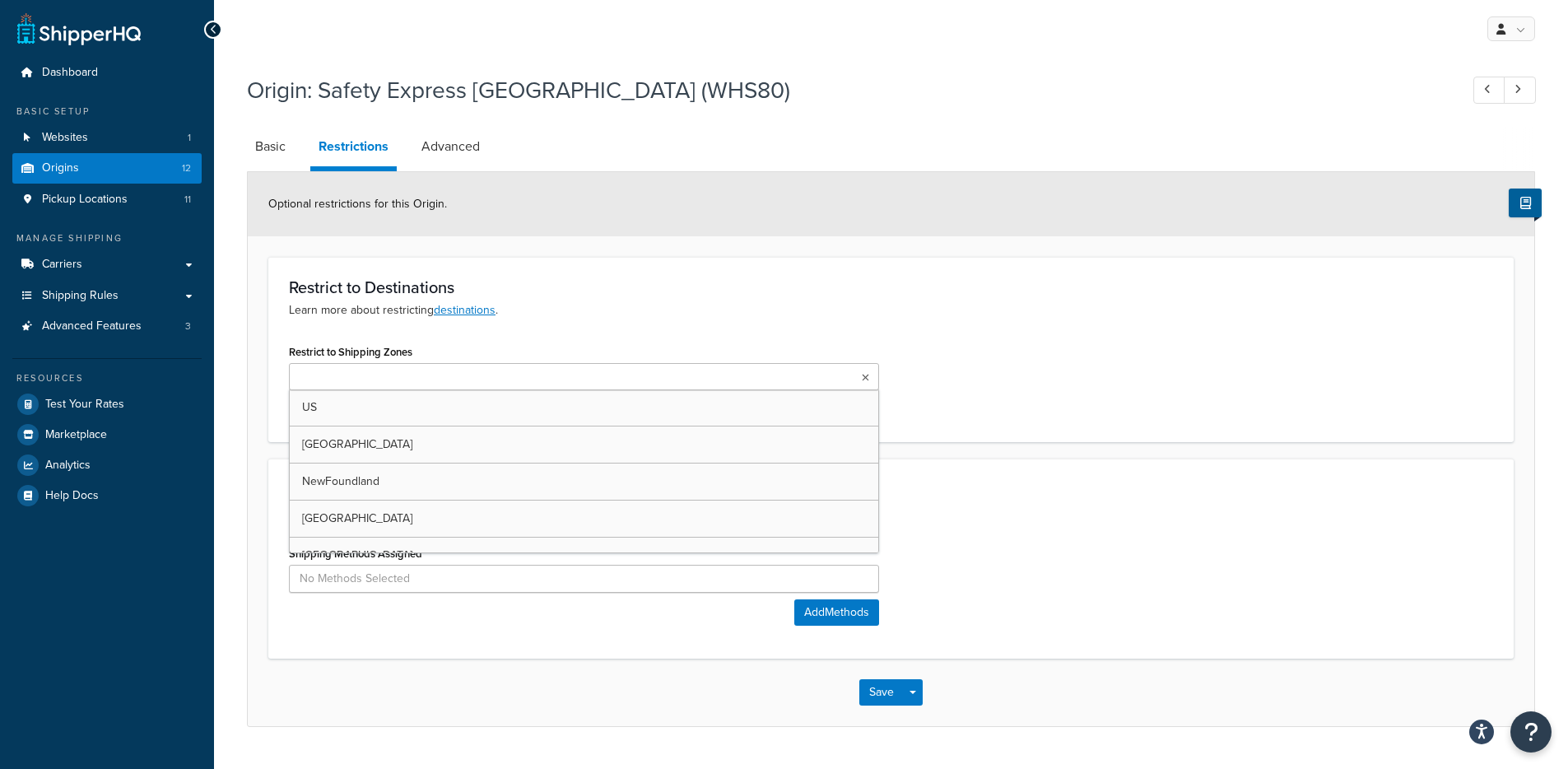 click on "Restrict to Shipping Zones" at bounding box center [366, 378] 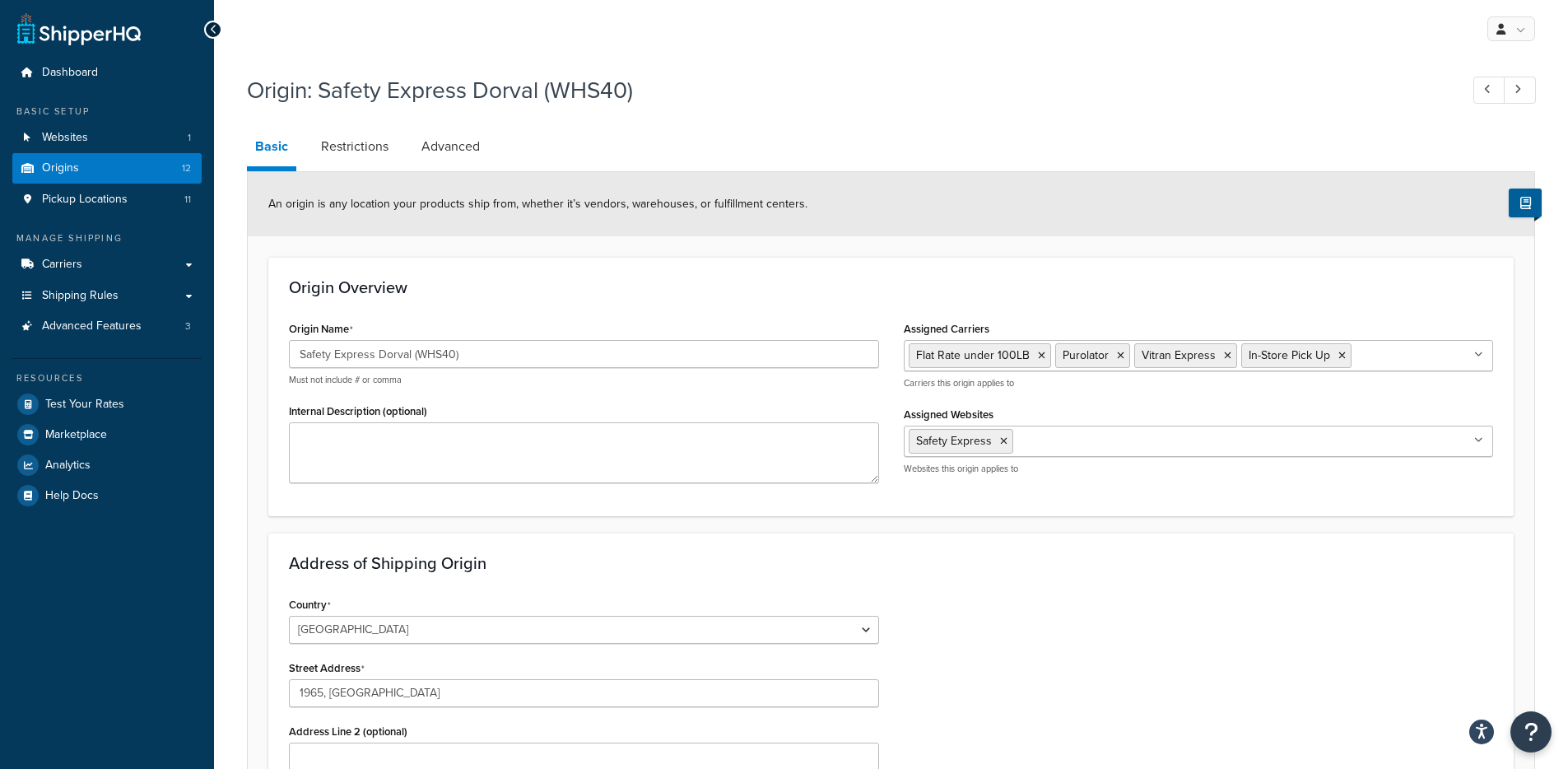 select on "1039" 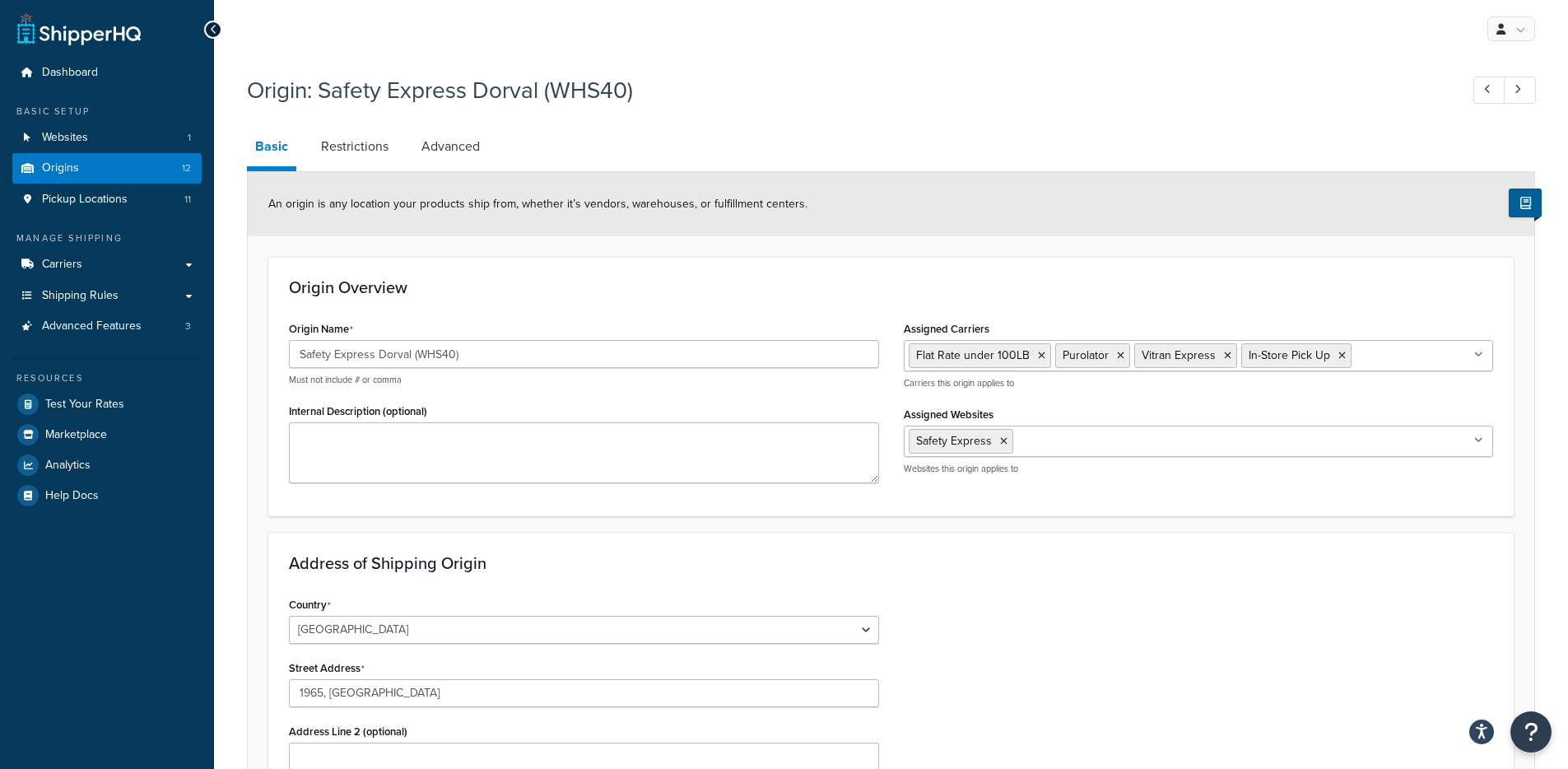 scroll, scrollTop: 0, scrollLeft: 0, axis: both 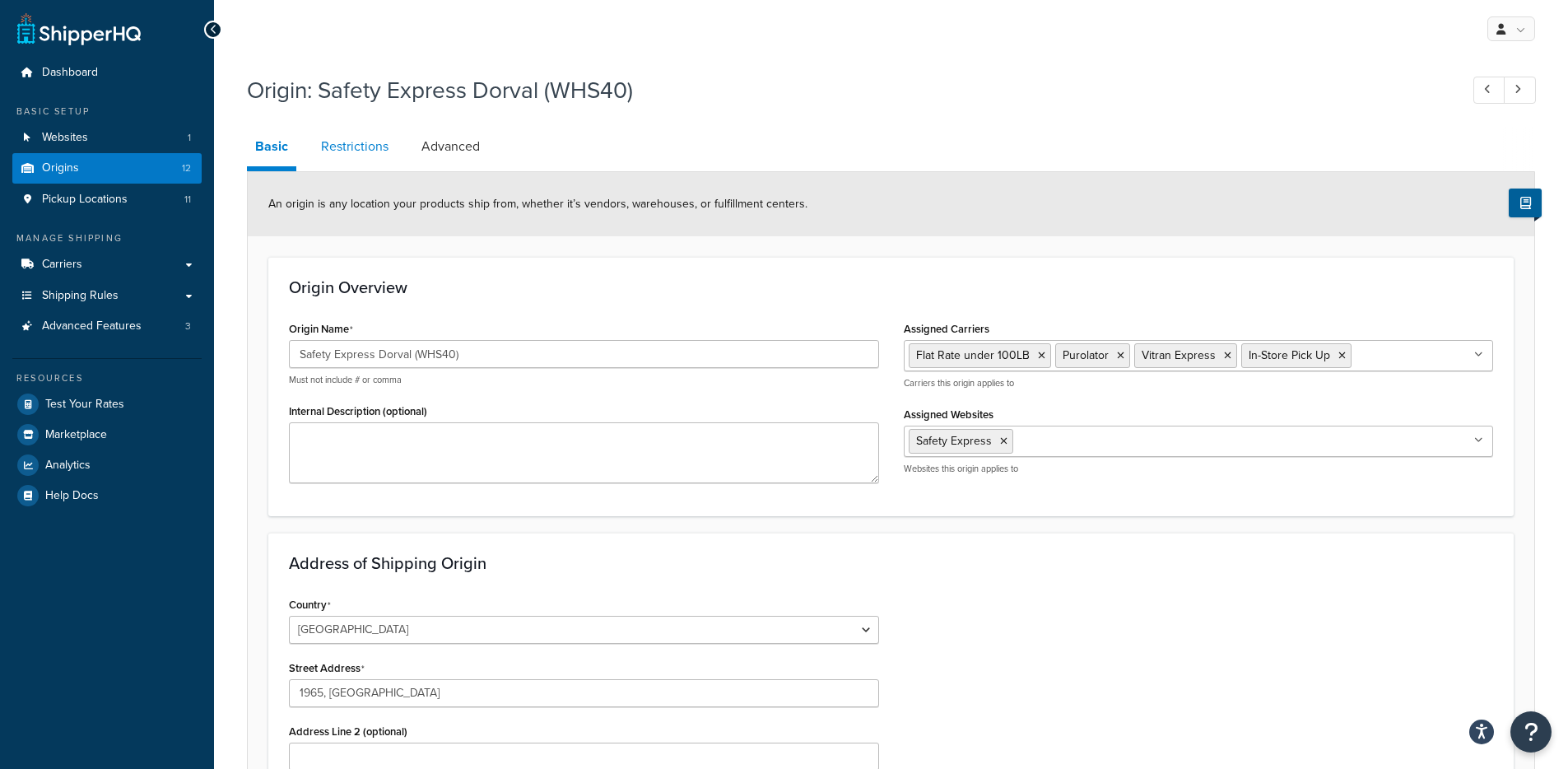 click on "Restrictions" at bounding box center [355, 147] 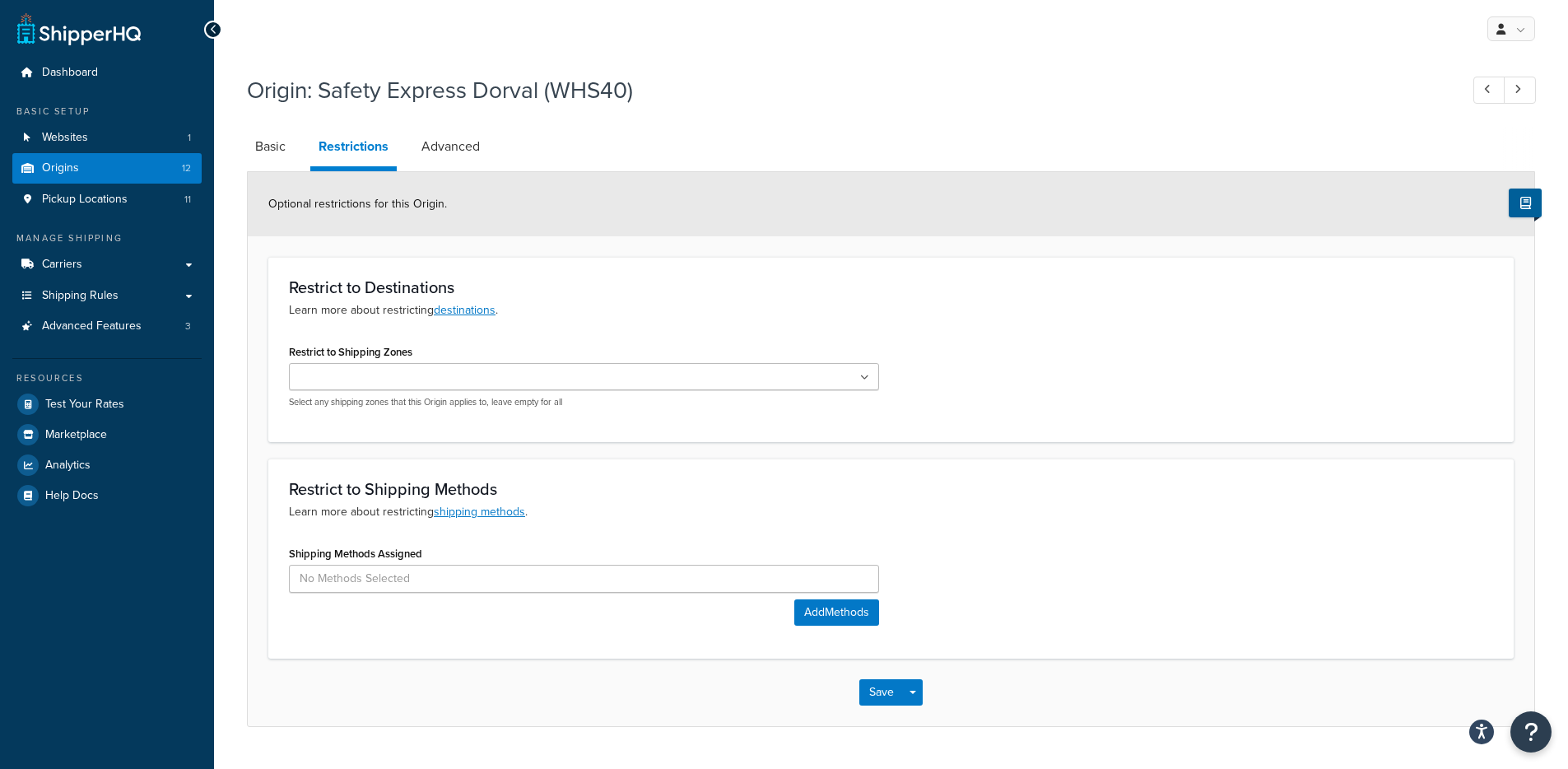 click on "Restrict to Shipping Zones" at bounding box center [366, 378] 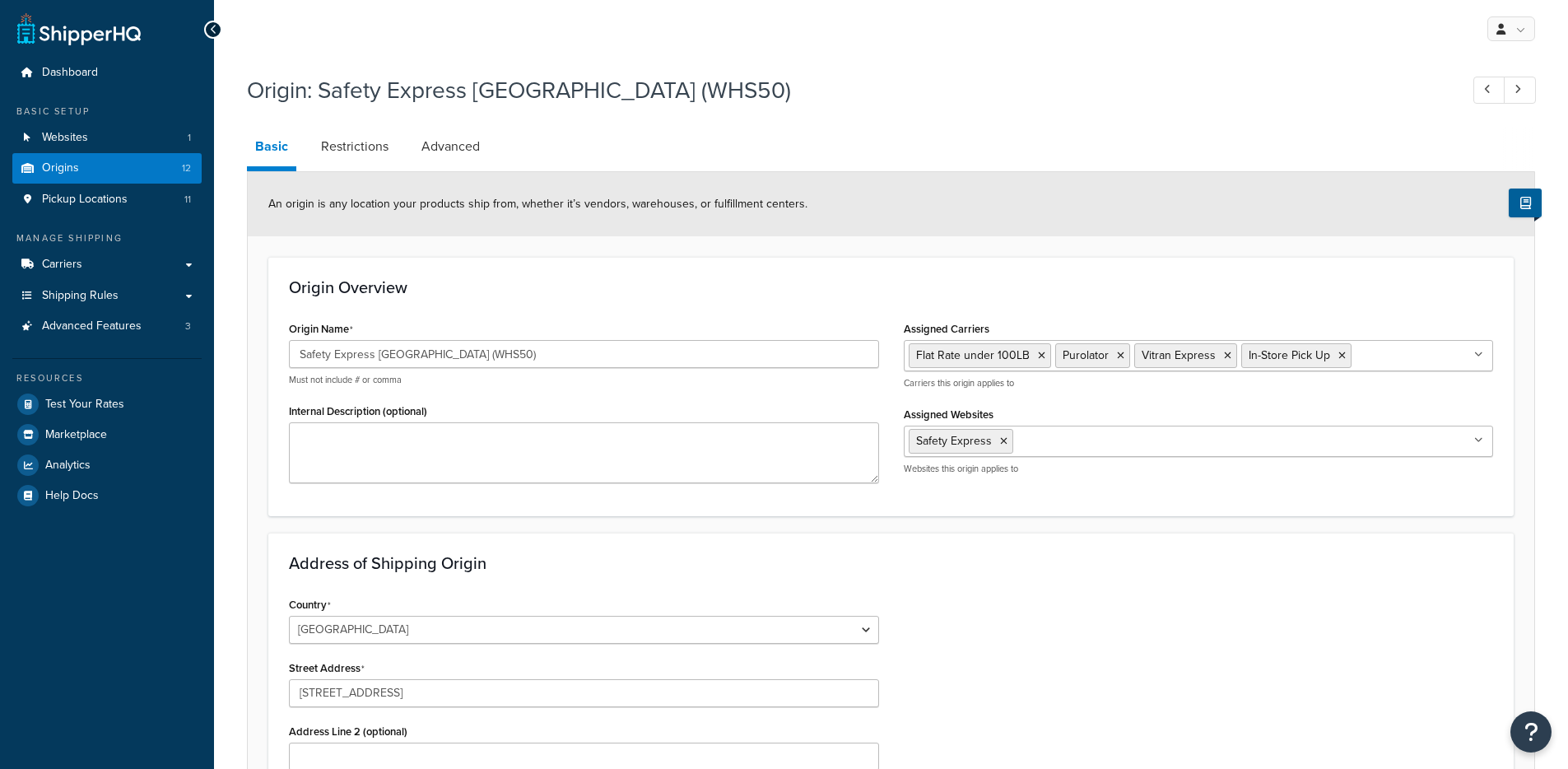 select on "1039" 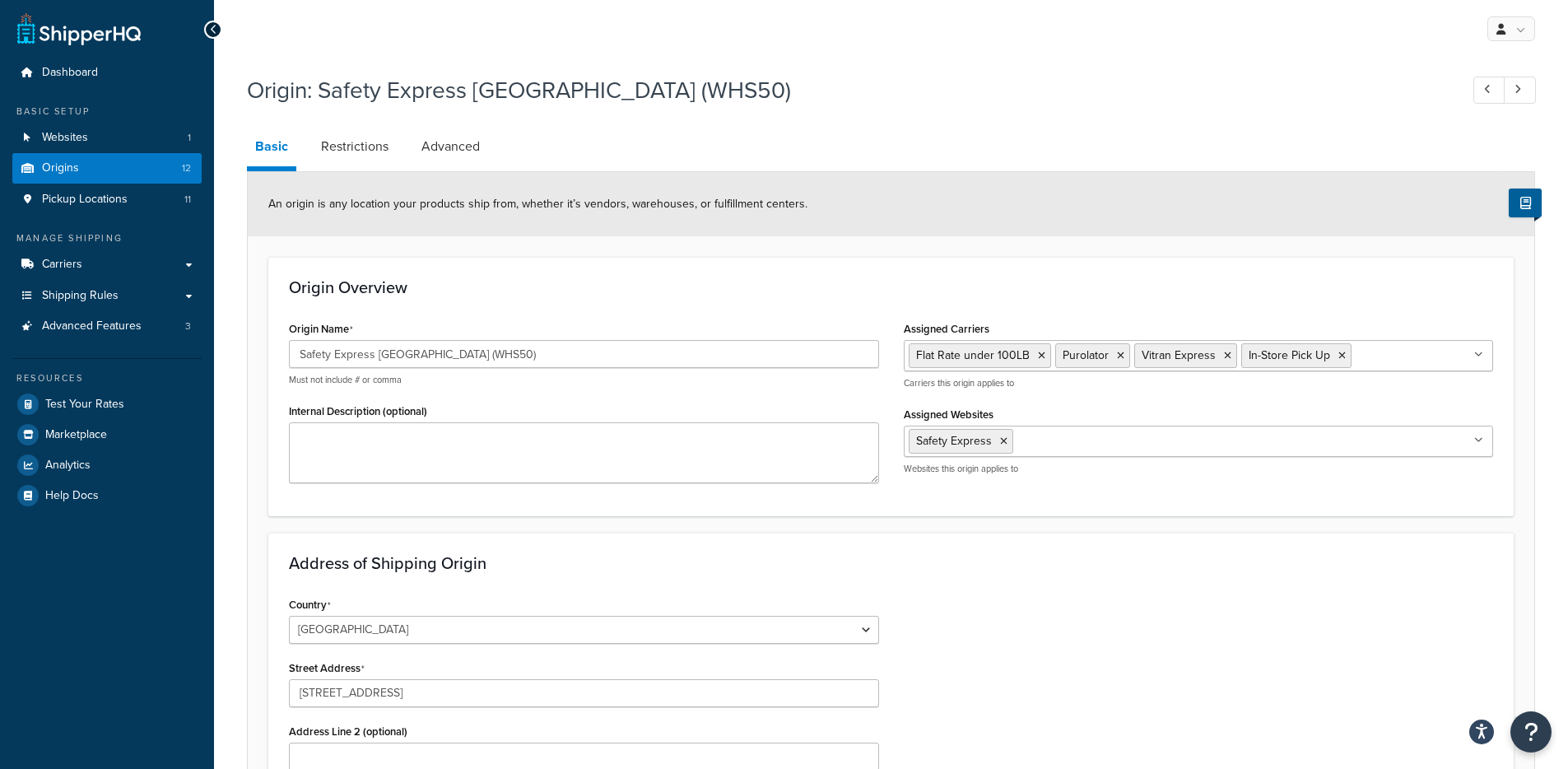 scroll, scrollTop: 0, scrollLeft: 0, axis: both 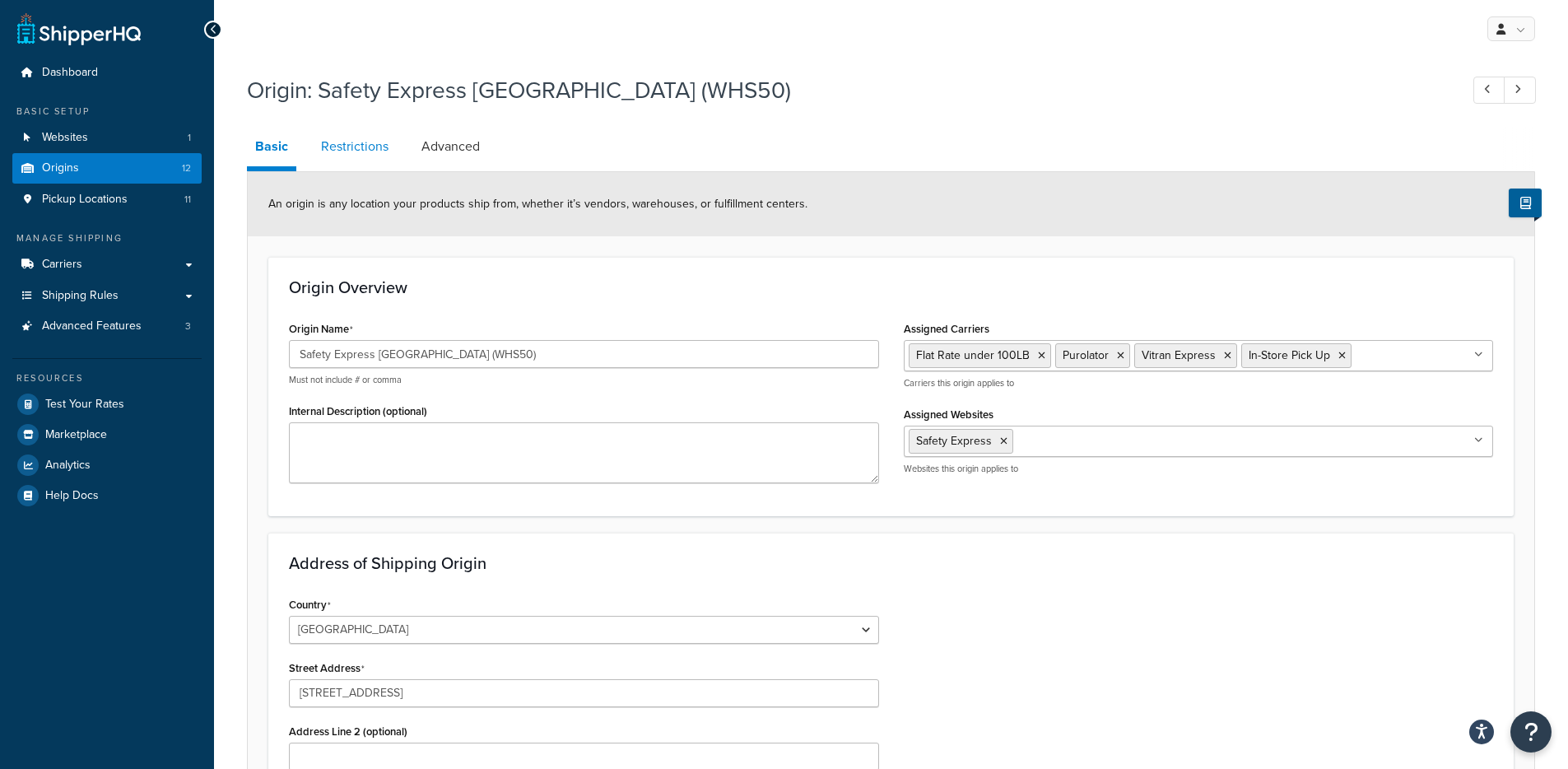 click on "Restrictions" at bounding box center (355, 147) 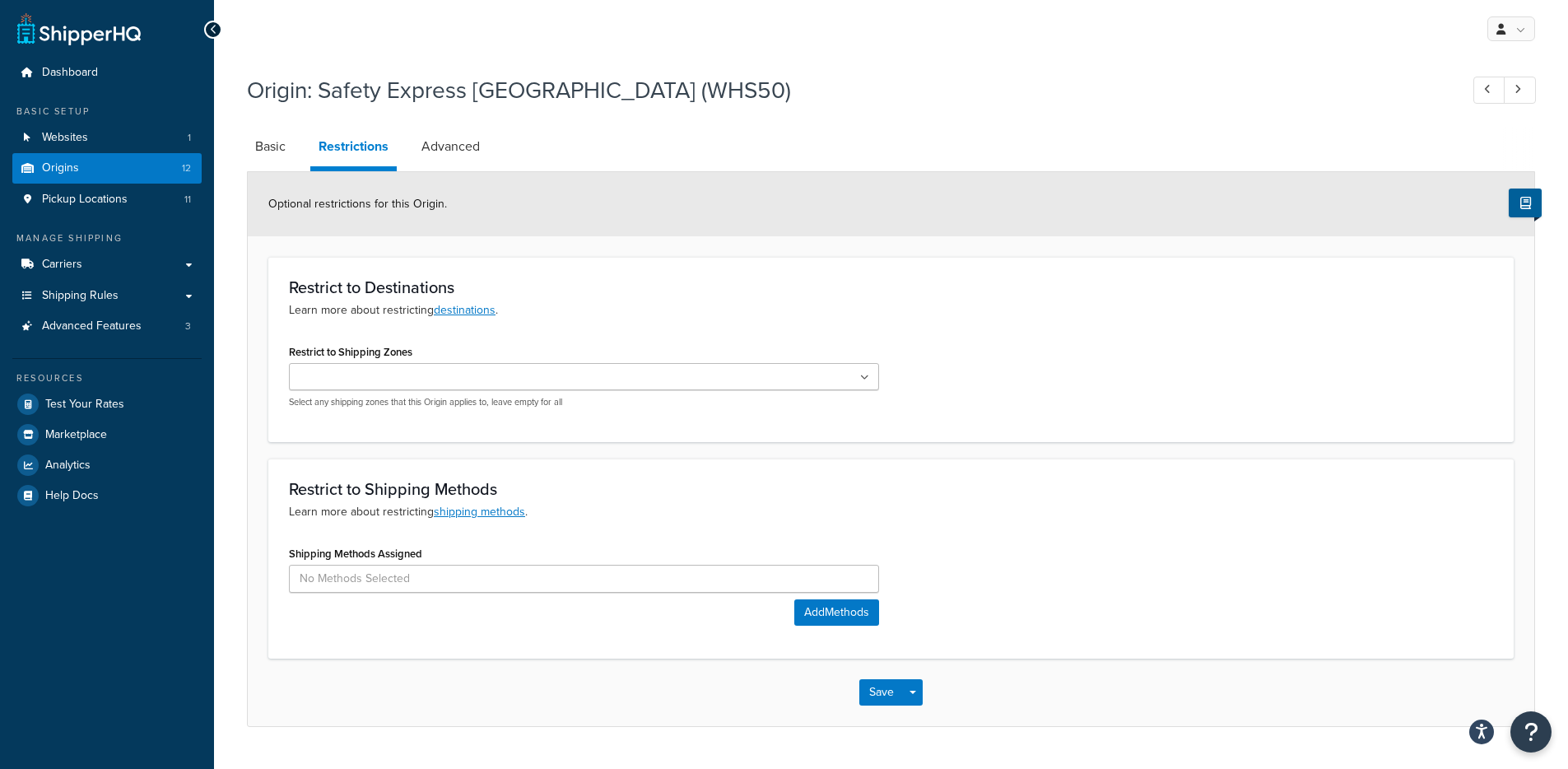 click on "Restrict to Shipping Zones" at bounding box center (366, 378) 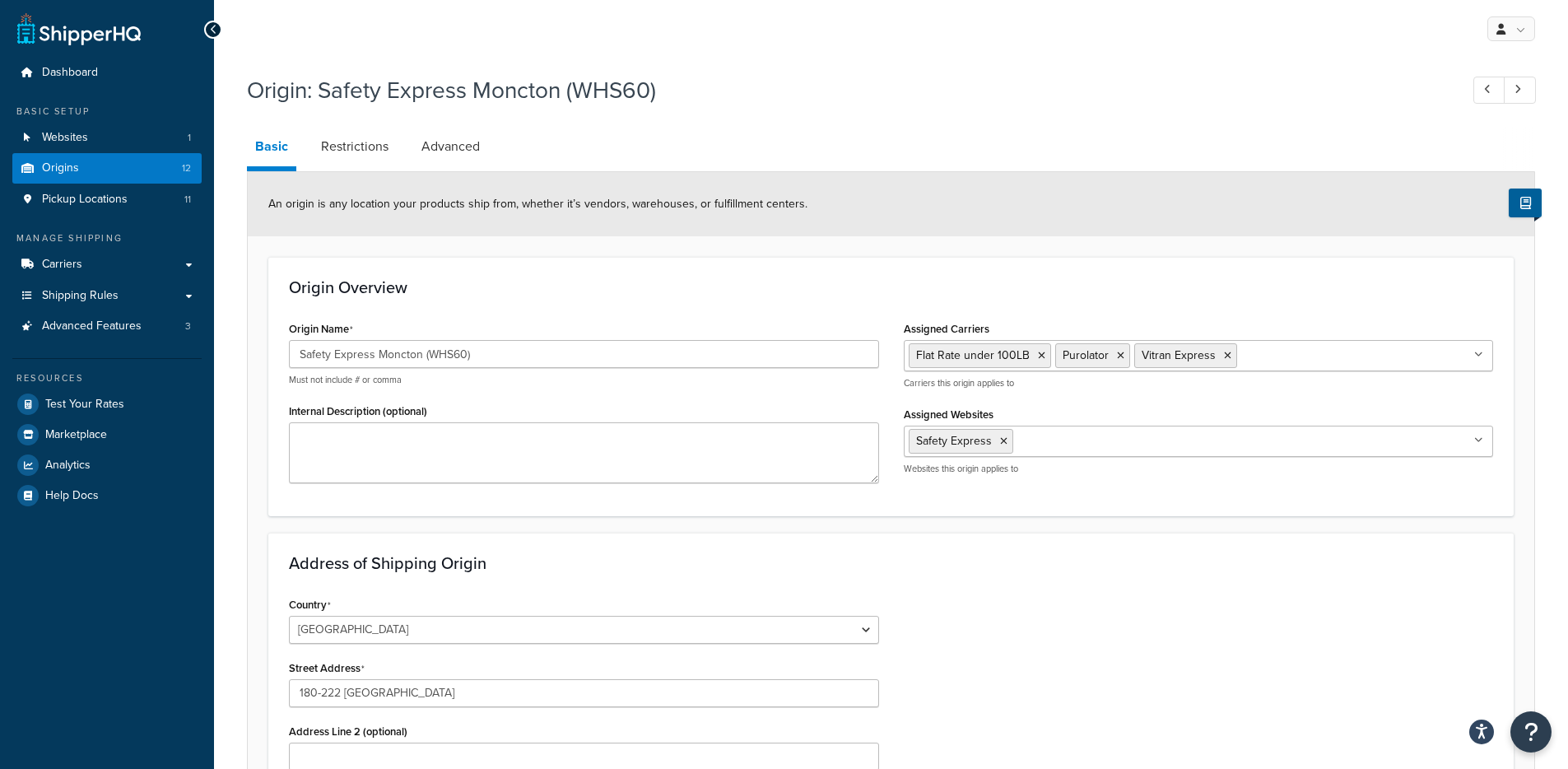 select on "1039" 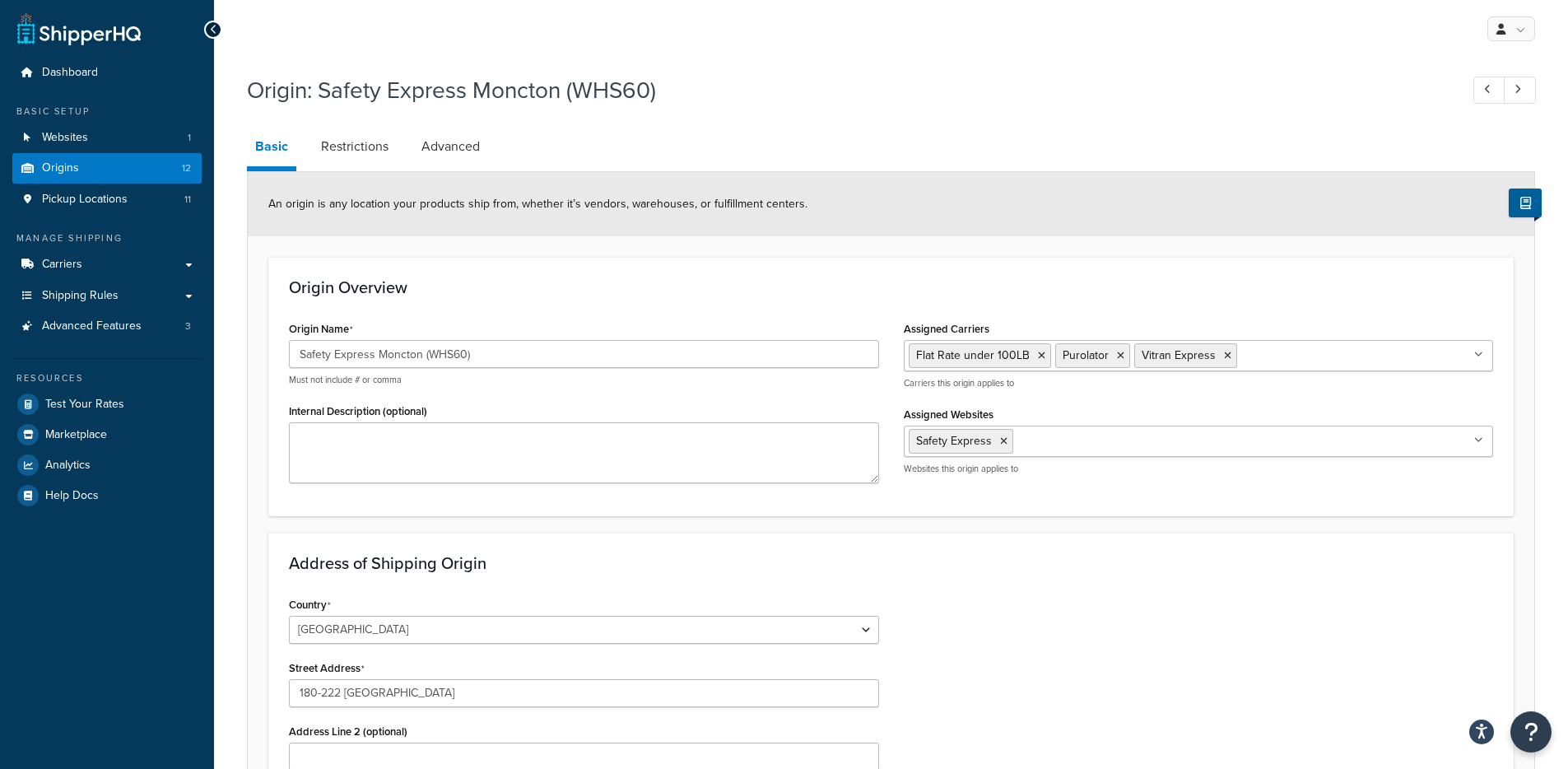 scroll, scrollTop: 0, scrollLeft: 0, axis: both 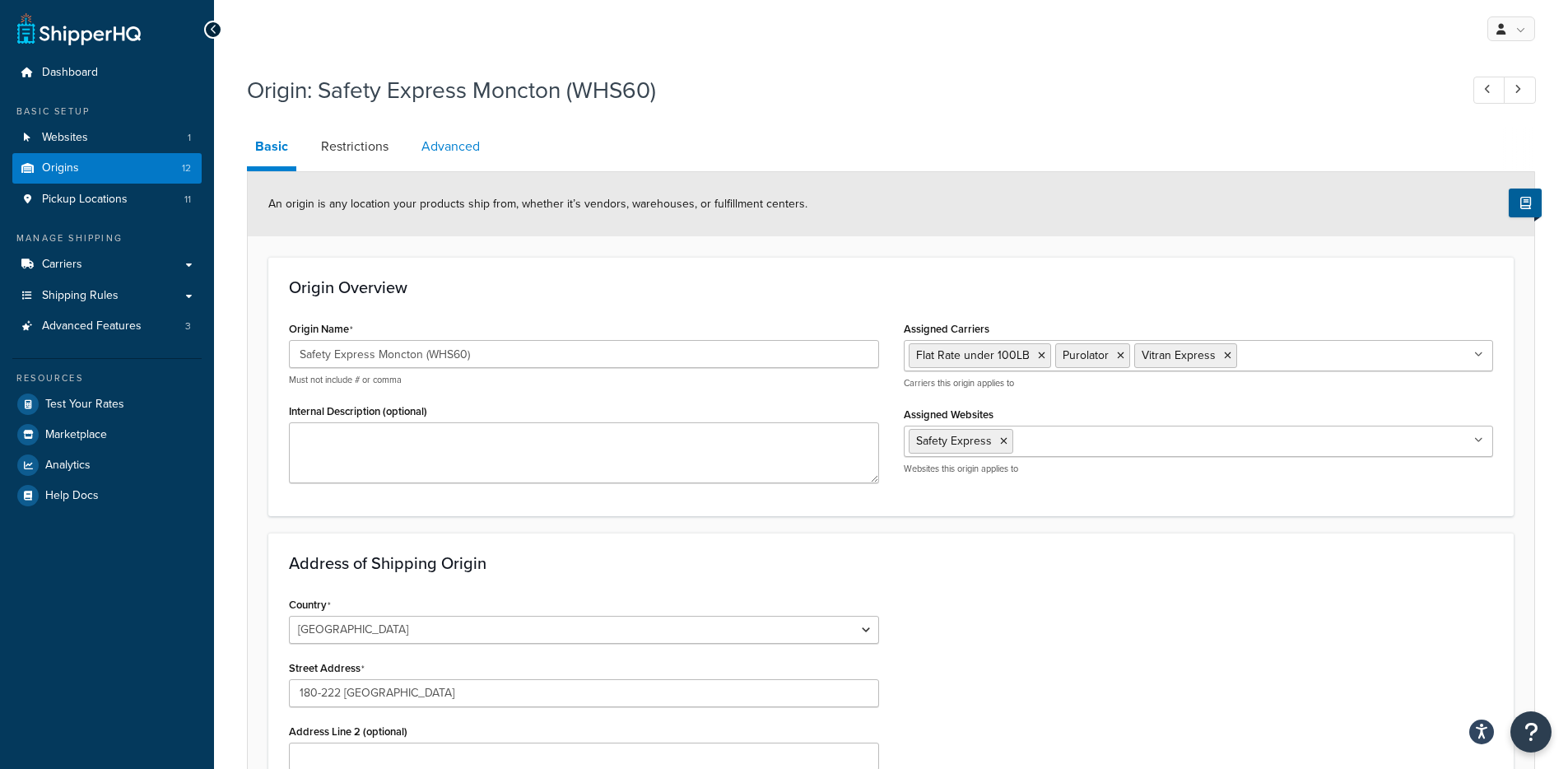 click on "Advanced" at bounding box center (450, 147) 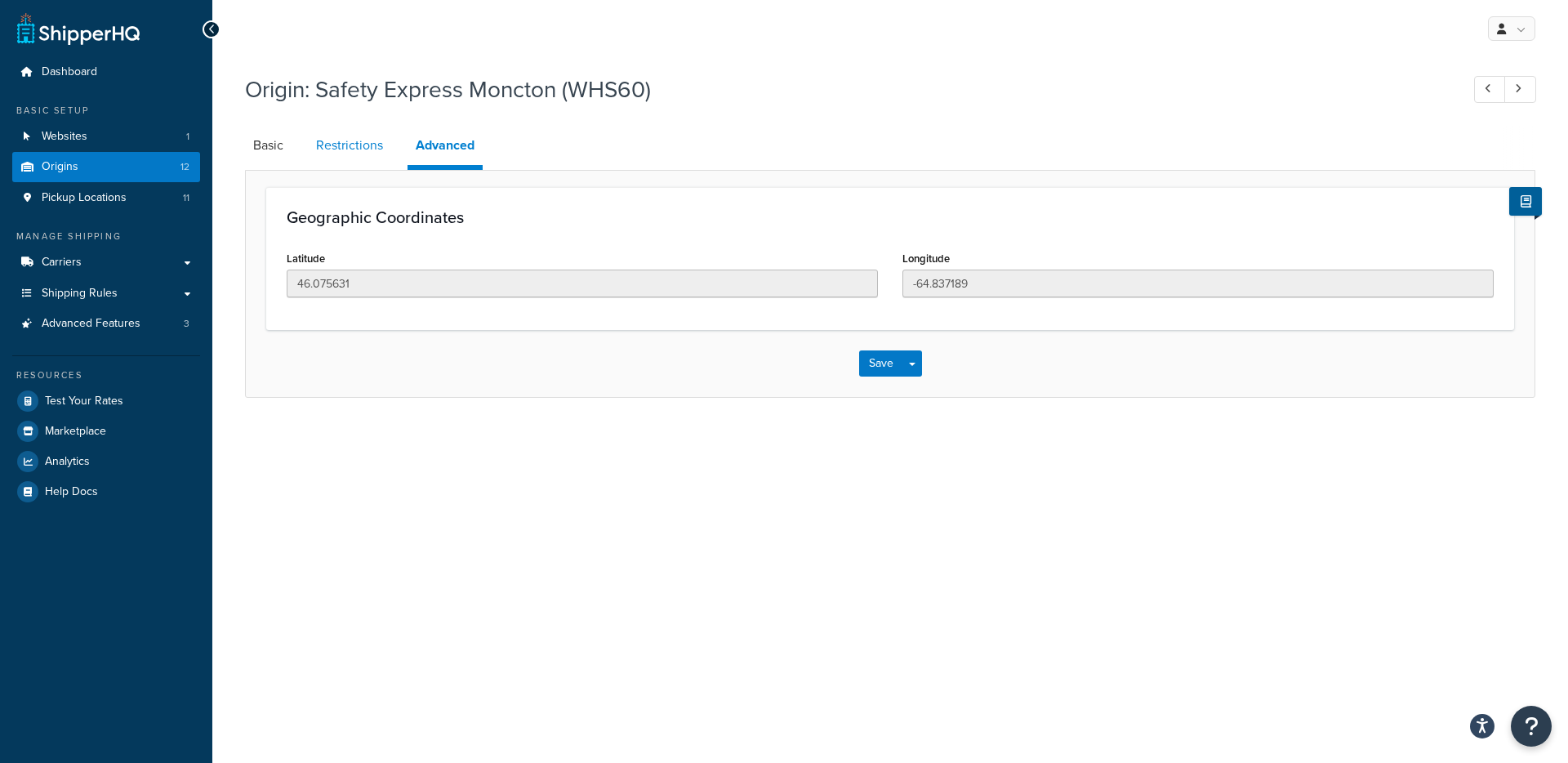 click on "Restrictions" at bounding box center (350, 145) 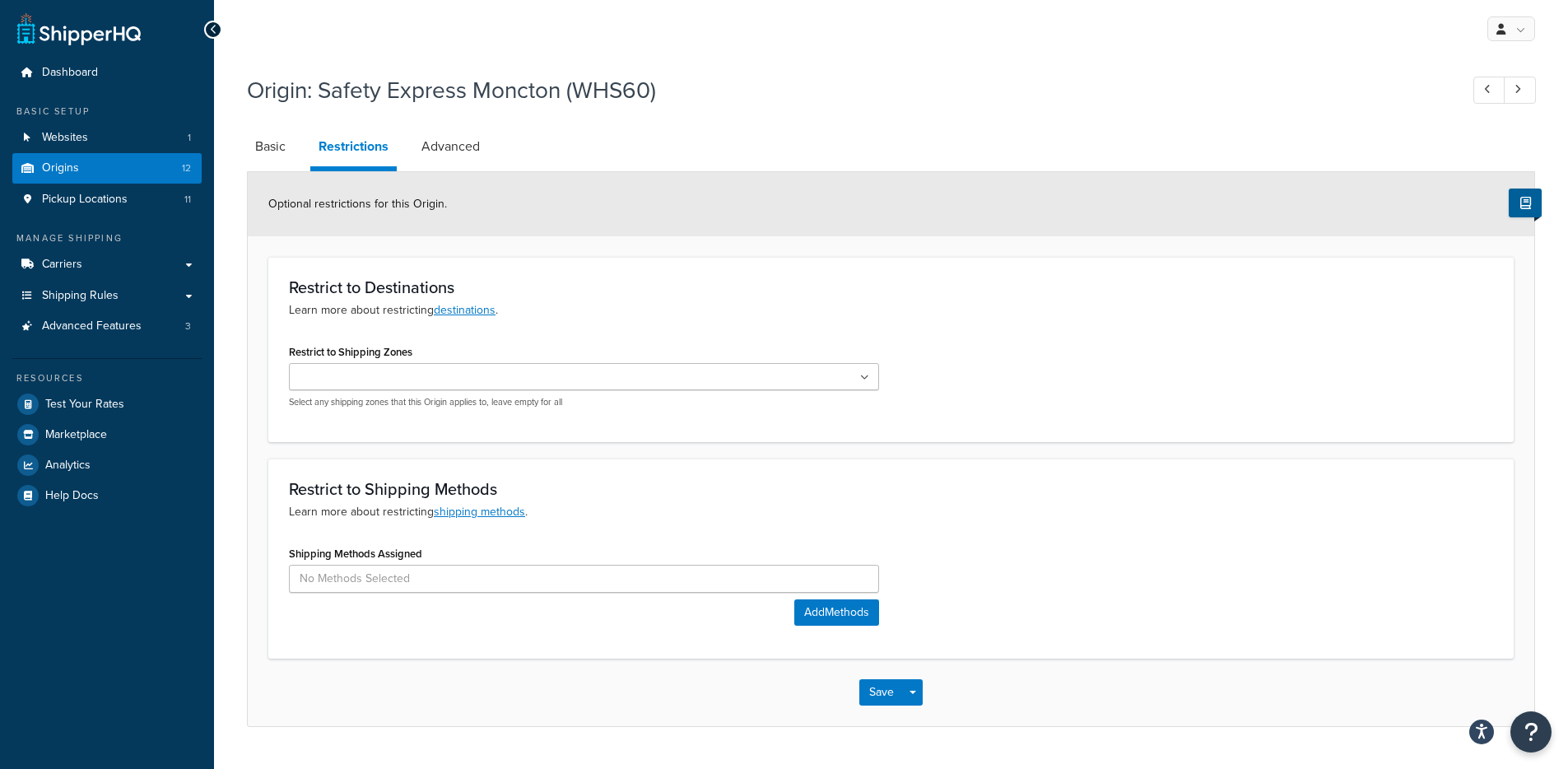 click on "Restrict to Shipping Zones" at bounding box center (366, 378) 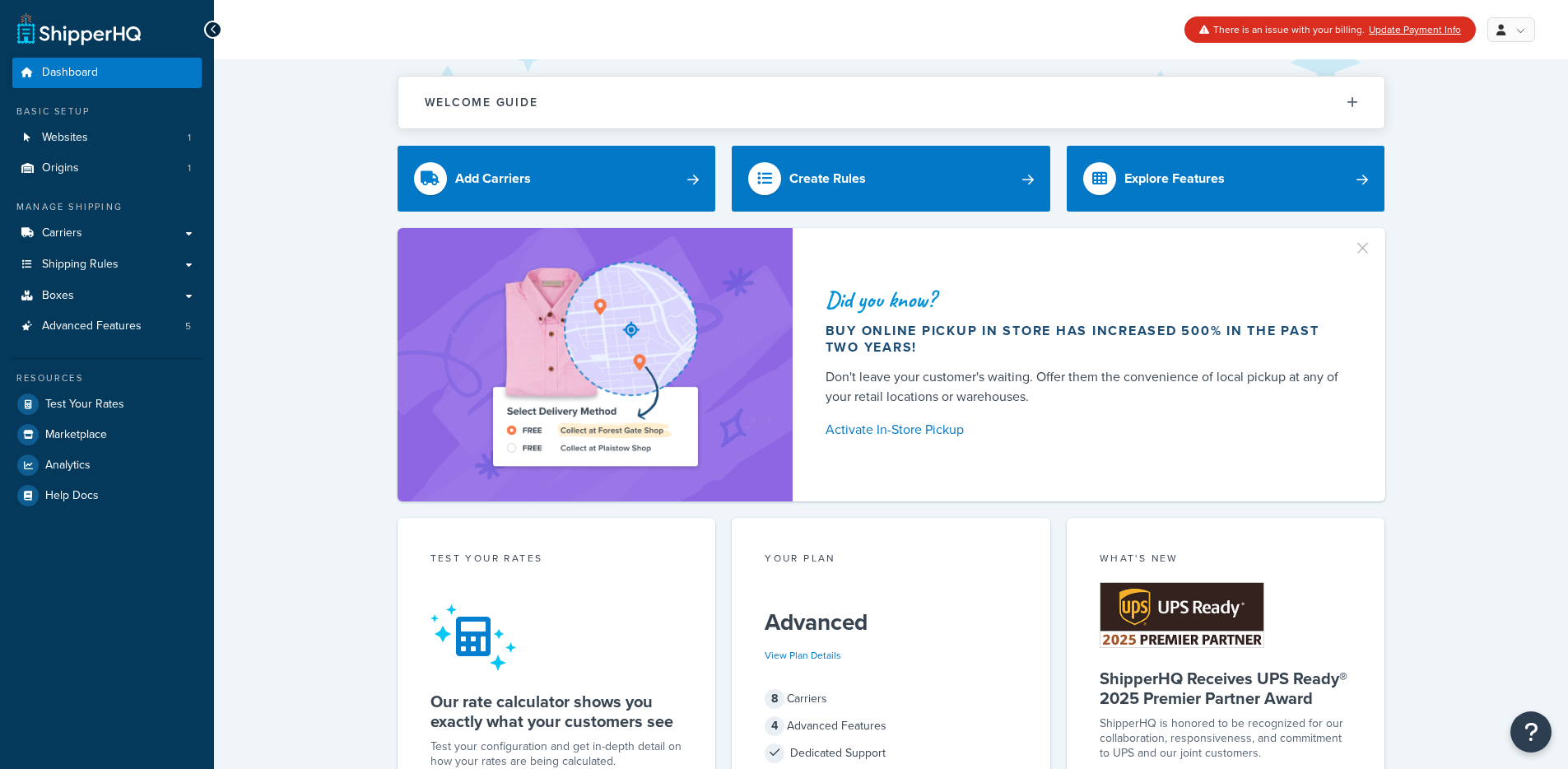 scroll, scrollTop: 0, scrollLeft: 0, axis: both 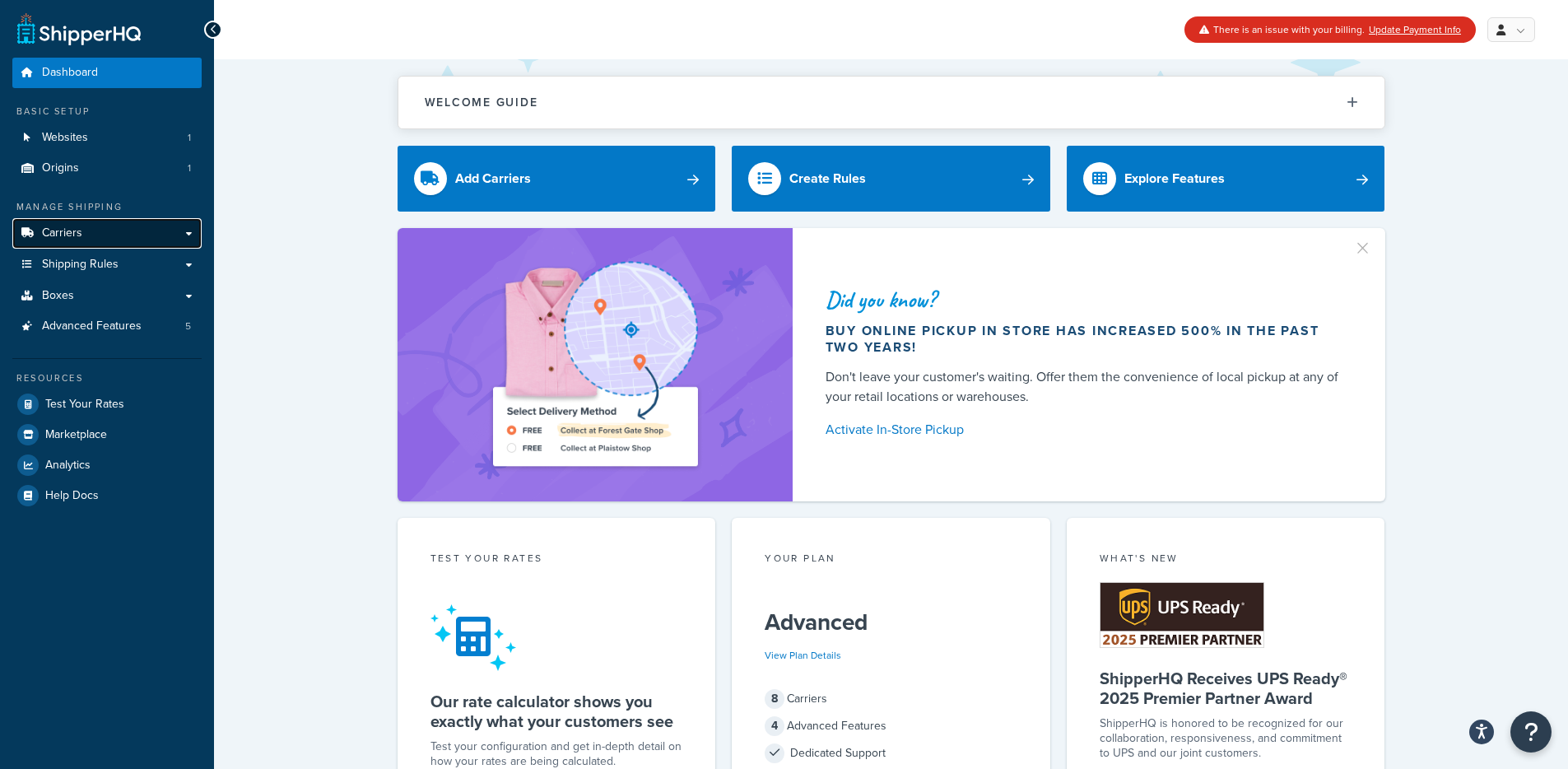 click on "Carriers" at bounding box center (107, 233) 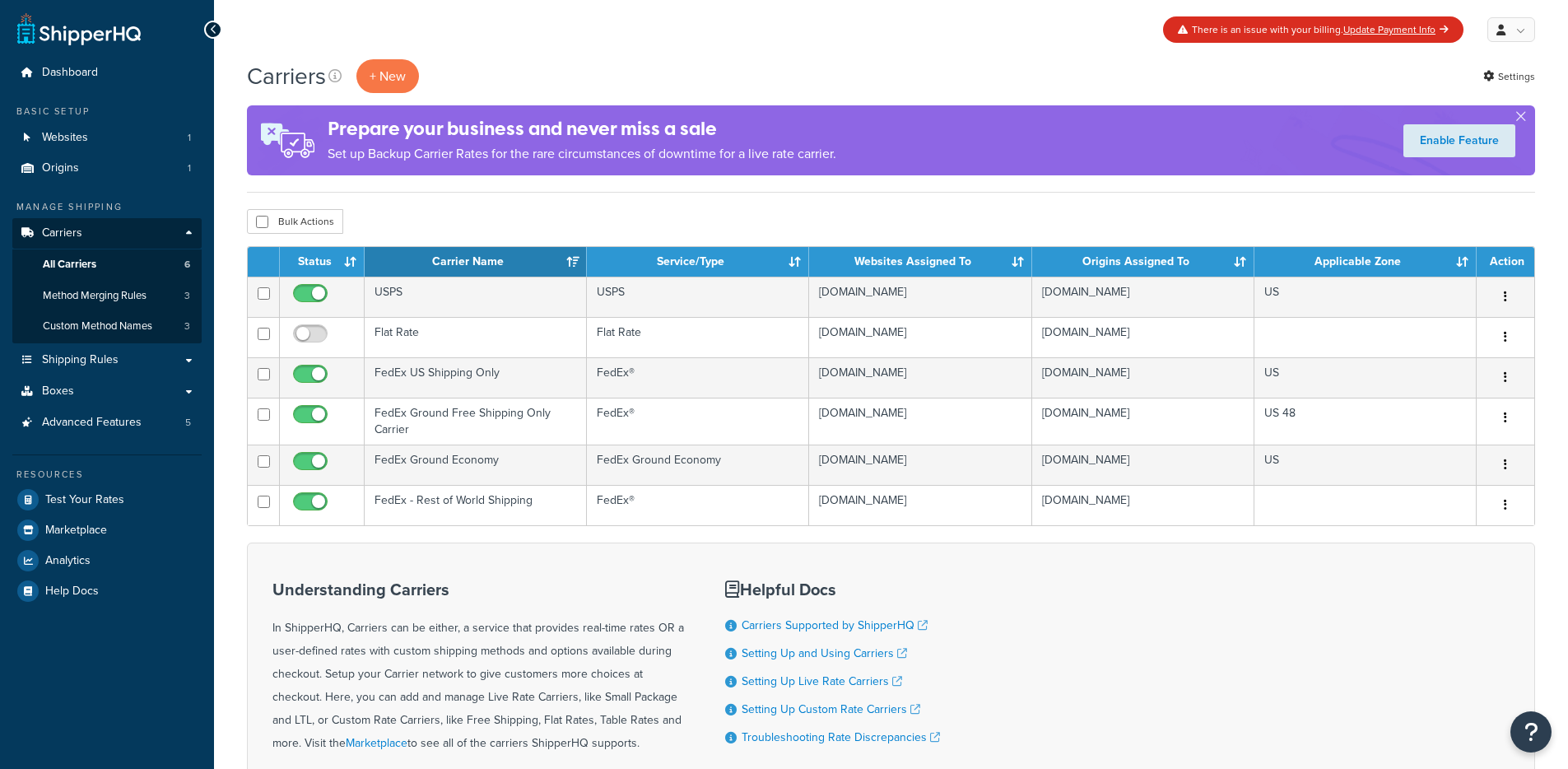 scroll, scrollTop: 0, scrollLeft: 0, axis: both 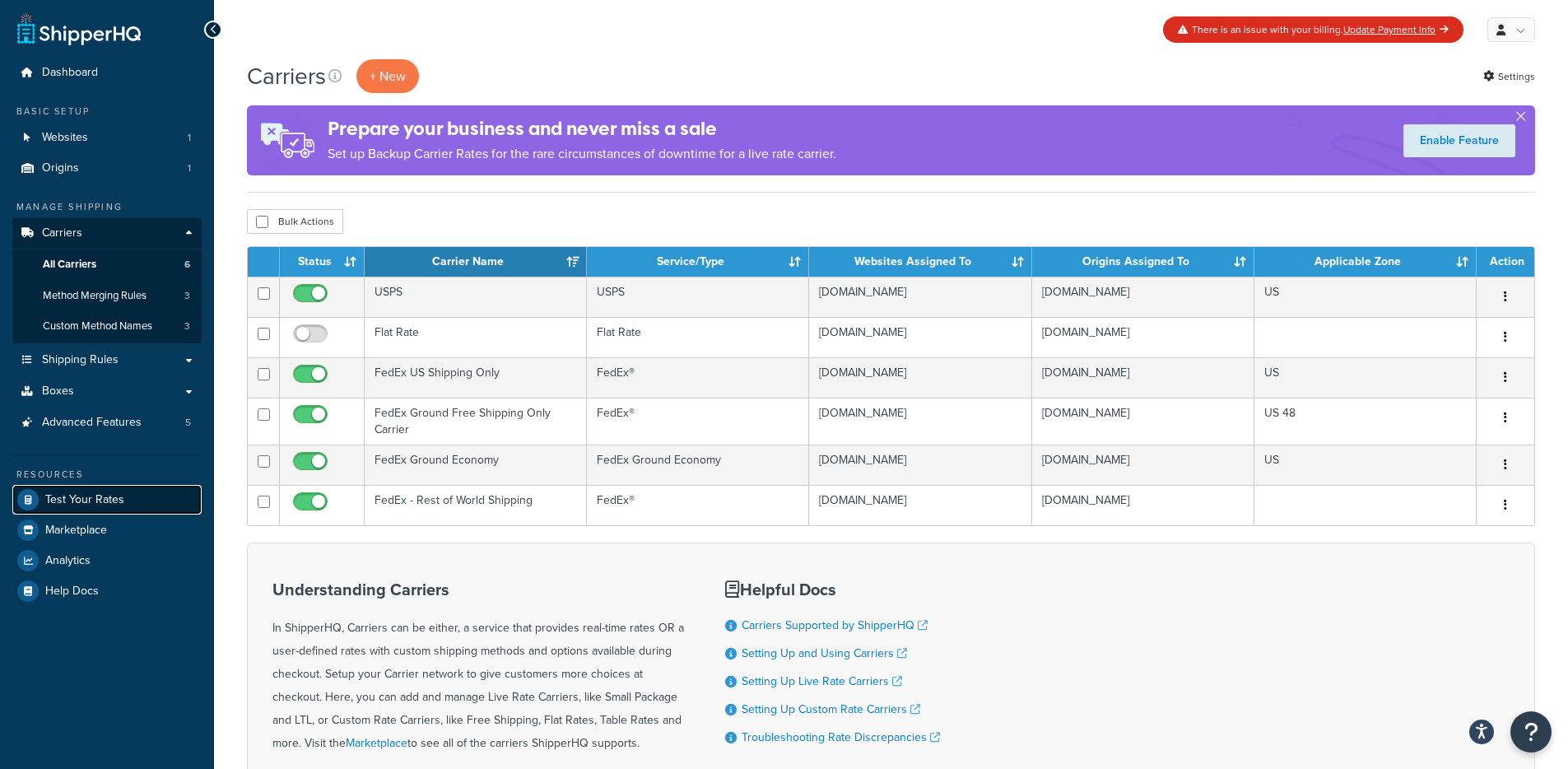 click on "Test Your Rates" at bounding box center (85, 500) 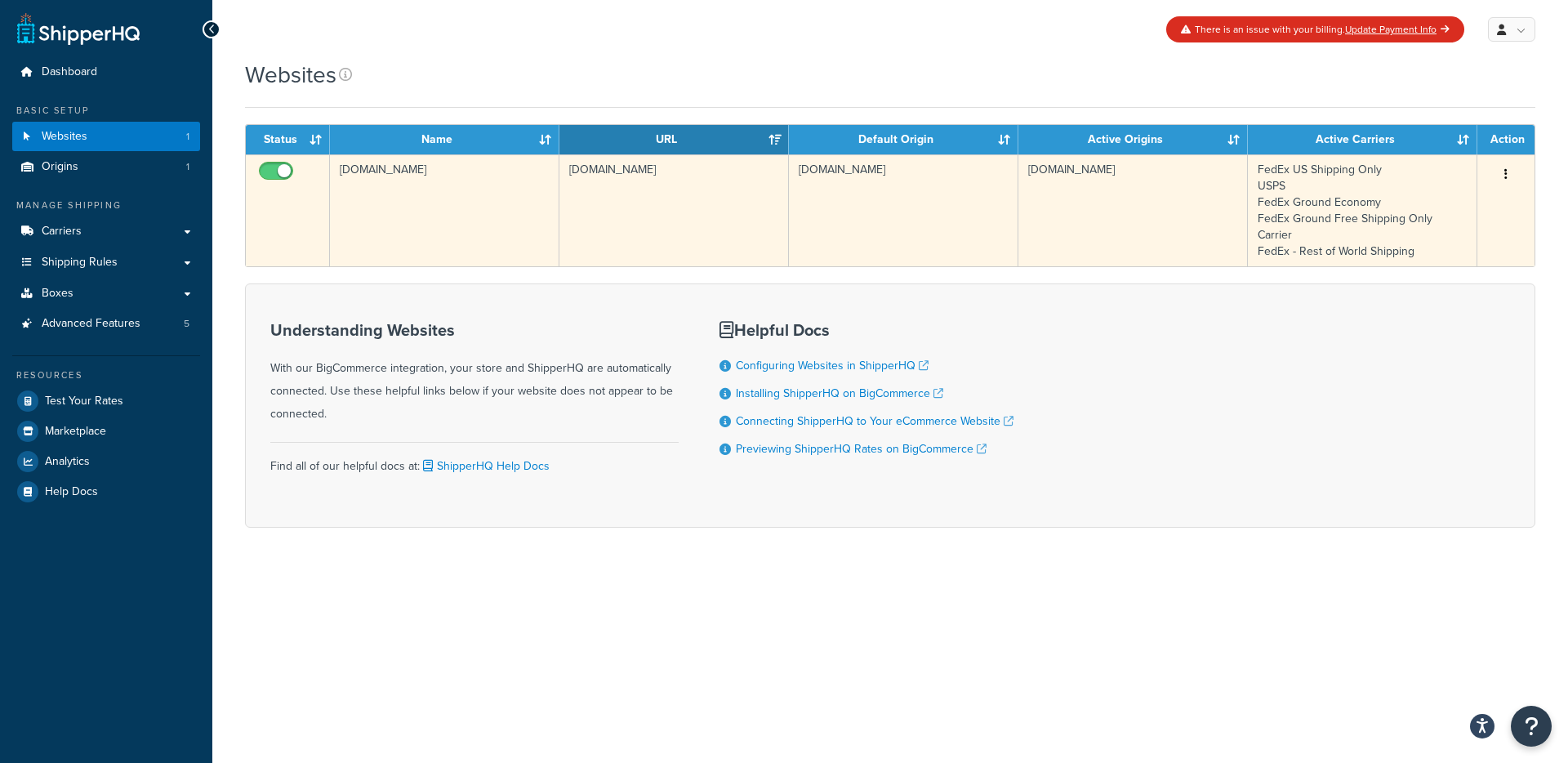 click on "[DOMAIN_NAME]" at bounding box center [674, 210] 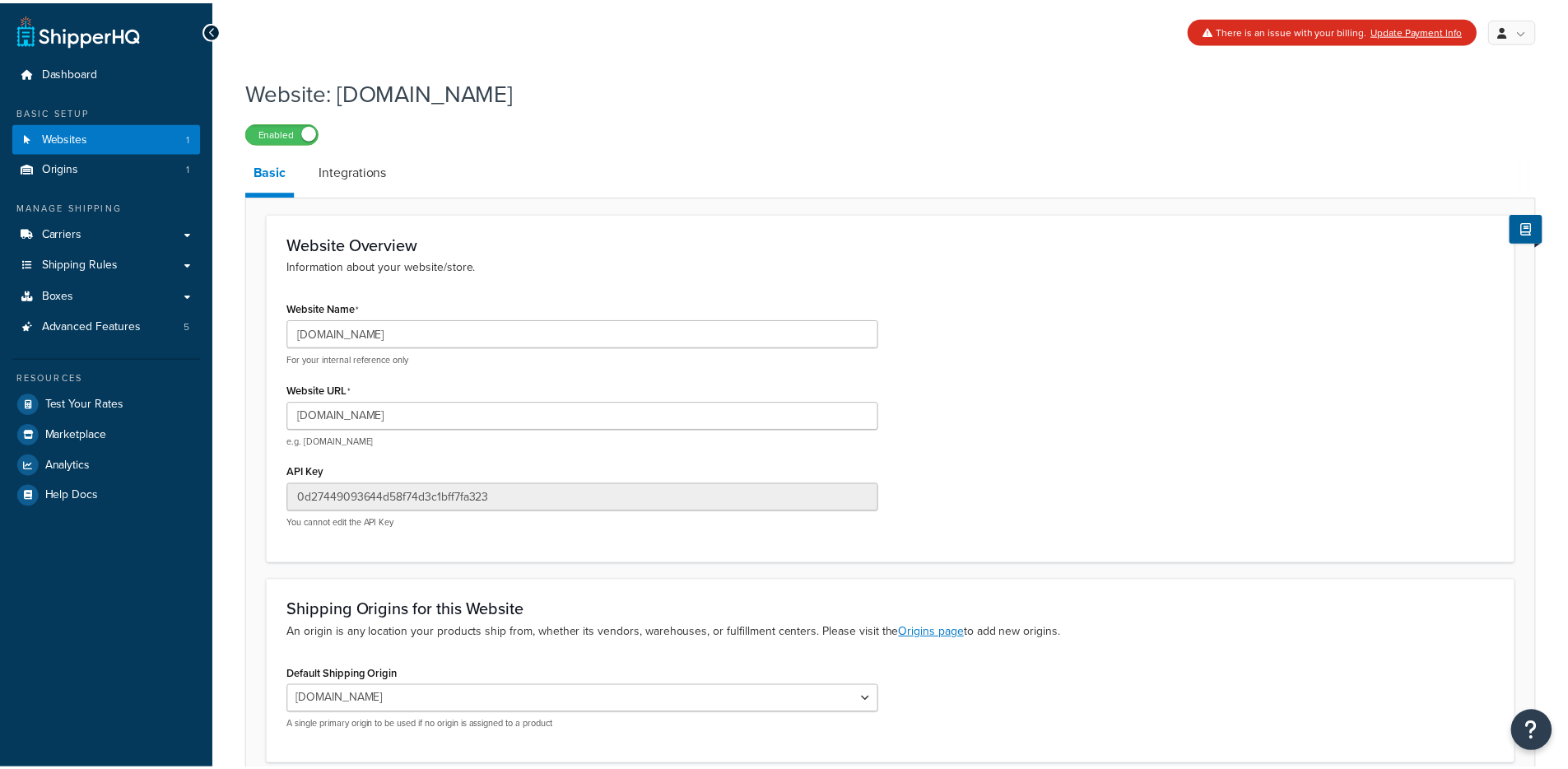 scroll, scrollTop: 0, scrollLeft: 0, axis: both 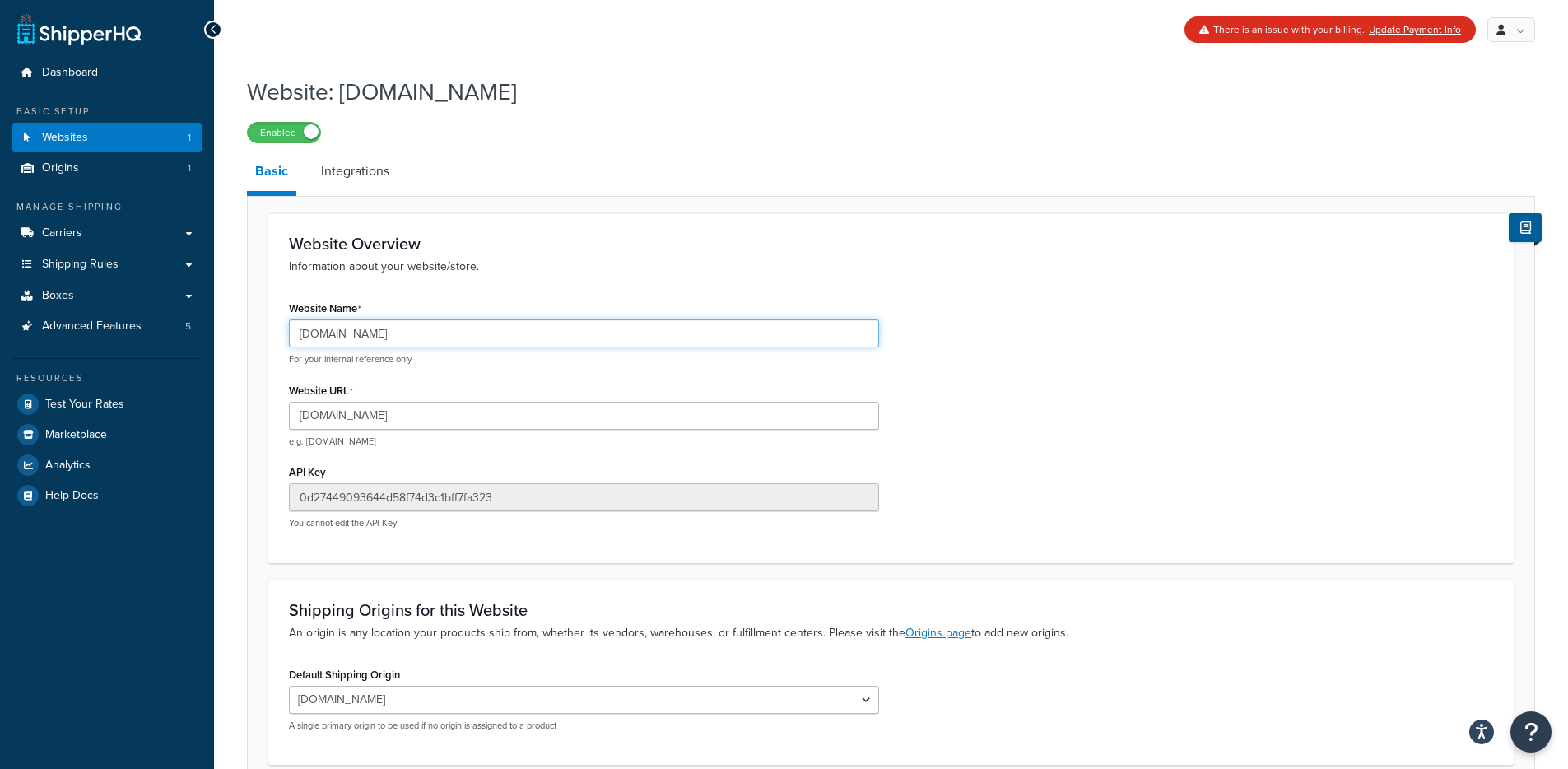 click on "[DOMAIN_NAME]" at bounding box center [584, 333] 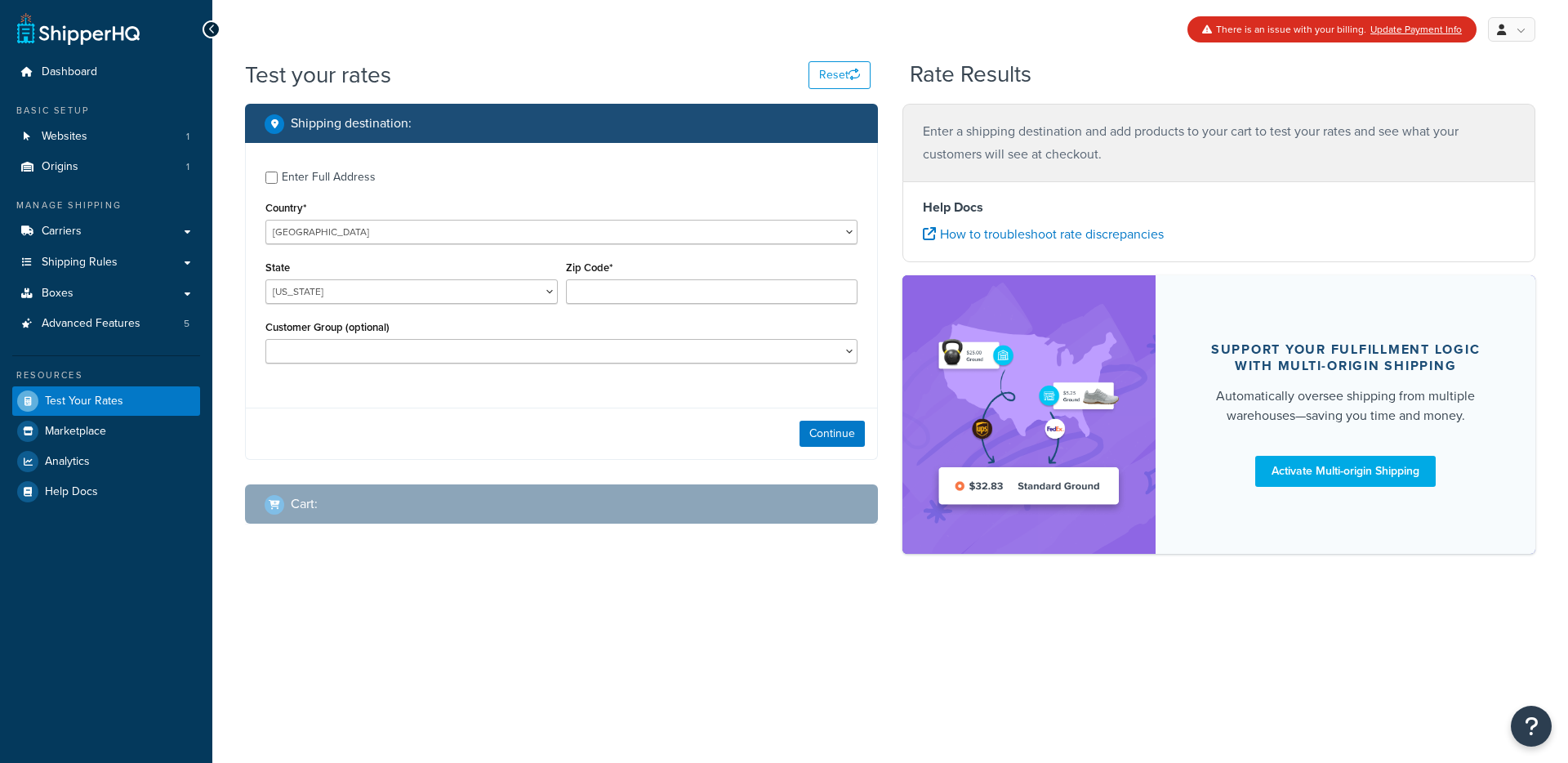 scroll, scrollTop: 0, scrollLeft: 0, axis: both 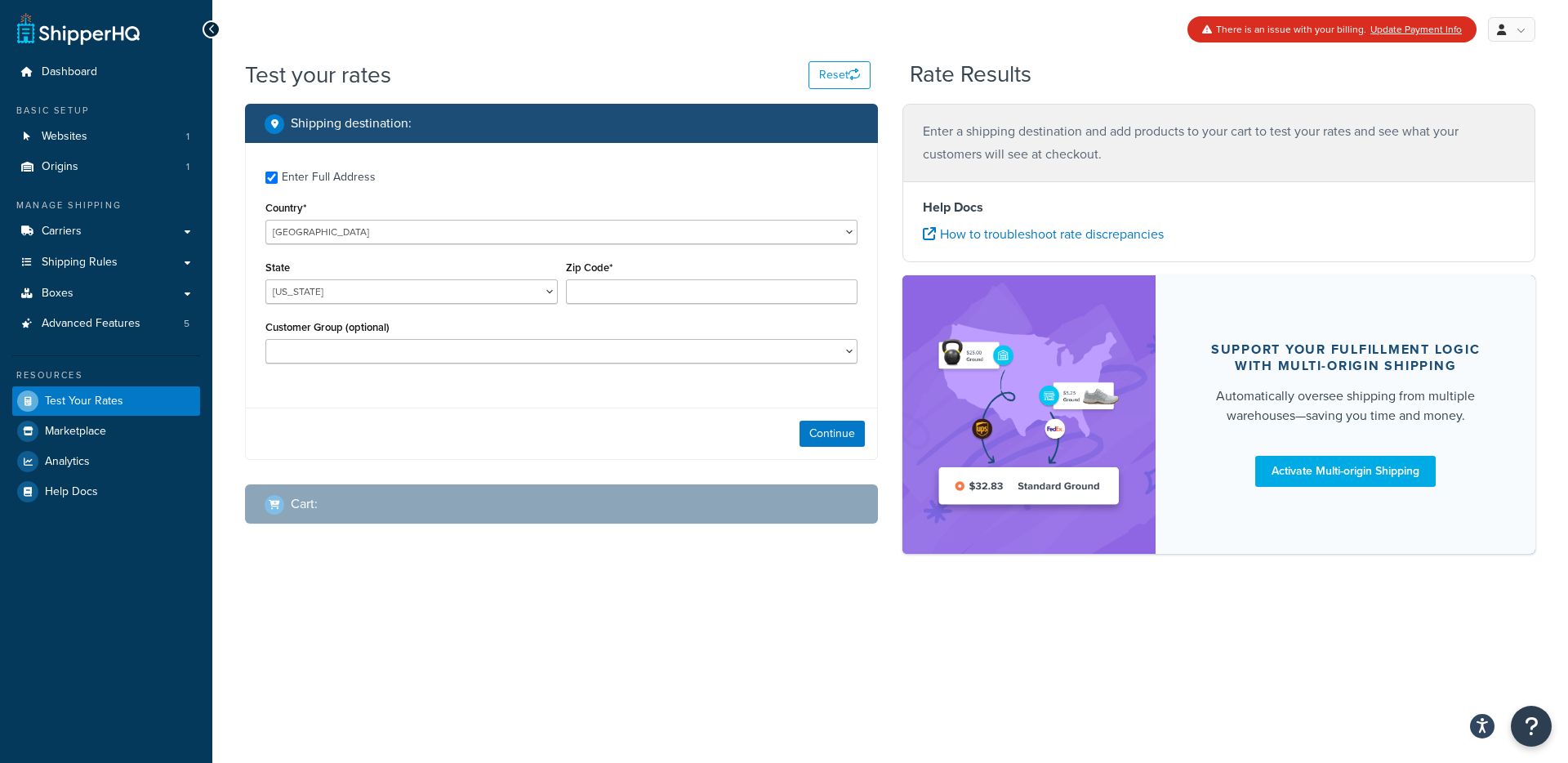 checkbox on "true" 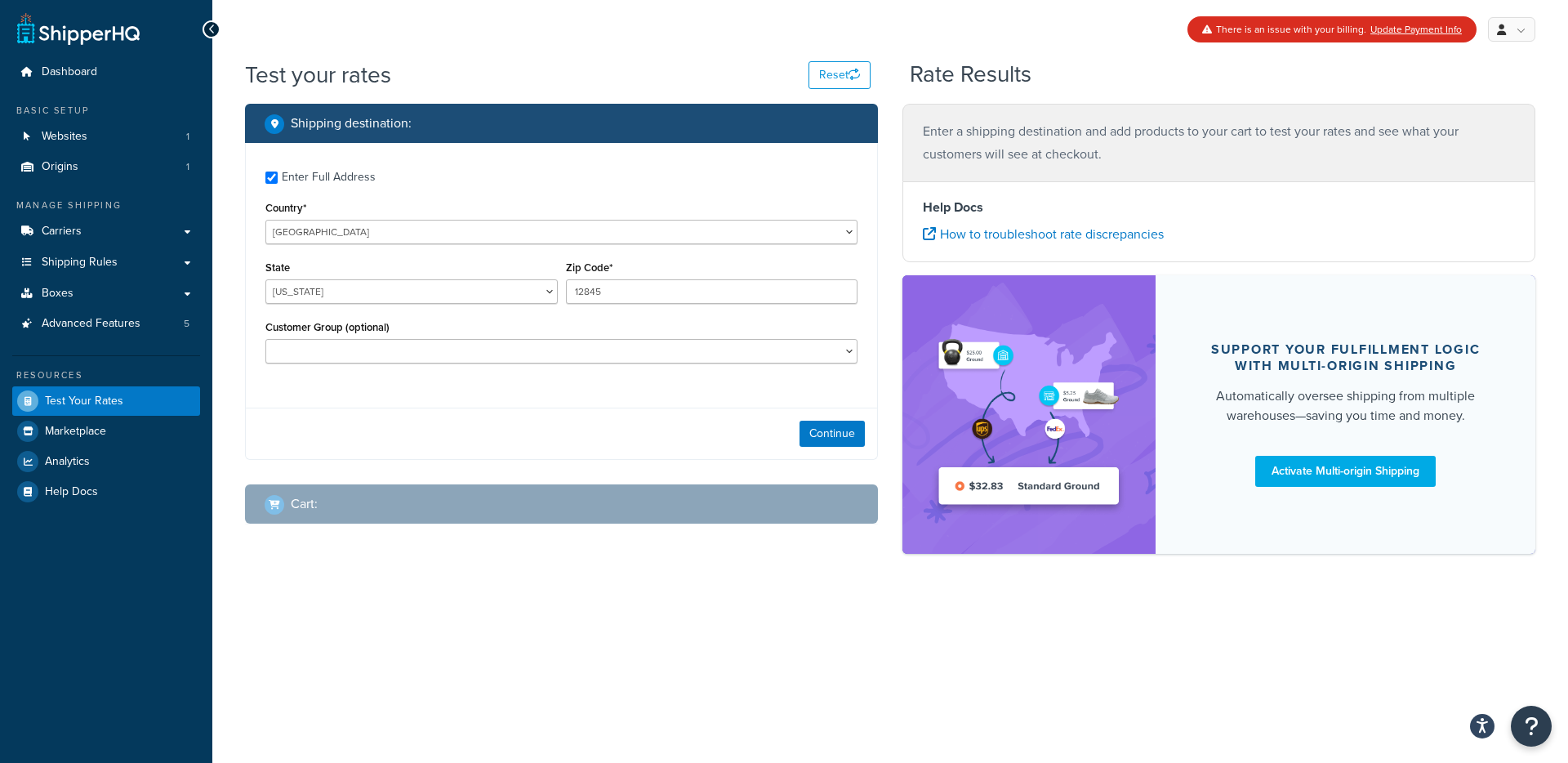 select on "NY" 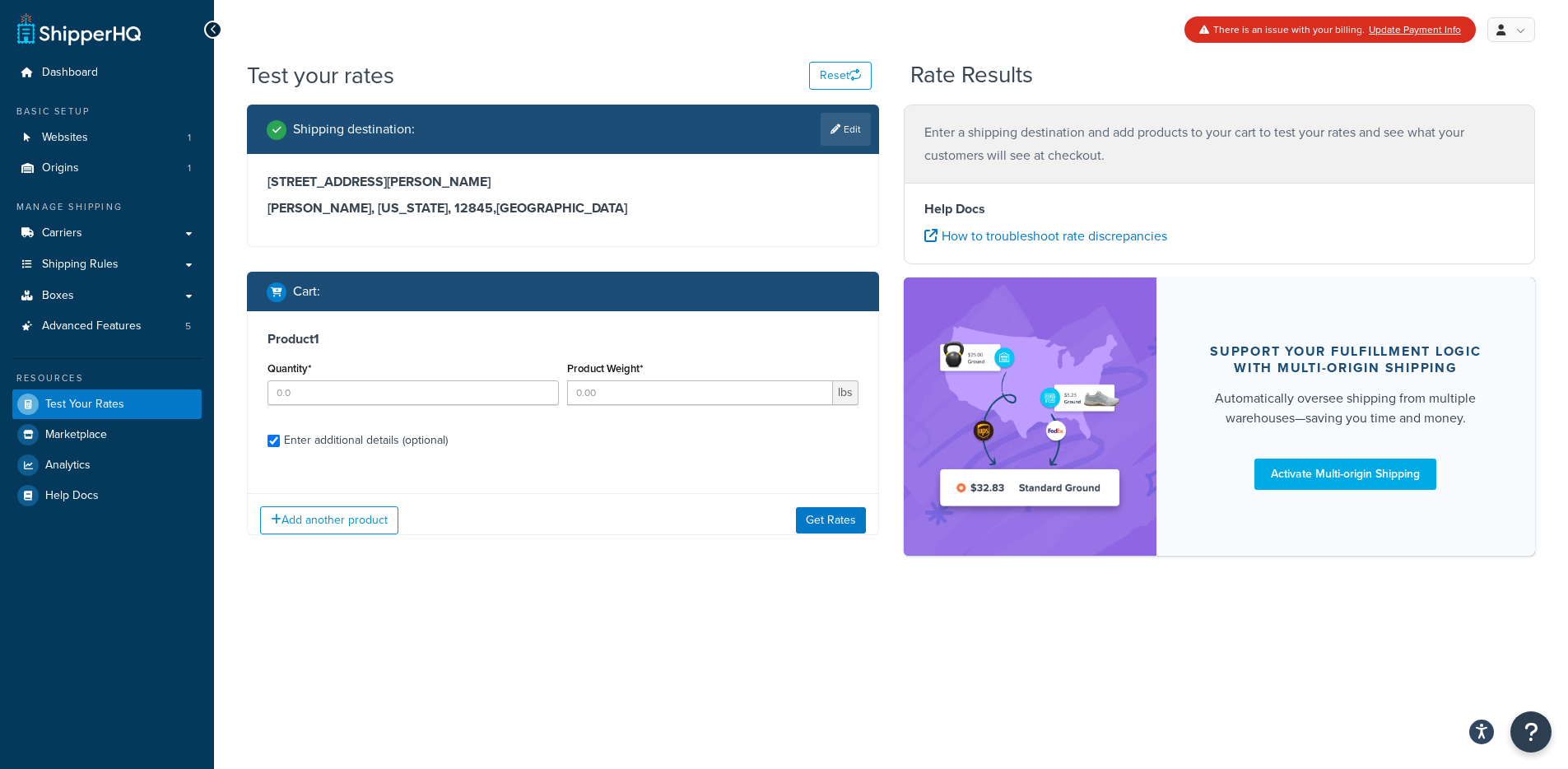 checkbox on "true" 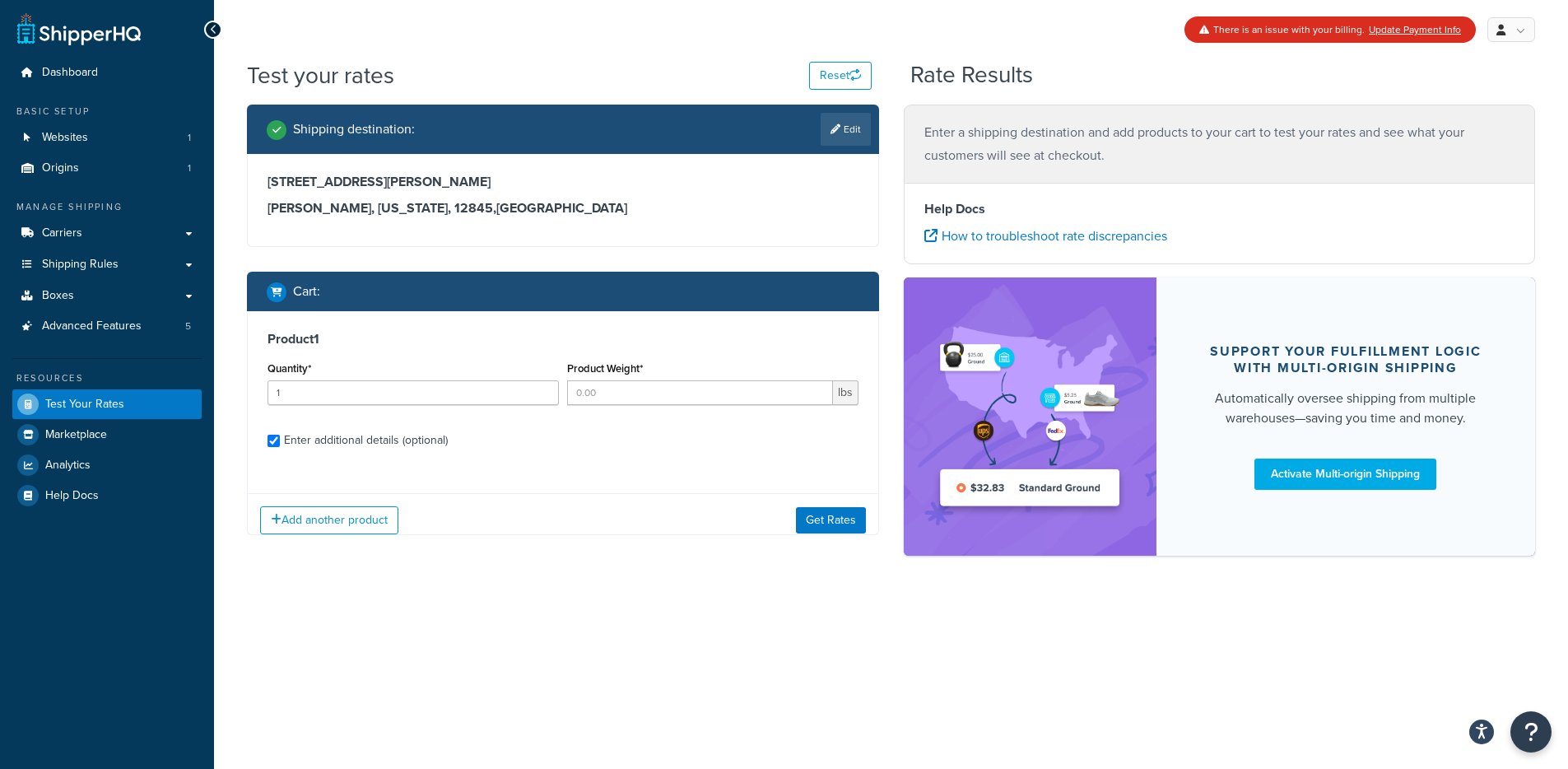 type on "4" 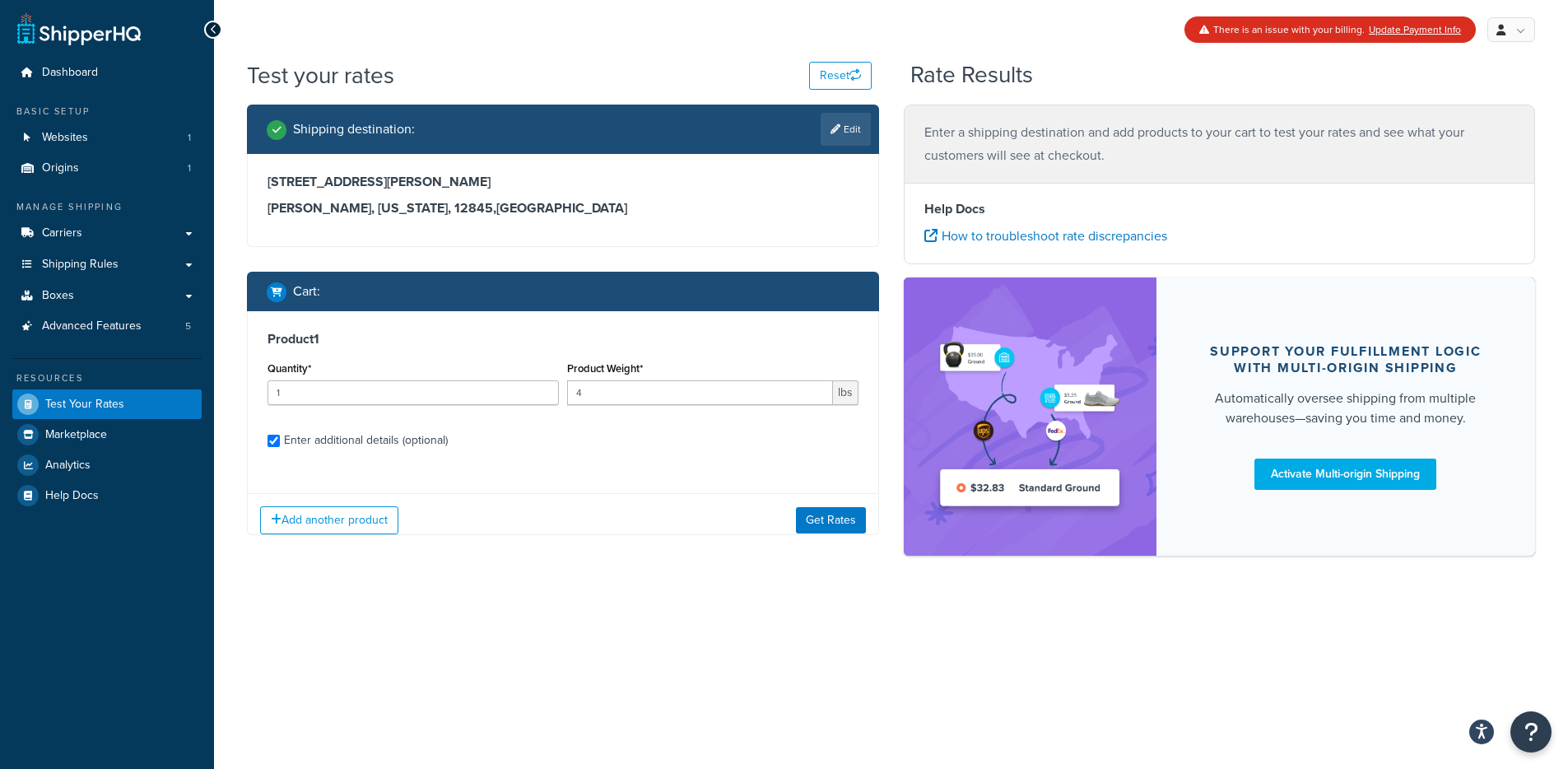 scroll, scrollTop: 155, scrollLeft: 0, axis: vertical 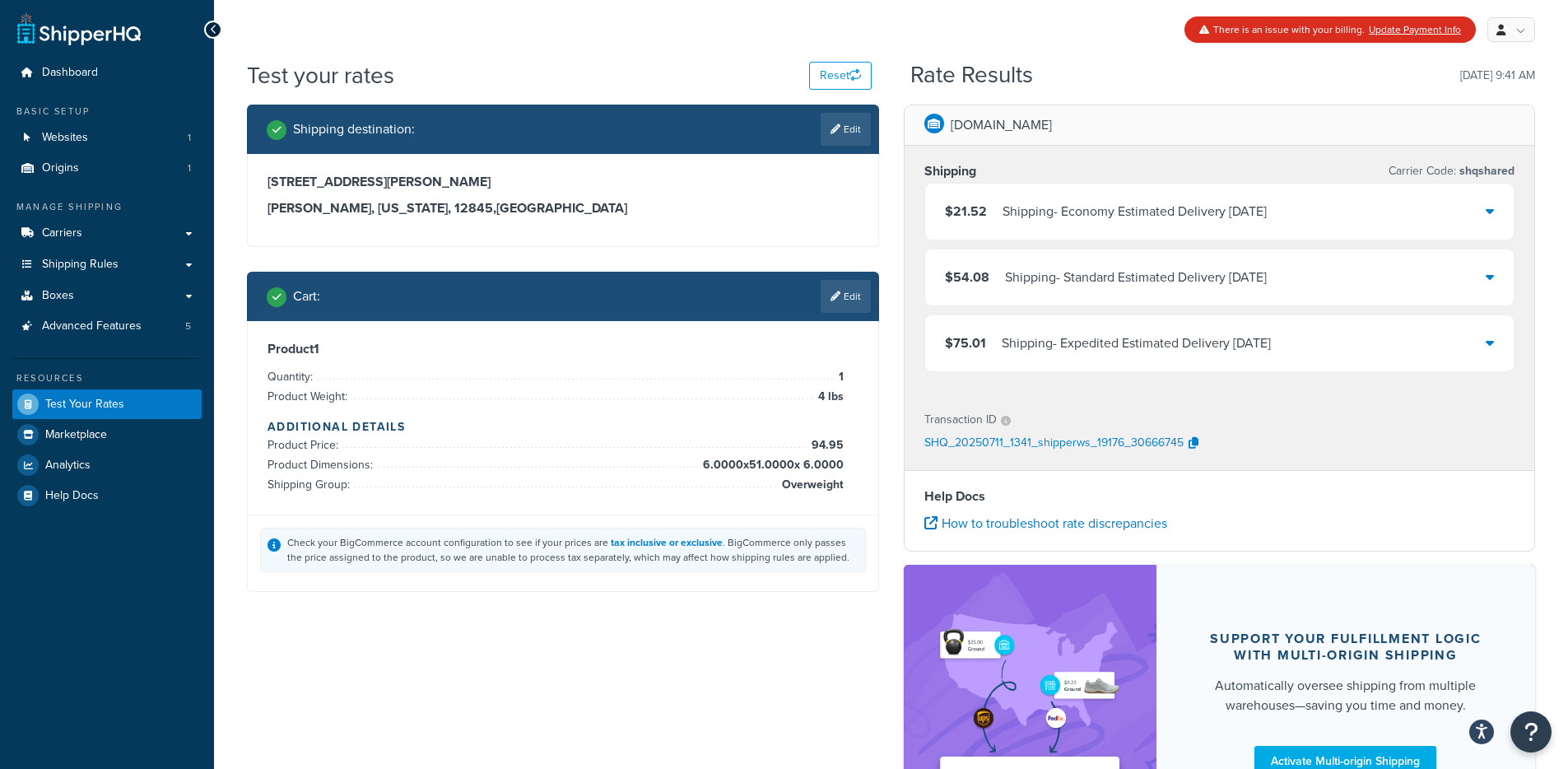 click on "Shipping  -   Economy Estimated Delivery Thu, Jul 17" at bounding box center [1134, 212] 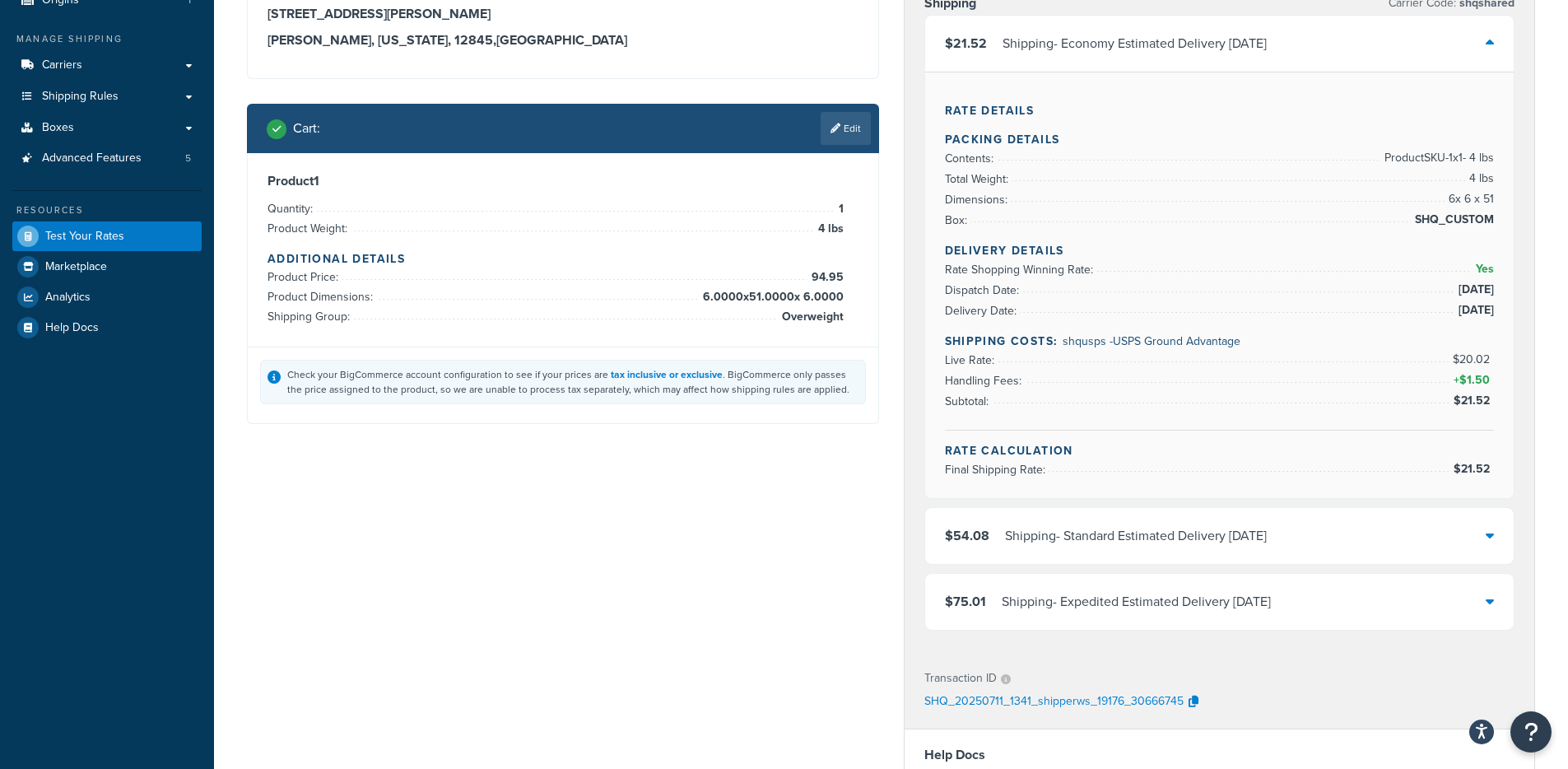 scroll, scrollTop: 229, scrollLeft: 0, axis: vertical 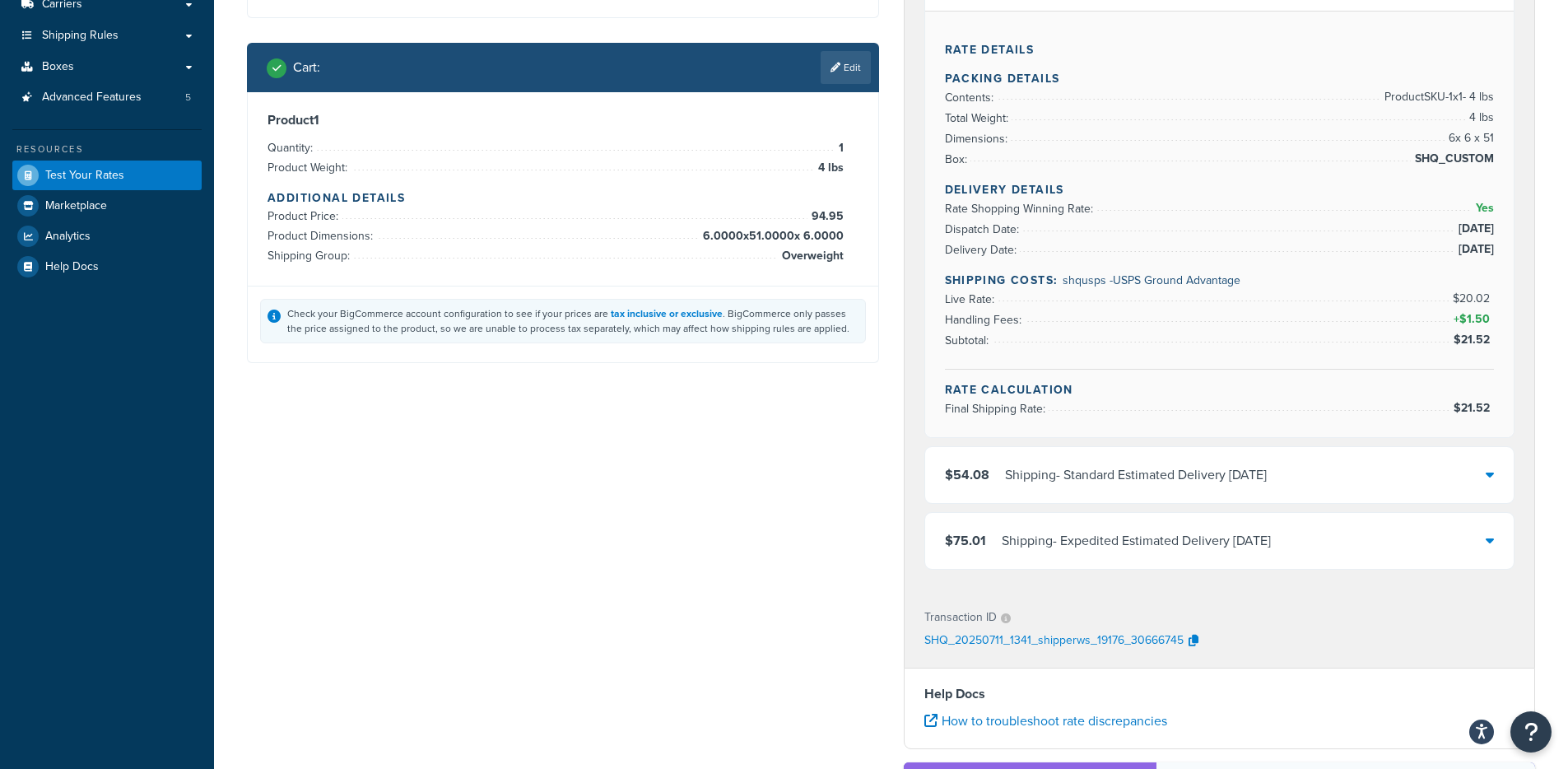 click on "$54.08 Shipping  -   Standard Estimated Delivery Mon, Jul 14" at bounding box center (1220, 475) 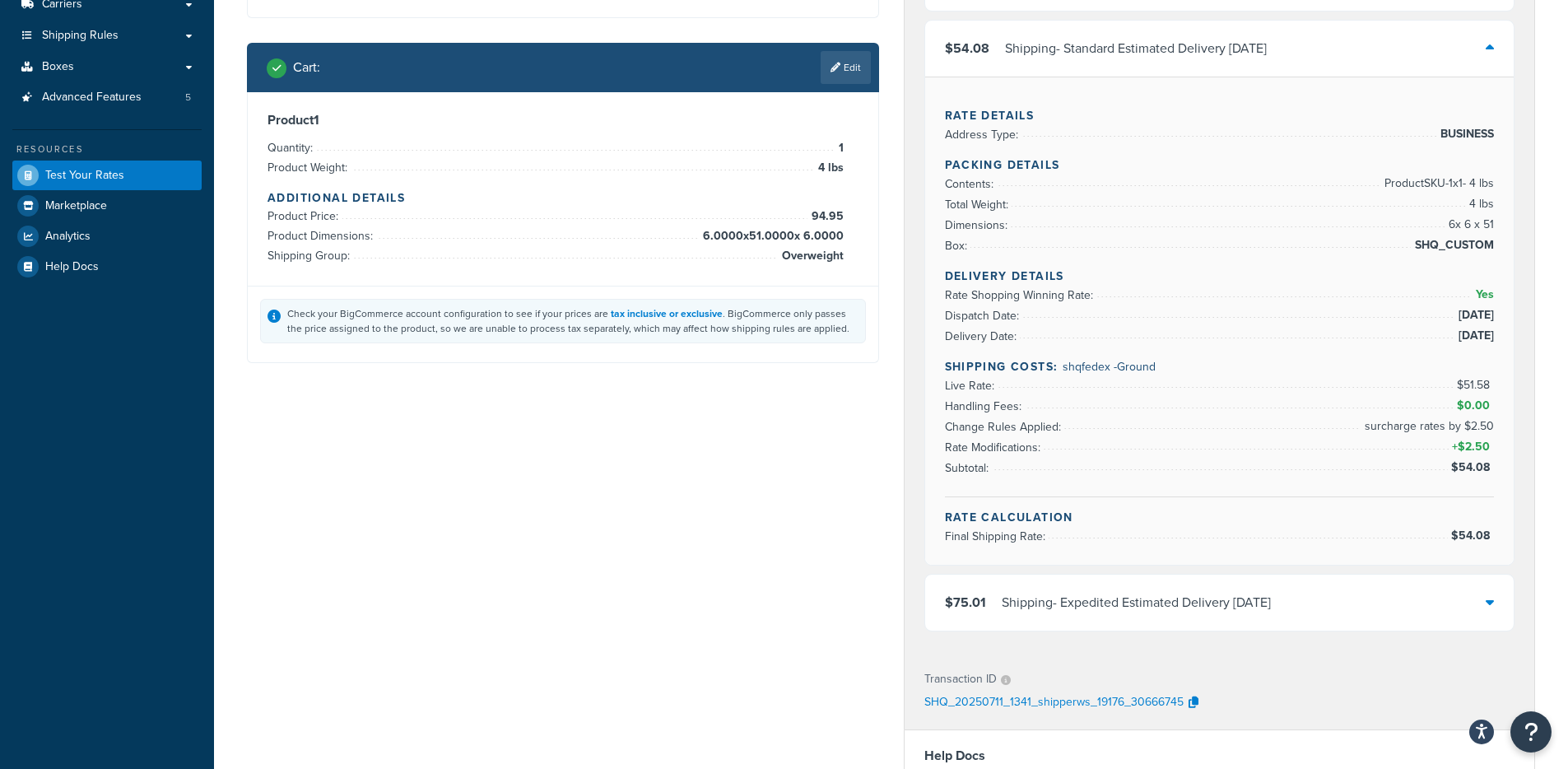 click on "Shipping  -   Expedited Estimated Delivery Tue, Jul 15" at bounding box center (1136, 603) 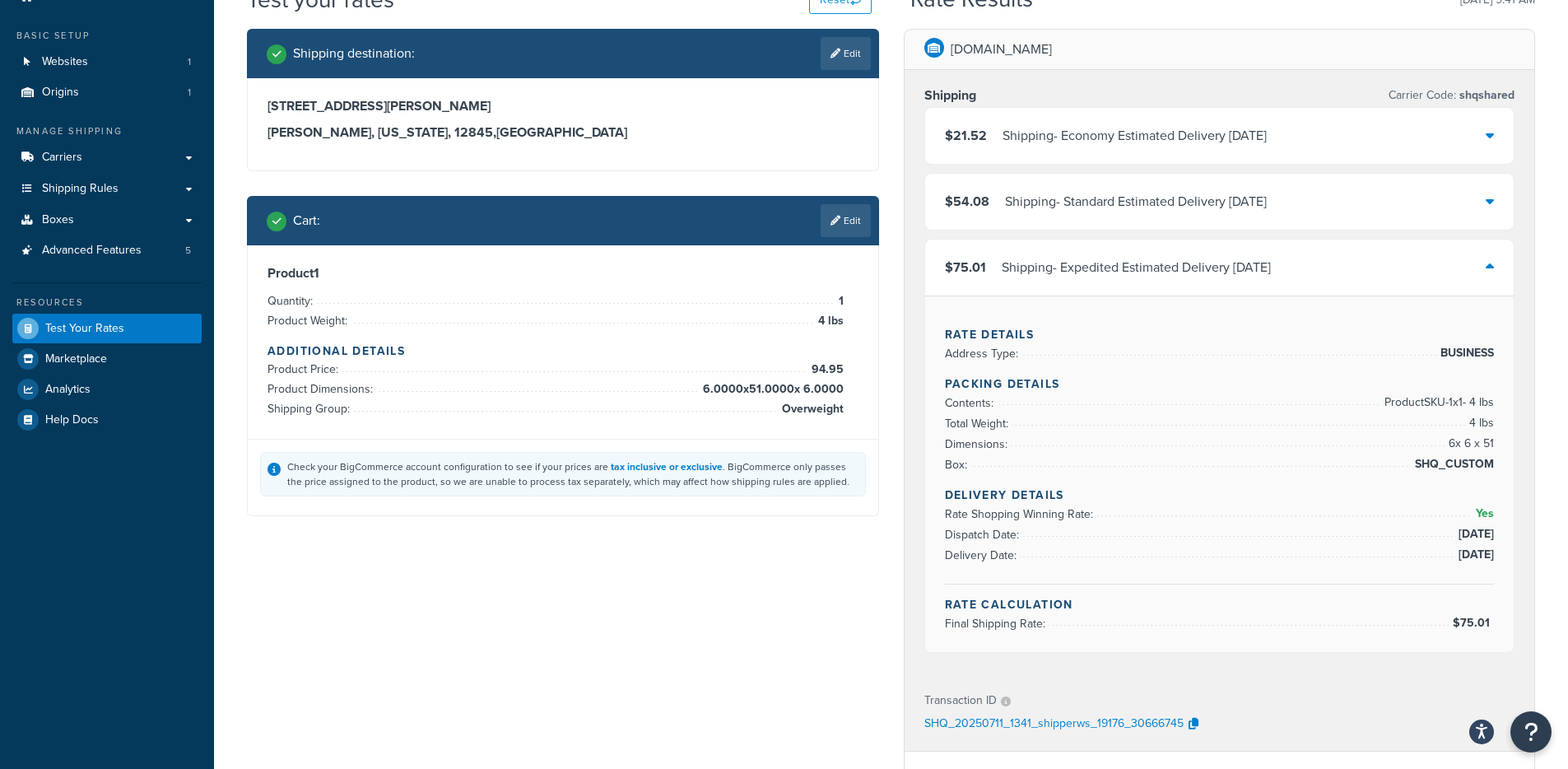 scroll, scrollTop: 0, scrollLeft: 0, axis: both 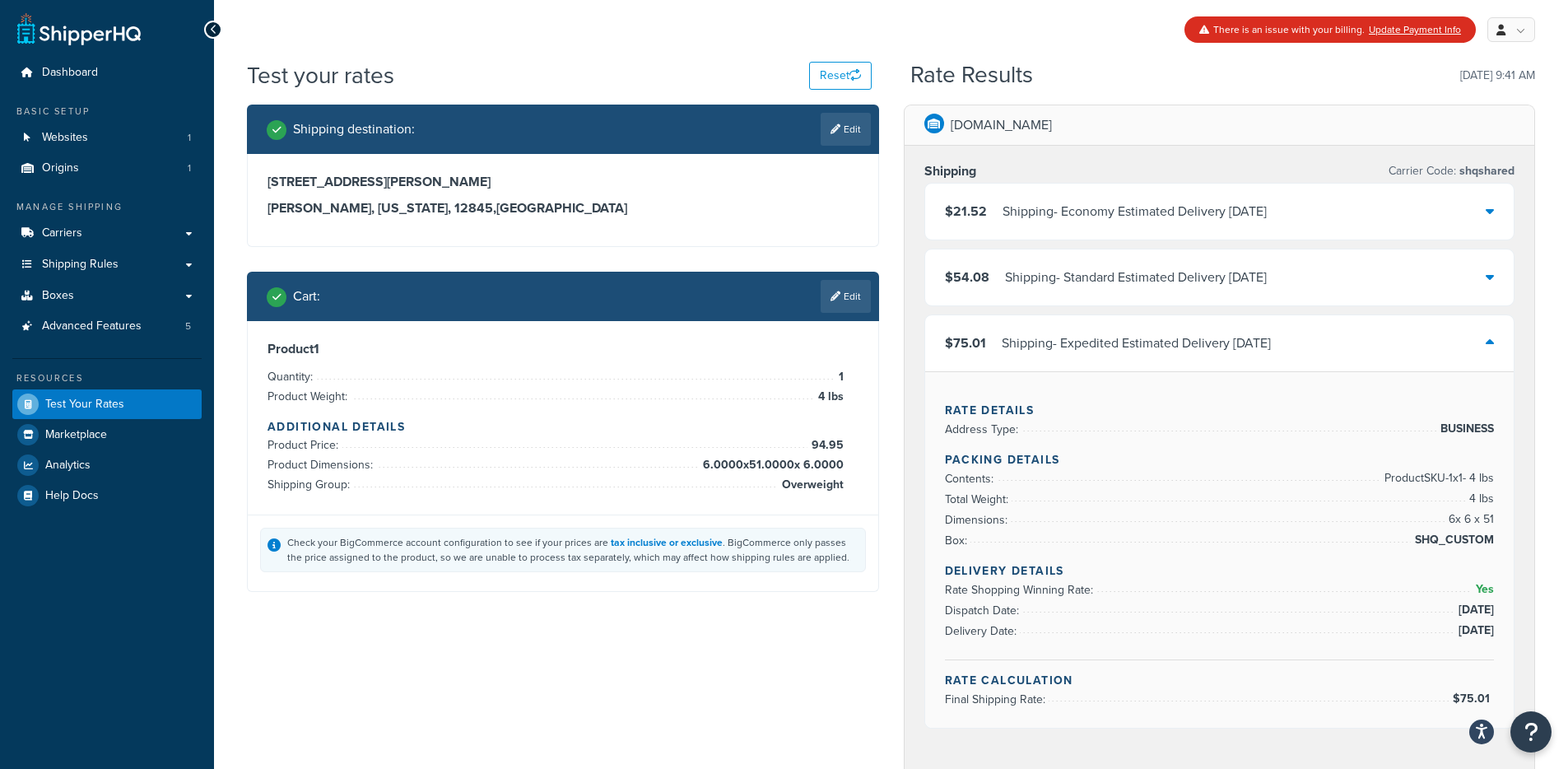 click on "Shipping  -   Standard Estimated Delivery Mon, Jul 14" at bounding box center (1136, 277) 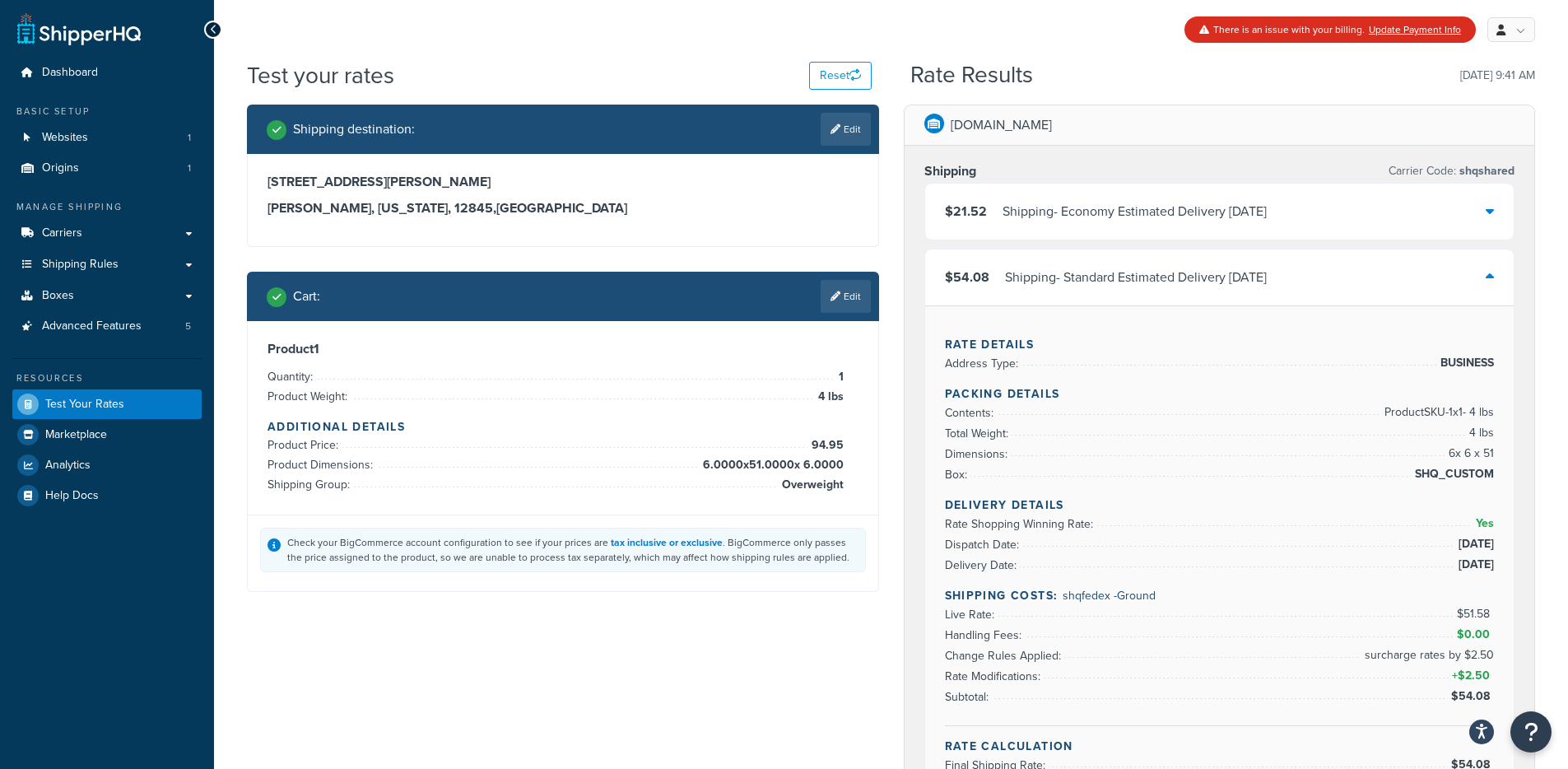 click on "Shipping  -   Economy Estimated Delivery Thu, Jul 17" at bounding box center (1134, 212) 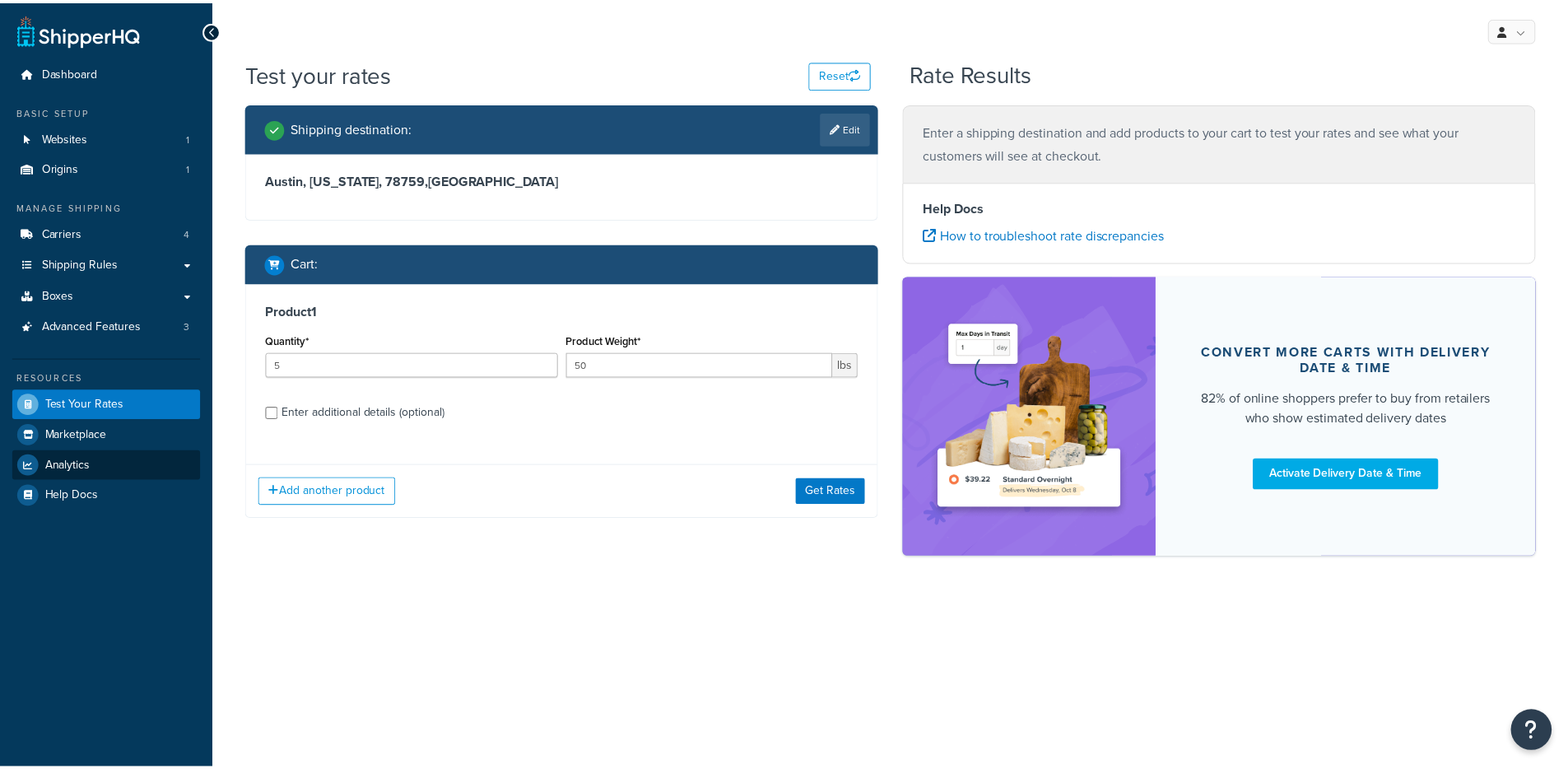 scroll, scrollTop: 0, scrollLeft: 0, axis: both 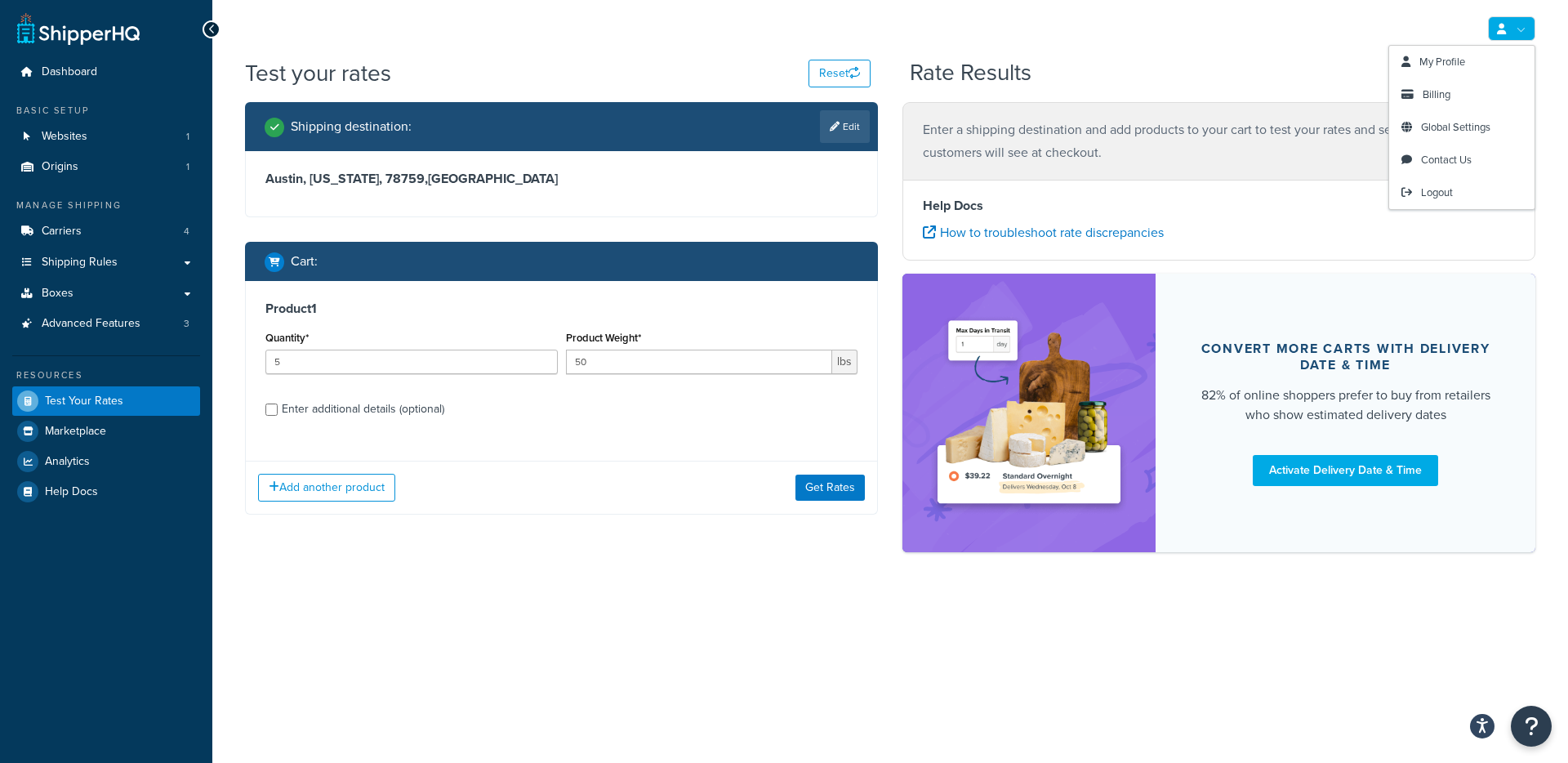 click at bounding box center [1501, 29] 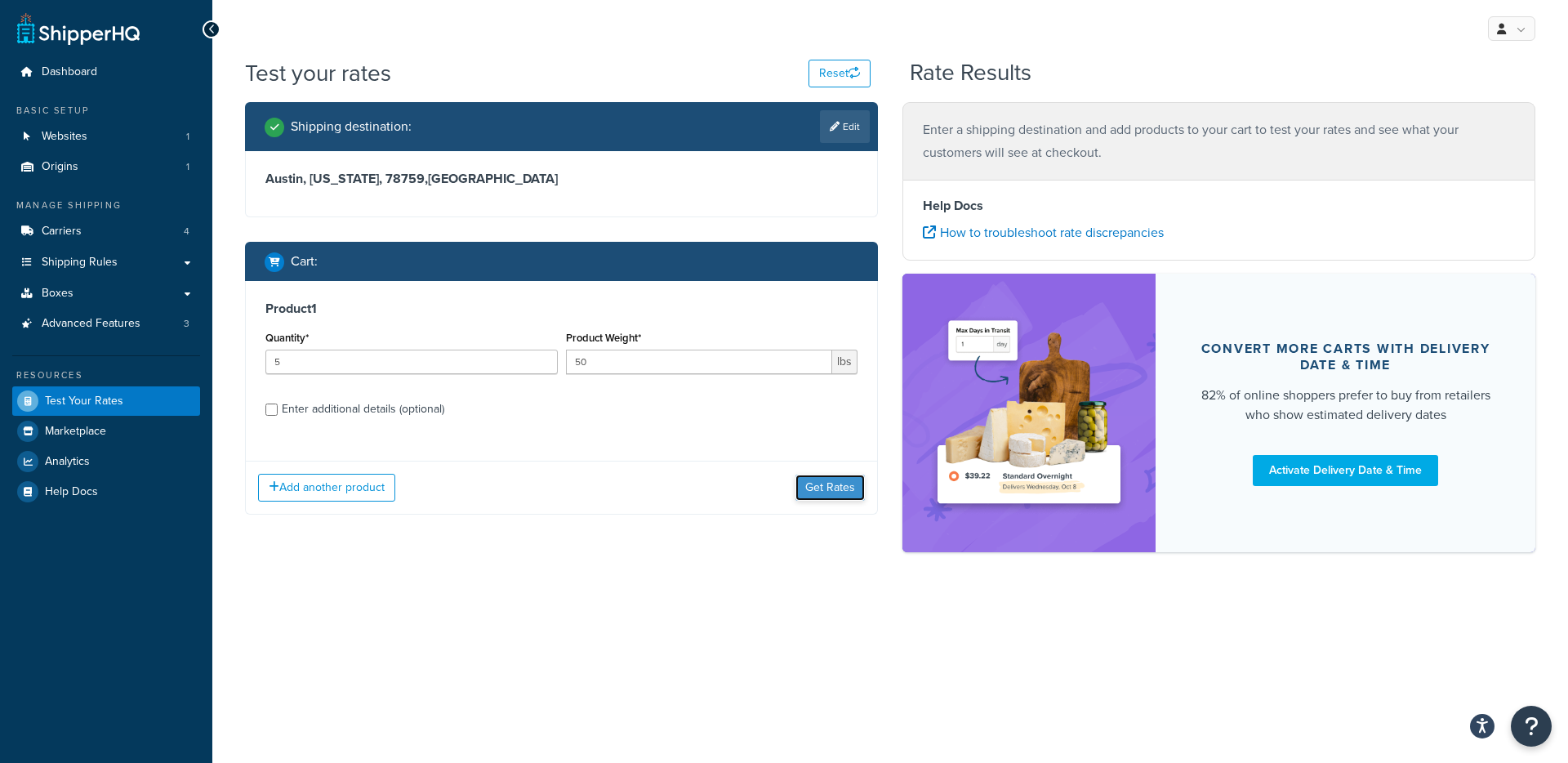 click on "Get Rates" at bounding box center (830, 488) 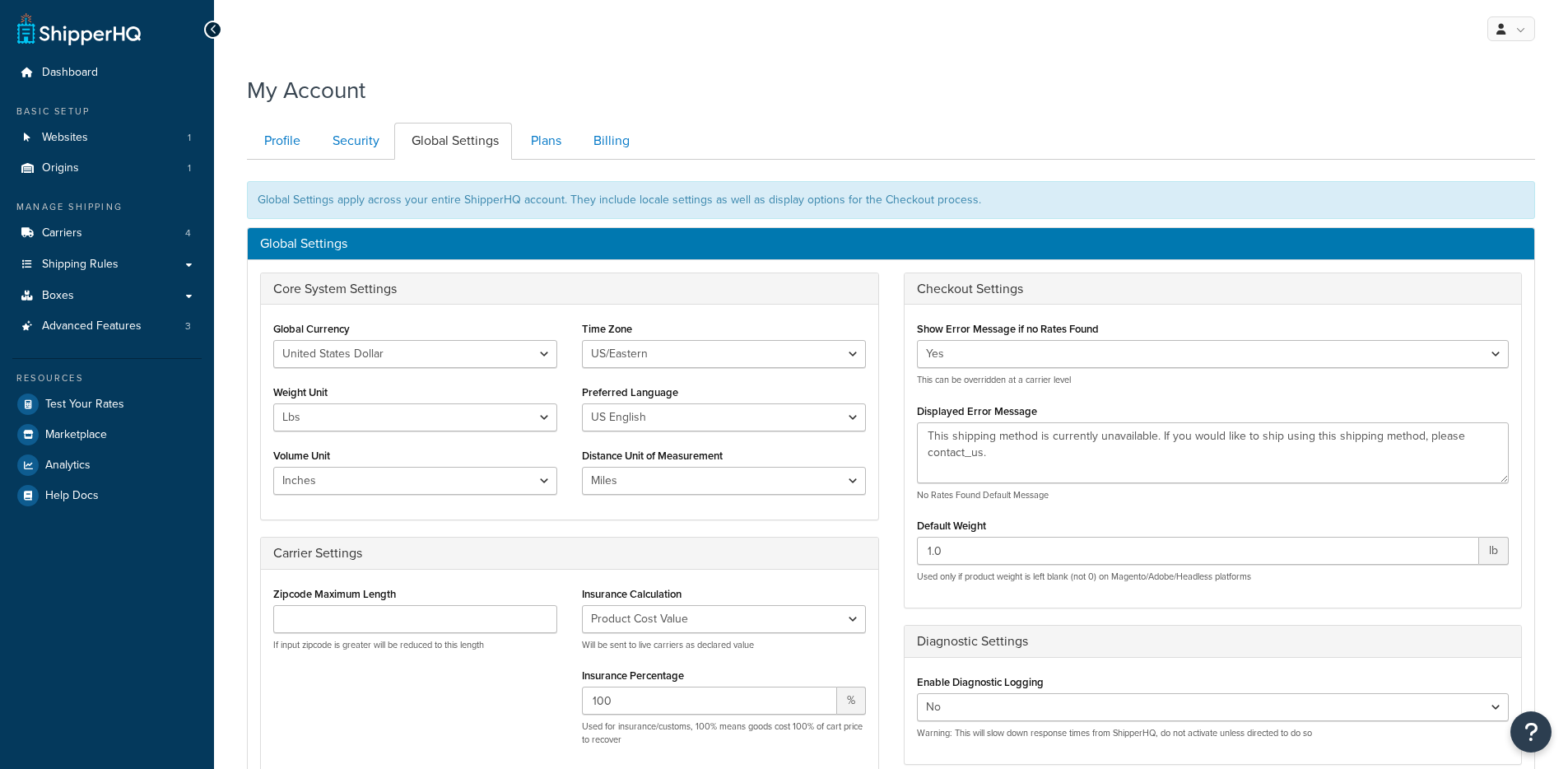 scroll, scrollTop: 0, scrollLeft: 0, axis: both 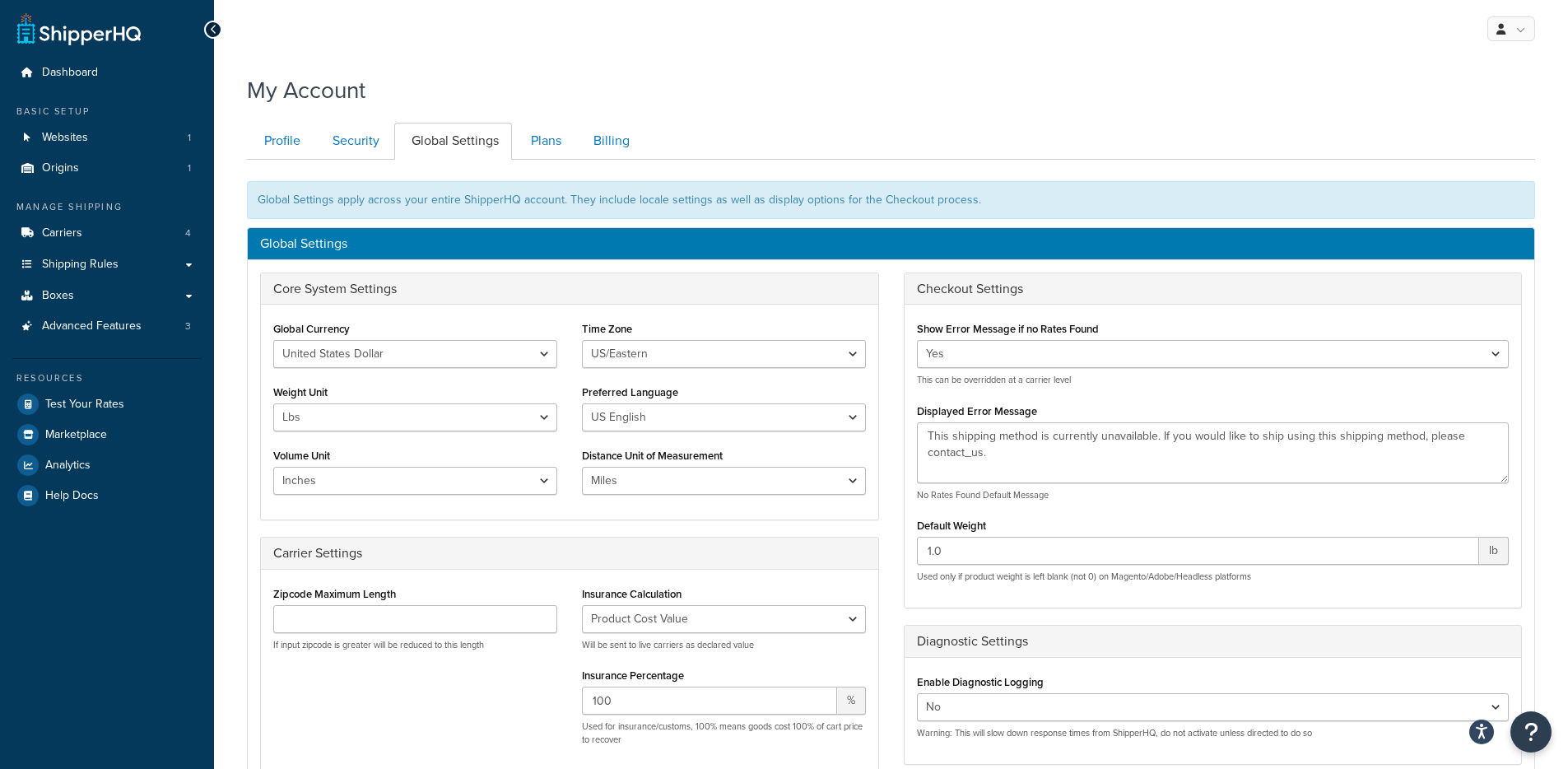 click on "Insurance Calculation" at bounding box center (631, 594) 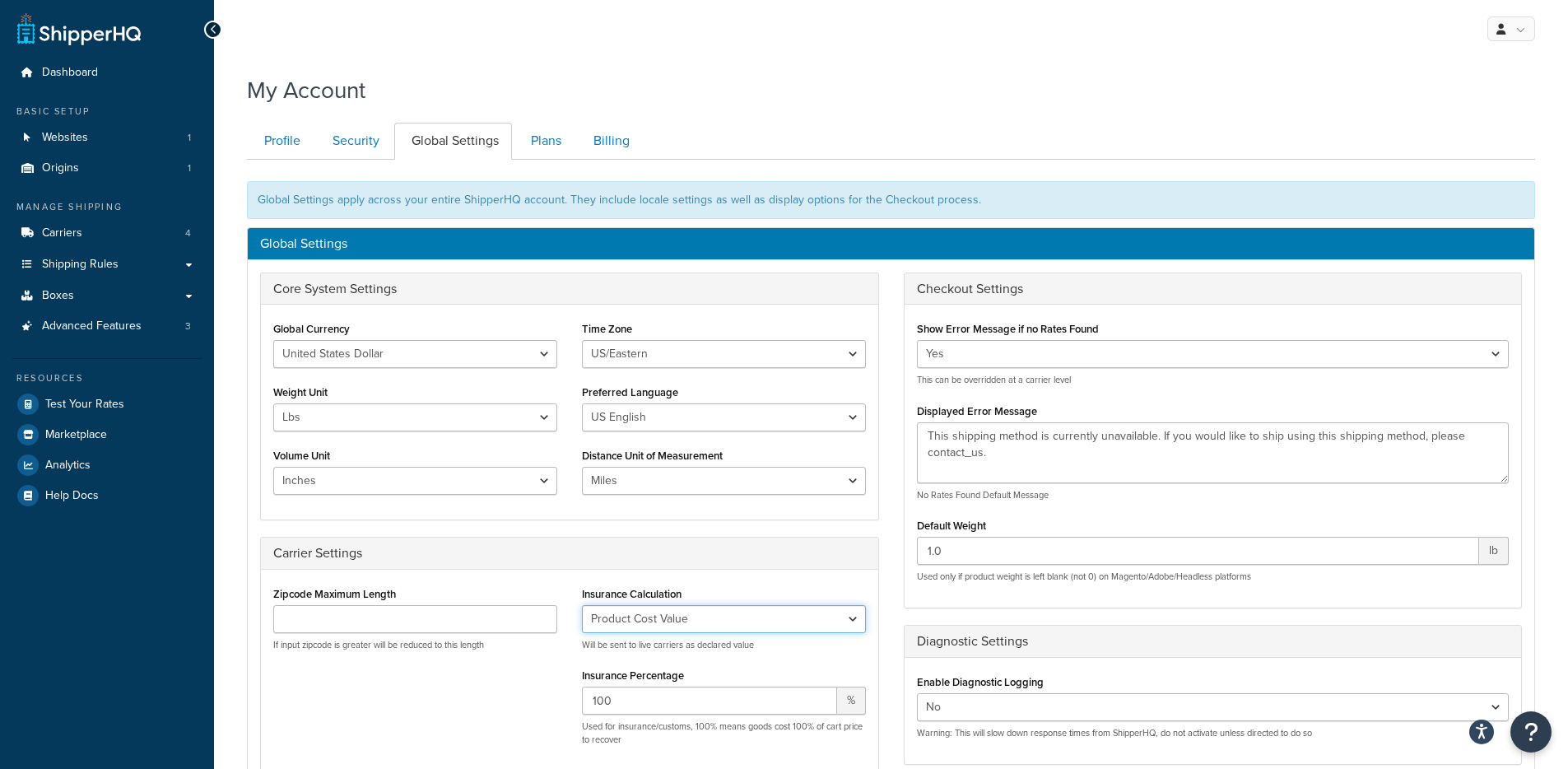 click on "No Insurance
Percentage of Cart Price
Product Cost Value" at bounding box center (724, 619) 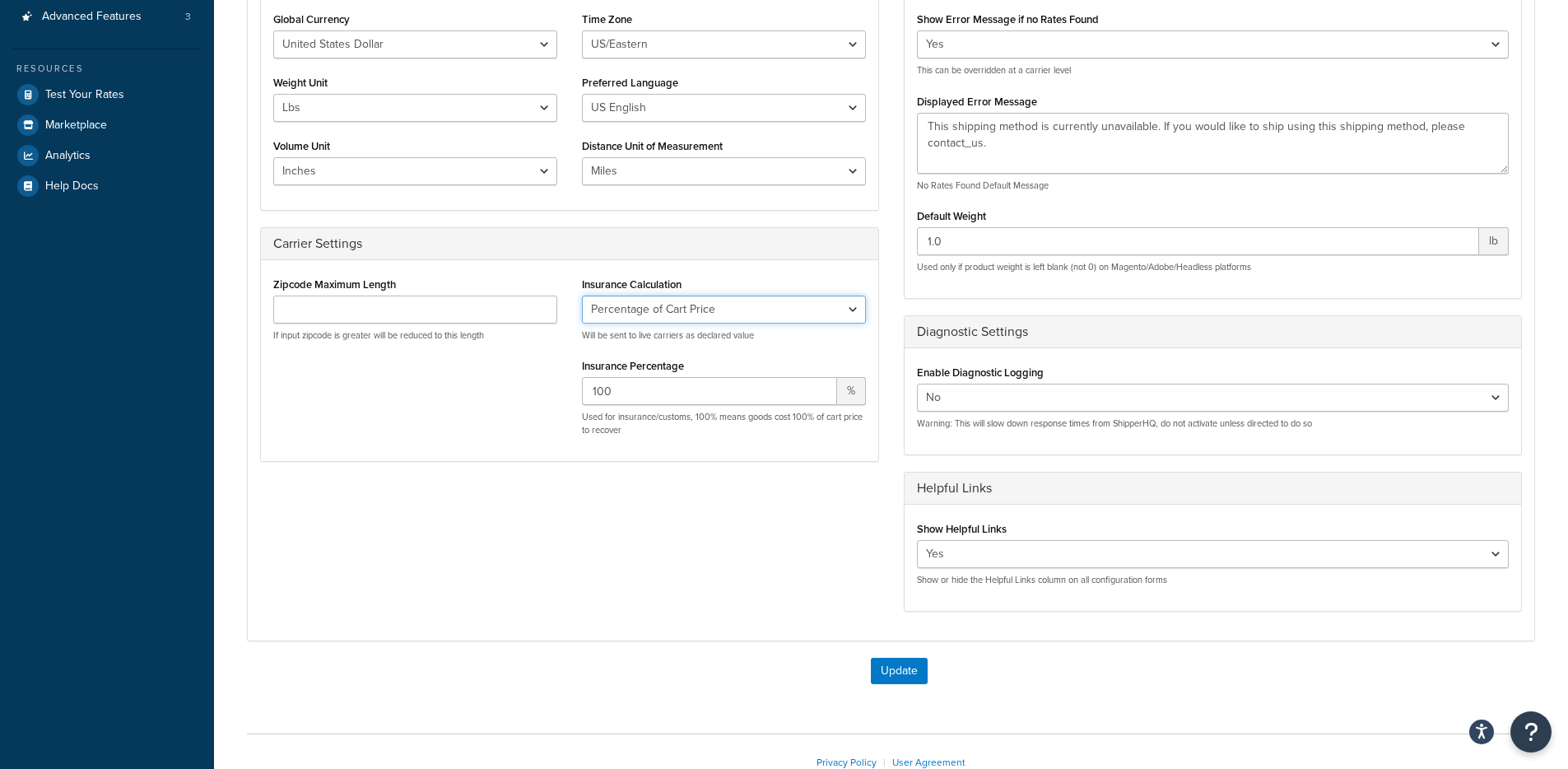 scroll, scrollTop: 414, scrollLeft: 0, axis: vertical 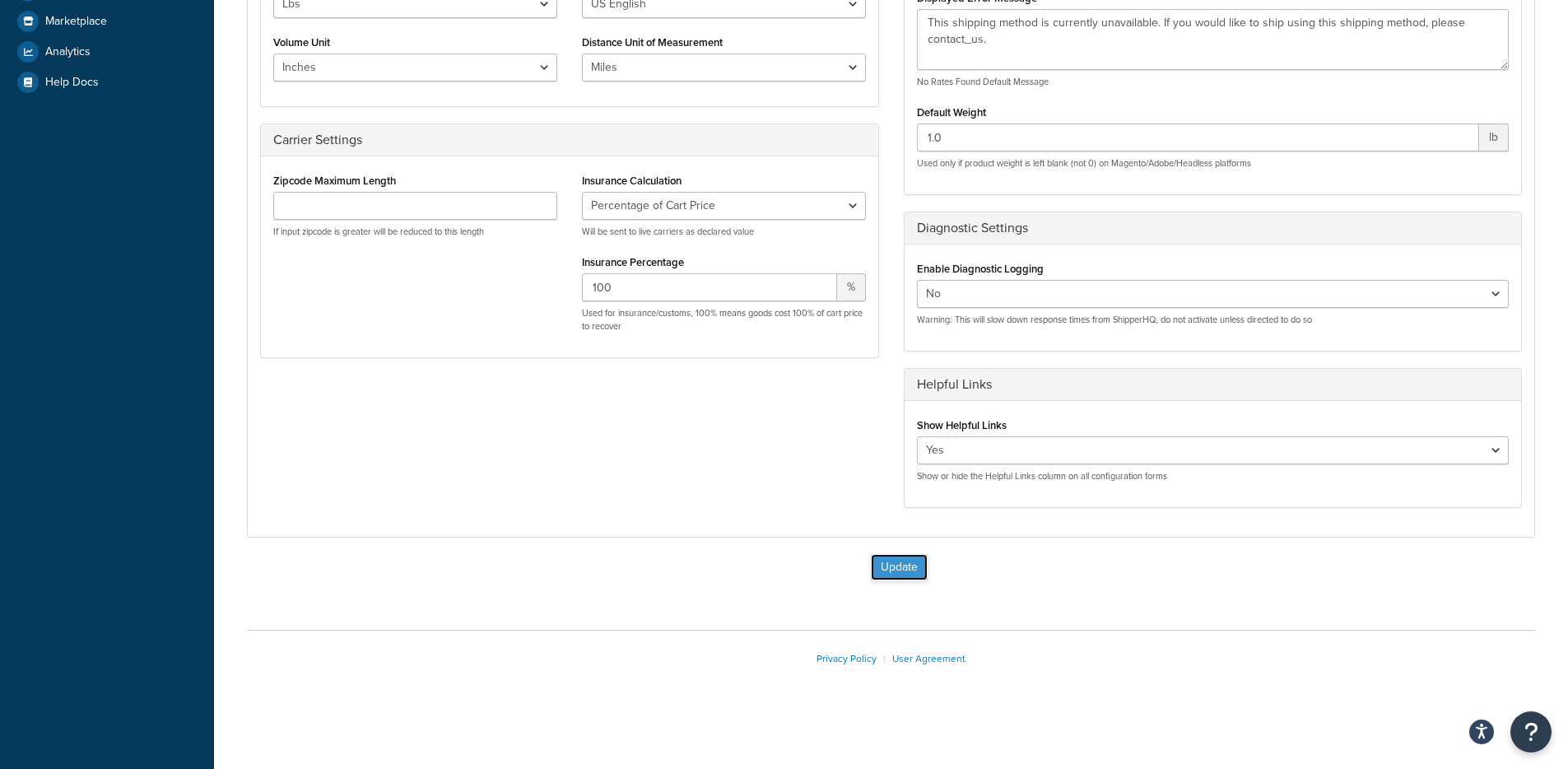click on "Update" at bounding box center [899, 567] 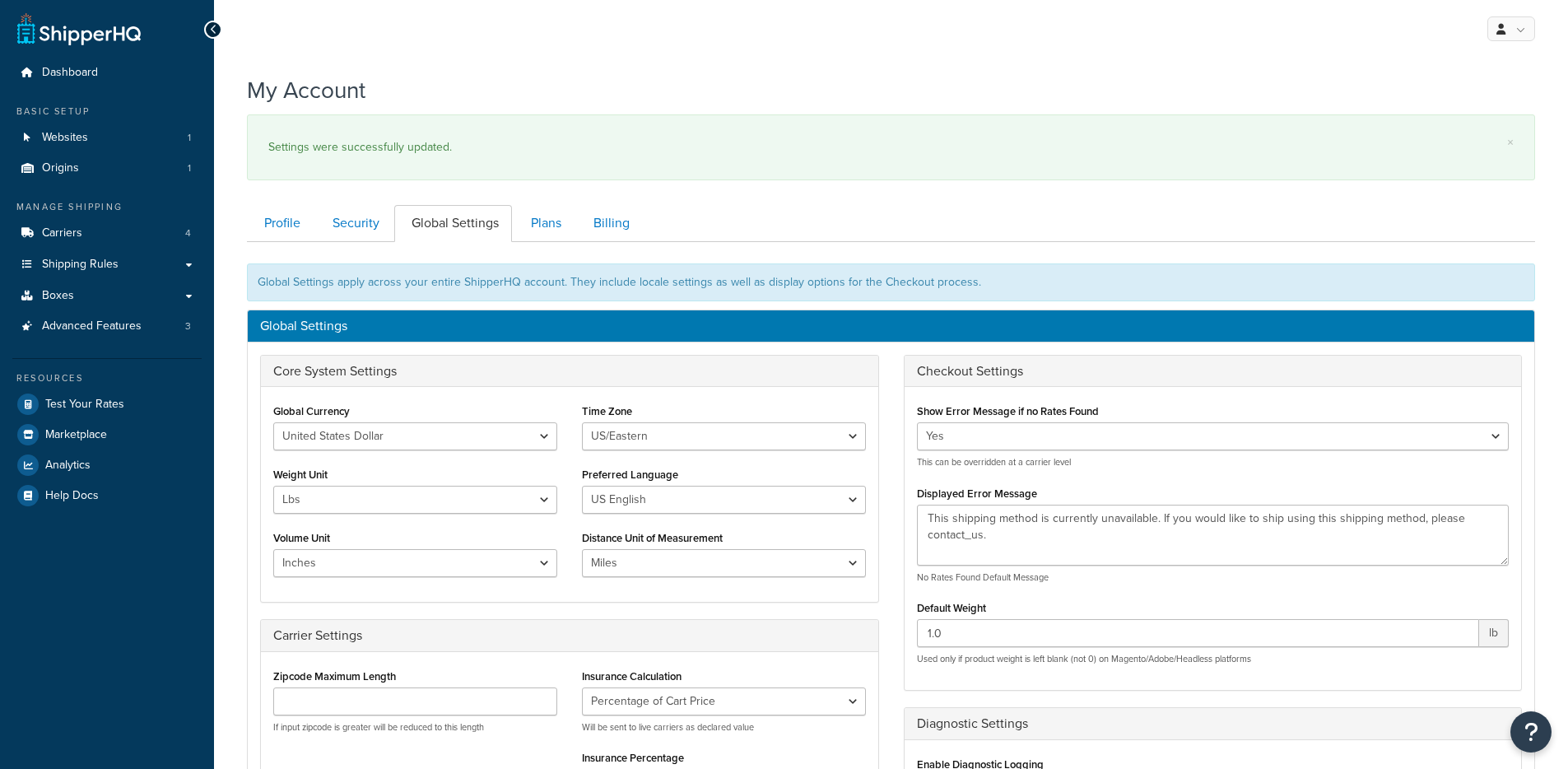 scroll, scrollTop: 0, scrollLeft: 0, axis: both 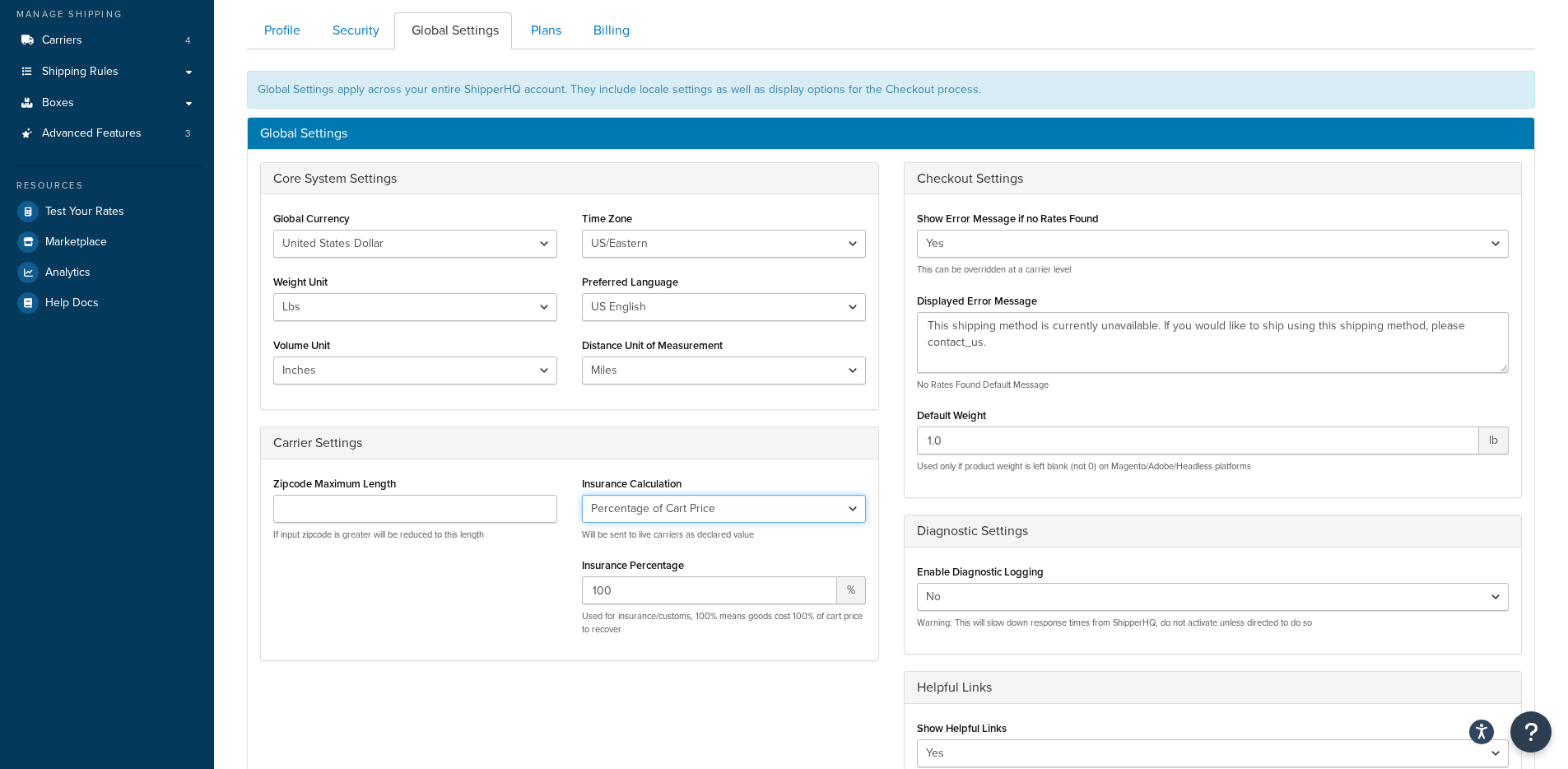 click on "No Insurance
Percentage of Cart Price
Product Cost Value" at bounding box center [724, 509] 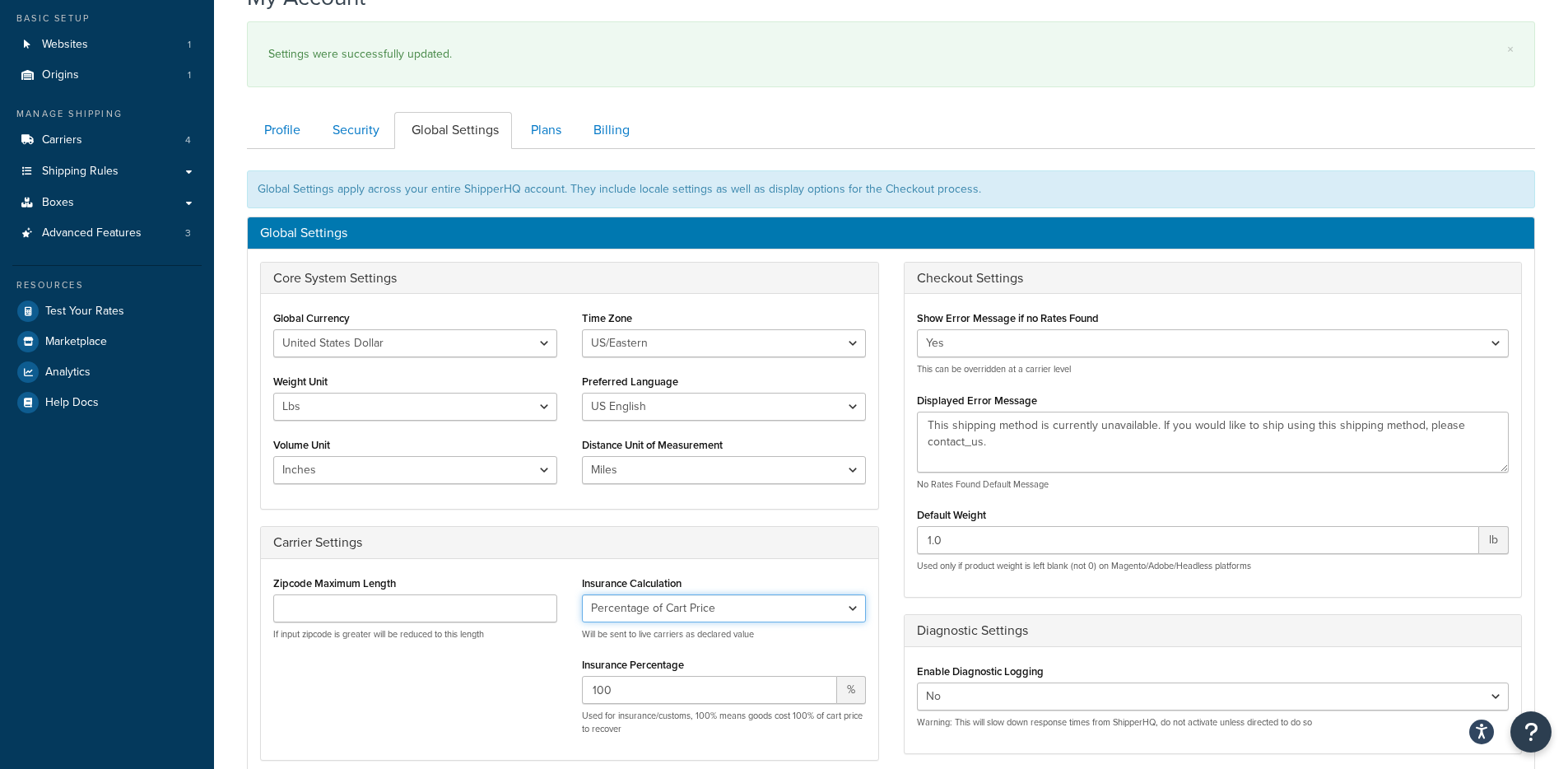 scroll, scrollTop: 0, scrollLeft: 0, axis: both 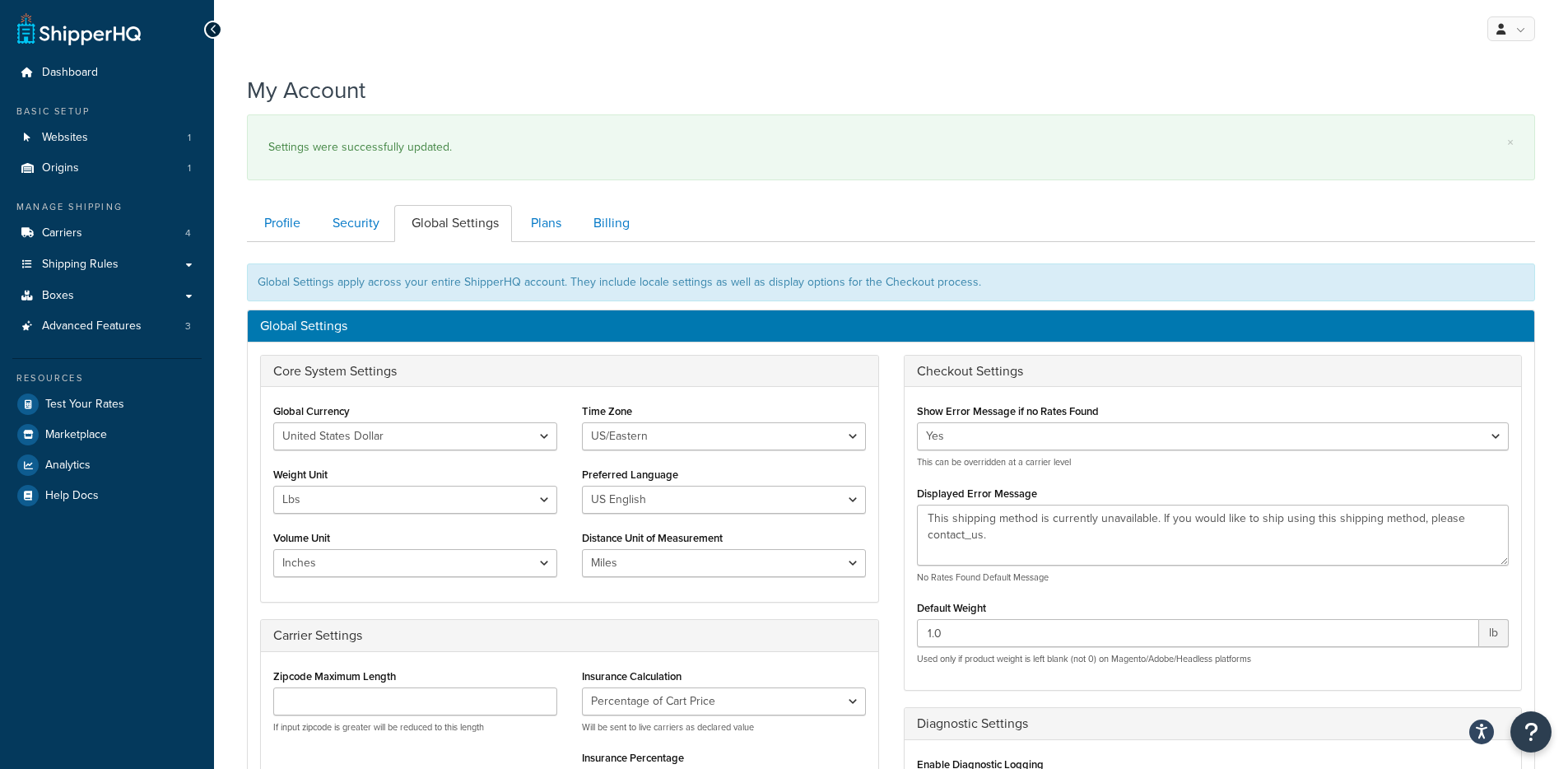 click on "Profile
Security
Global Settings
Plans
Billing" at bounding box center [891, 223] 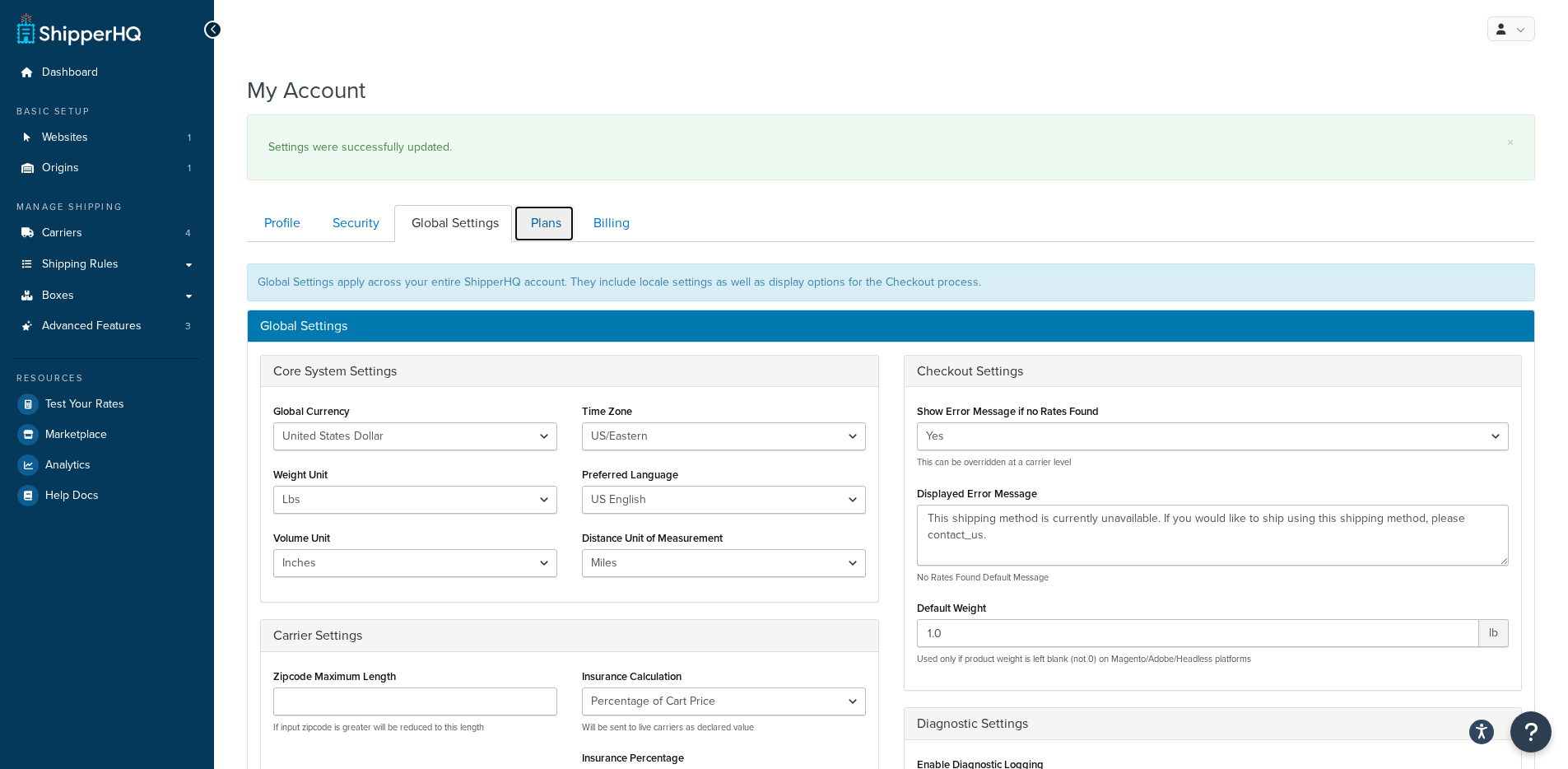 click on "Plans" at bounding box center (544, 223) 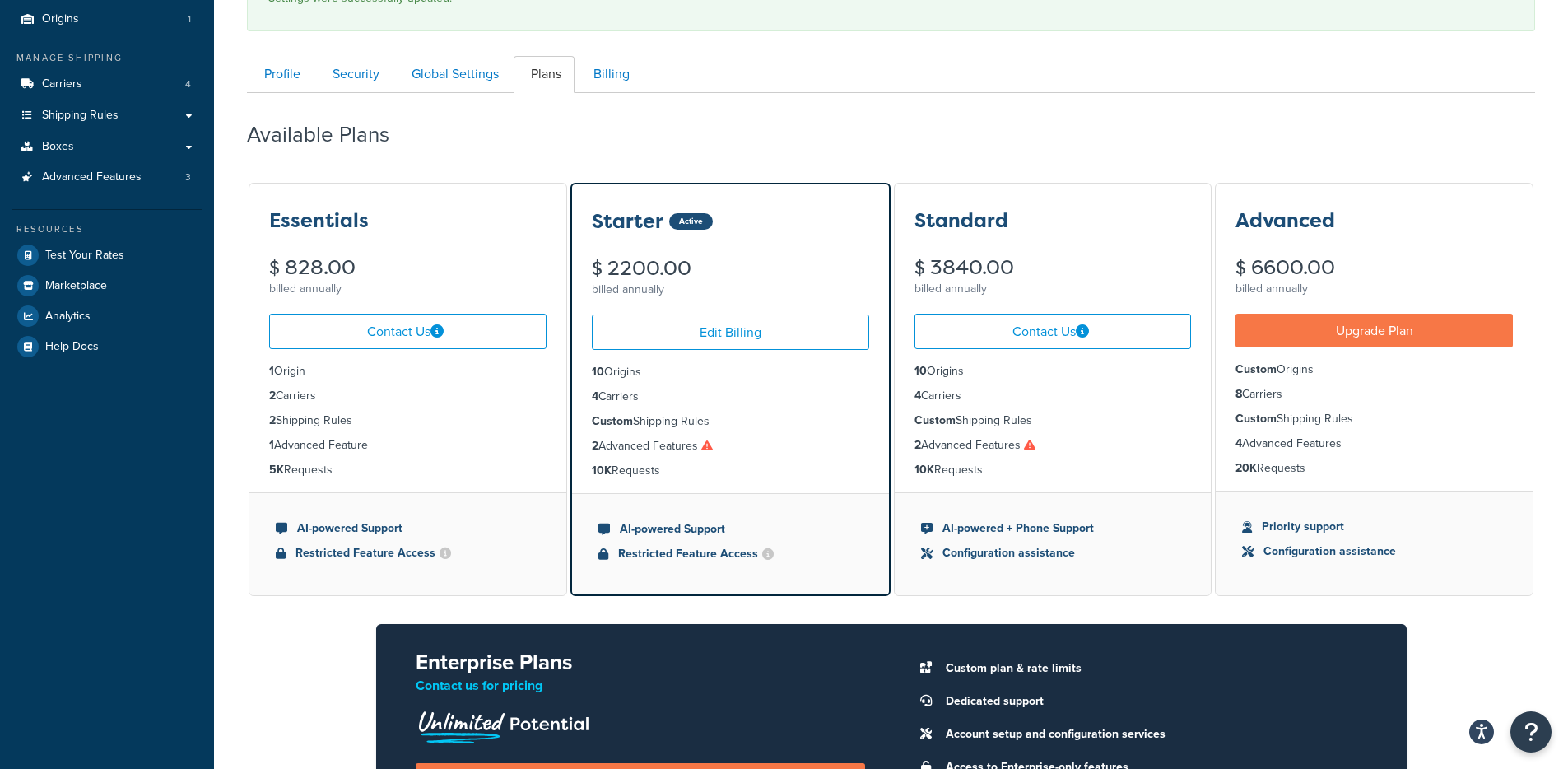 scroll, scrollTop: 0, scrollLeft: 0, axis: both 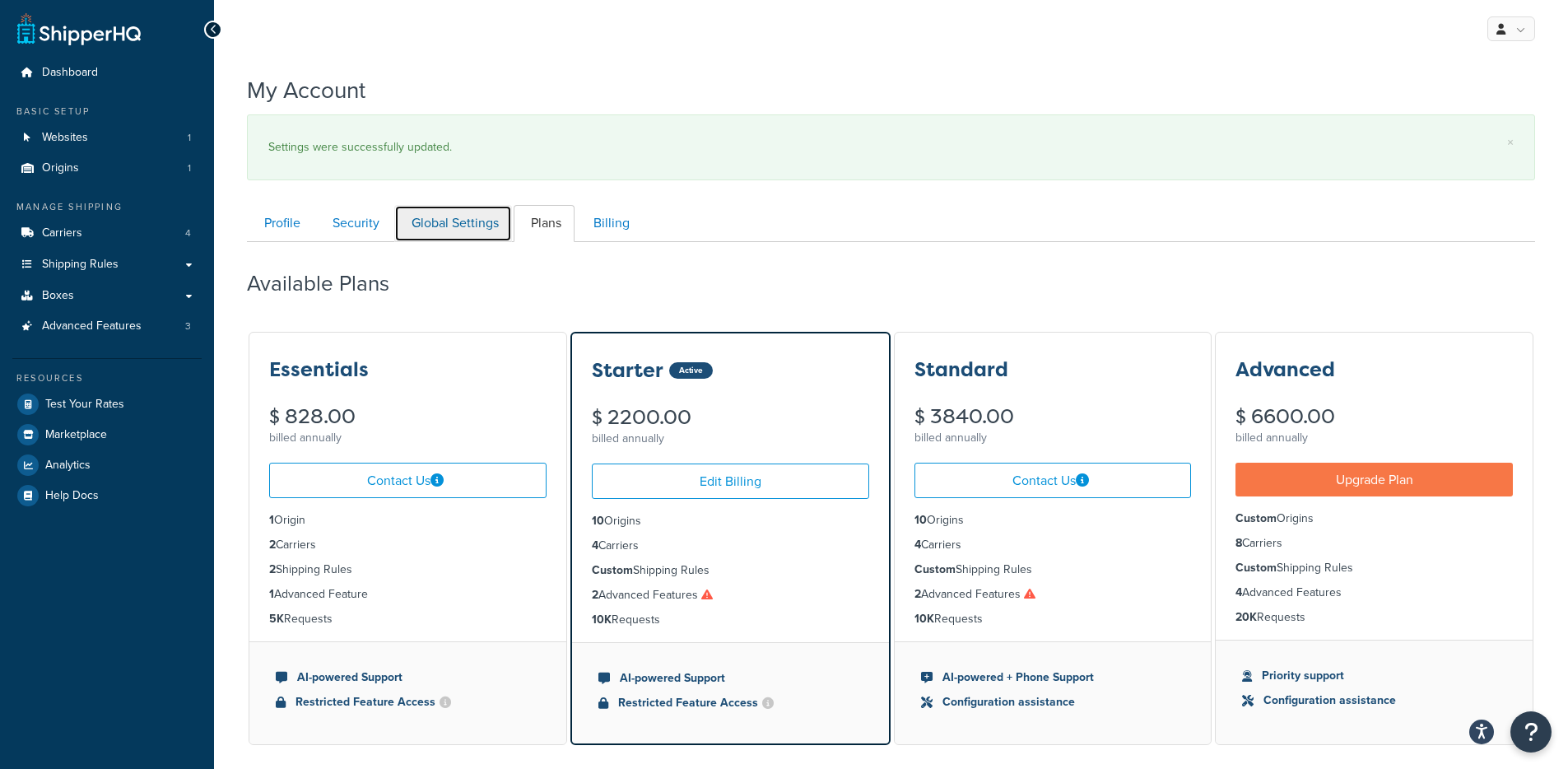 click on "Global Settings" at bounding box center (453, 223) 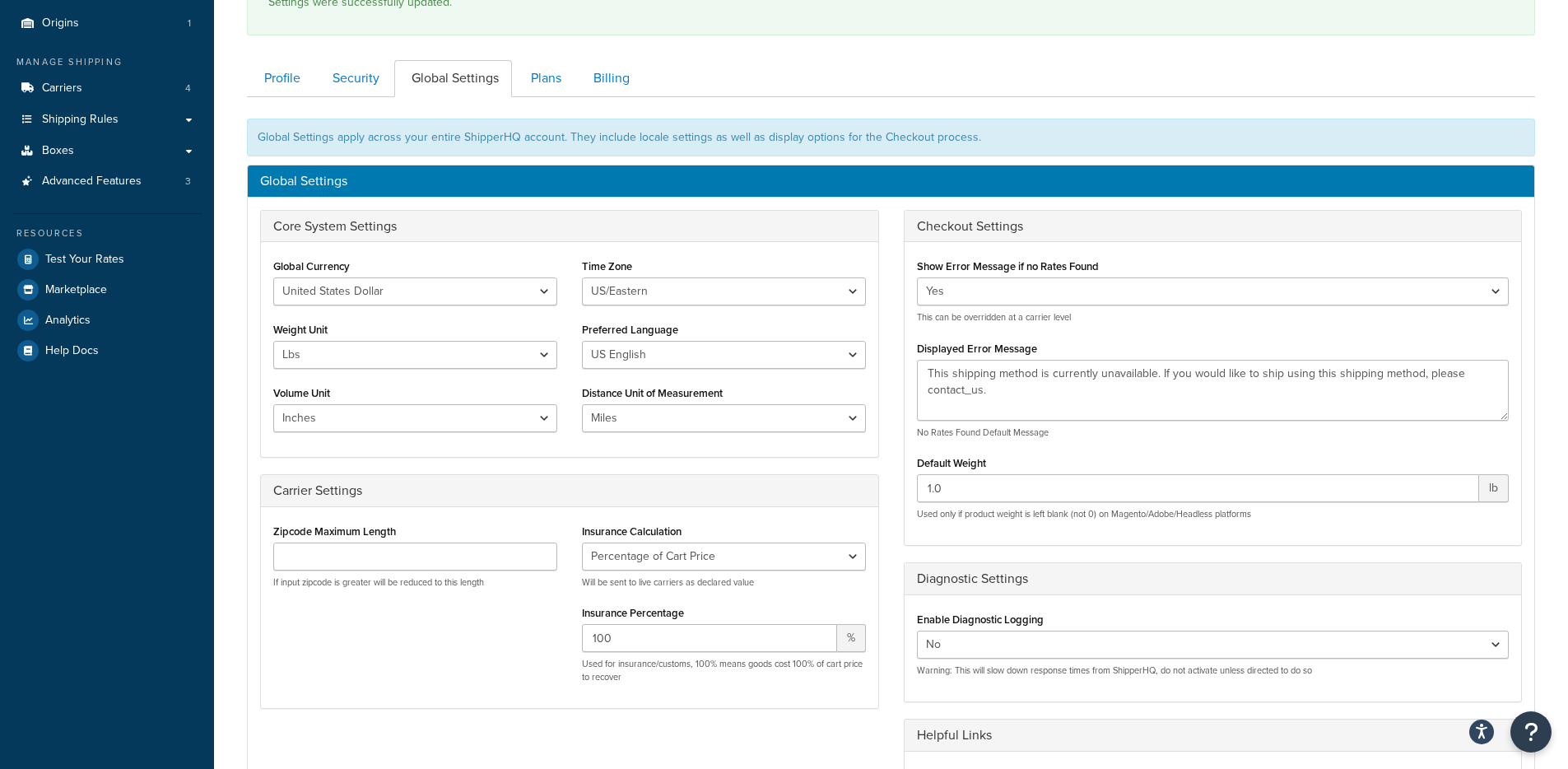 scroll, scrollTop: 0, scrollLeft: 0, axis: both 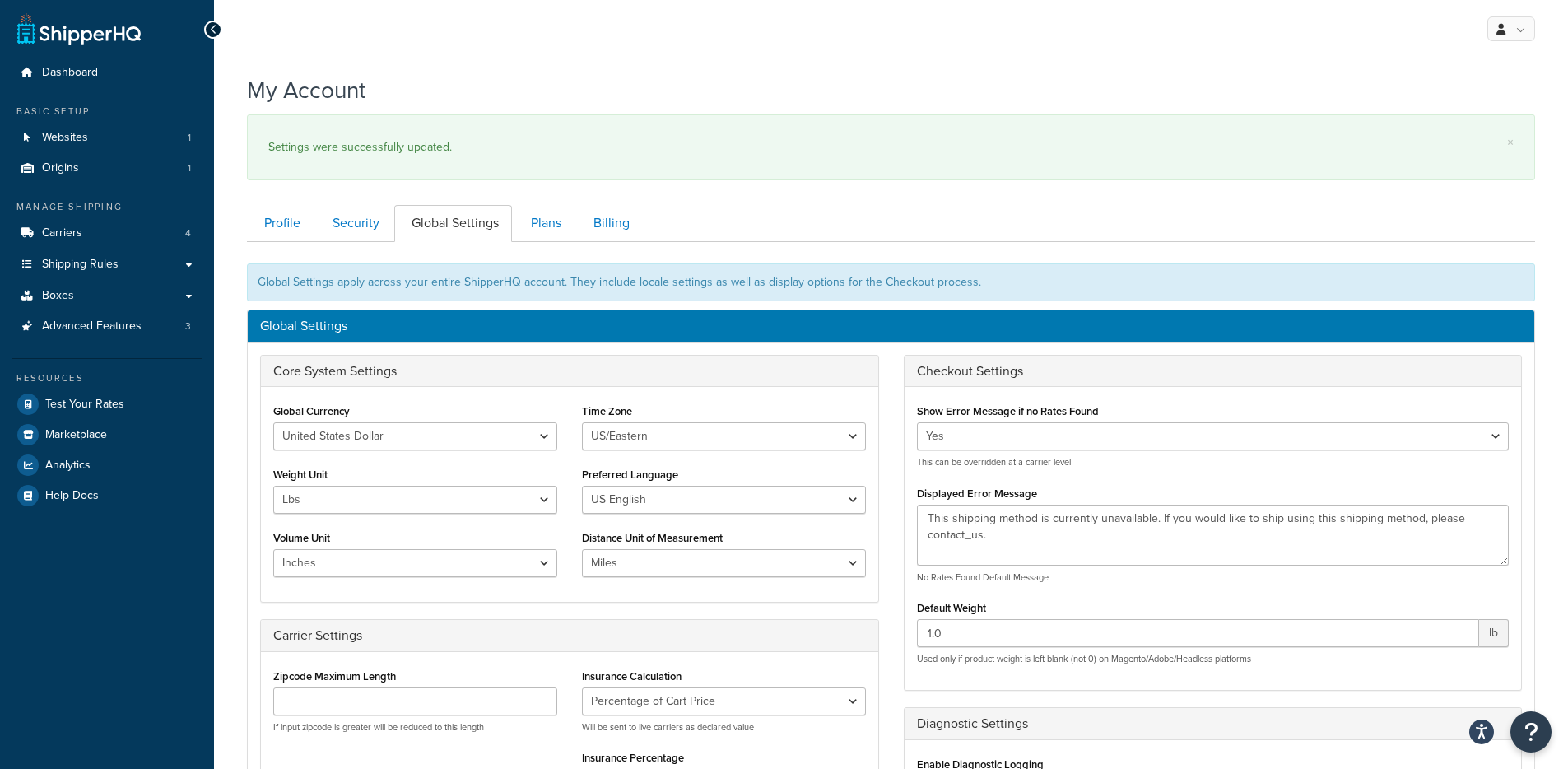 click on "Settings were successfully updated." at bounding box center [891, 147] 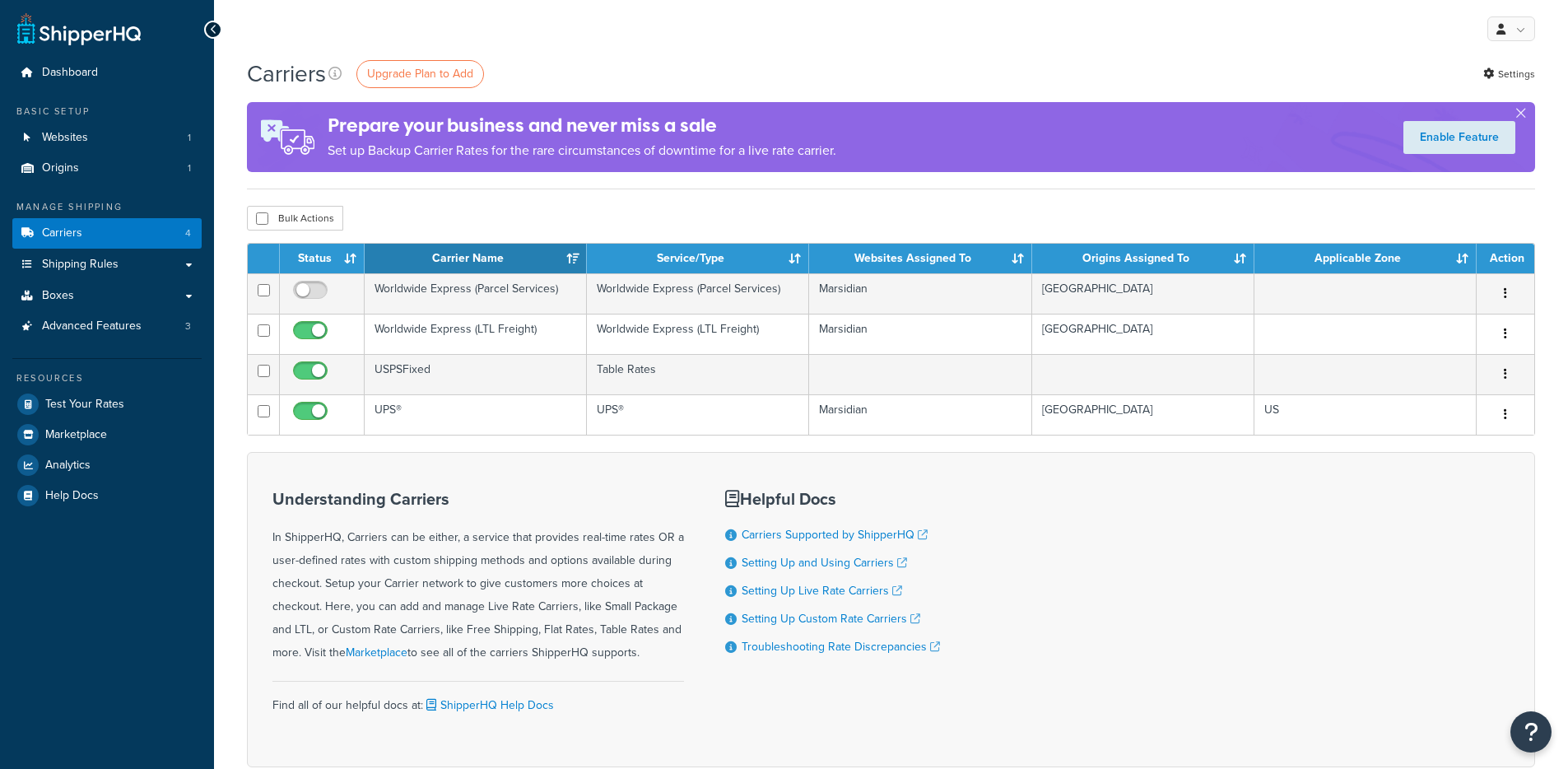 scroll, scrollTop: 0, scrollLeft: 0, axis: both 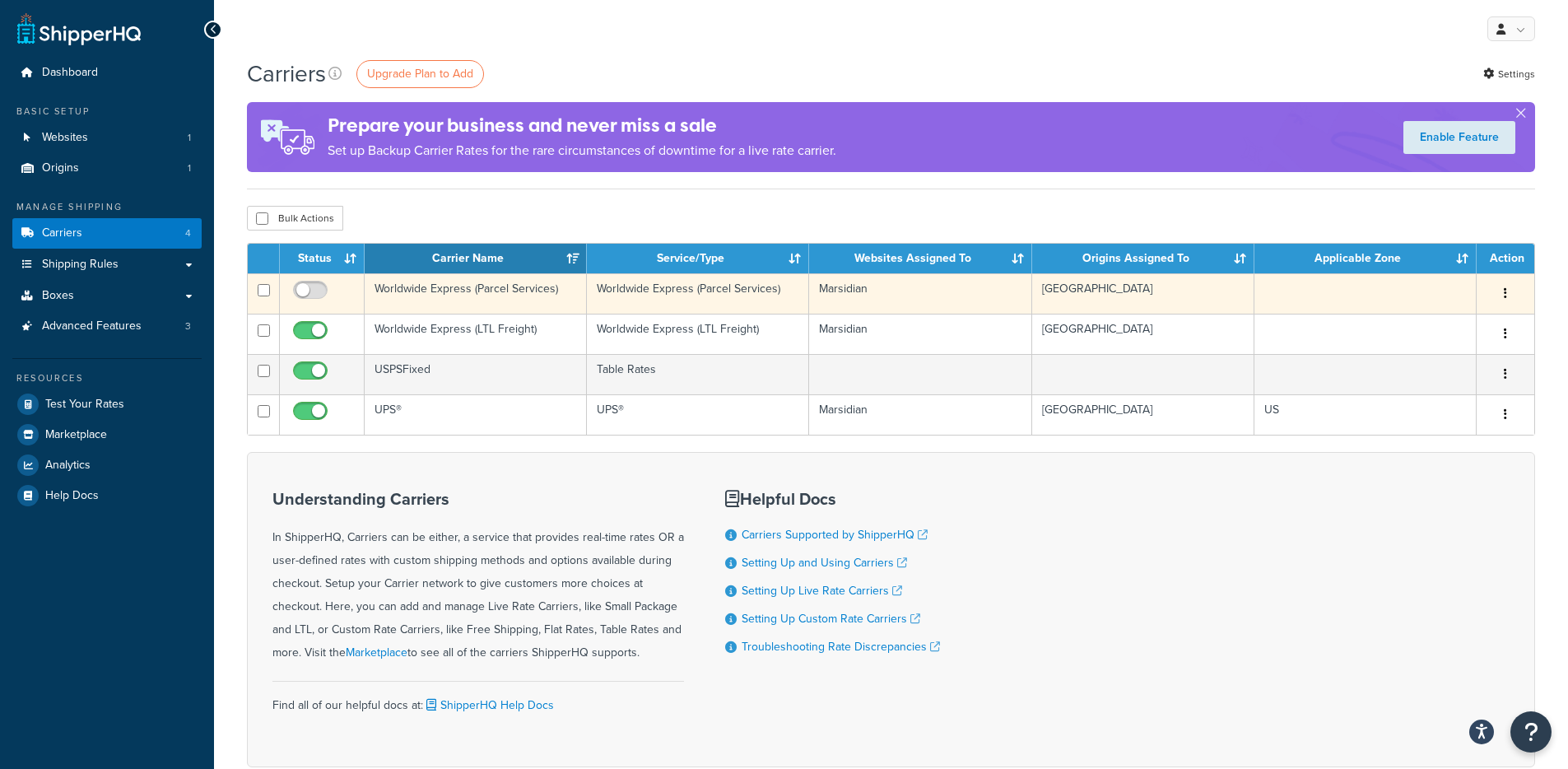 click on "Worldwide Express (Parcel Services)" at bounding box center (476, 293) 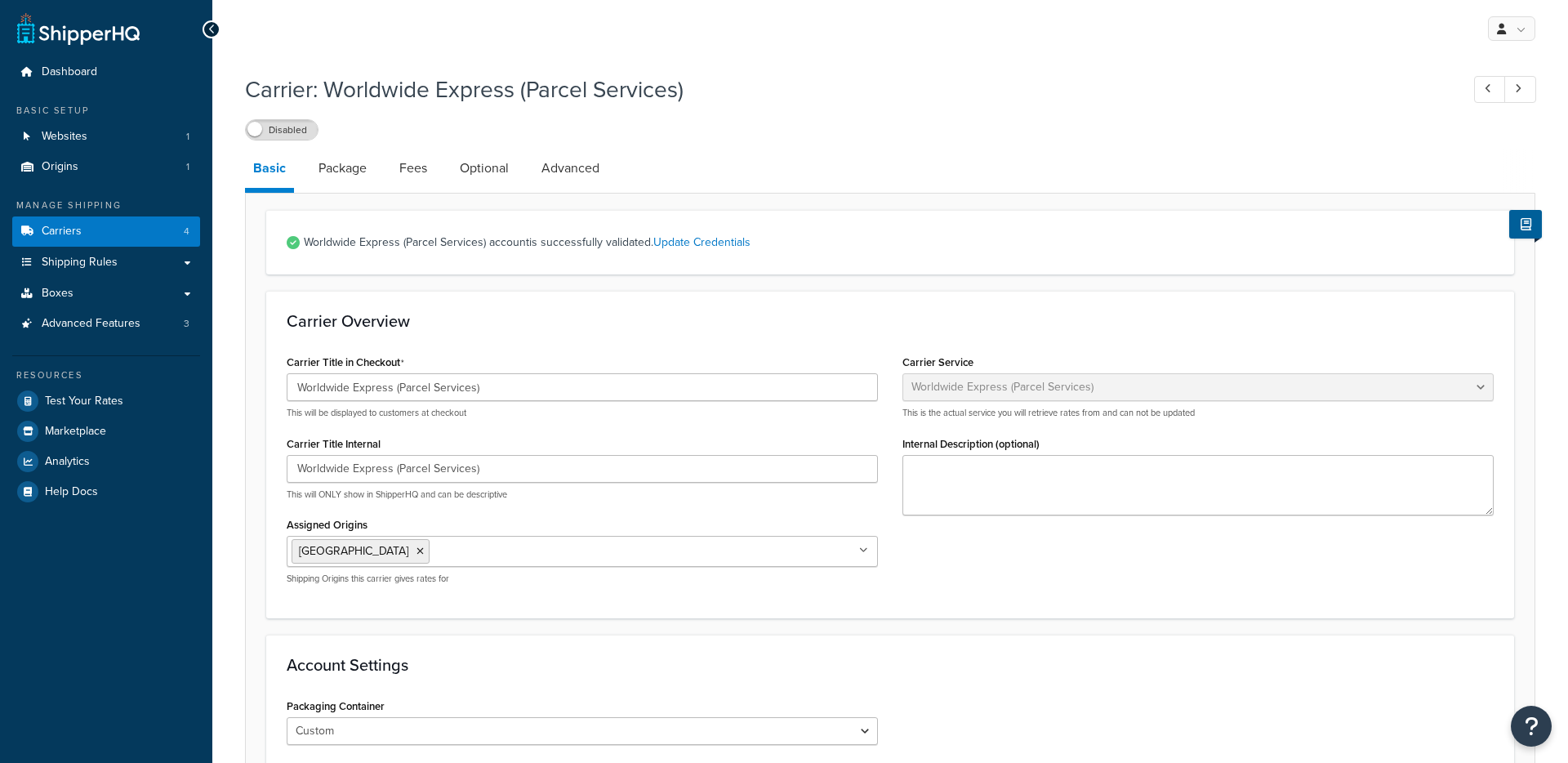 select on "worldwideExpress" 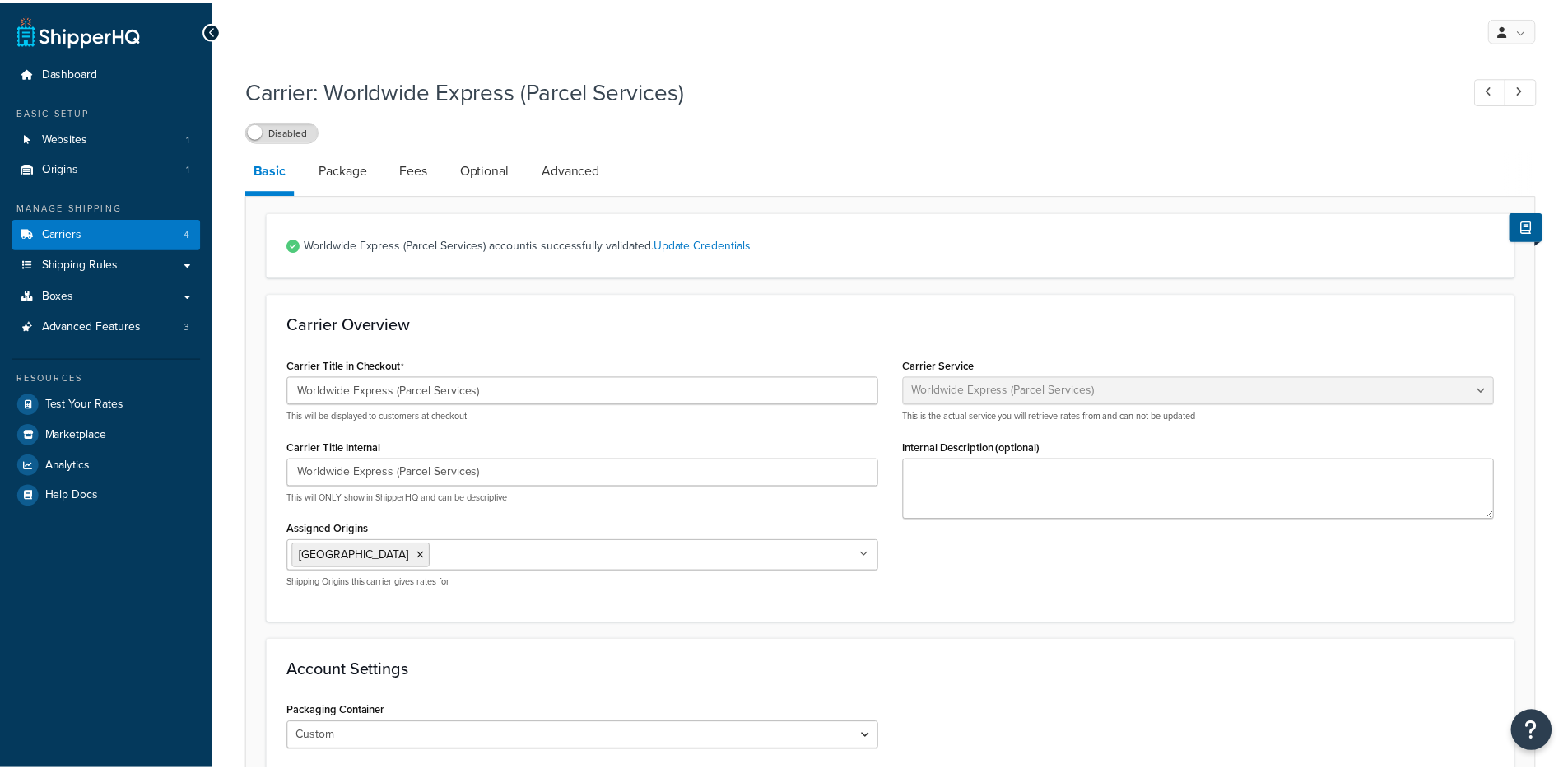 scroll, scrollTop: 0, scrollLeft: 0, axis: both 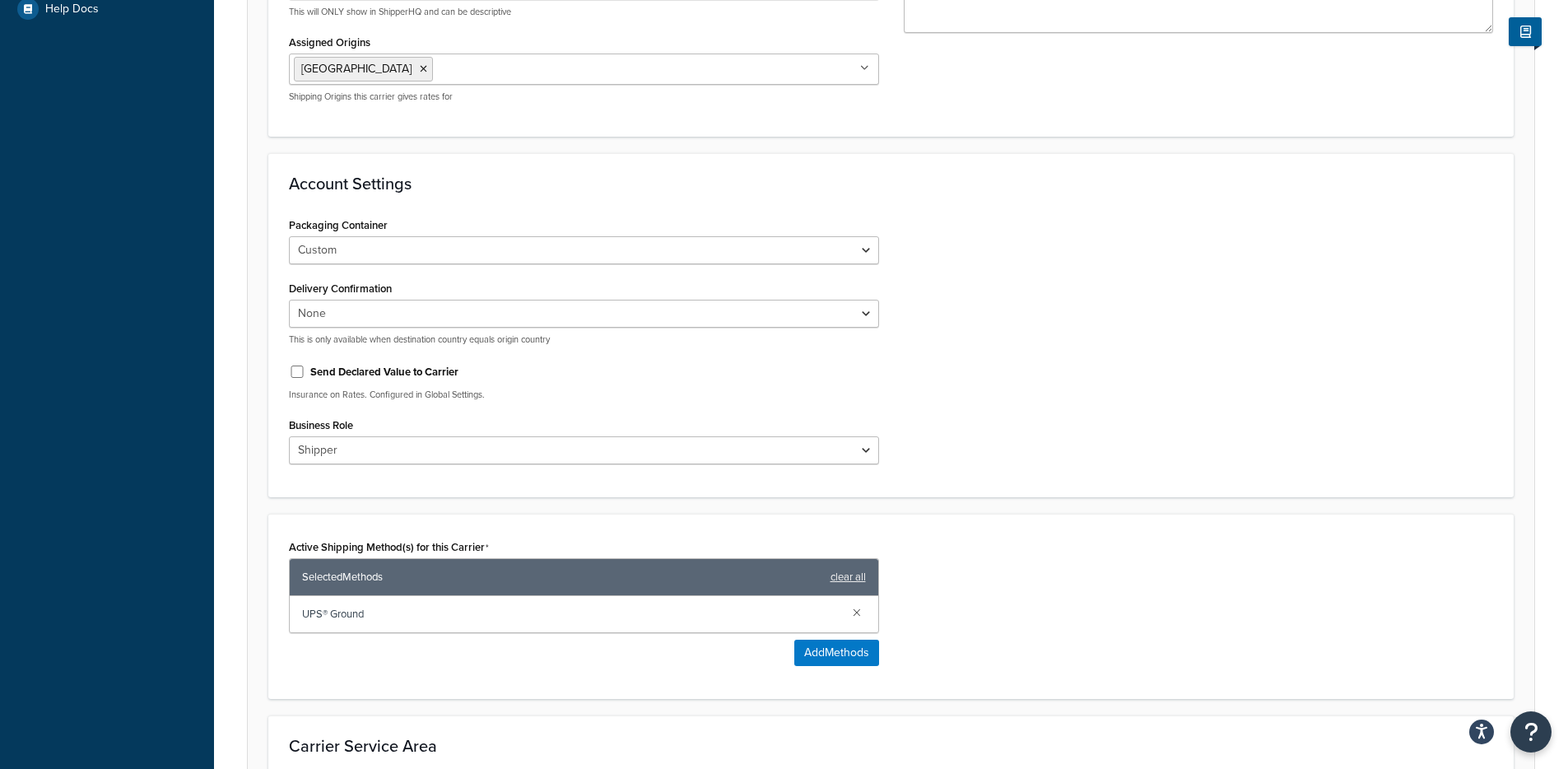 click on "Send Declared Value to Carrier" at bounding box center [384, 372] 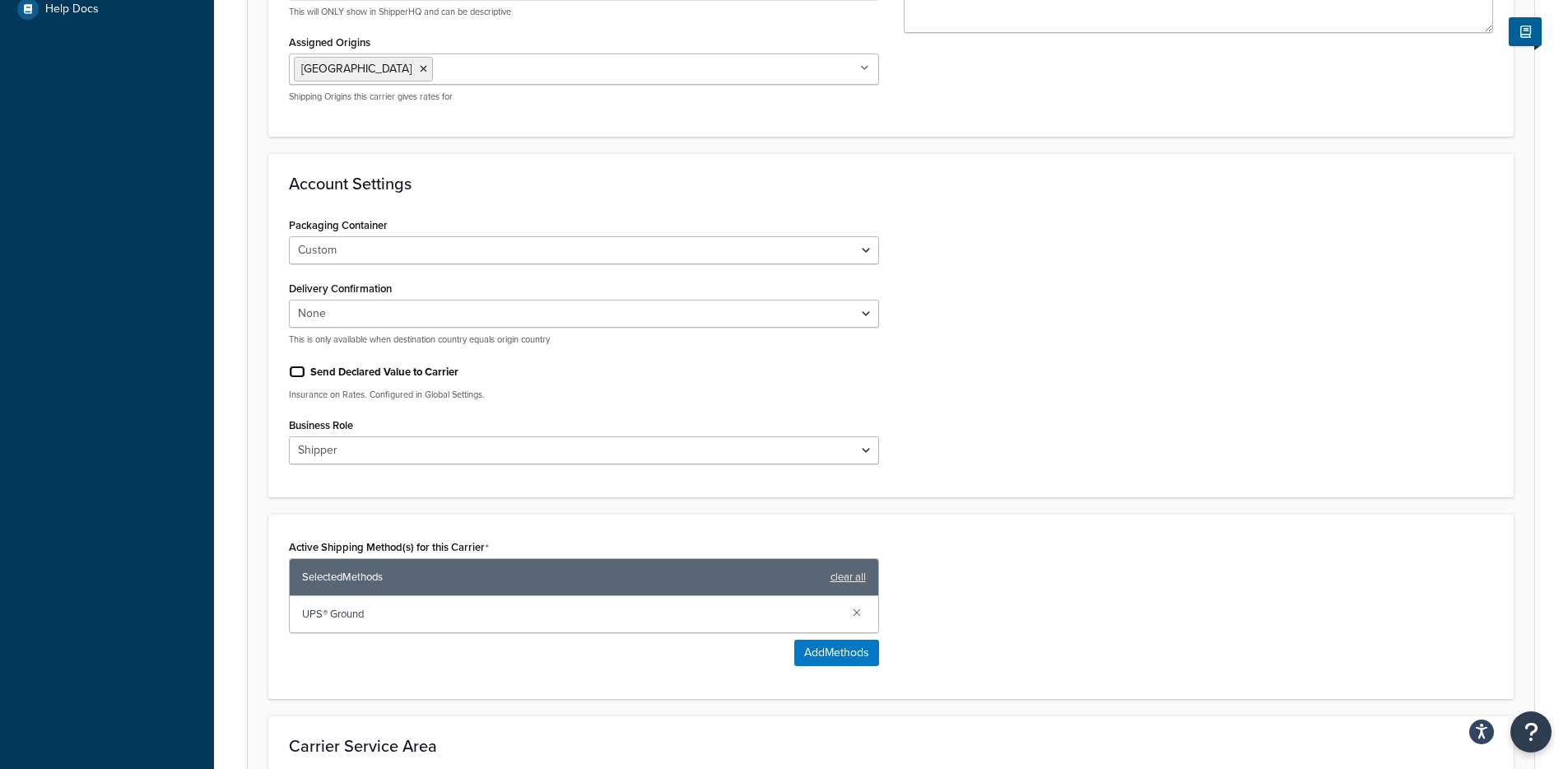 click on "Send Declared Value to Carrier" at bounding box center [297, 371] 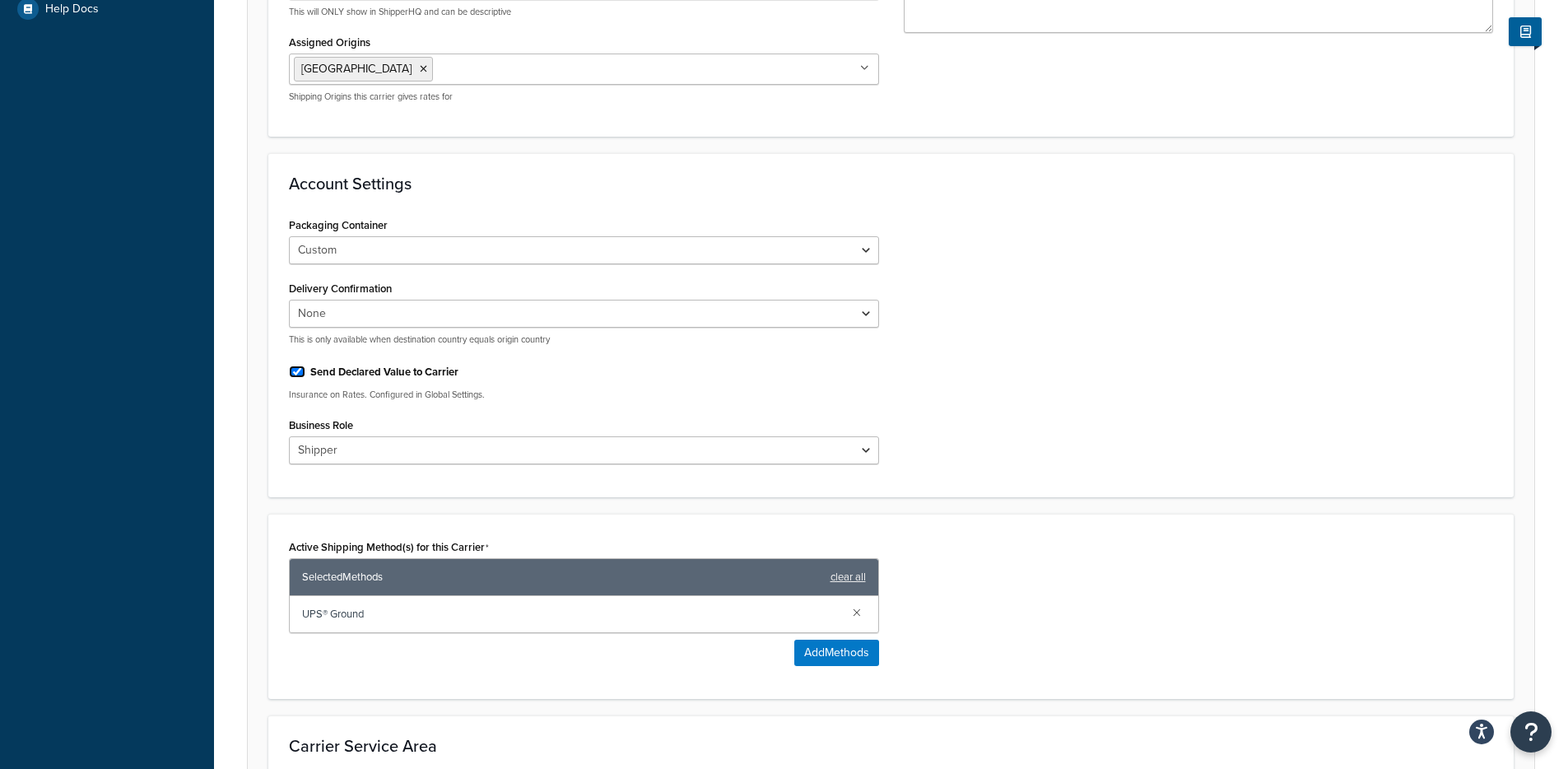 checkbox on "true" 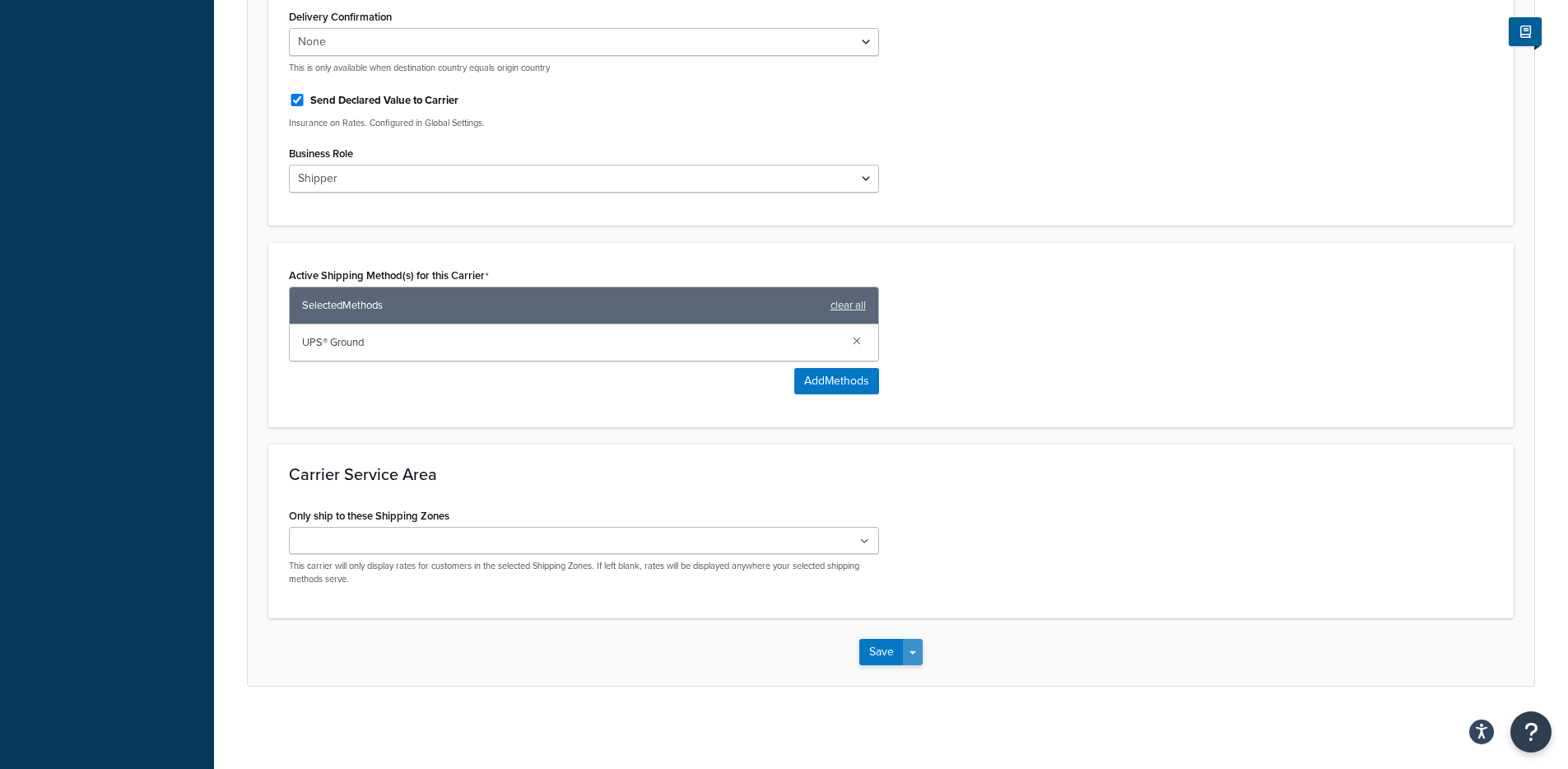 click on "Save Dropdown" at bounding box center (913, 652) 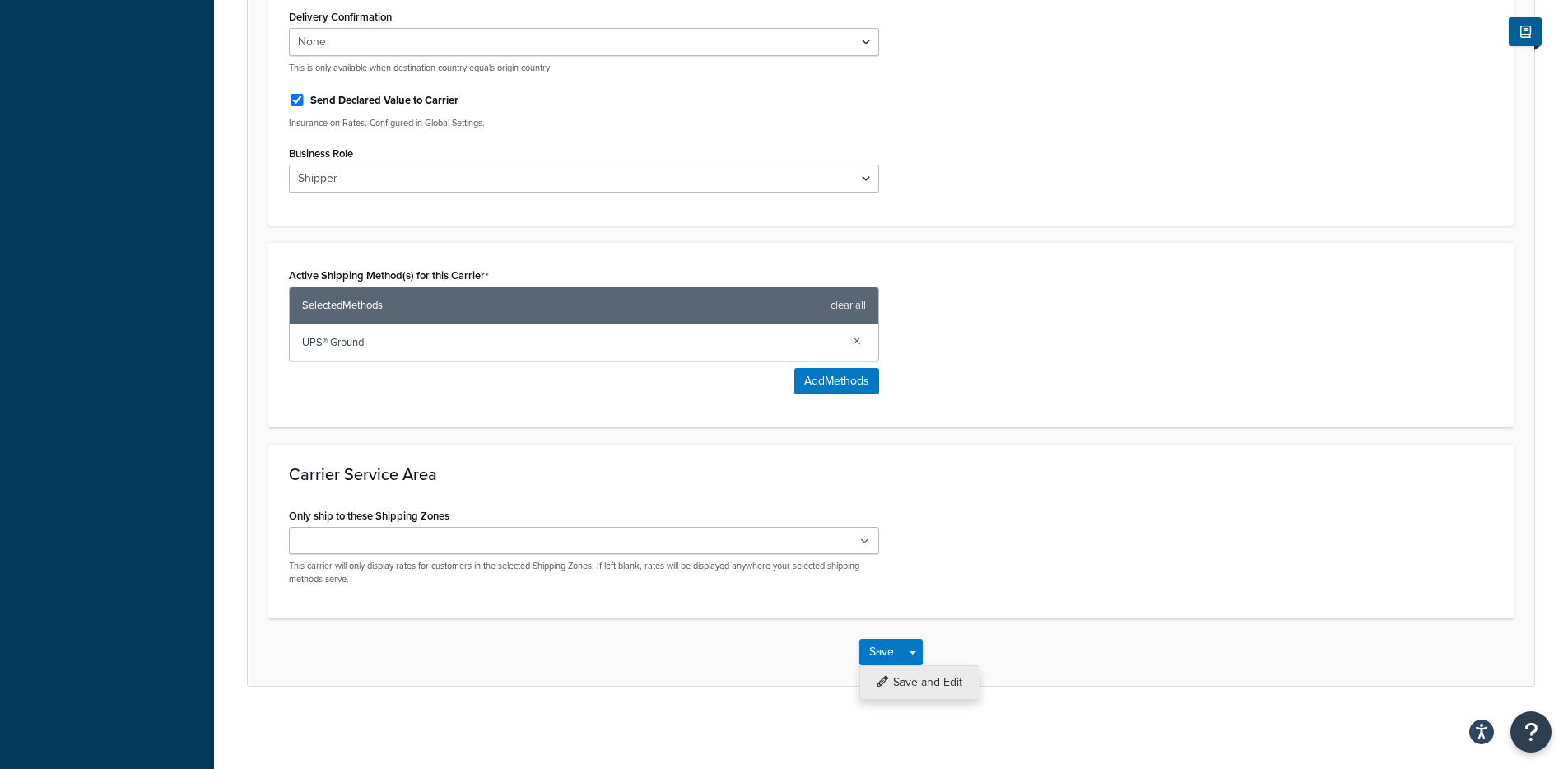 click on "Save and Edit" at bounding box center (919, 683) 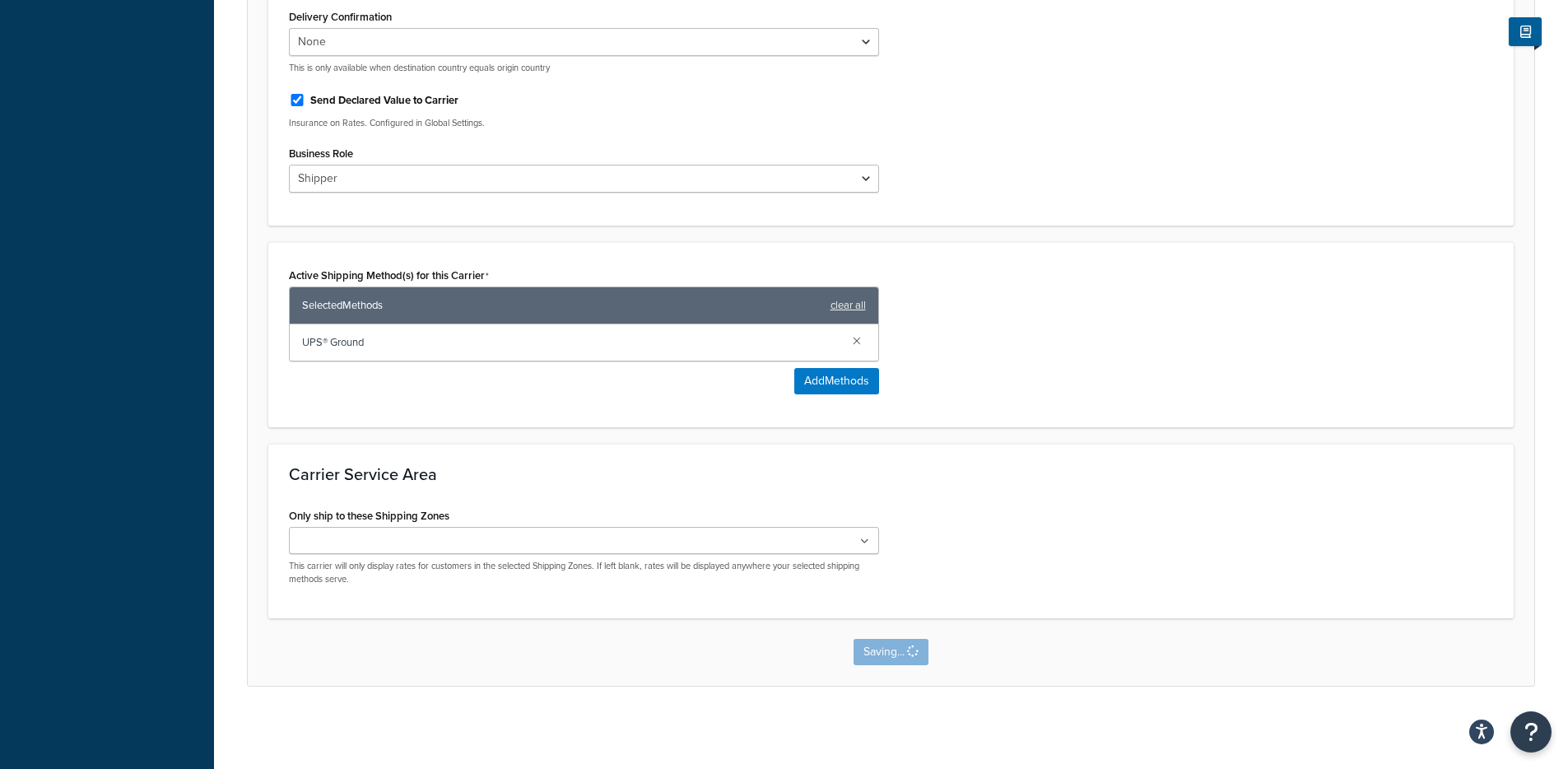 scroll, scrollTop: 0, scrollLeft: 0, axis: both 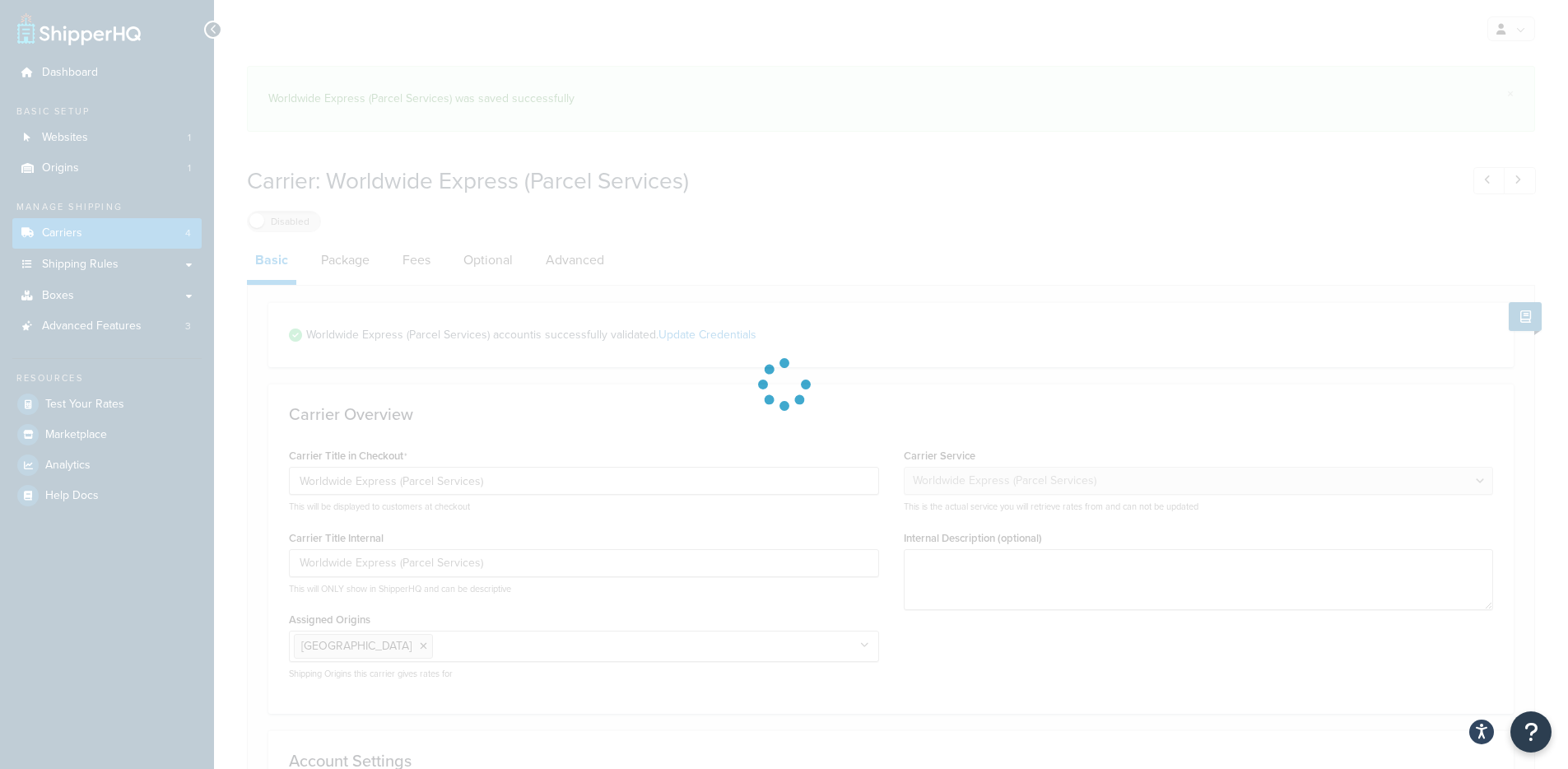 select on "worldwideExpress" 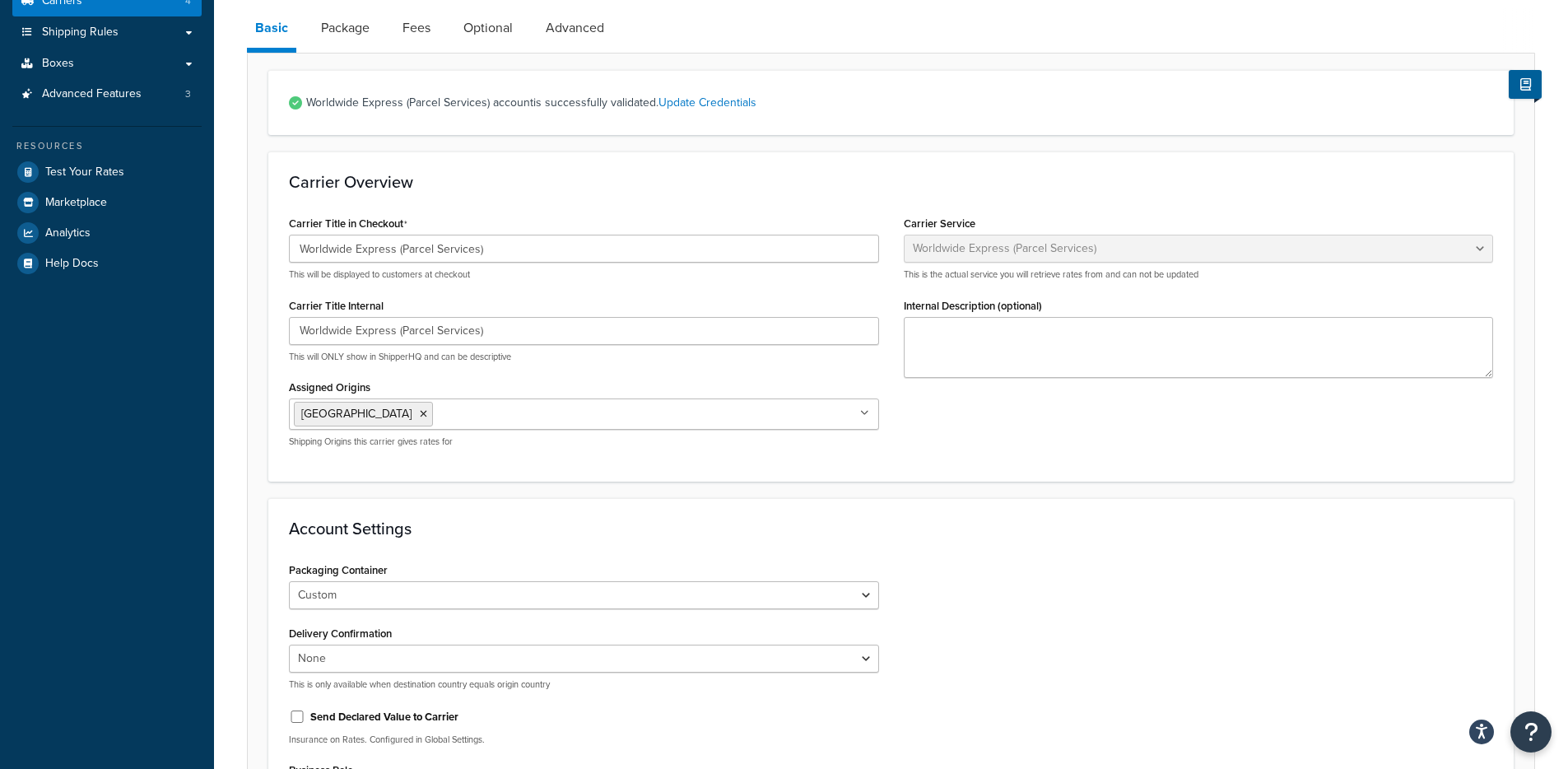 scroll, scrollTop: 0, scrollLeft: 0, axis: both 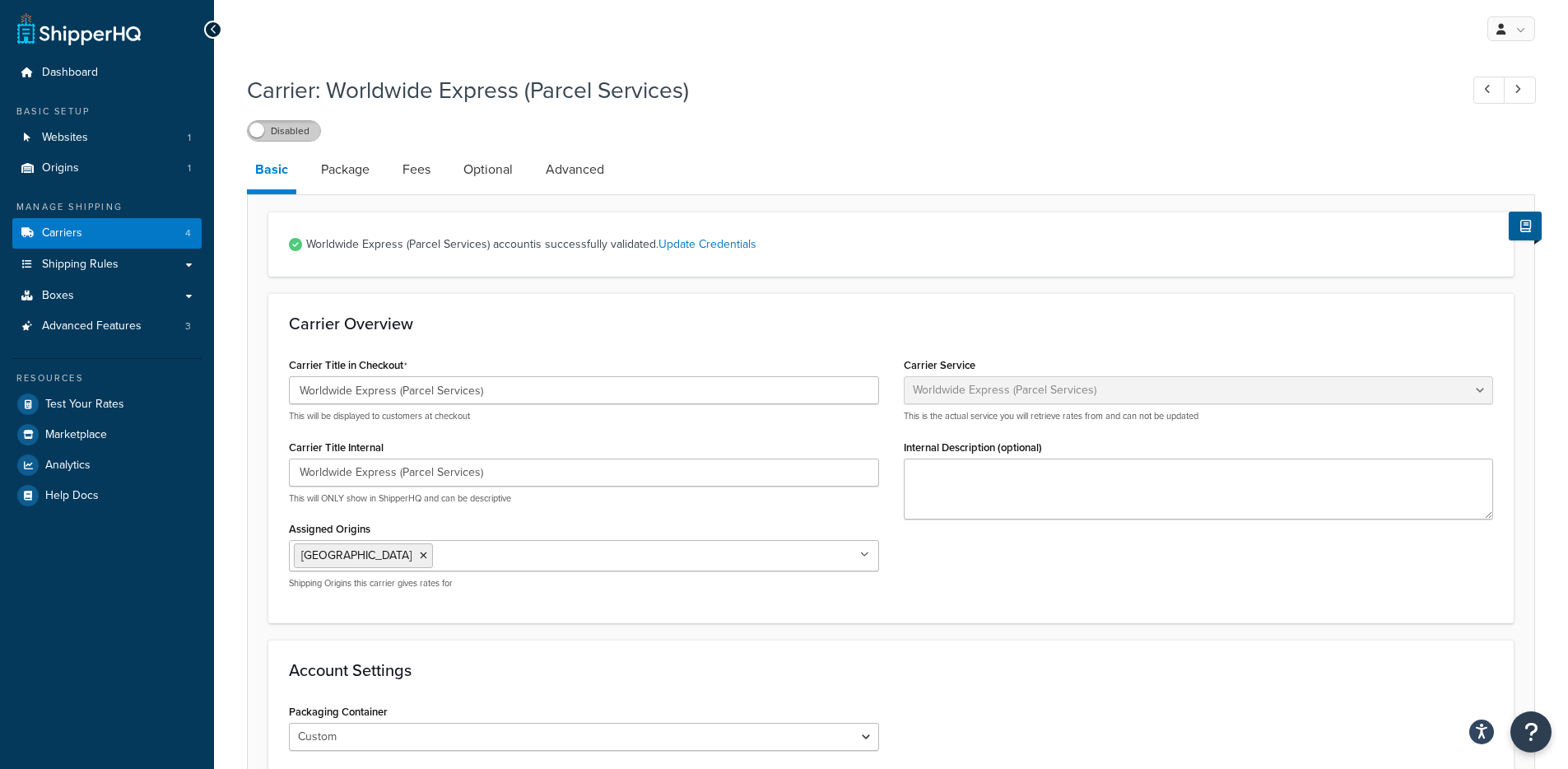 click on "Disabled" at bounding box center (284, 131) 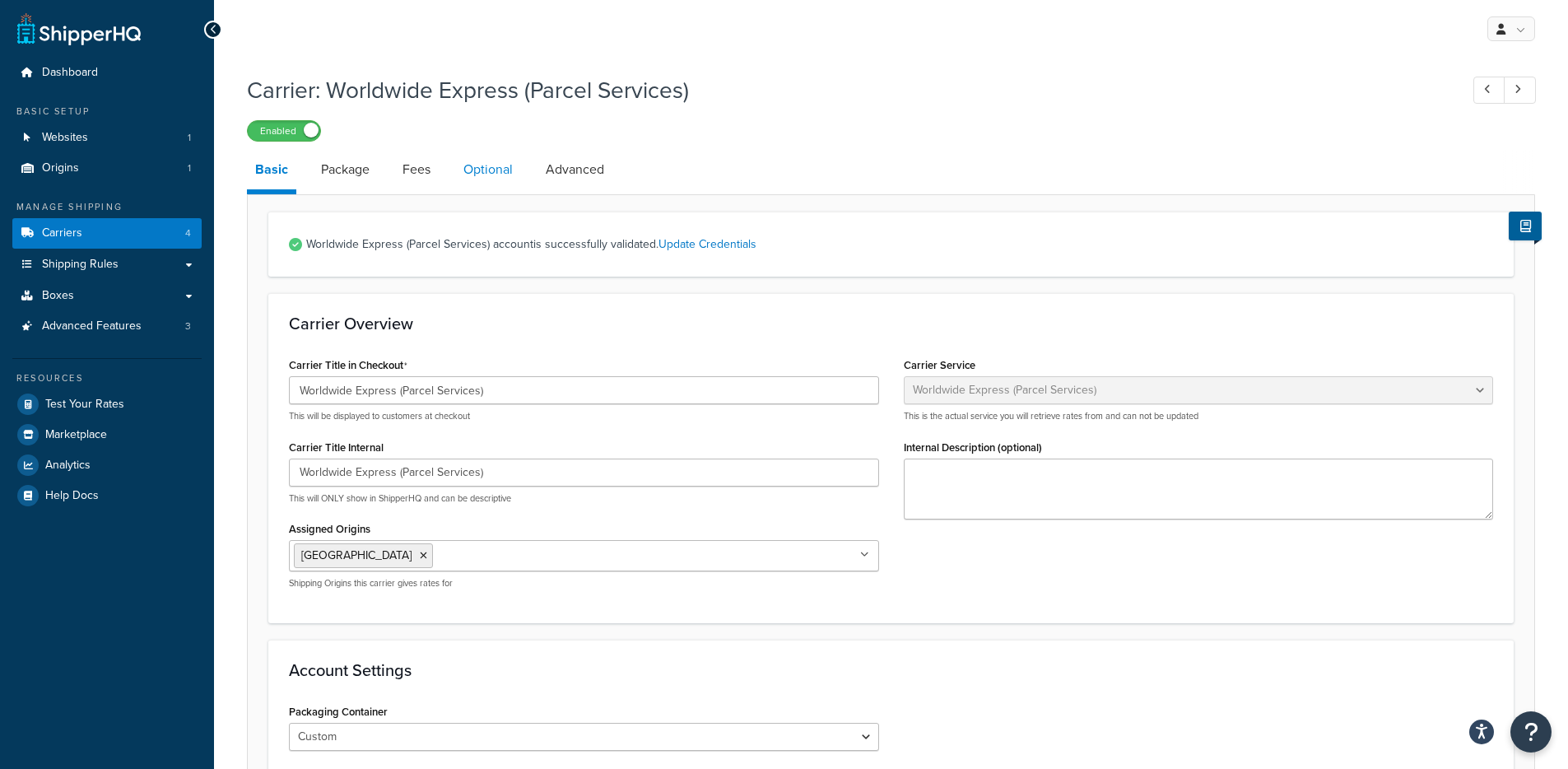 click on "Optional" at bounding box center [488, 170] 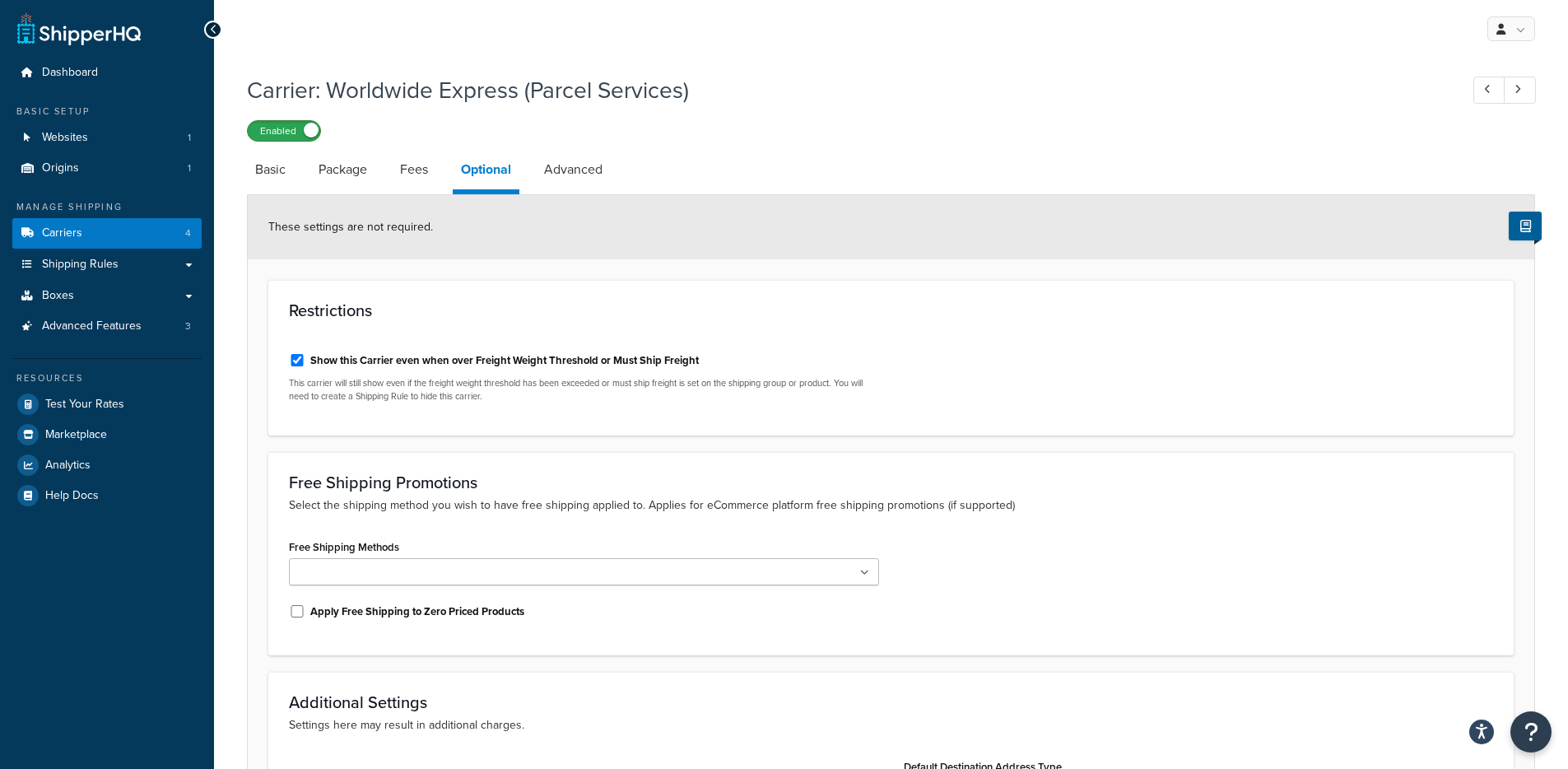 click on "Enabled" at bounding box center [284, 131] 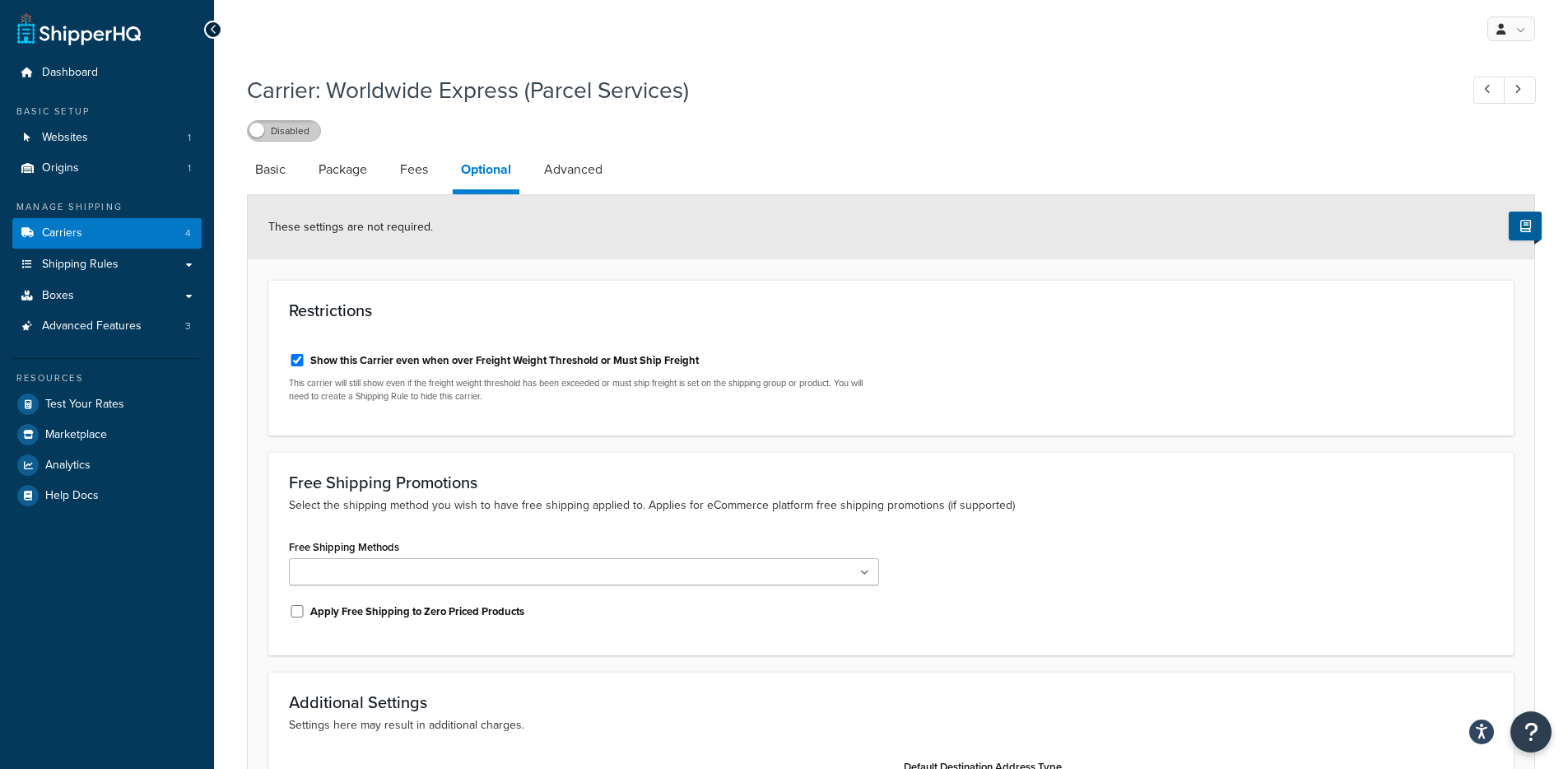 click on "Disabled" at bounding box center [284, 131] 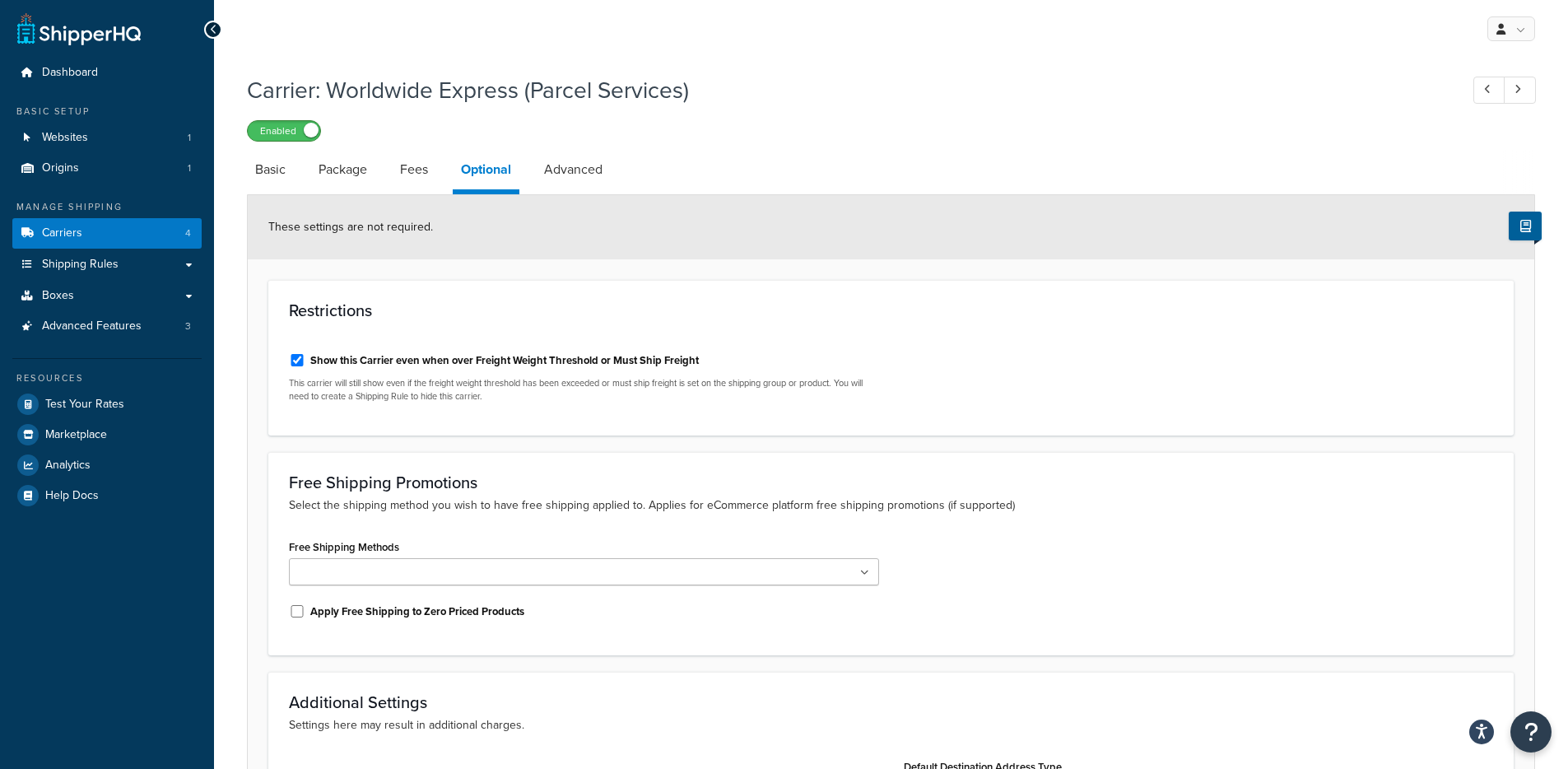 click at bounding box center (311, 130) 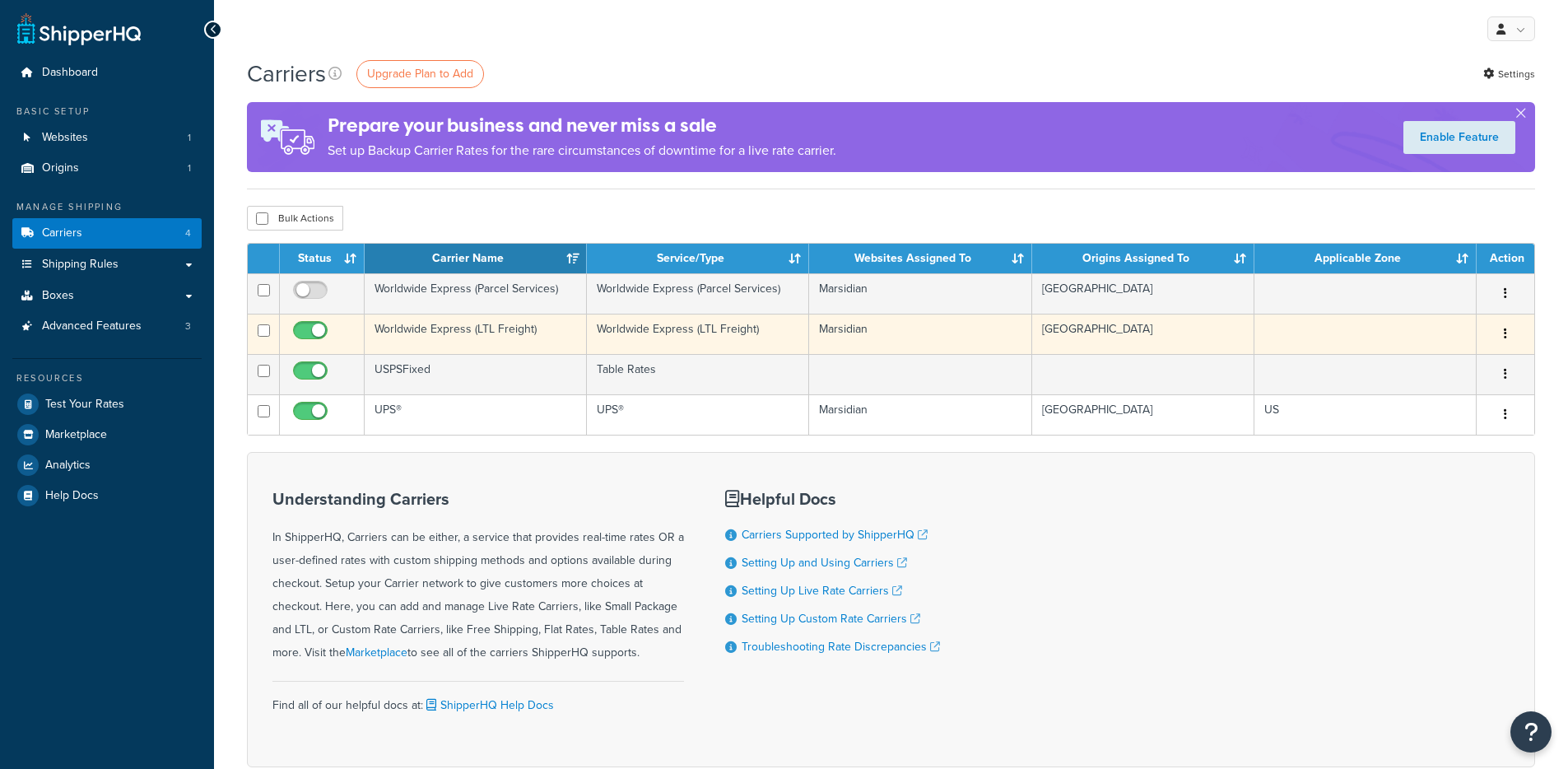 scroll, scrollTop: 0, scrollLeft: 0, axis: both 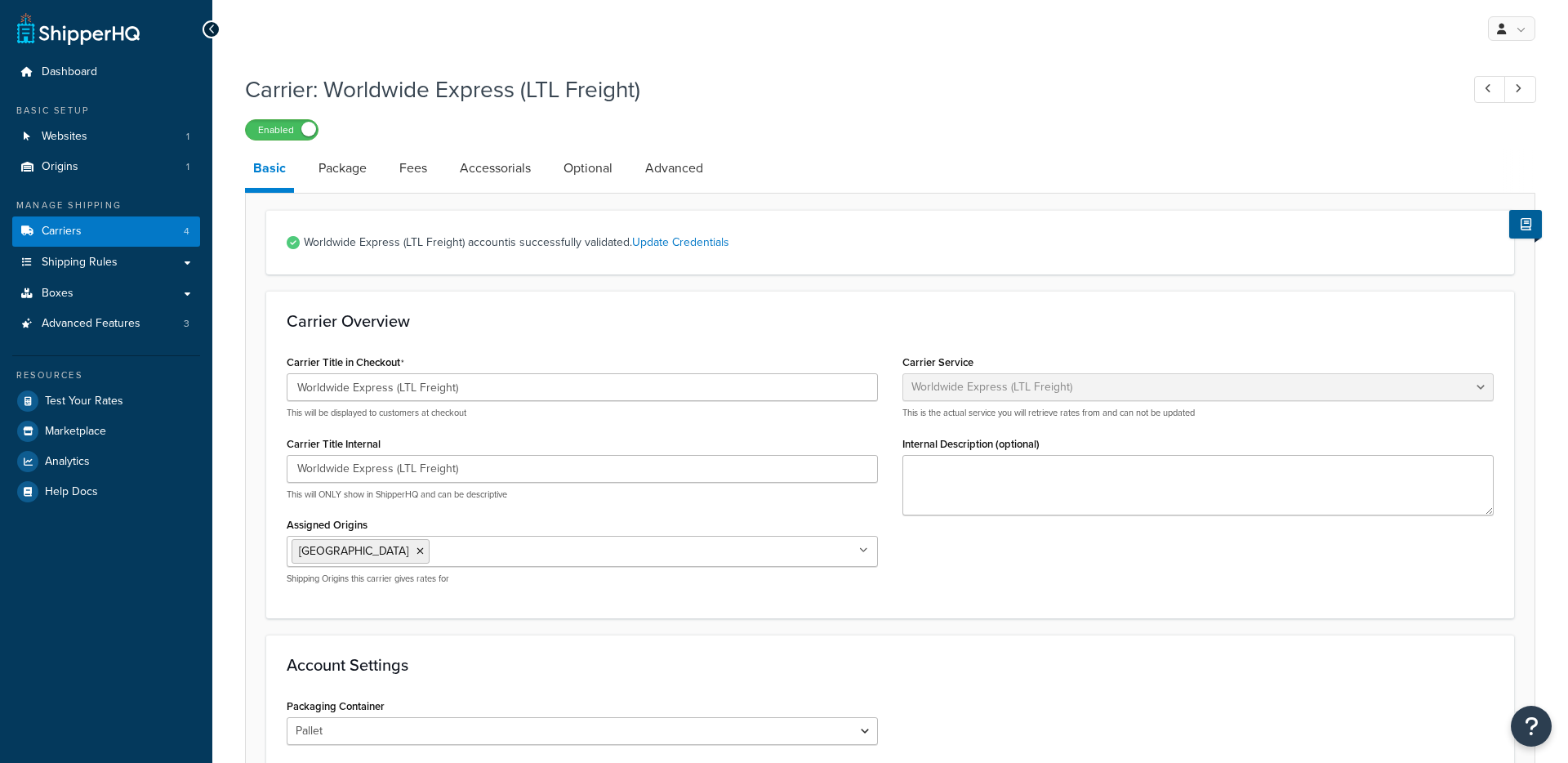 select on "worldwideExpressFreight" 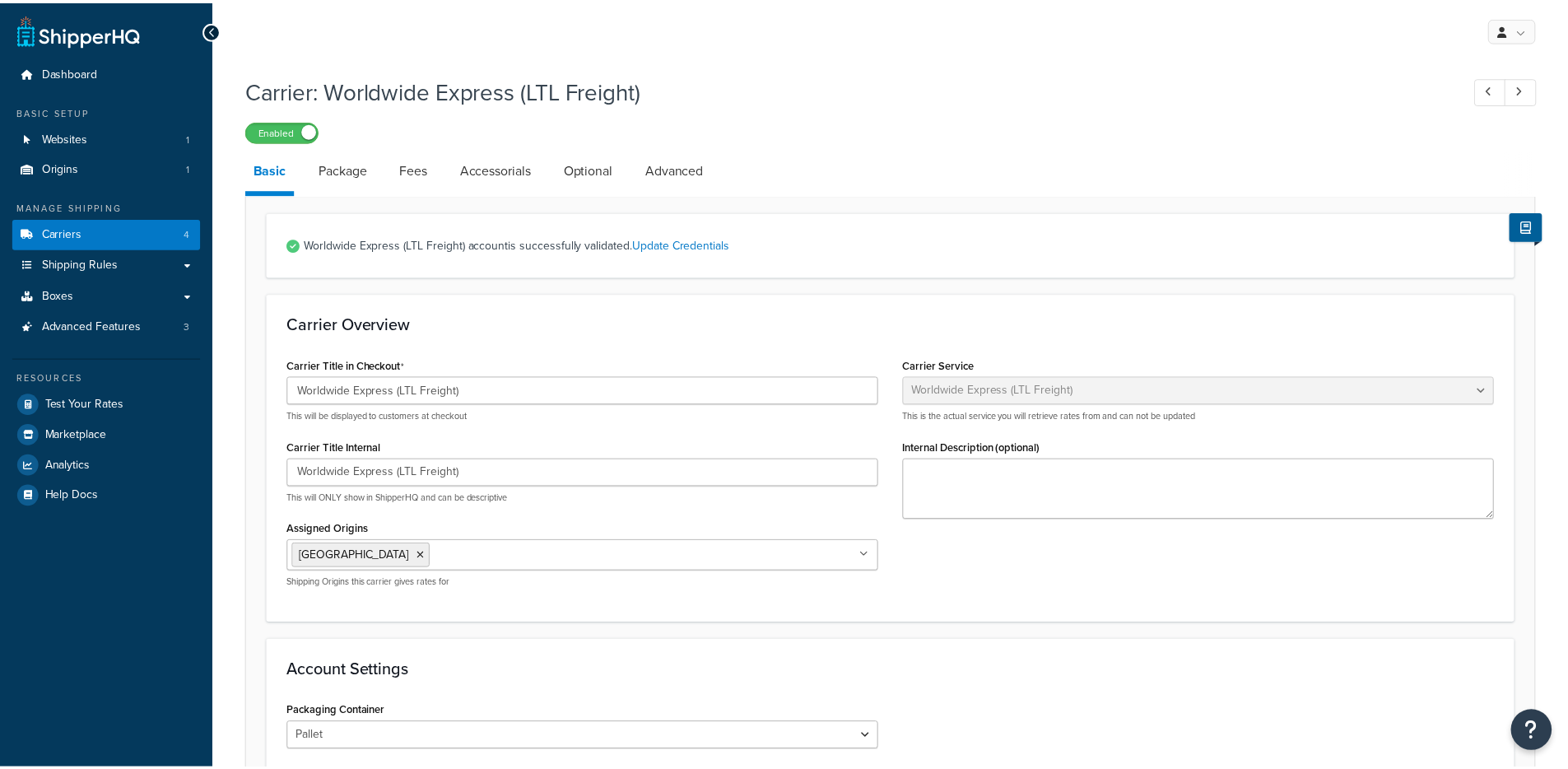scroll, scrollTop: 0, scrollLeft: 0, axis: both 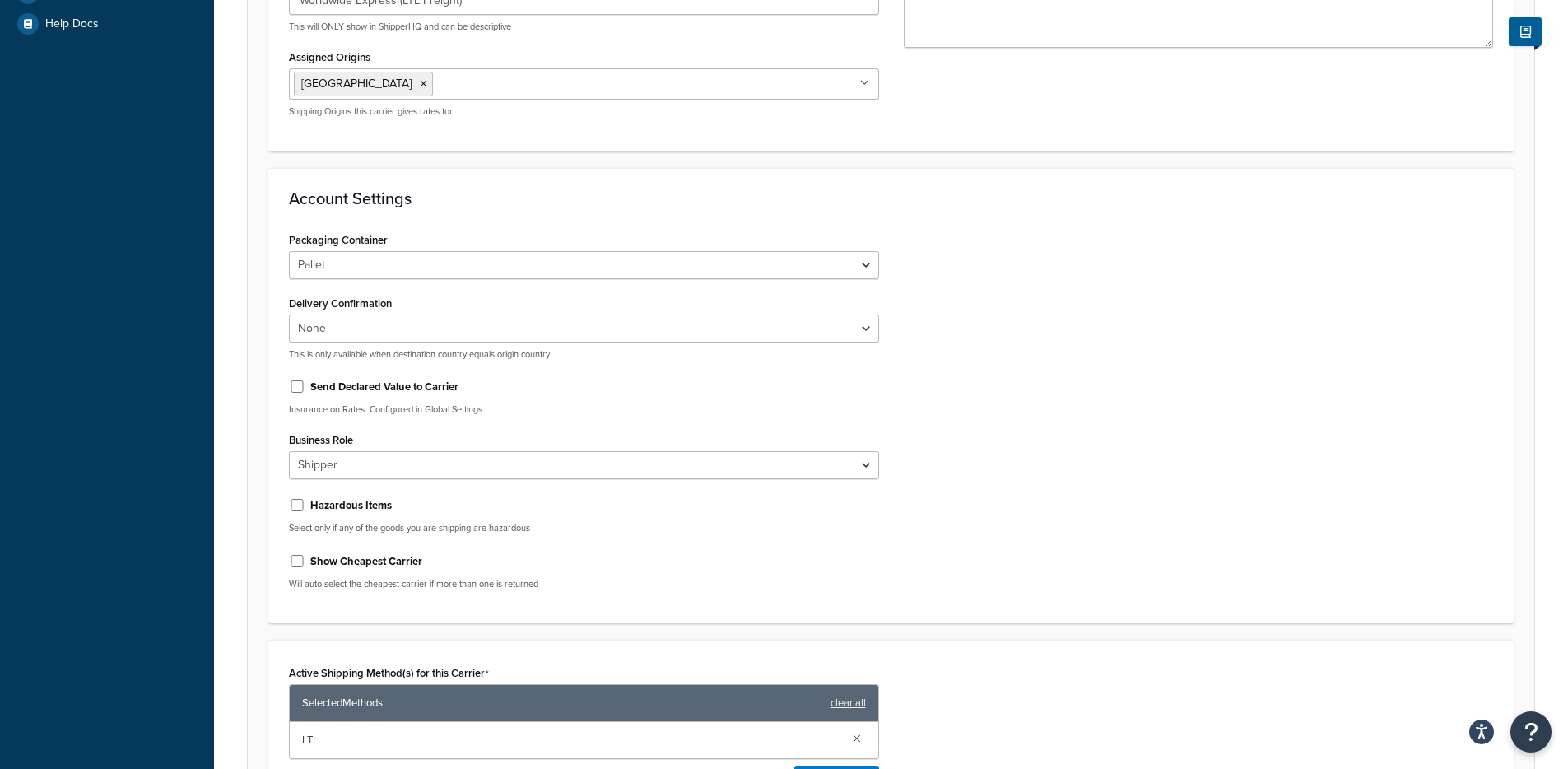 click on "Send Declared Value to Carrier" at bounding box center (384, 387) 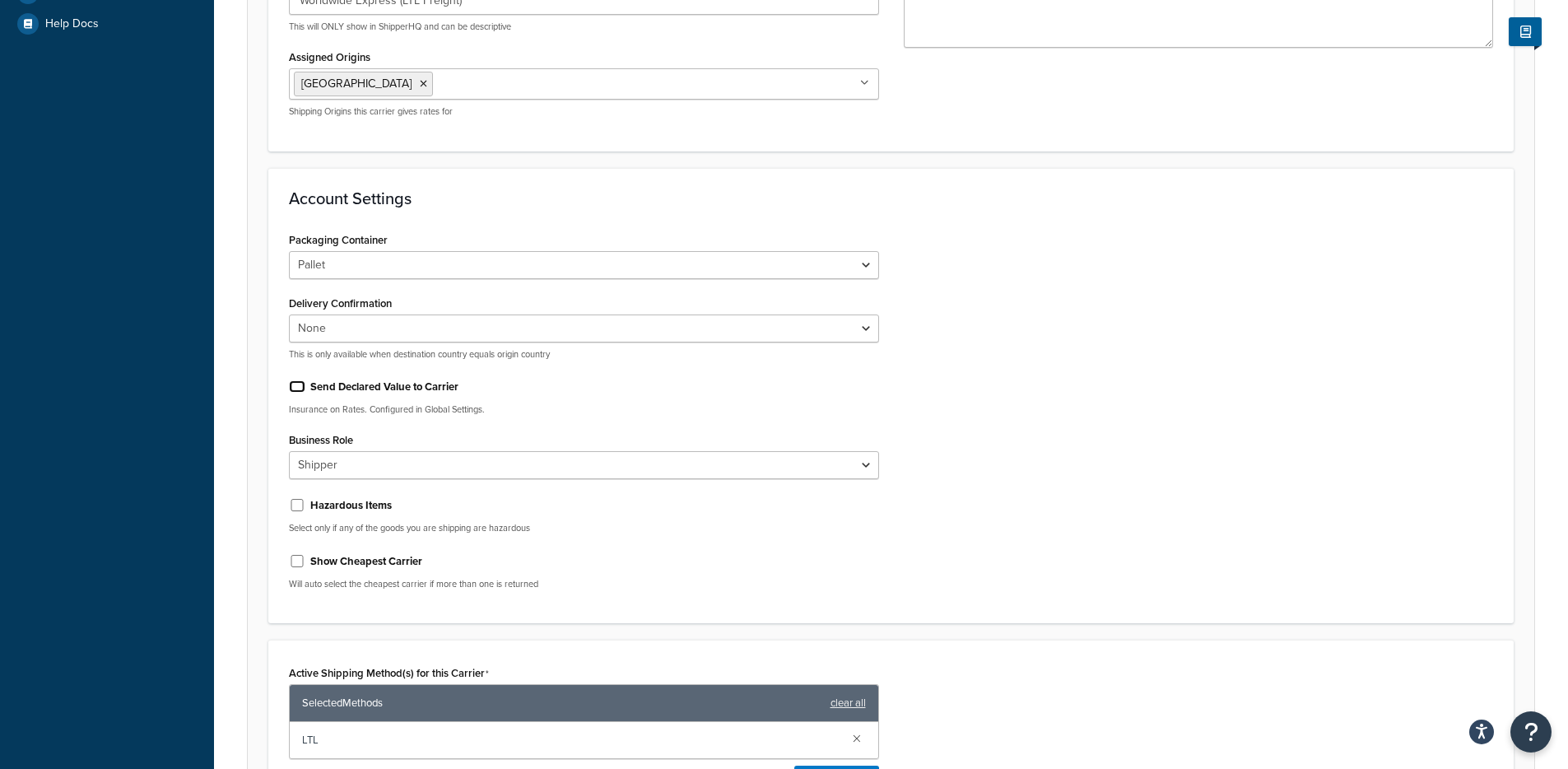 click on "Send Declared Value to Carrier" at bounding box center (297, 386) 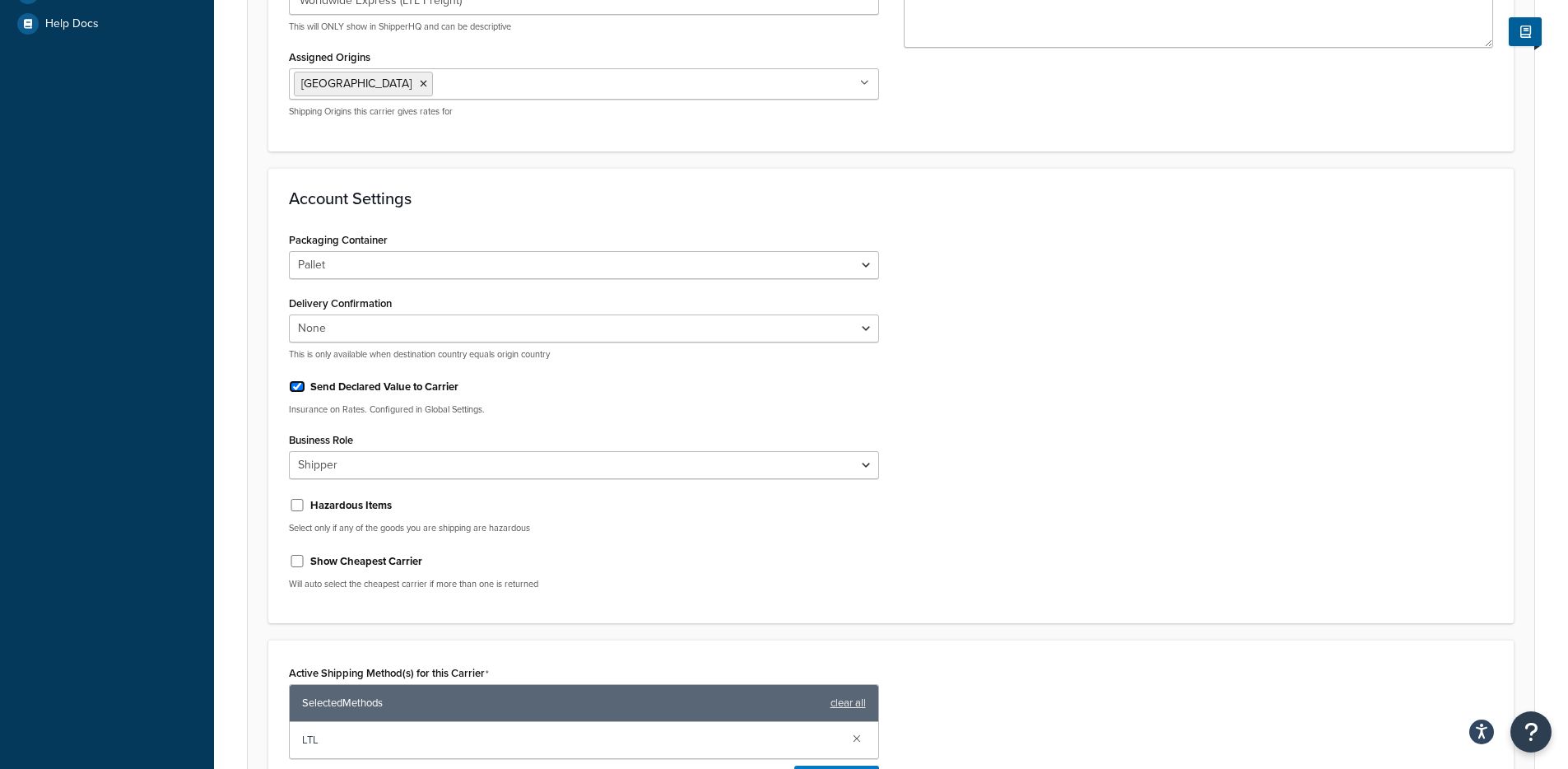 checkbox on "true" 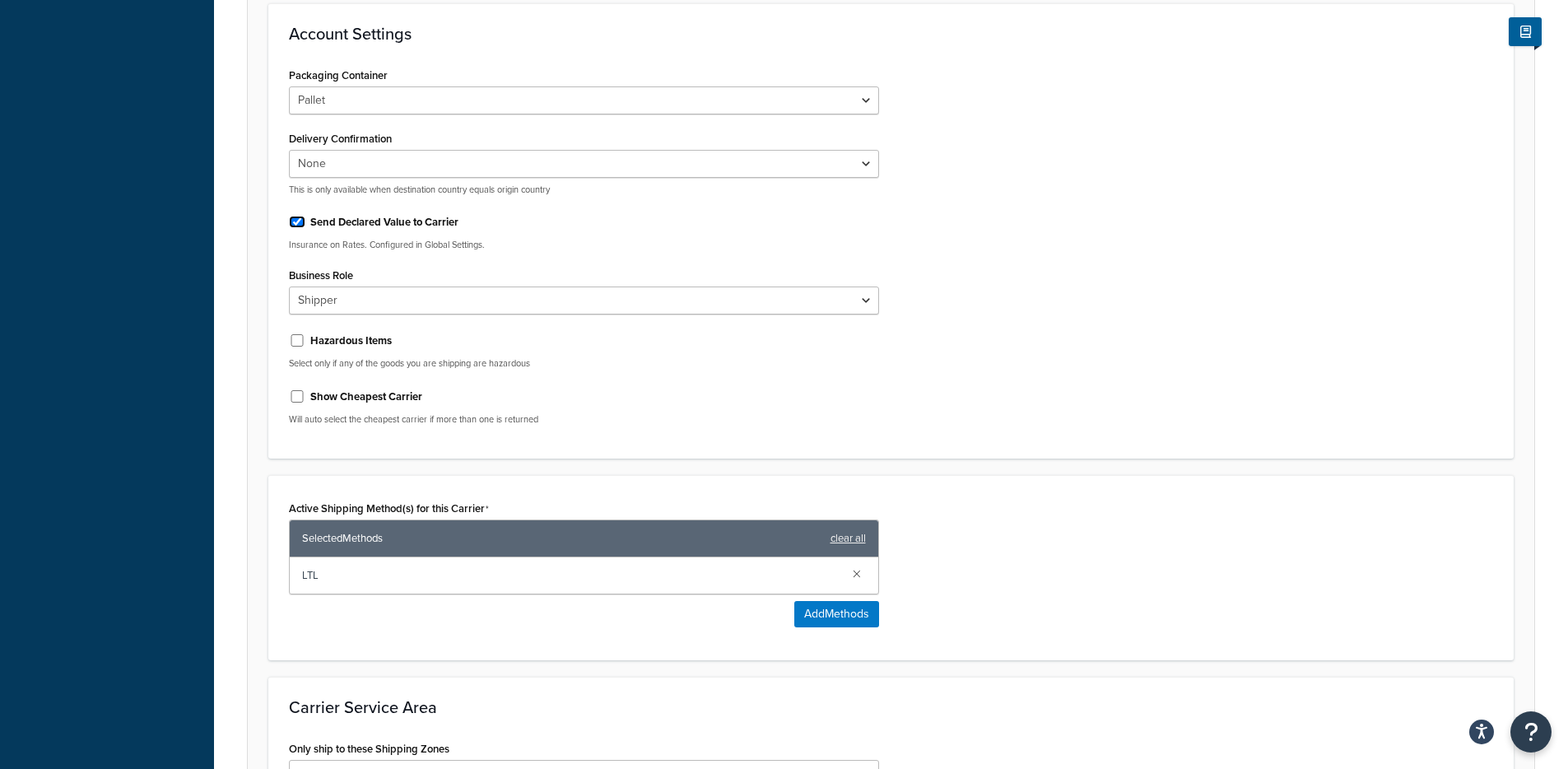 scroll, scrollTop: 871, scrollLeft: 0, axis: vertical 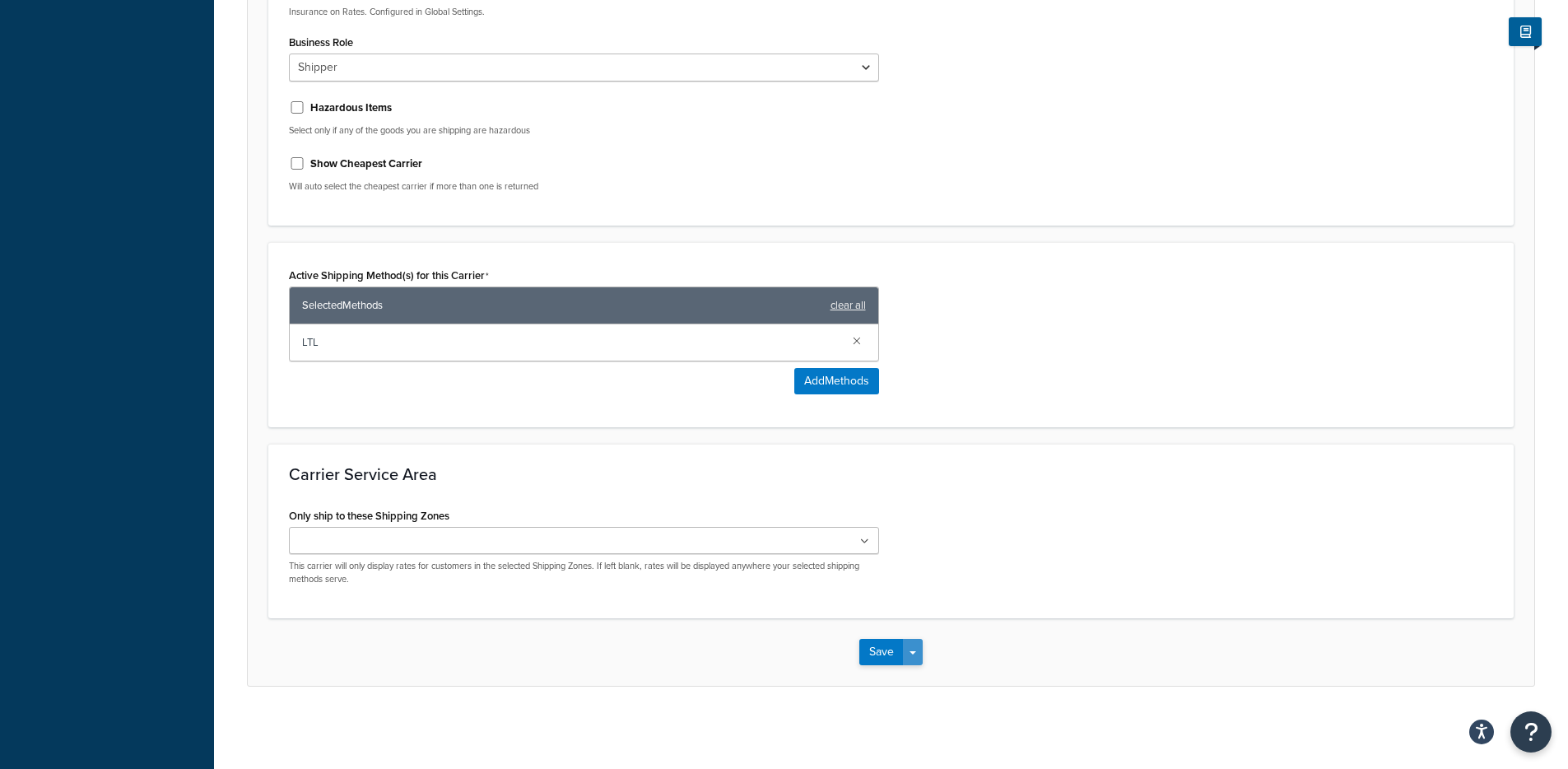 click on "Save Dropdown" at bounding box center (913, 652) 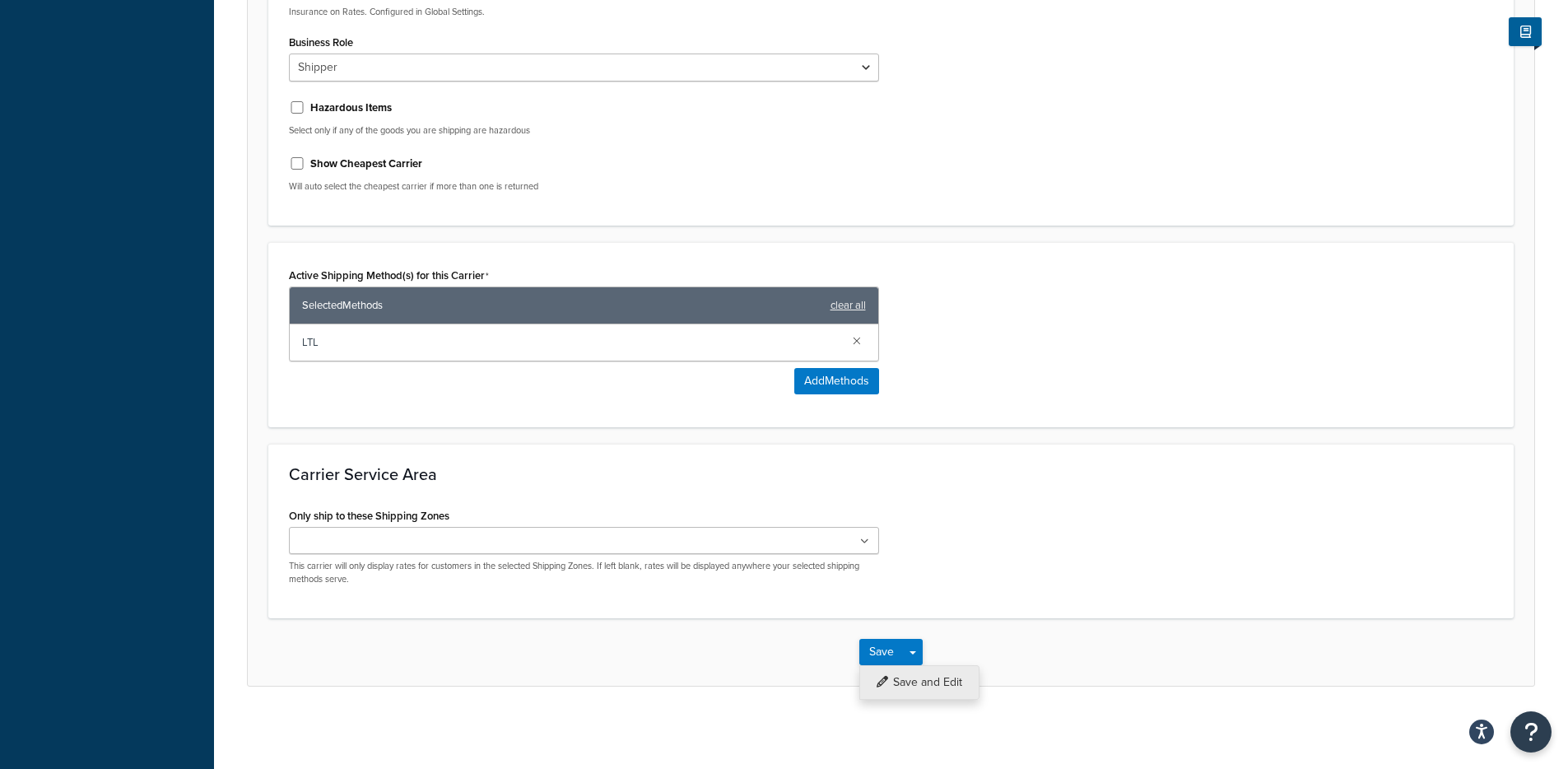 click on "Save and Edit" at bounding box center (919, 683) 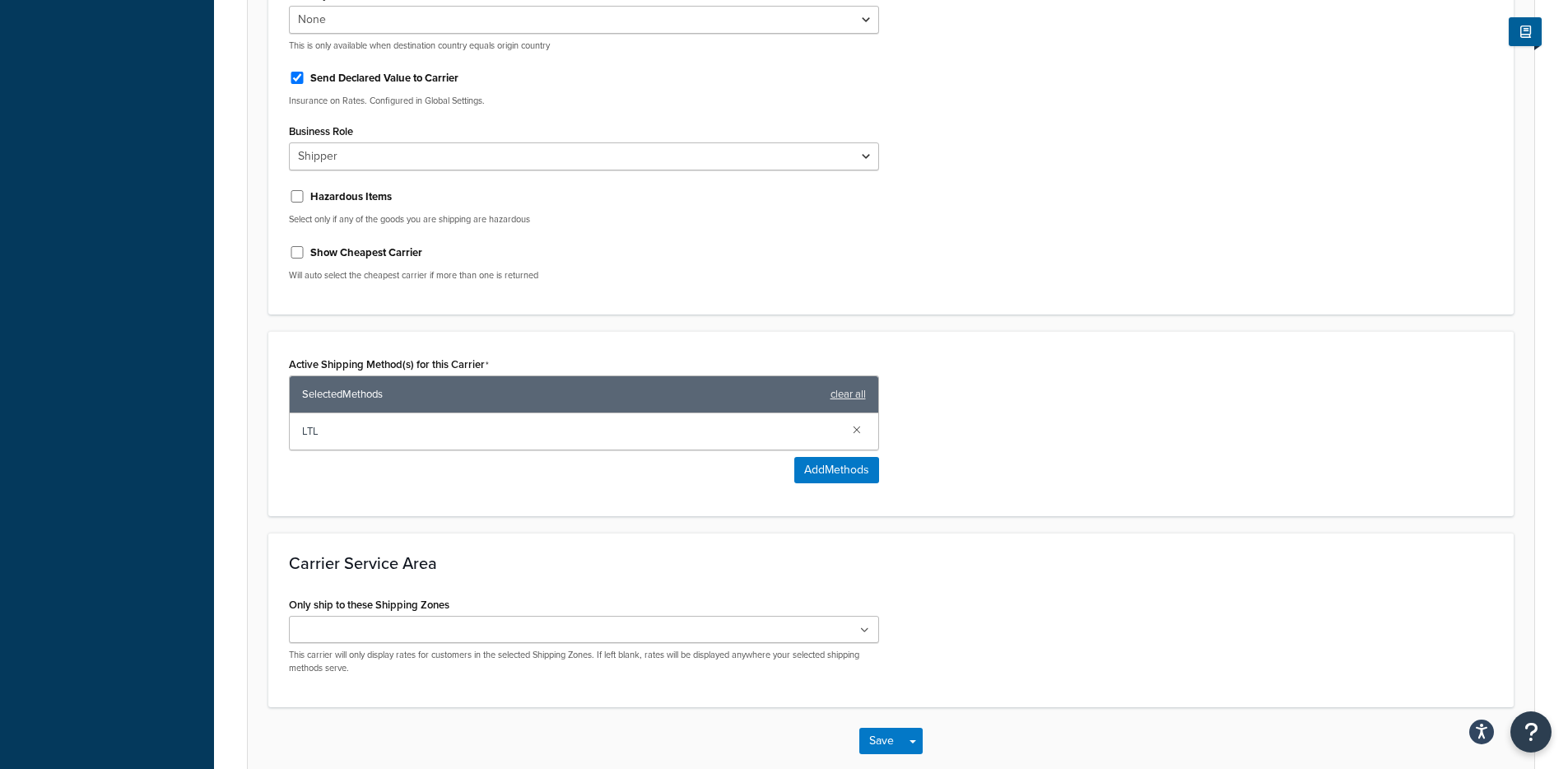 scroll, scrollTop: 0, scrollLeft: 0, axis: both 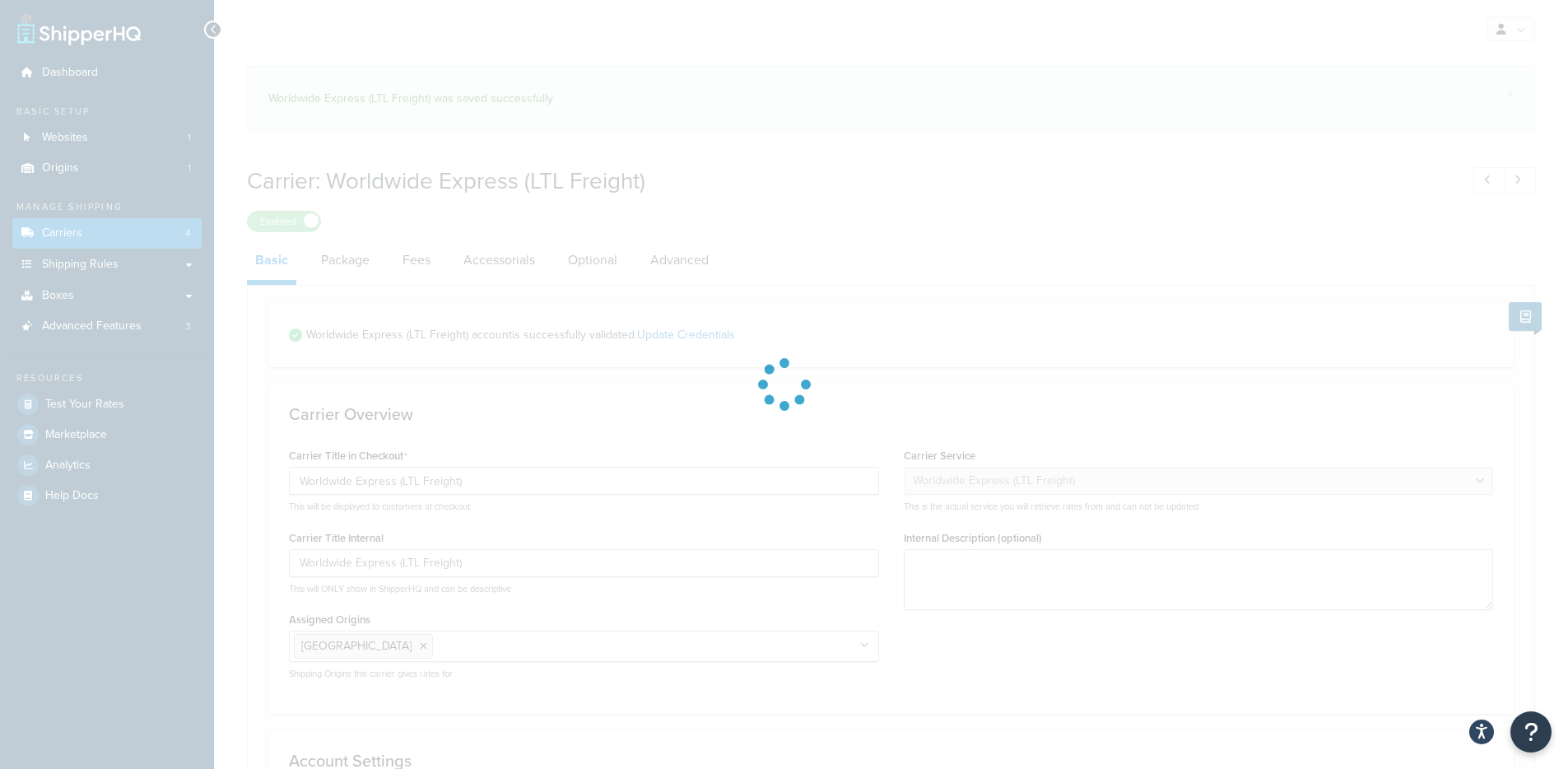 select on "worldwideExpressFreight" 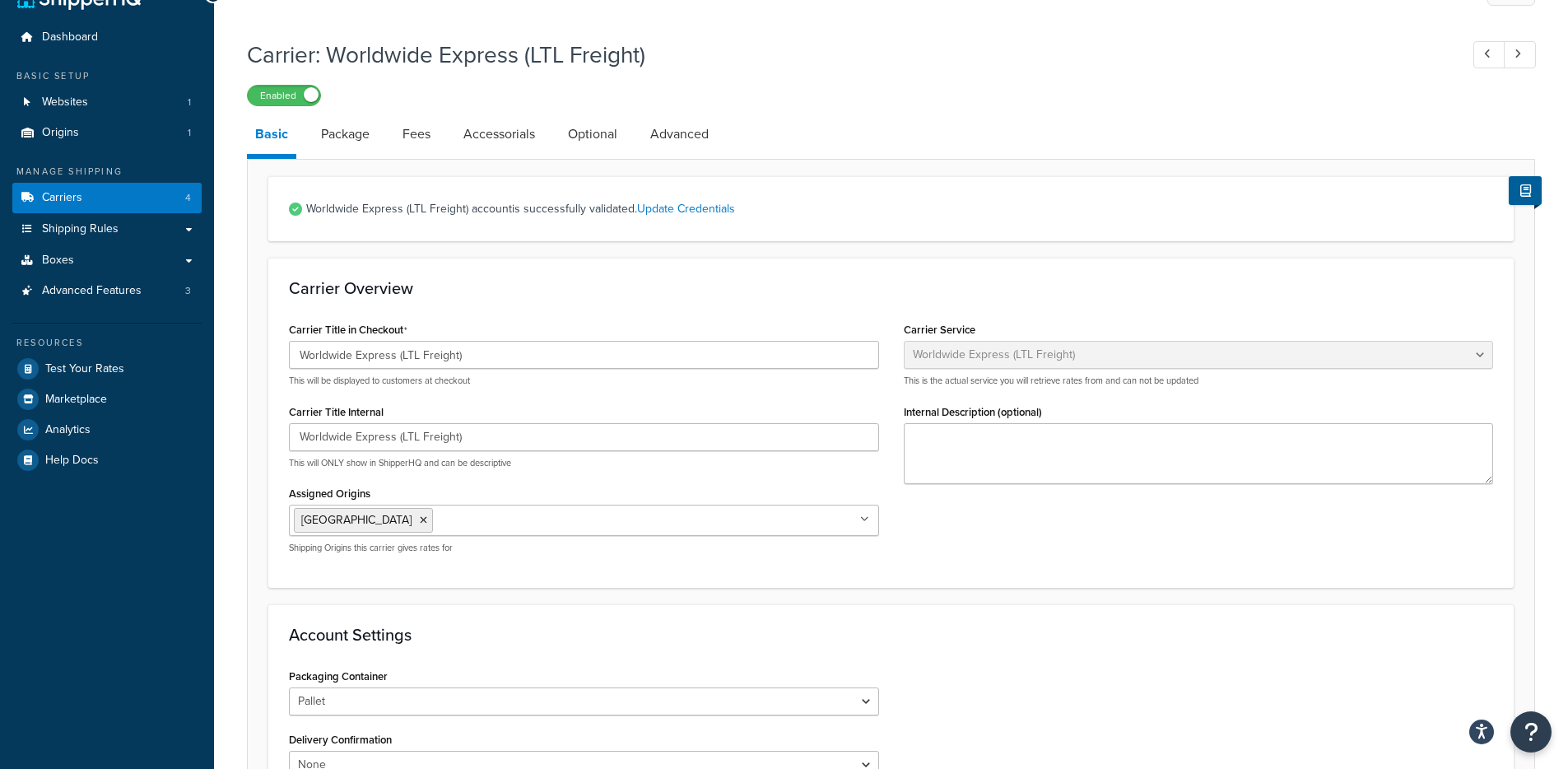 scroll, scrollTop: 0, scrollLeft: 0, axis: both 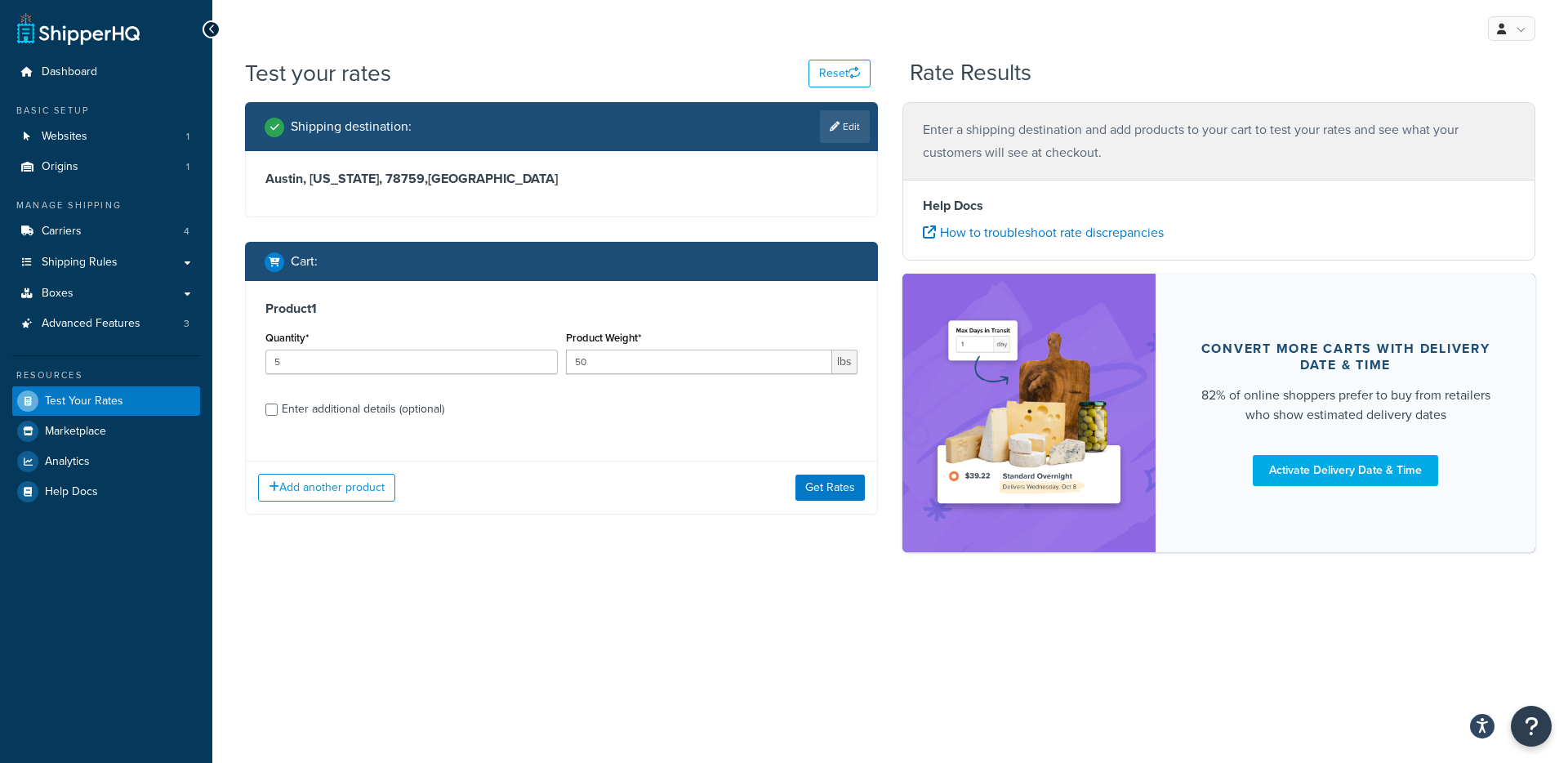 click on "Enter additional details (optional)" at bounding box center (363, 409) 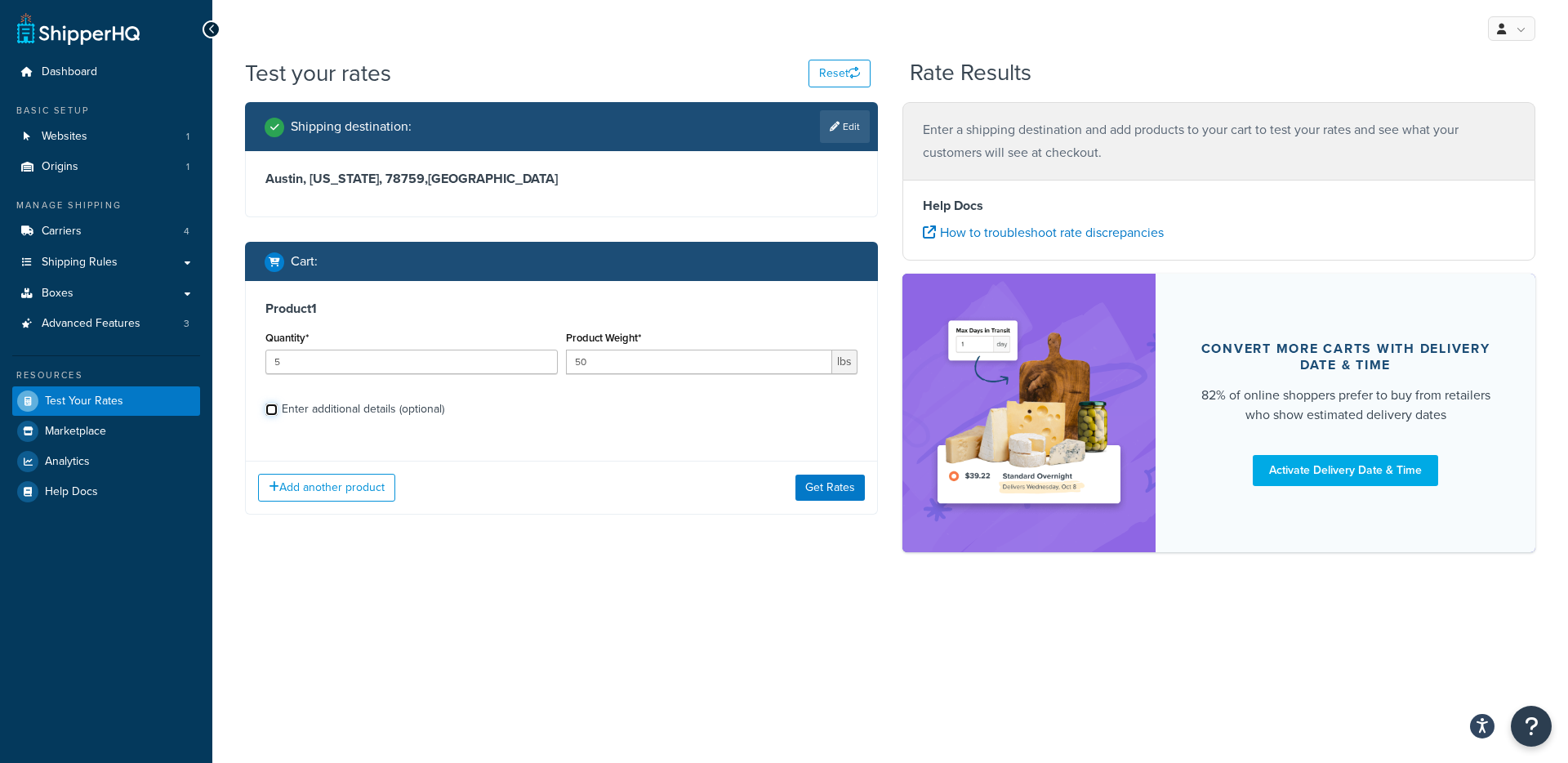 click on "Enter additional details (optional)" at bounding box center (271, 409) 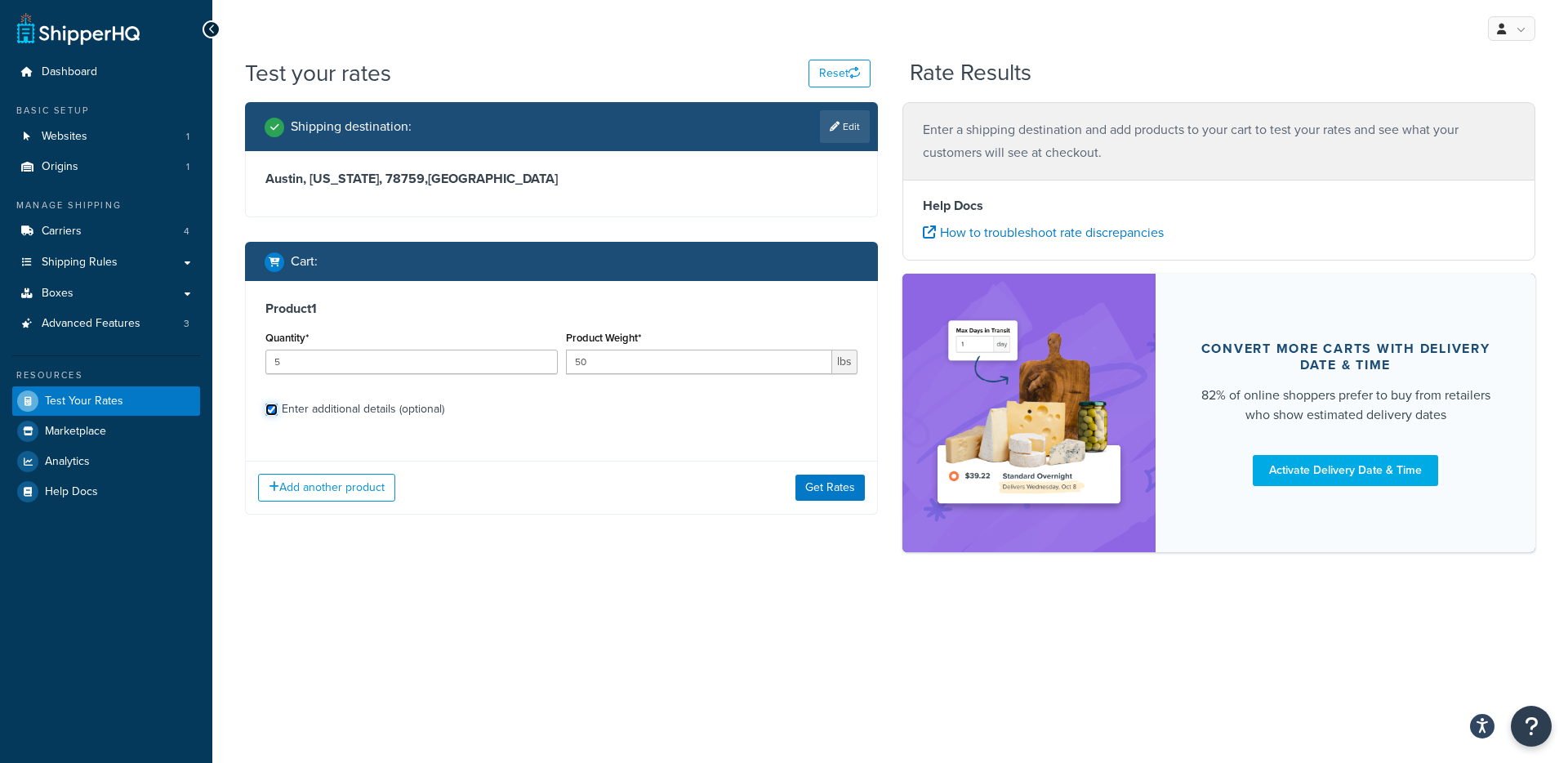 checkbox on "true" 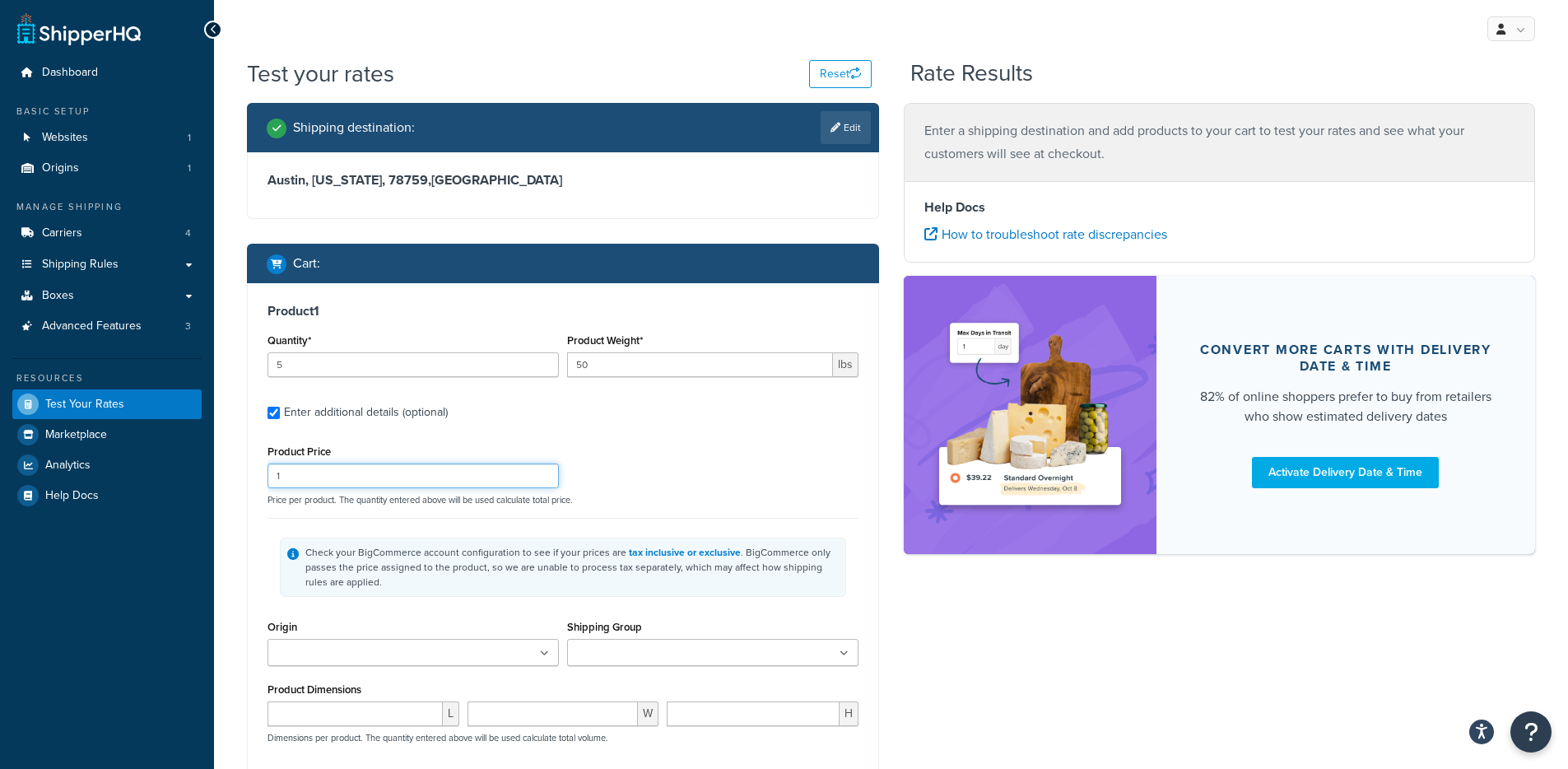 drag, startPoint x: 337, startPoint y: 483, endPoint x: 271, endPoint y: 482, distance: 66.007575 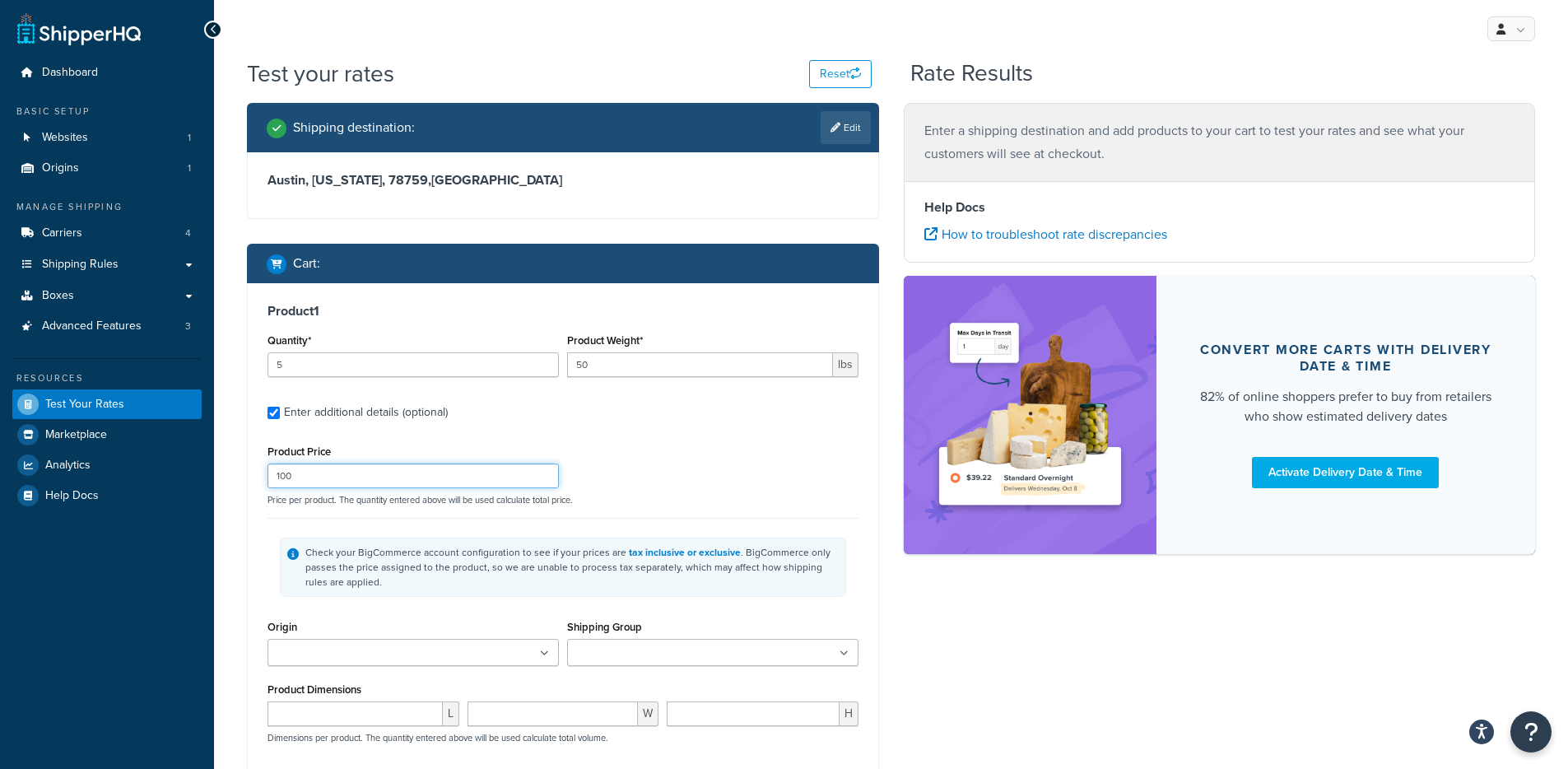 type on "100" 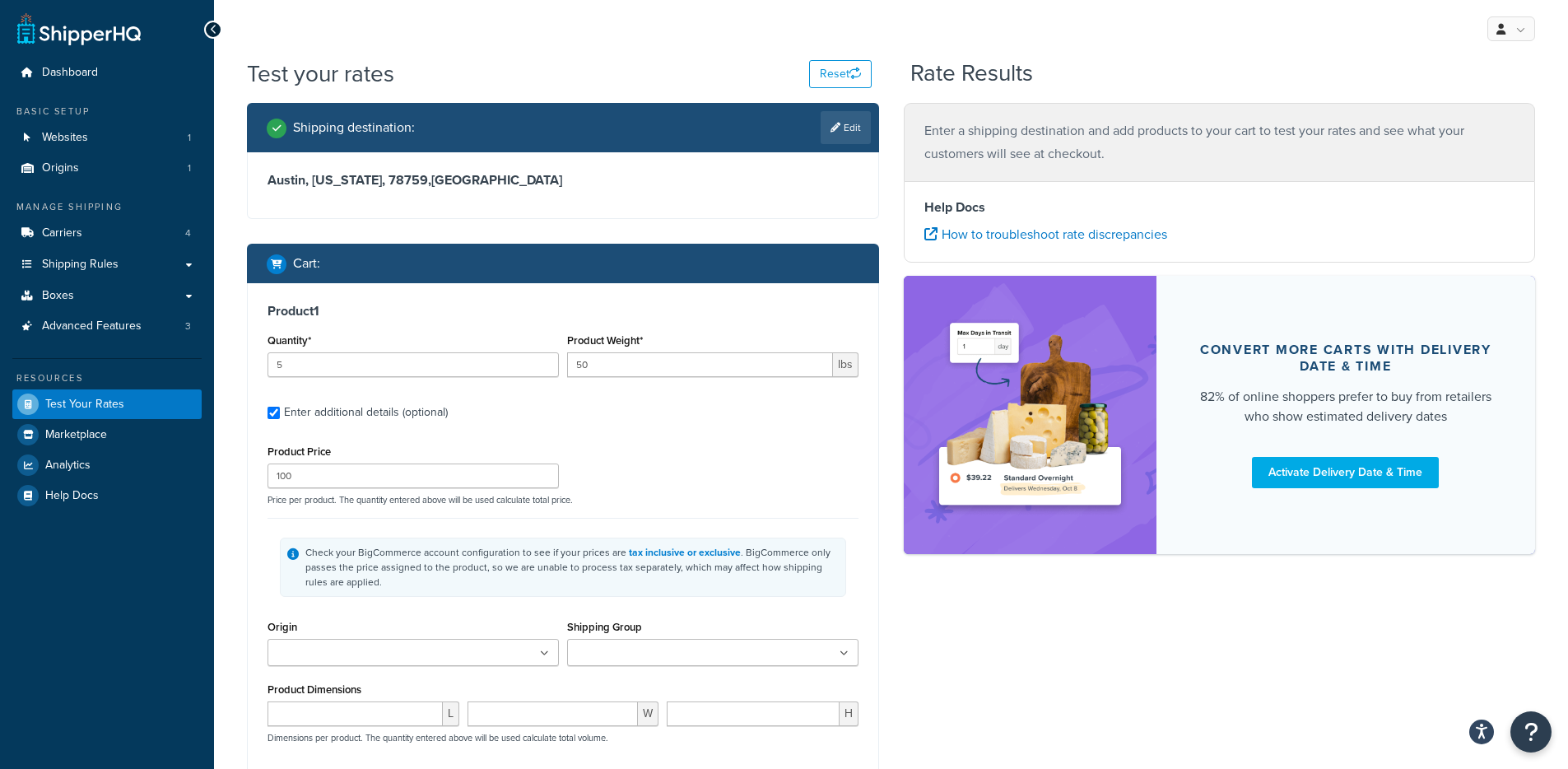 click on "Product  1 Quantity*   5 Product Weight*   50 lbs   Enter additional details (optional) Product Price   100 Price per product. The quantity entered above will be used calculate total price. Check your BigCommerce account configuration to see if your prices are   tax inclusive or exclusive . BigCommerce only passes the price assigned to the product, so we are unable to process tax separately, which may affect how shipping rules are applied. Origin   Oxford Shipping Group   Canvas Exterme oversize FREIGHT Oversize SAMPLES Product Dimensions   L   W   H Dimensions per product. The quantity entered above will be used calculate total volume. Packing Rule     PACK_SEP  ROLLS  Freight Class     50  55  60  65  70  77.5  85  92.5  100  110  125  150  175  200  250  300  400  500" at bounding box center [563, 599] 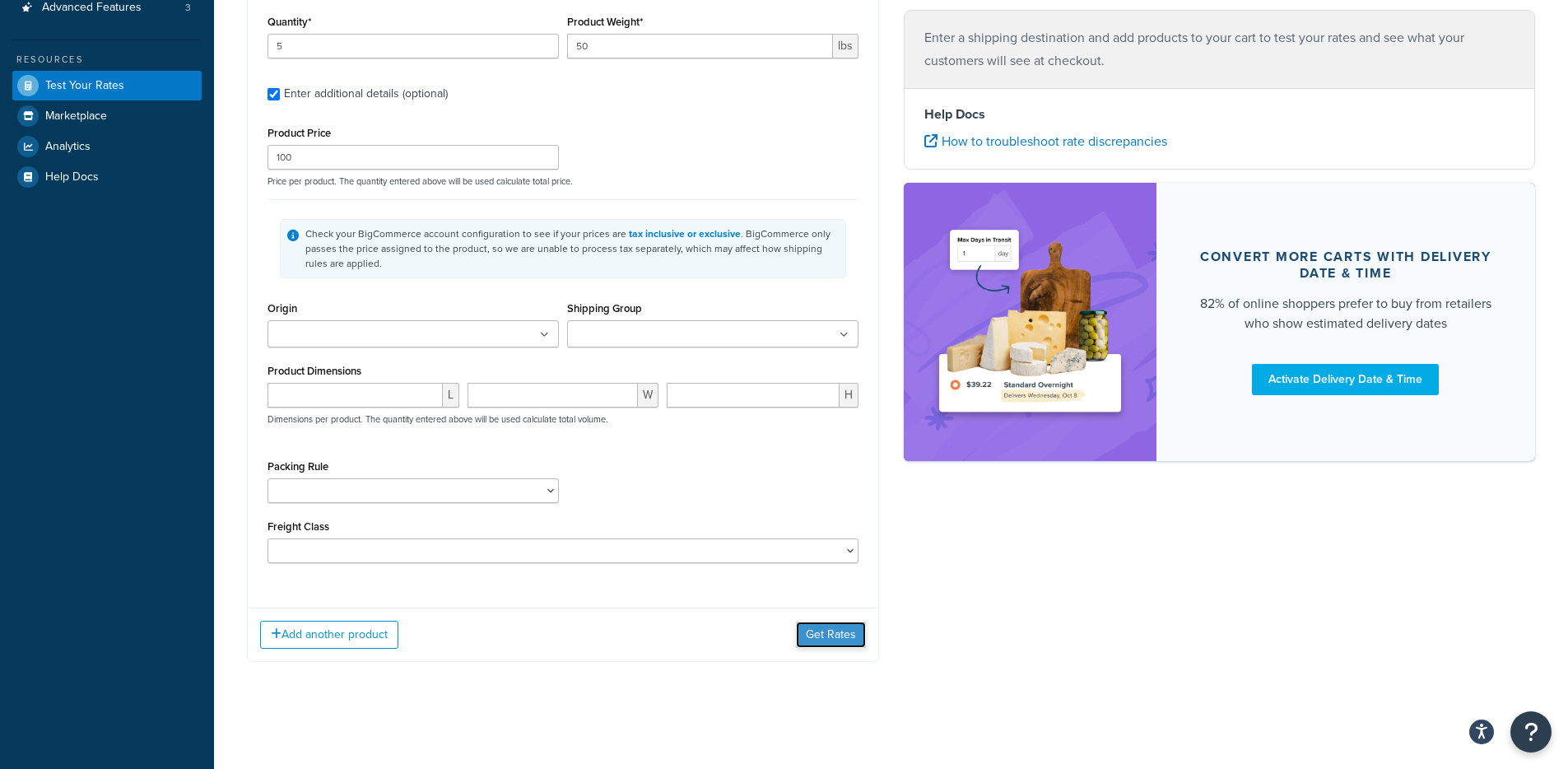 click on "Get Rates" at bounding box center (831, 635) 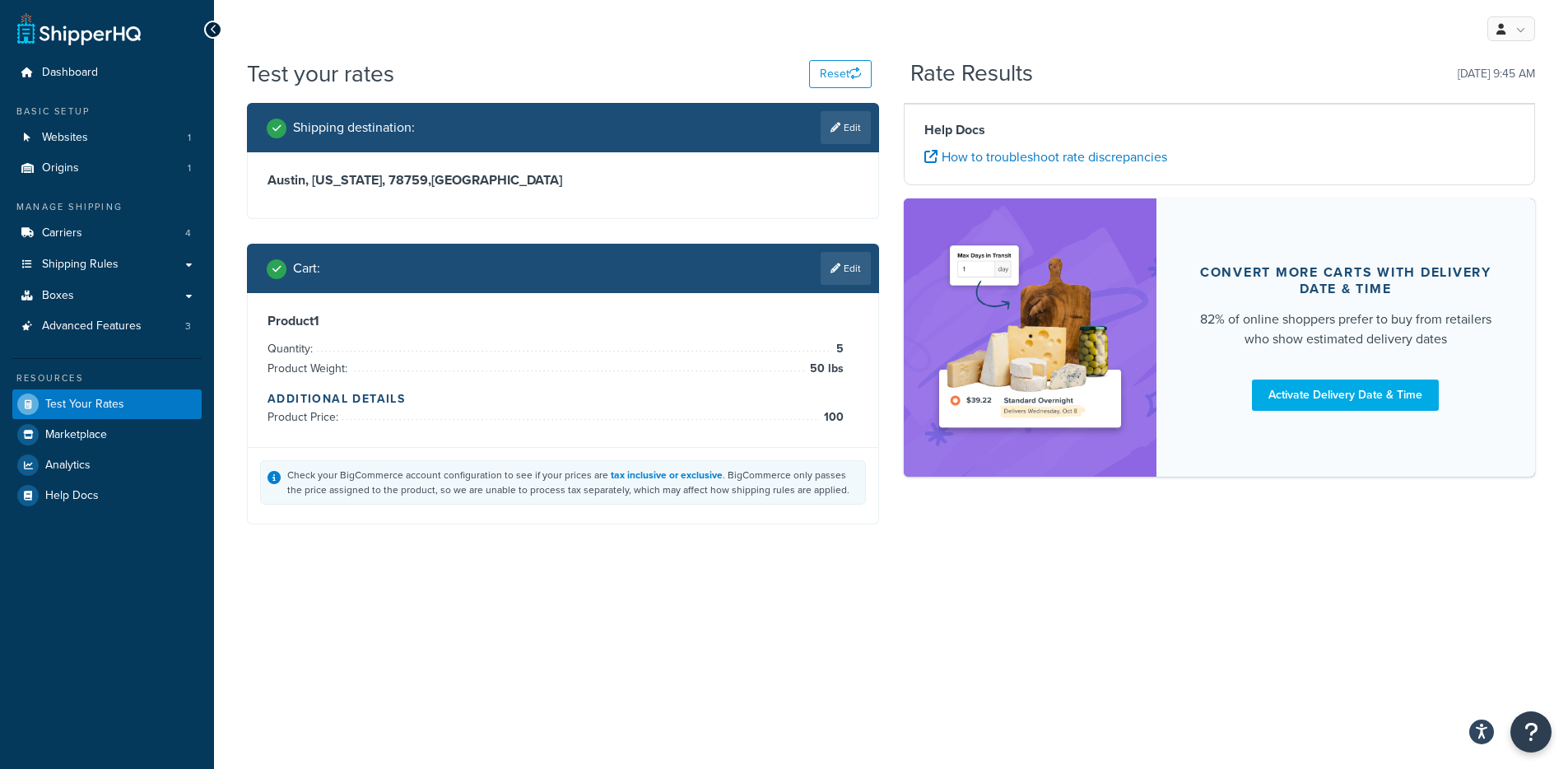 scroll, scrollTop: 0, scrollLeft: 0, axis: both 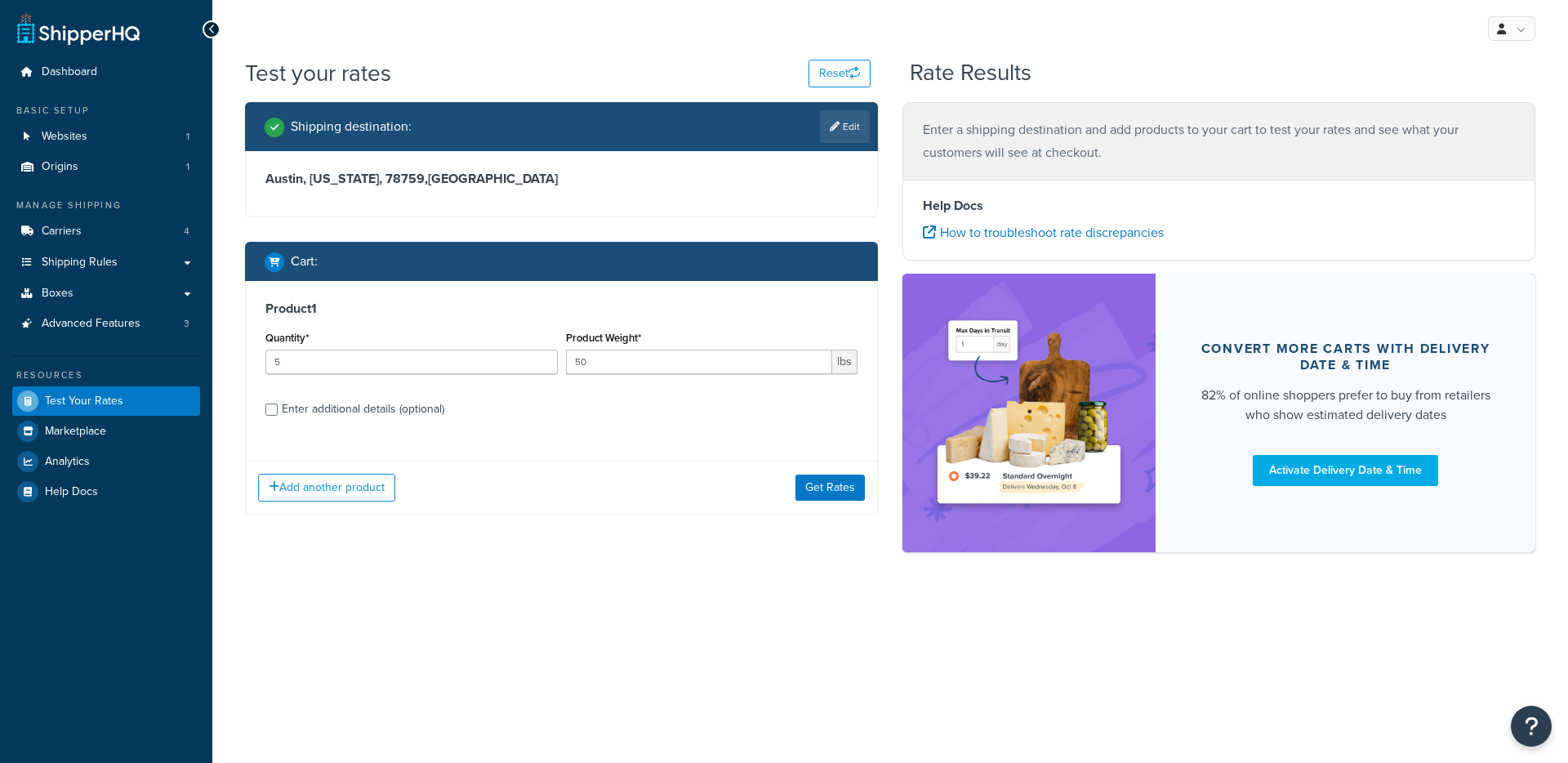 click on "Add another product Get Rates" at bounding box center (561, 487) 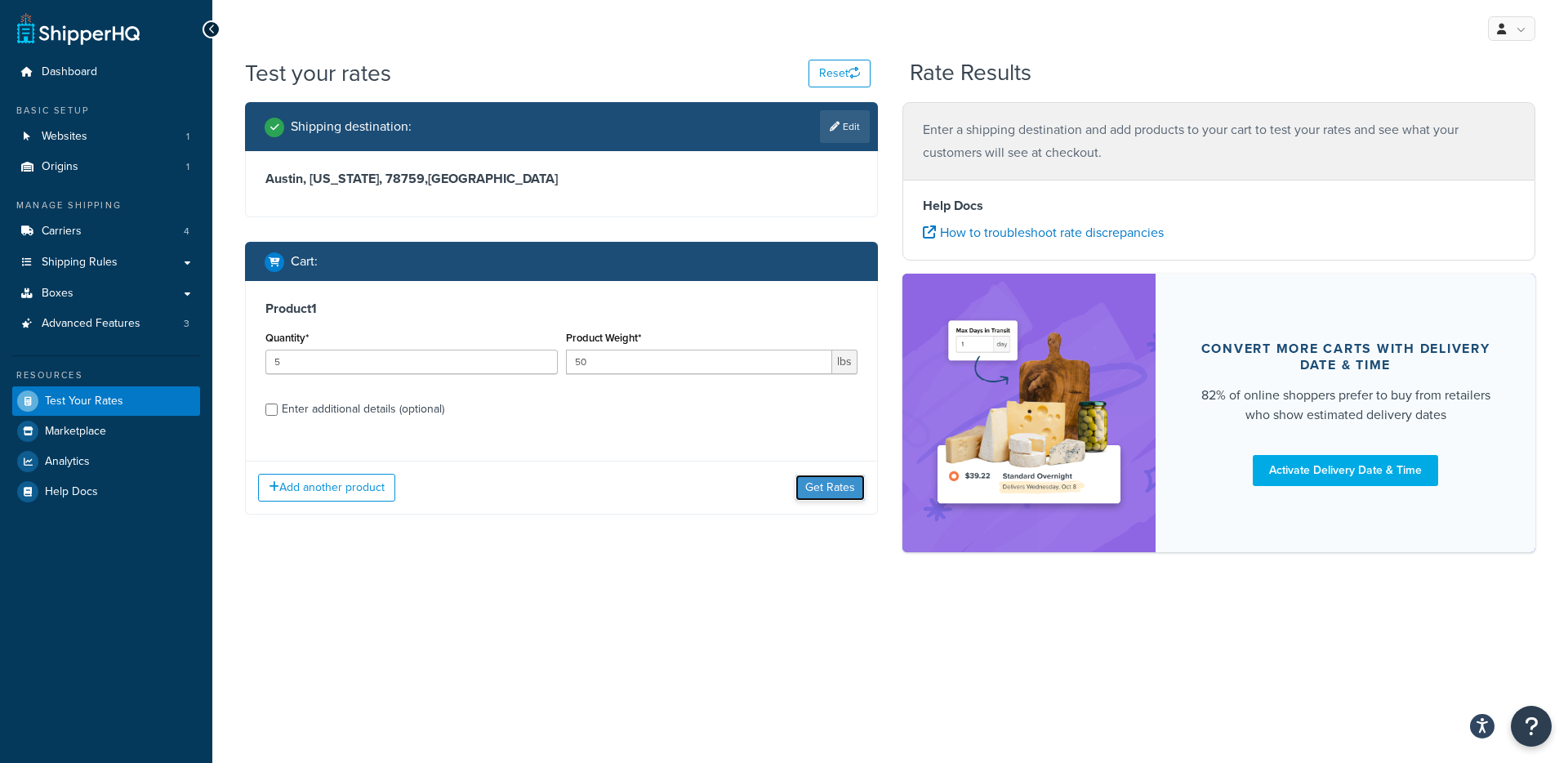 click on "Get Rates" at bounding box center [830, 488] 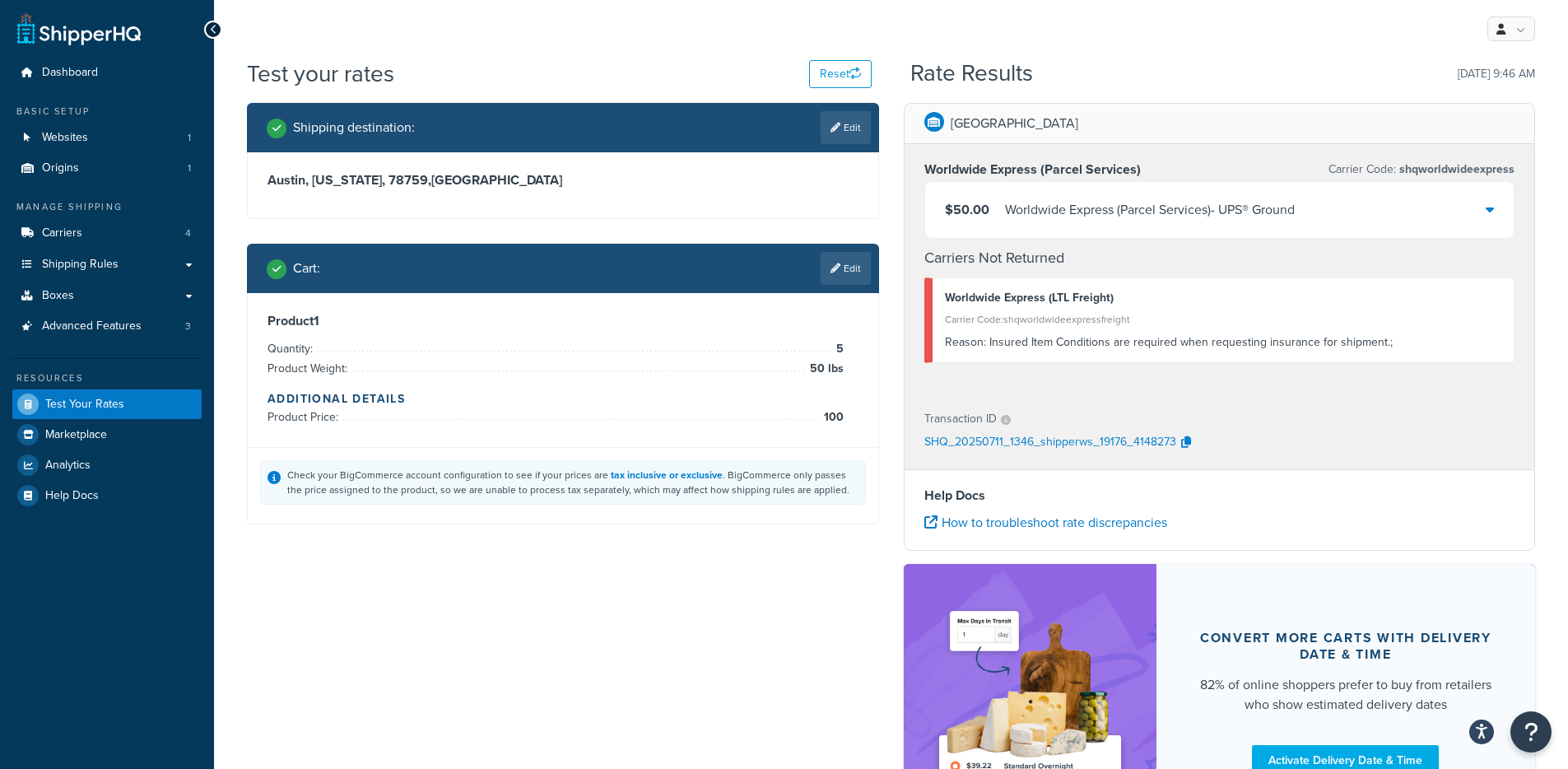 click on "Worldwide Express (Parcel Services)  -   UPS® Ground" at bounding box center (1150, 210) 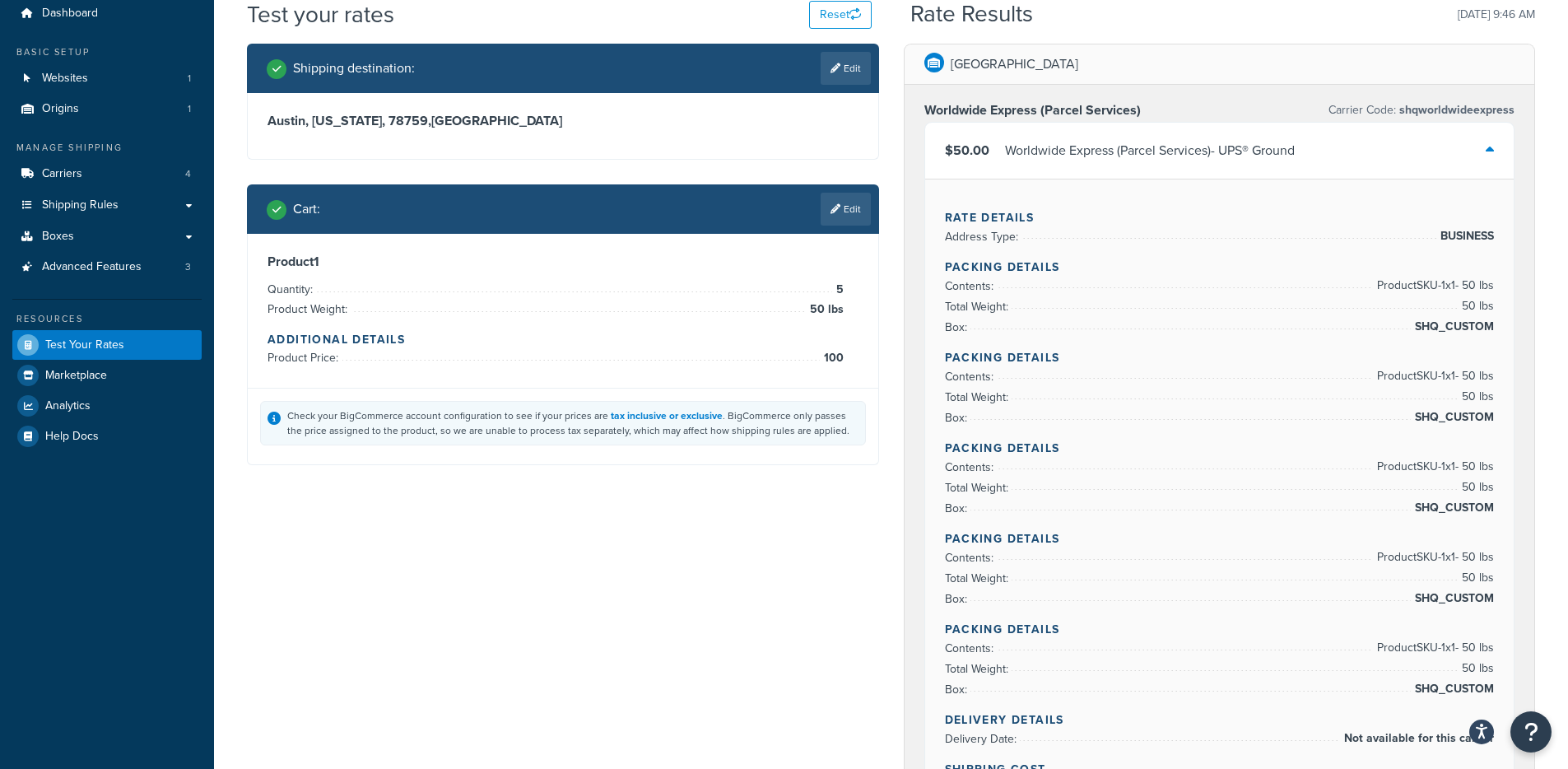 scroll, scrollTop: 0, scrollLeft: 0, axis: both 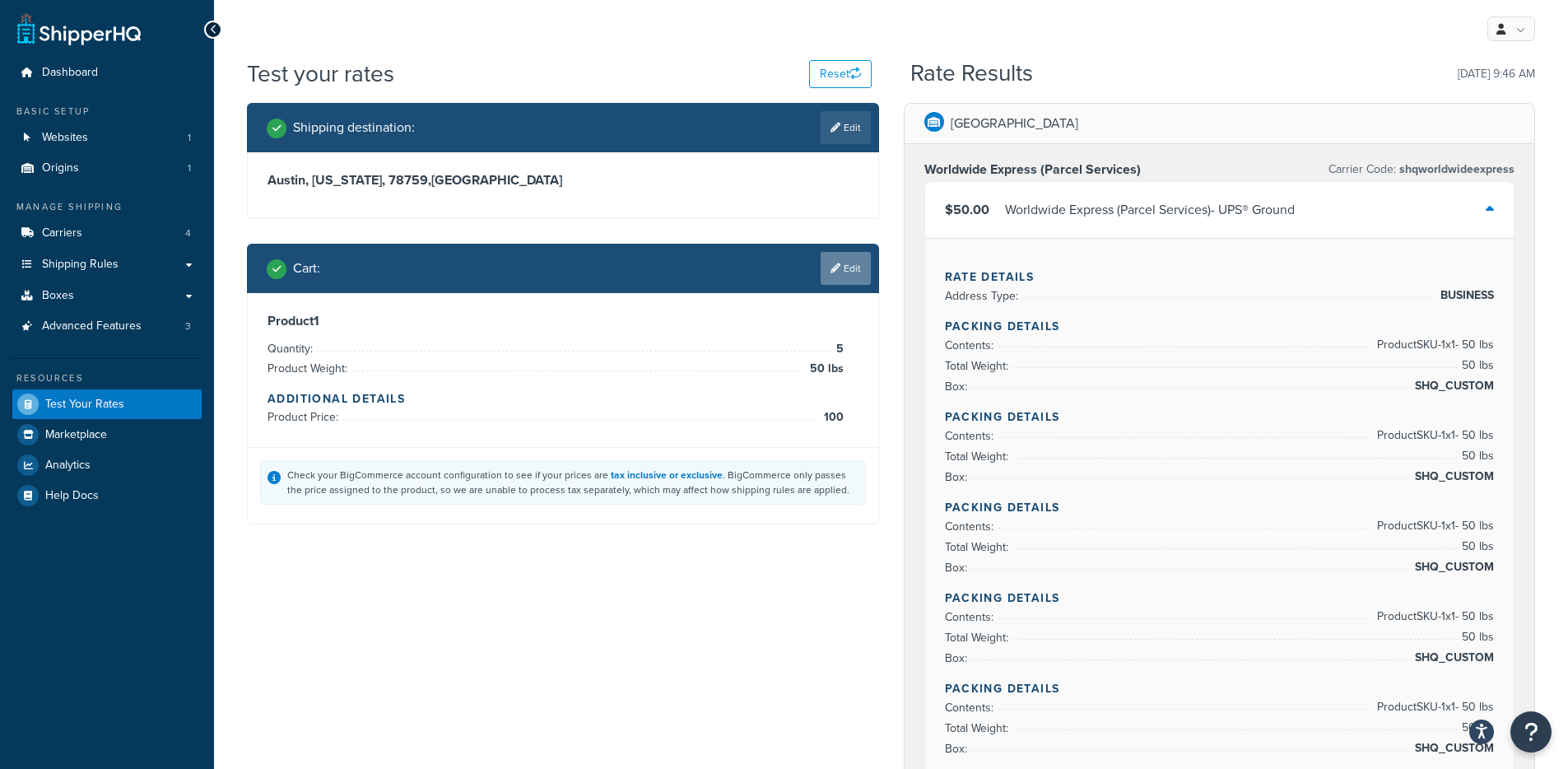 click on "Edit" at bounding box center (845, 268) 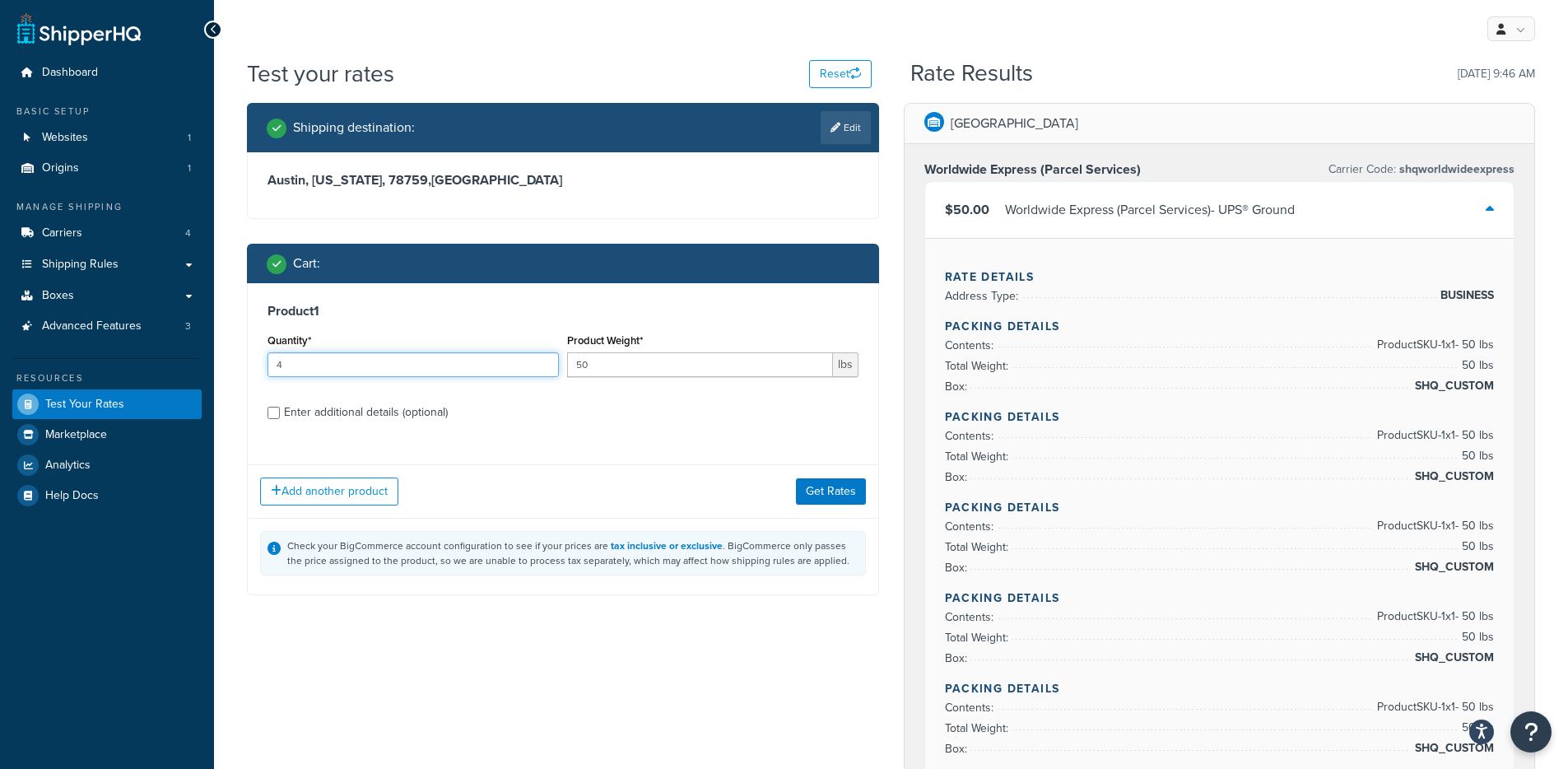 click on "4" at bounding box center [413, 365] 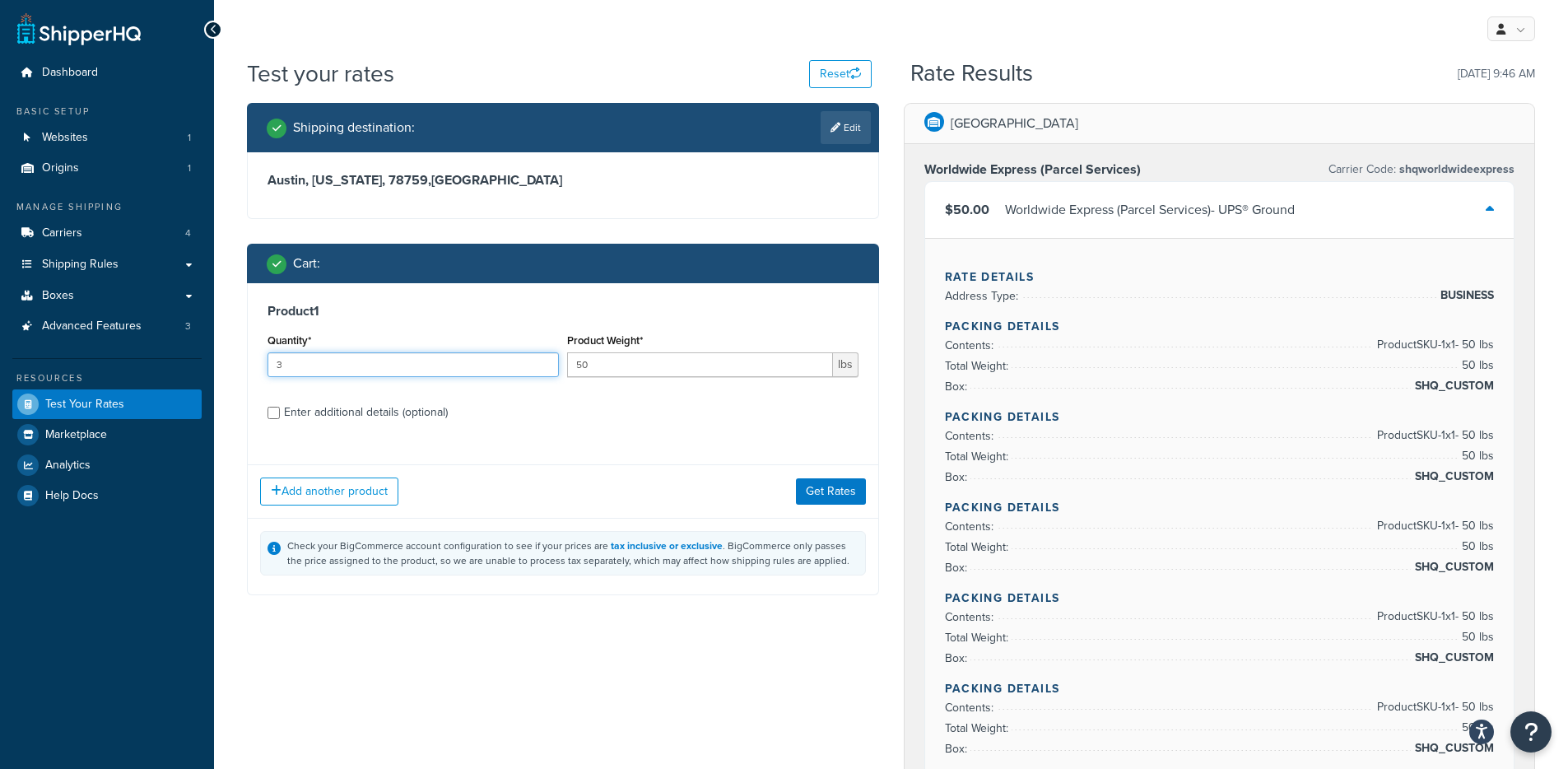 click on "3" at bounding box center (413, 365) 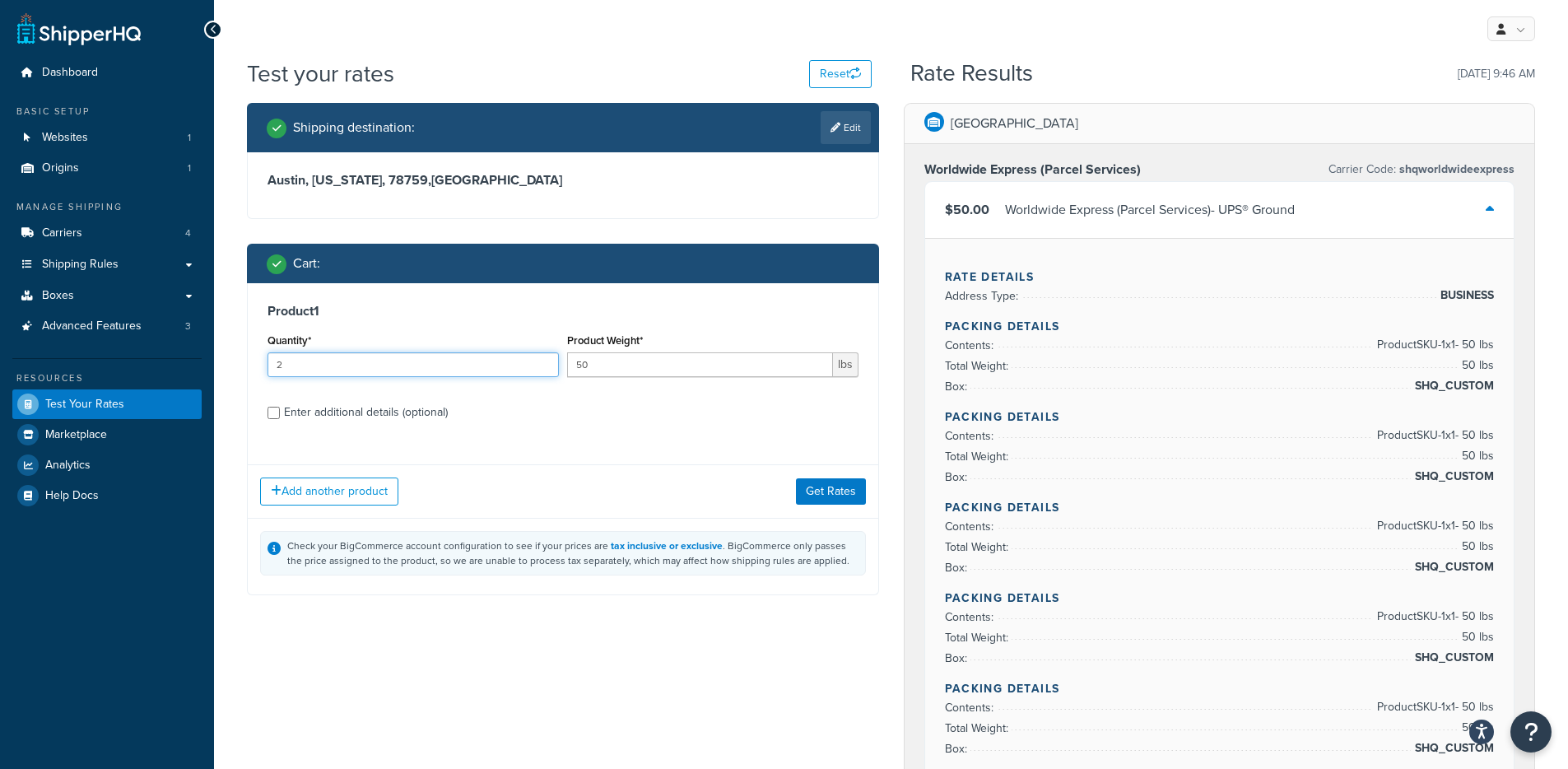 click on "2" at bounding box center (413, 365) 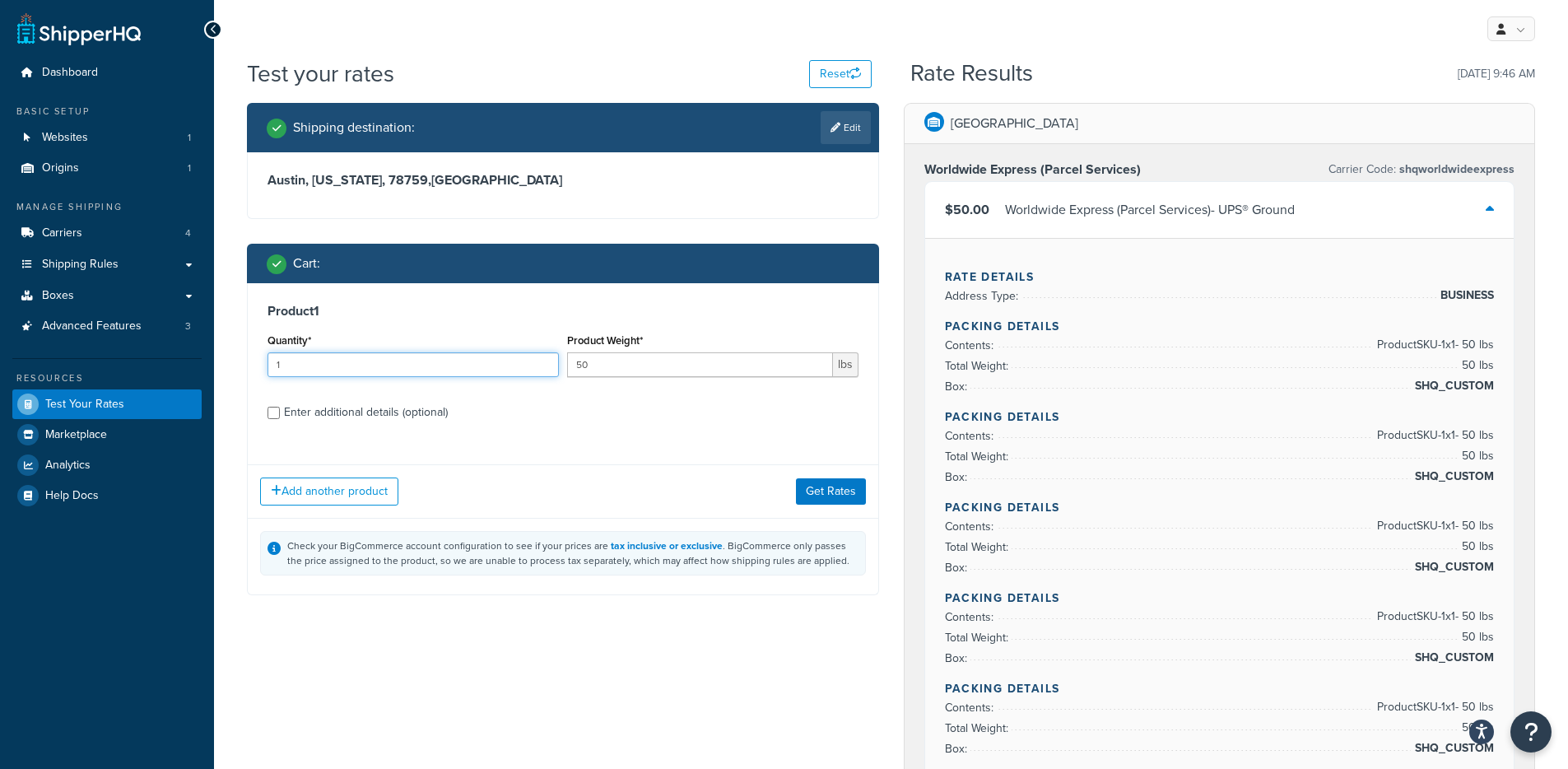 type on "1" 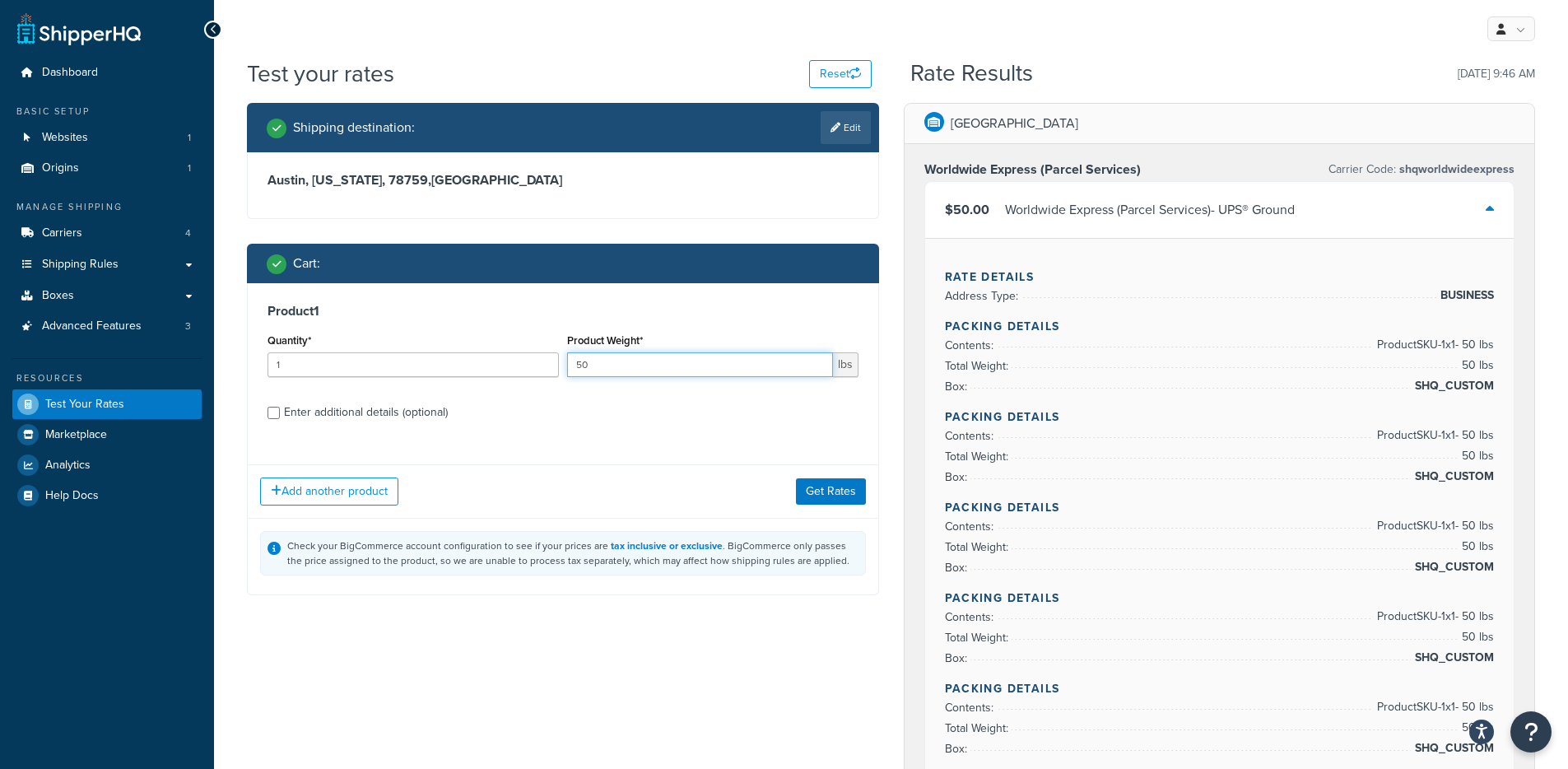 drag, startPoint x: 635, startPoint y: 360, endPoint x: 567, endPoint y: 364, distance: 68.11755 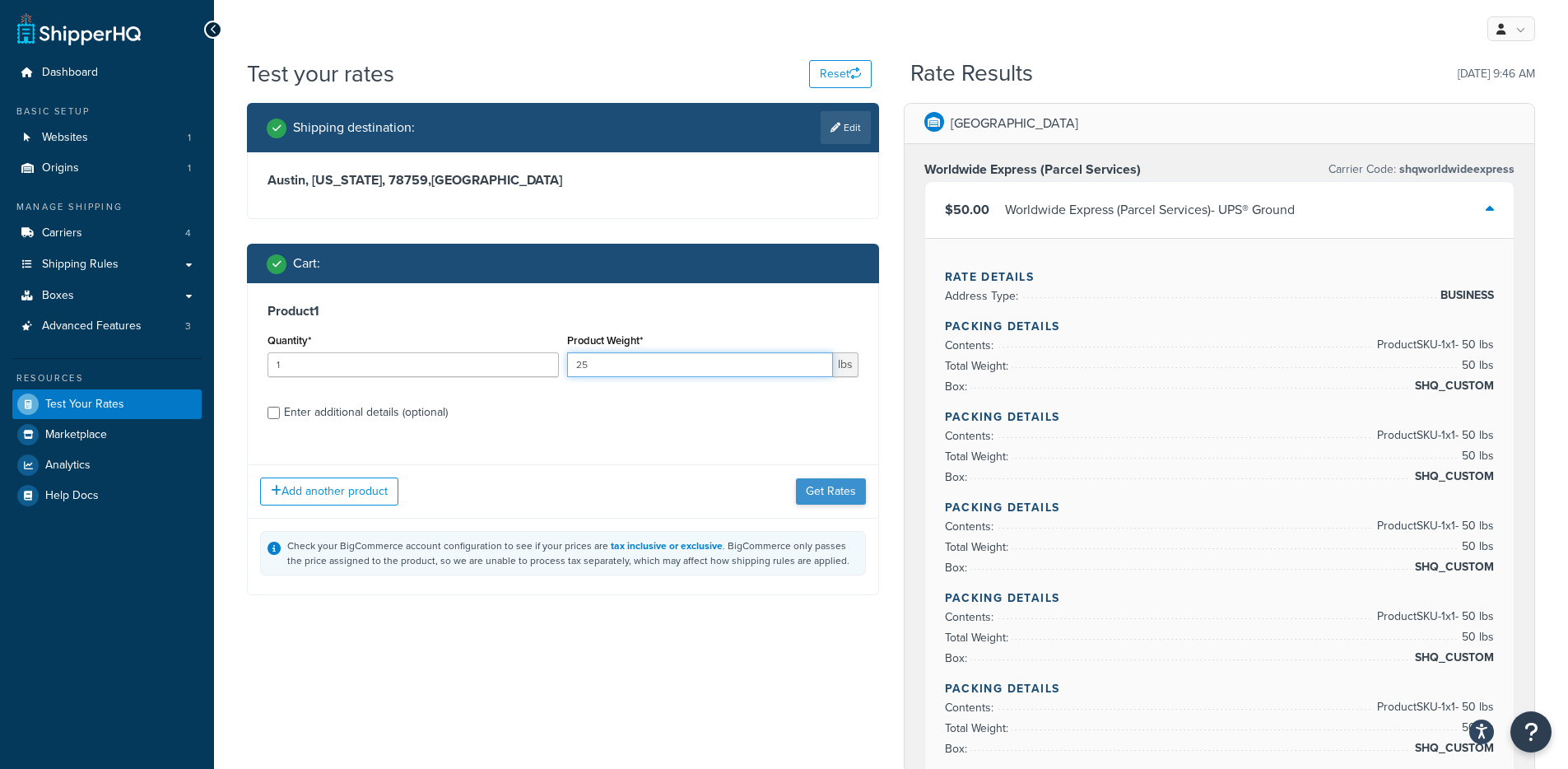 type on "2" 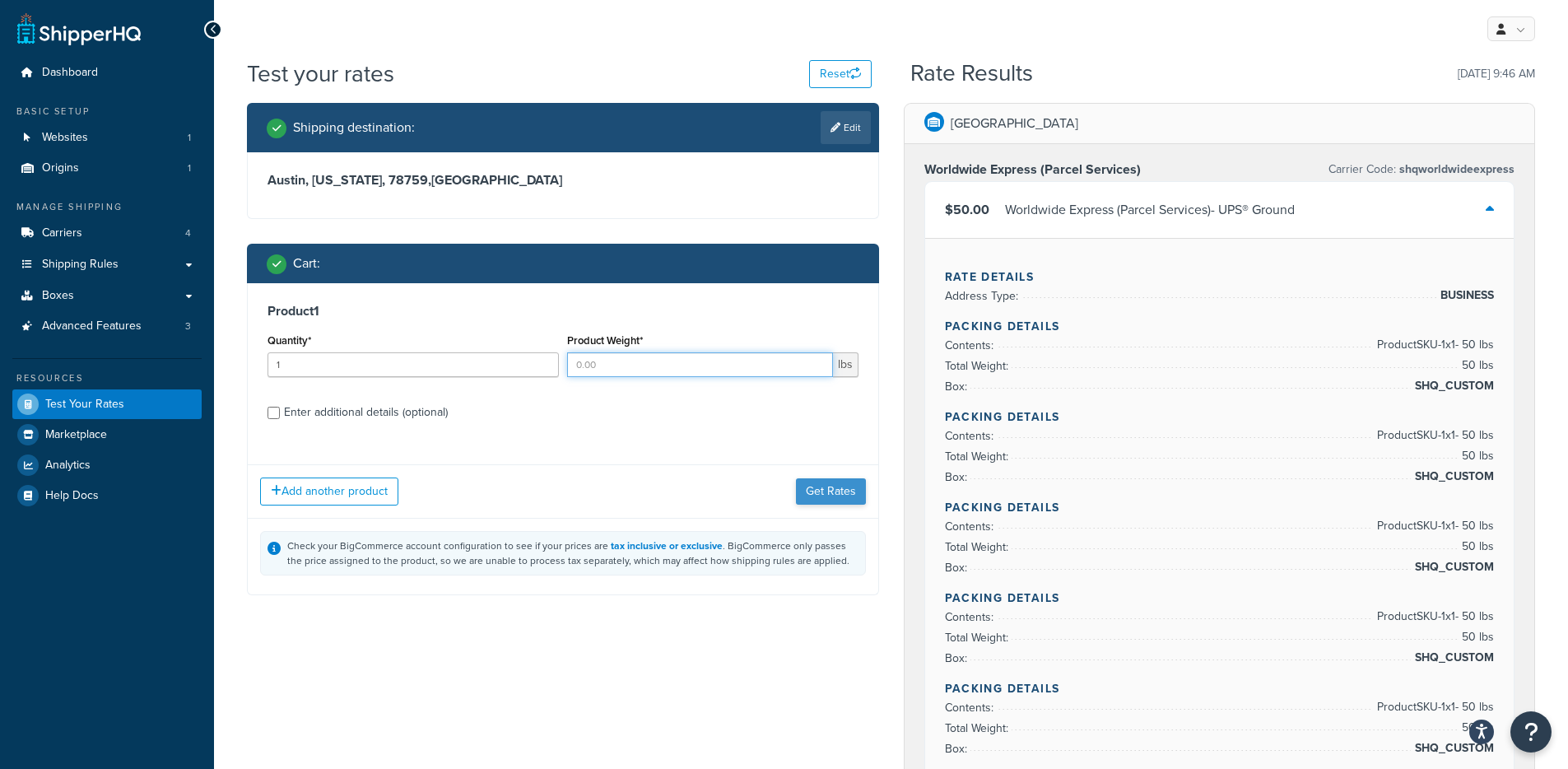 type on "1" 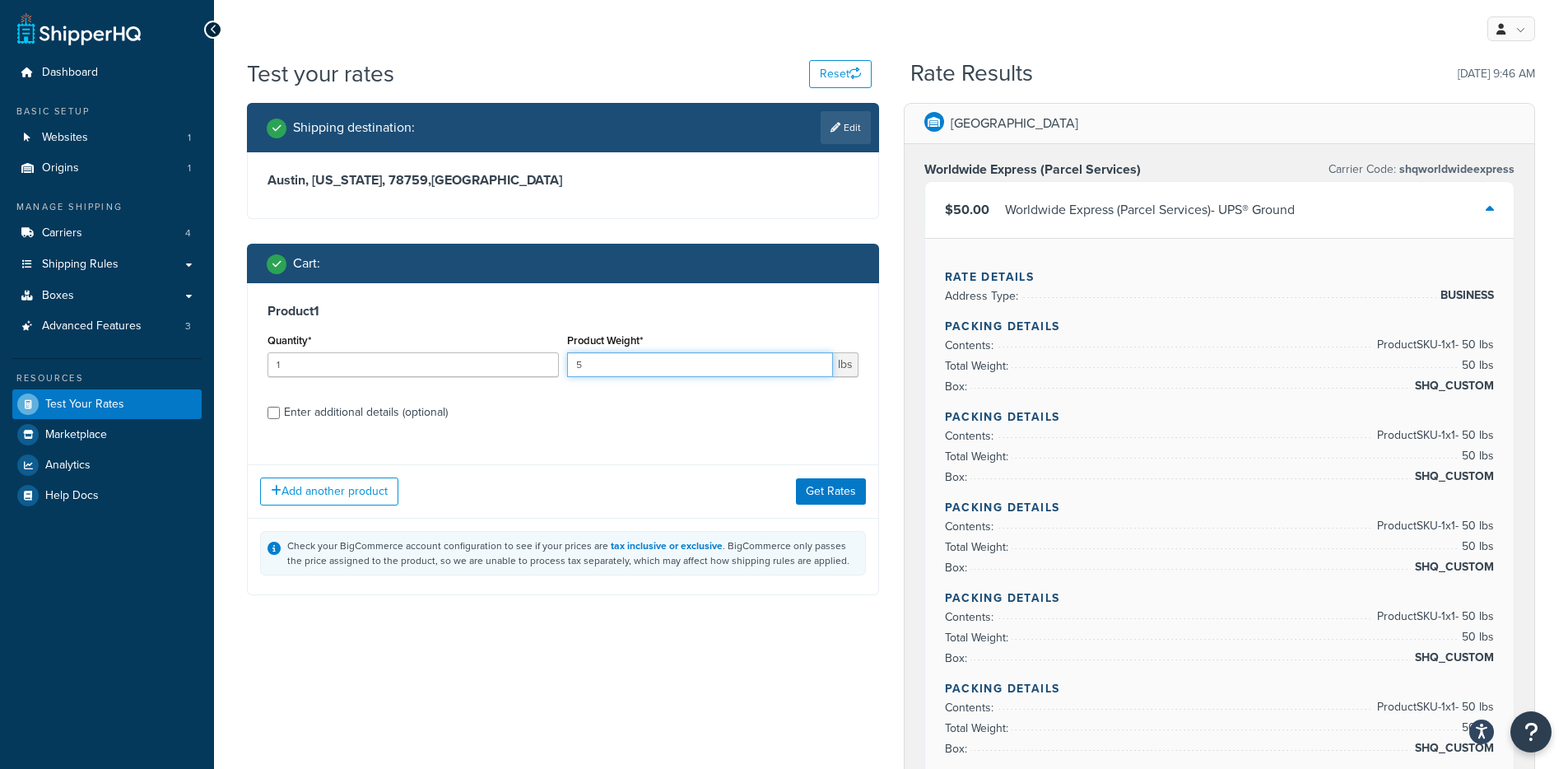 type on "5" 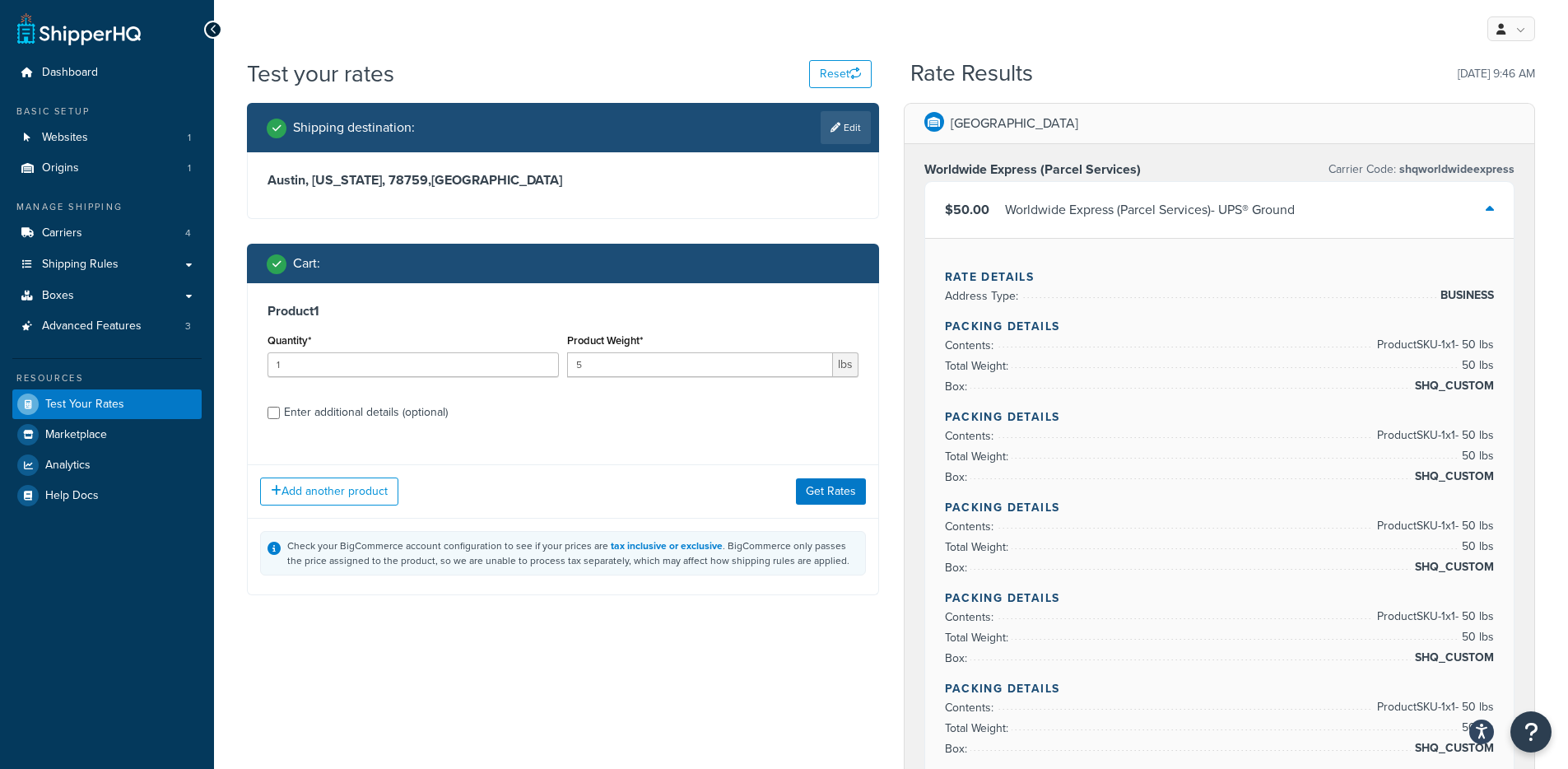 click on "Add another product Get Rates" at bounding box center [563, 491] 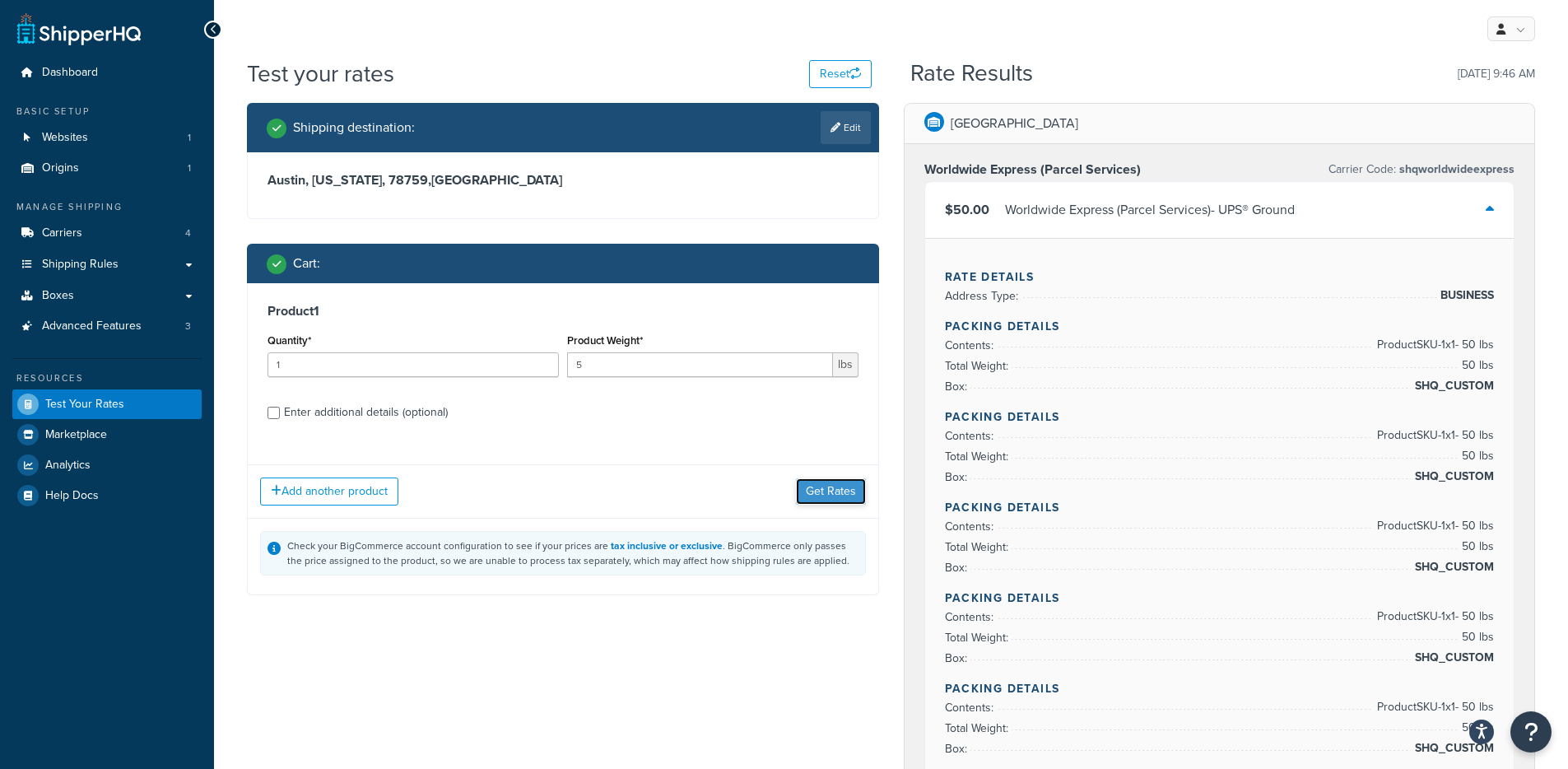 click on "Get Rates" at bounding box center (831, 492) 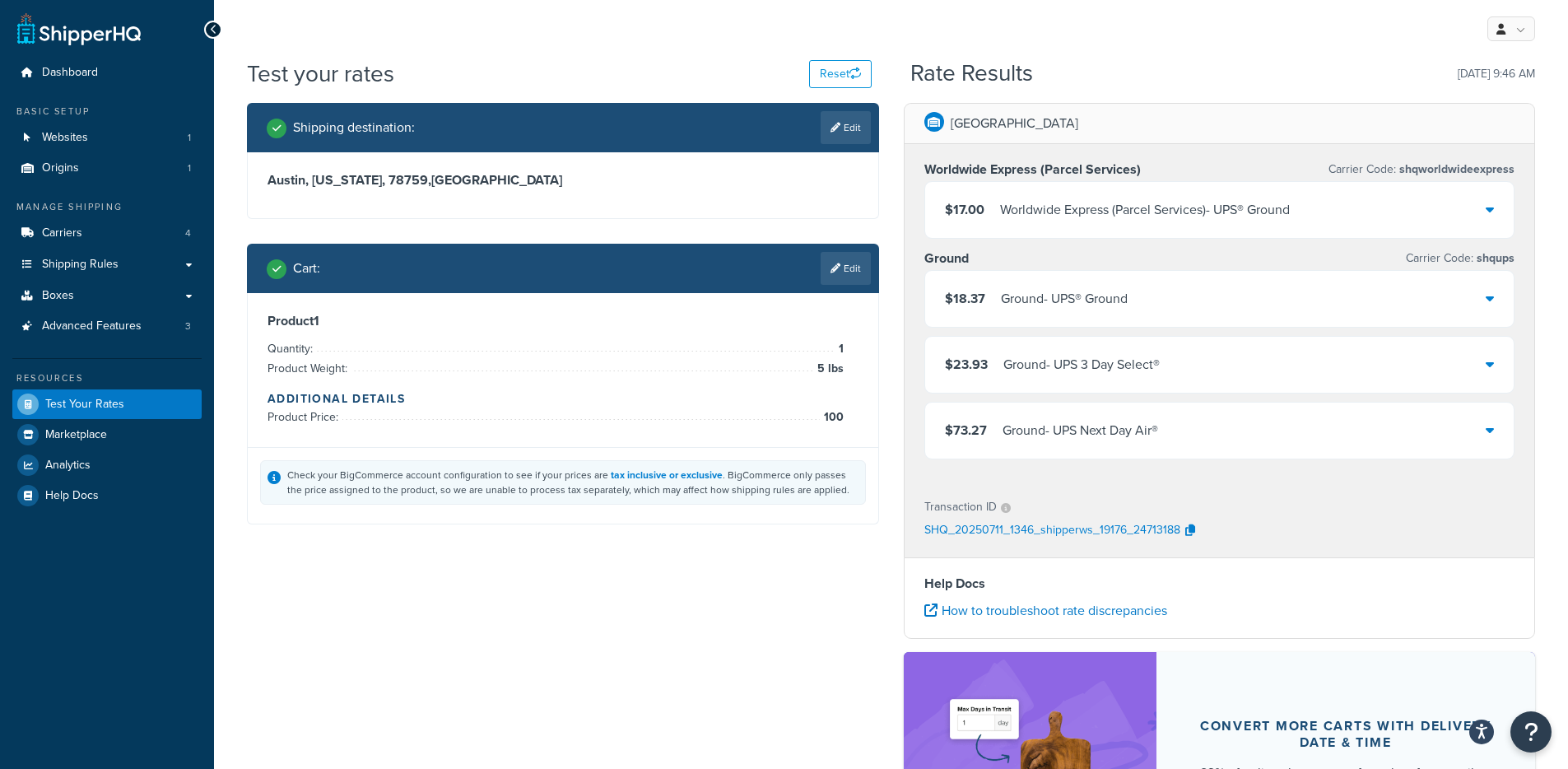 click on "$17.00 Worldwide Express (Parcel Services)  -   UPS® Ground" at bounding box center (1220, 210) 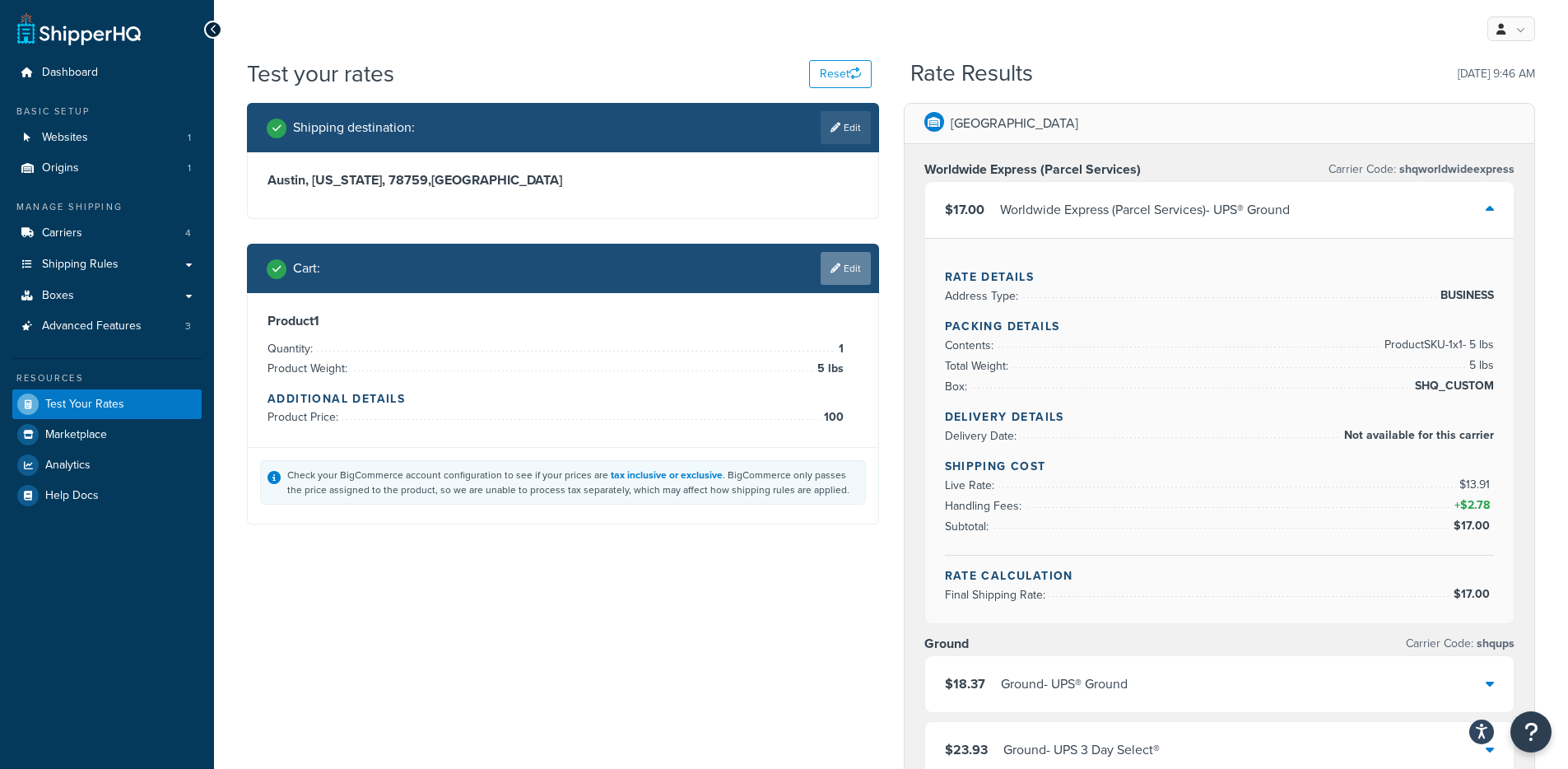click on "Edit" at bounding box center (845, 268) 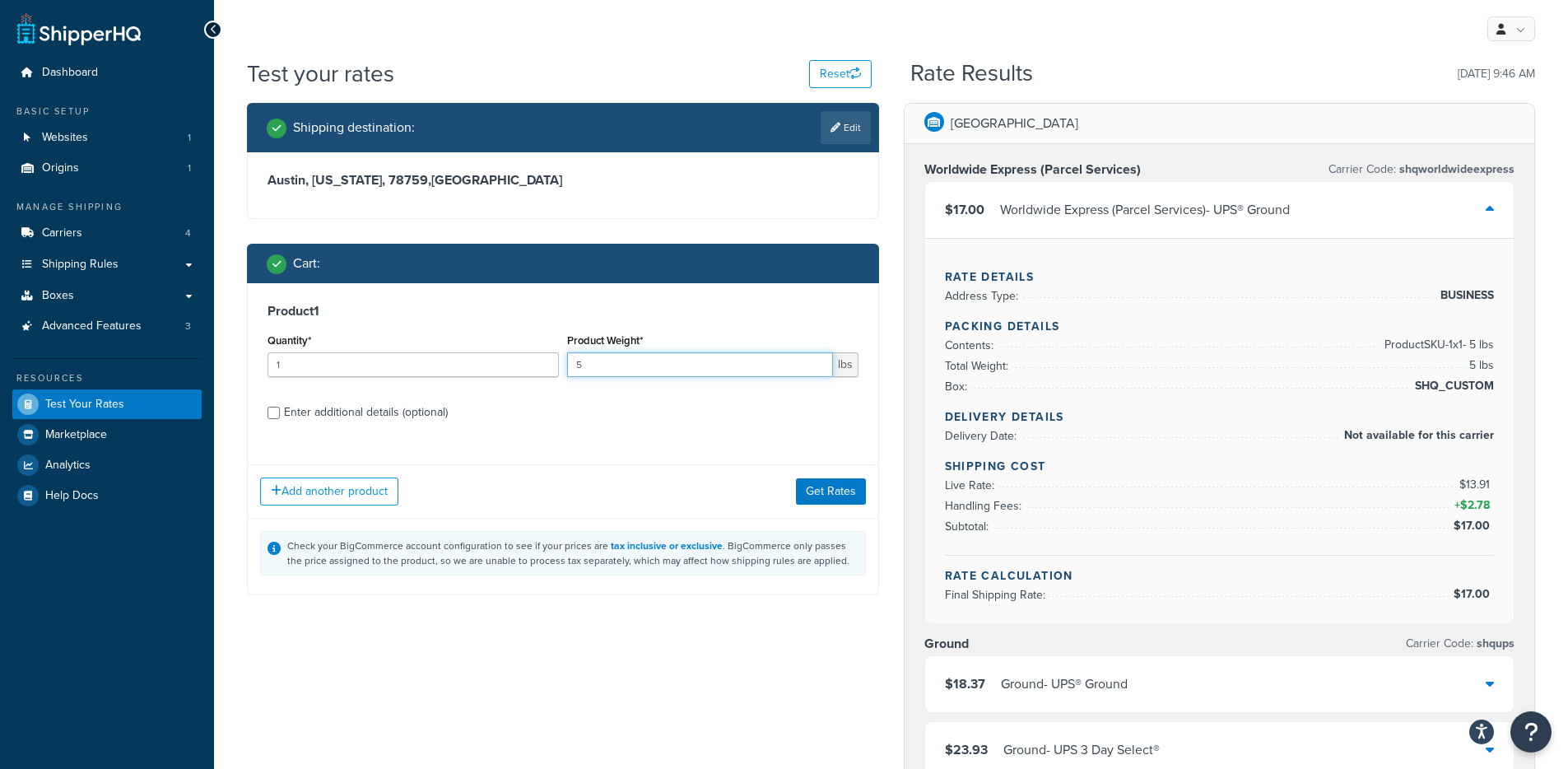 click on "5" at bounding box center (700, 365) 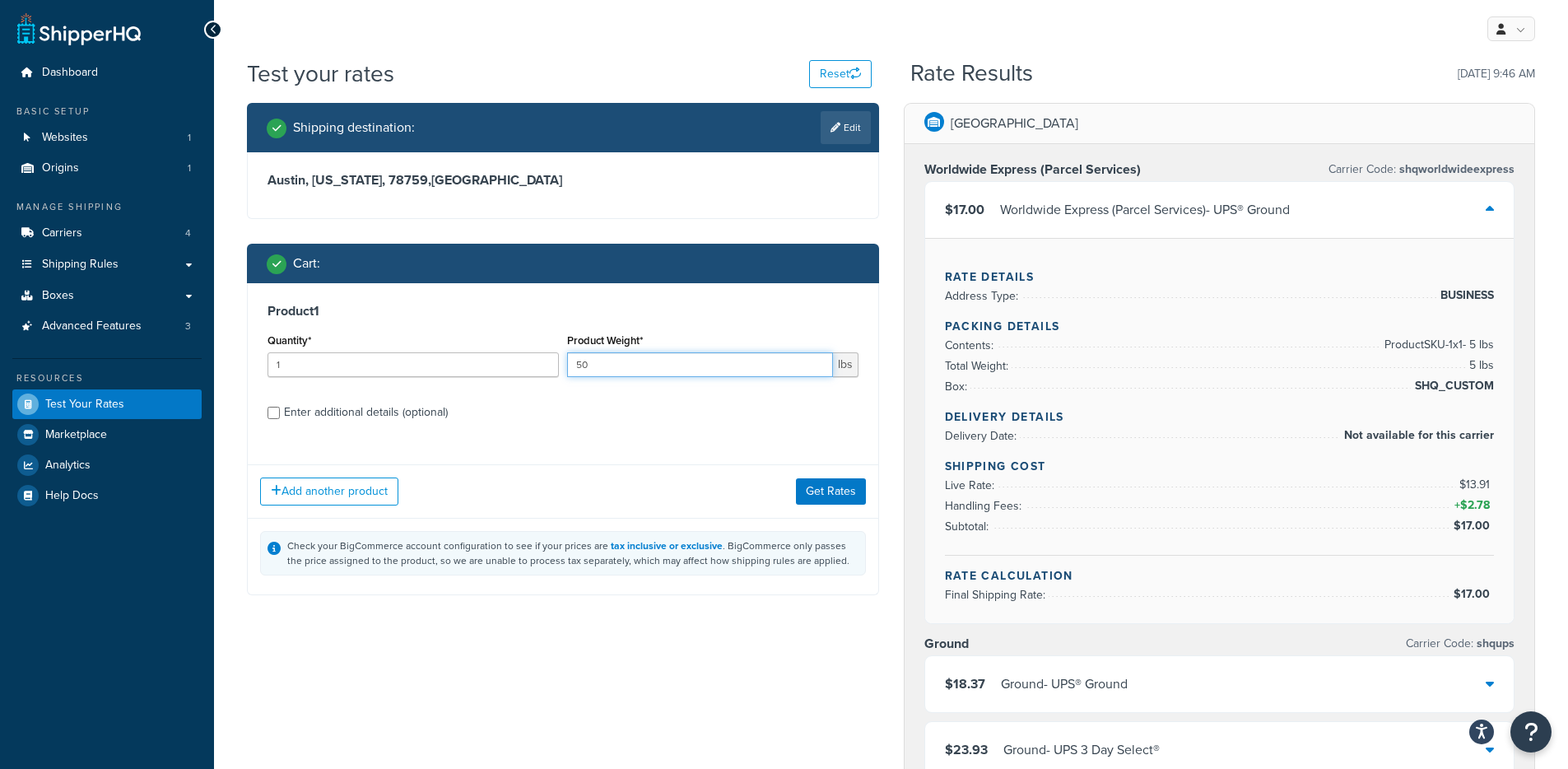 type on "50" 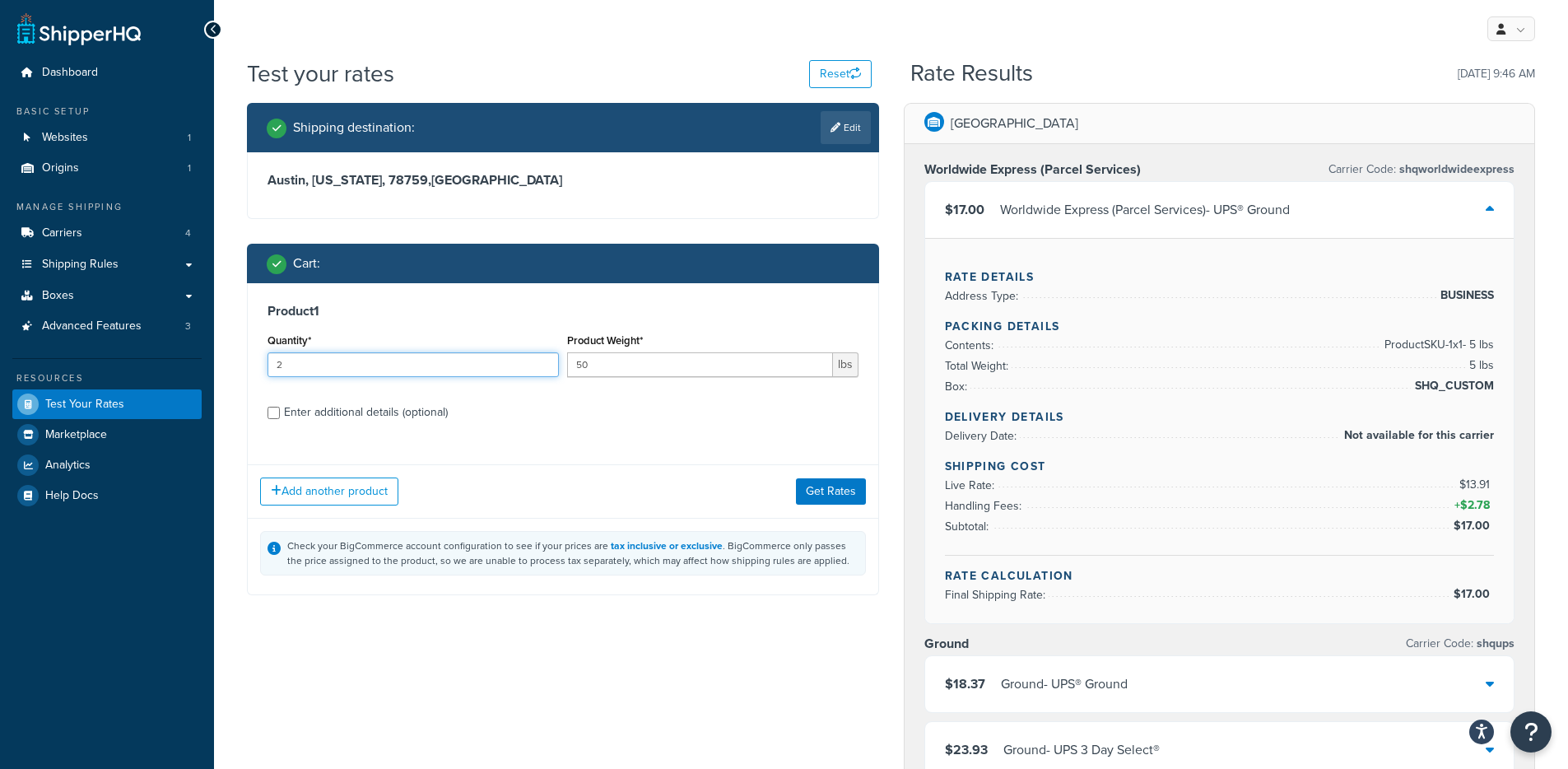 click on "2" at bounding box center (413, 365) 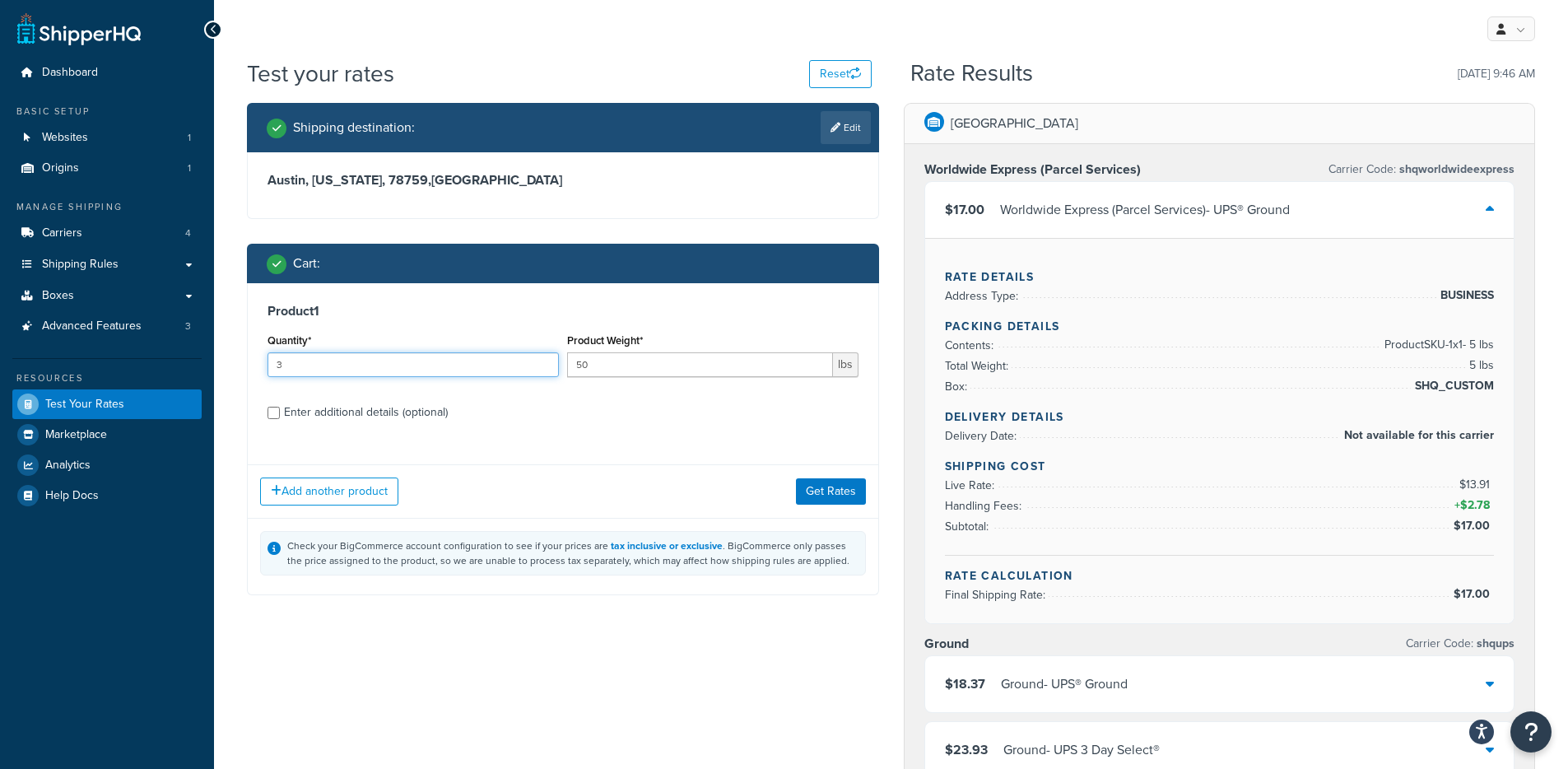 click on "3" at bounding box center (413, 365) 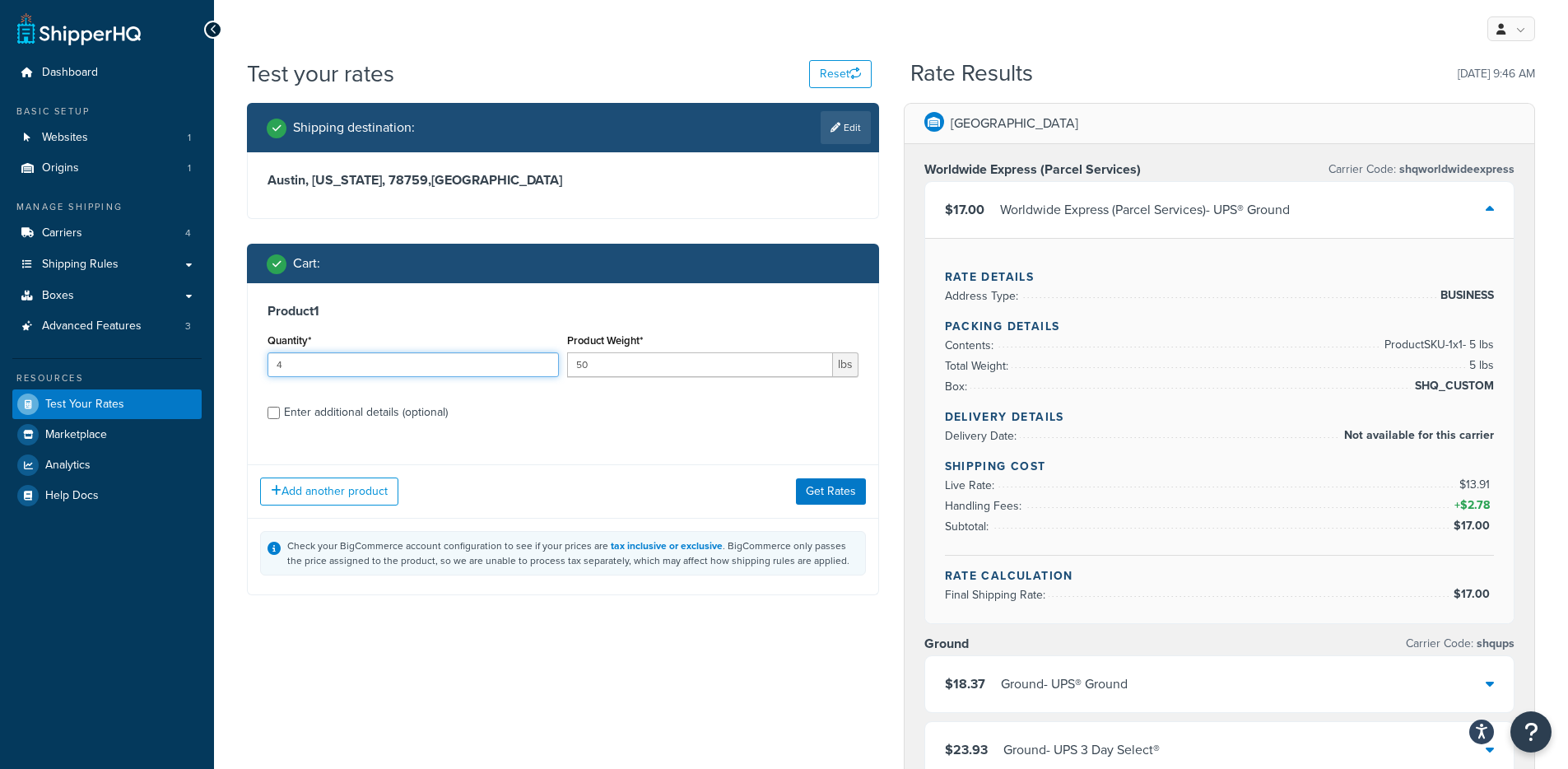 click on "4" at bounding box center [413, 365] 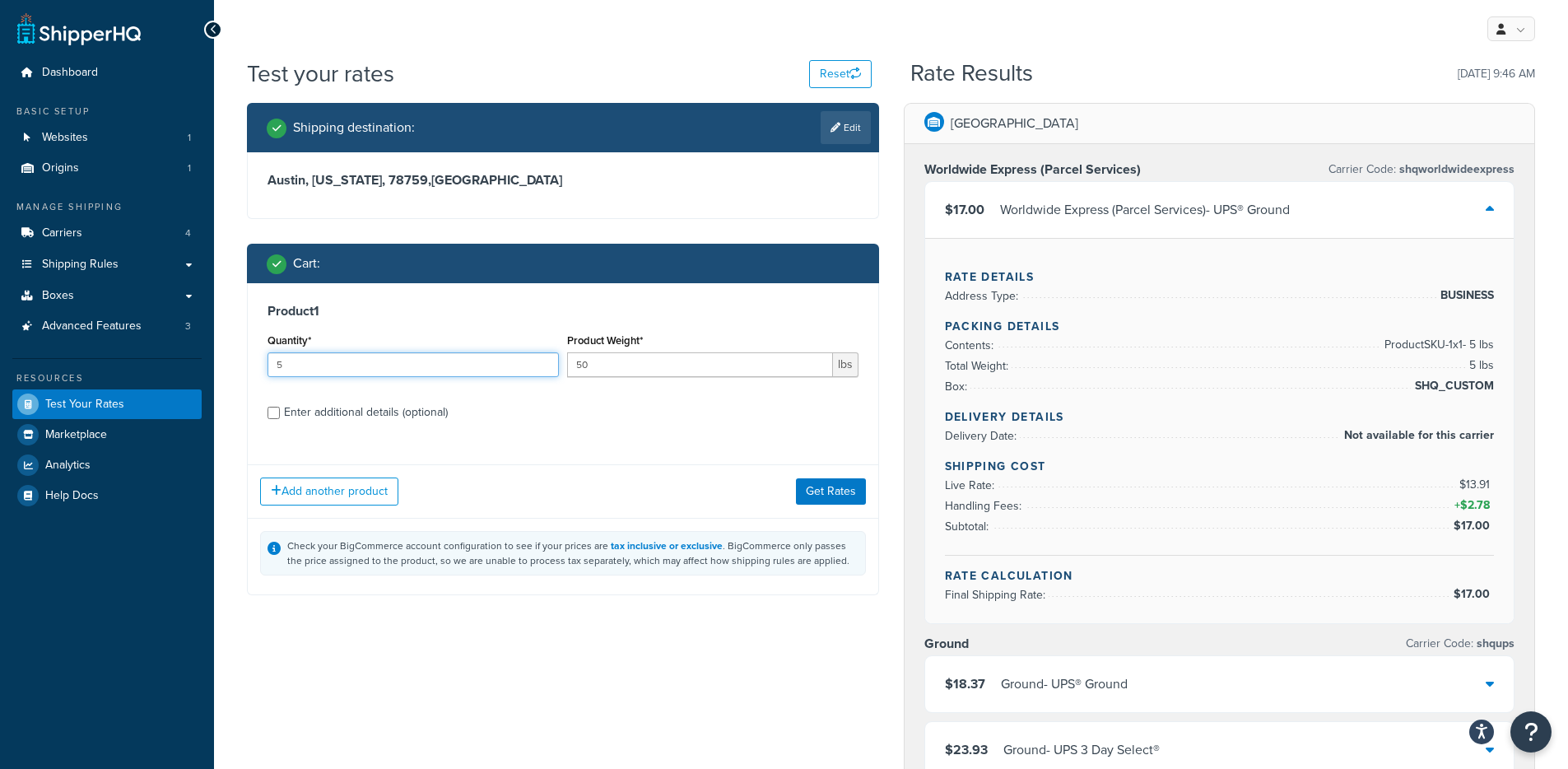 click on "5" at bounding box center [413, 365] 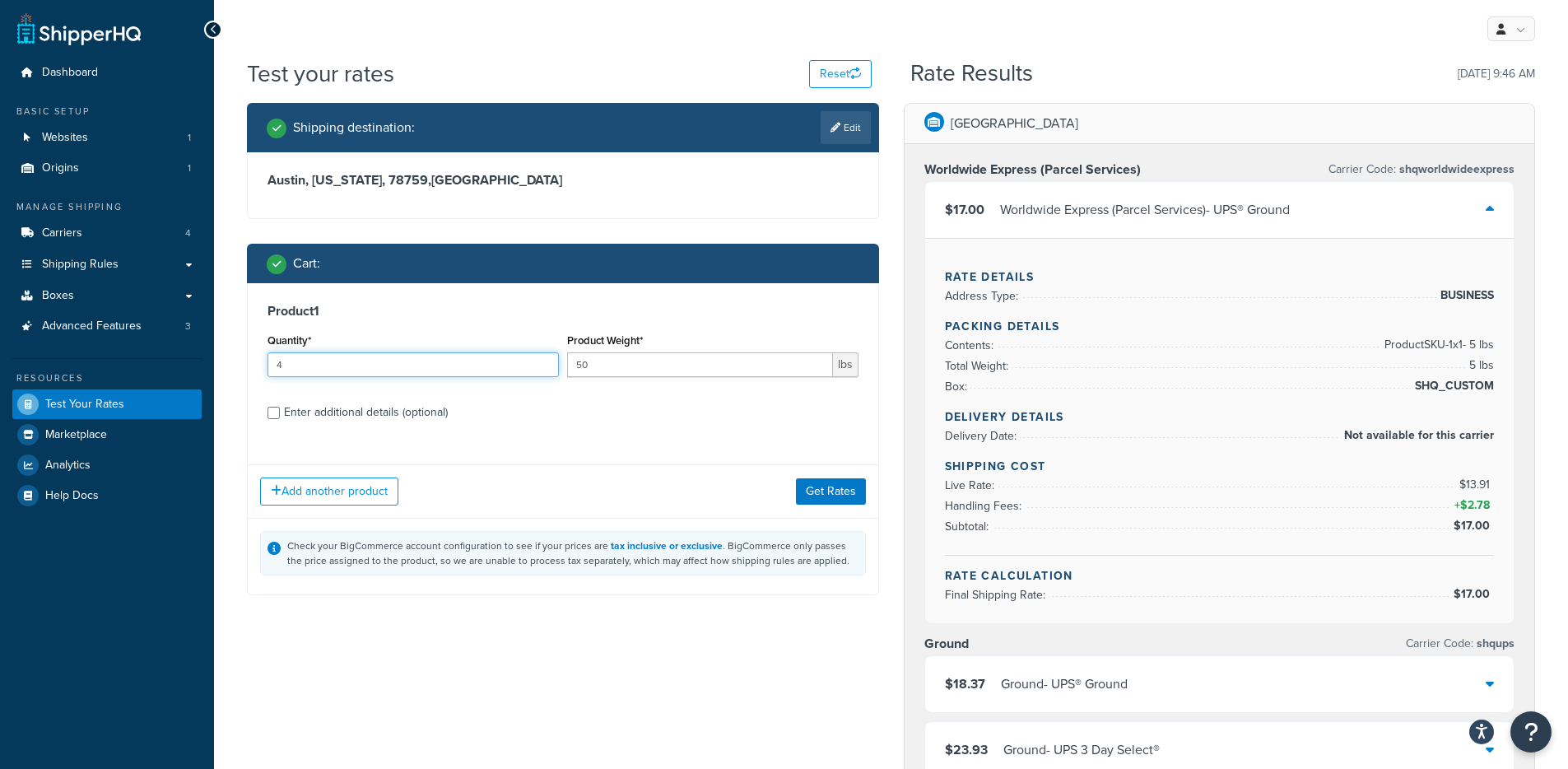 type on "4" 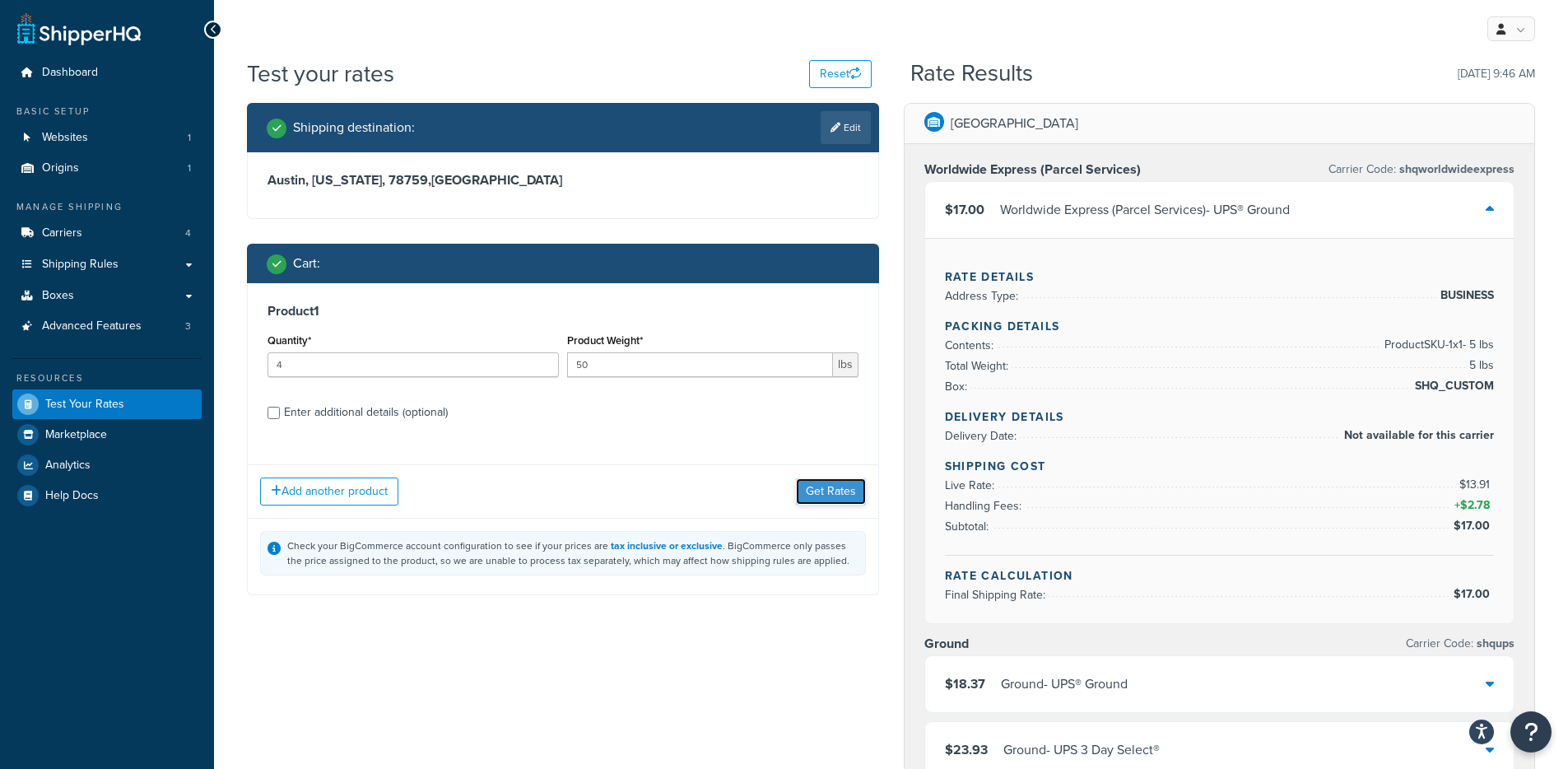 click on "Get Rates" at bounding box center (831, 492) 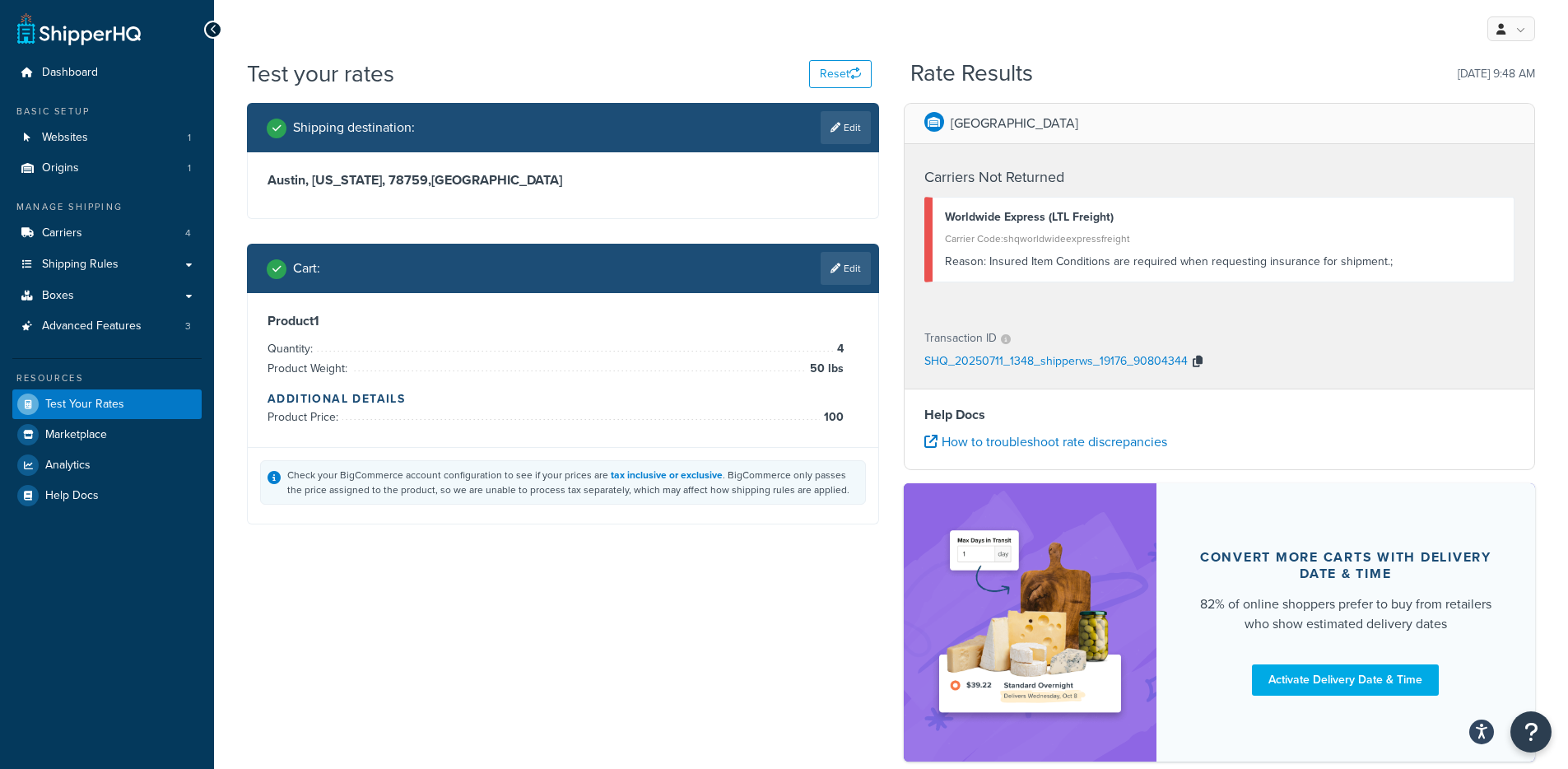 click at bounding box center [1198, 362] 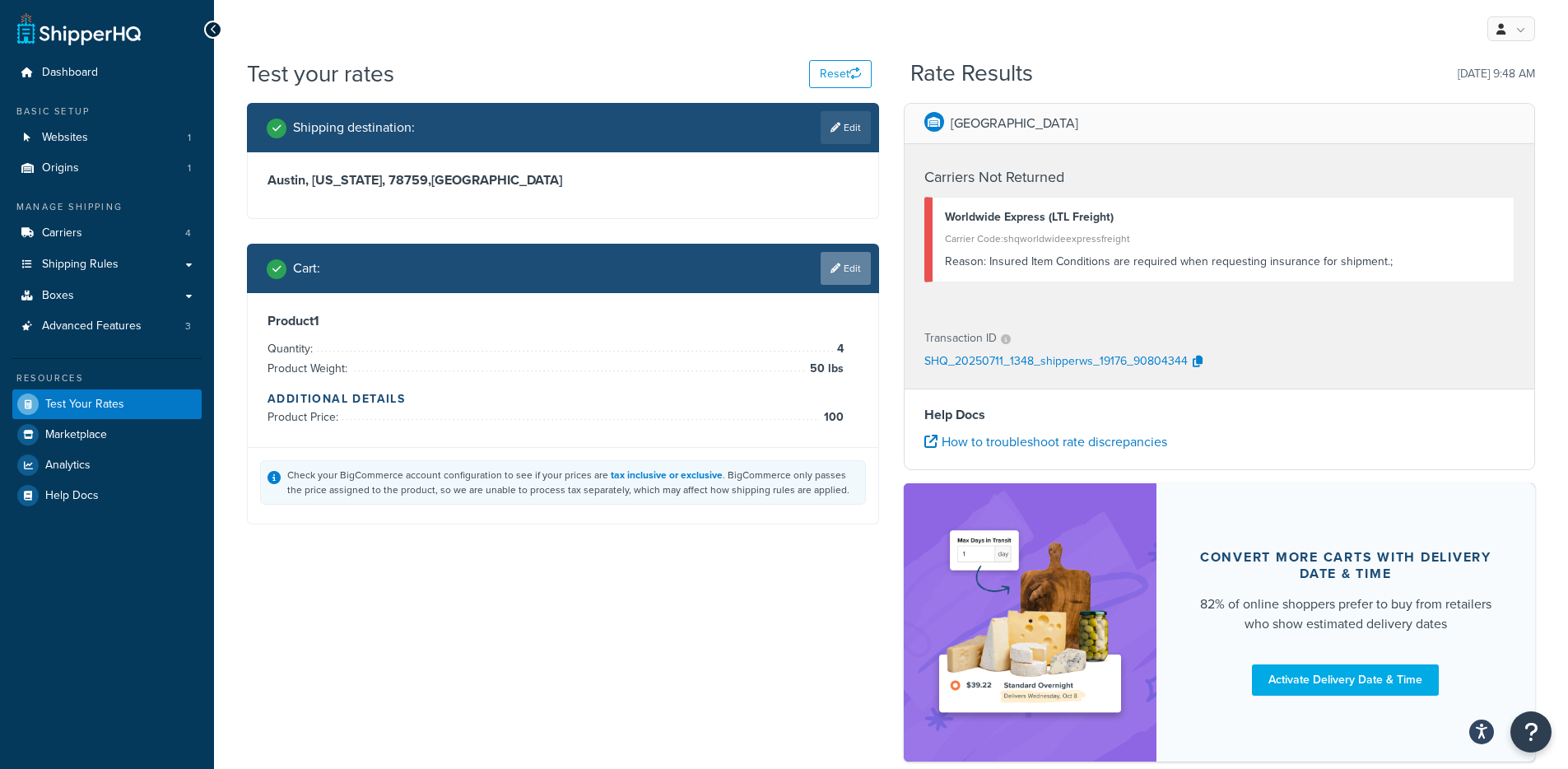 click at bounding box center (835, 268) 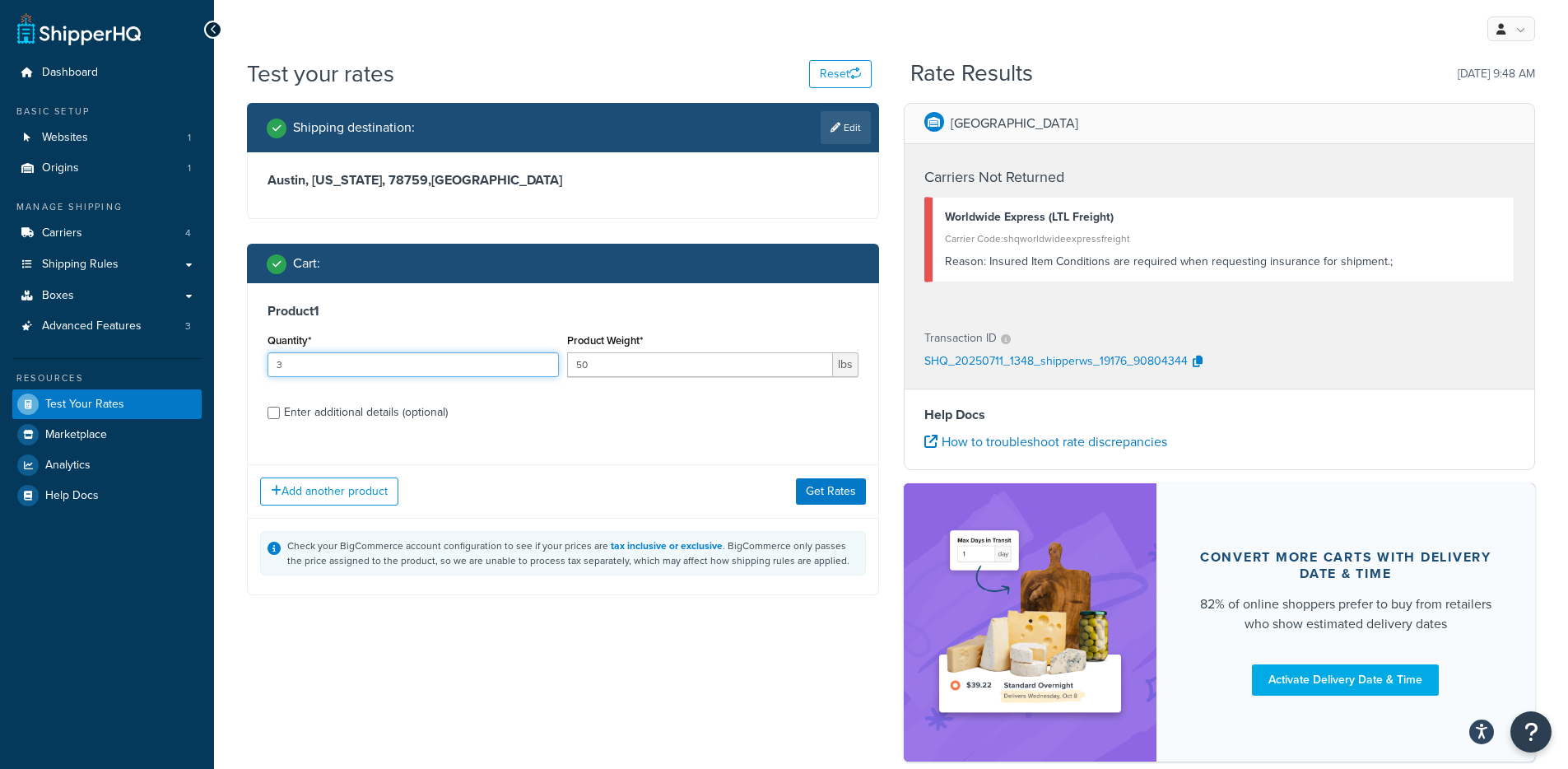 click on "3" at bounding box center (413, 365) 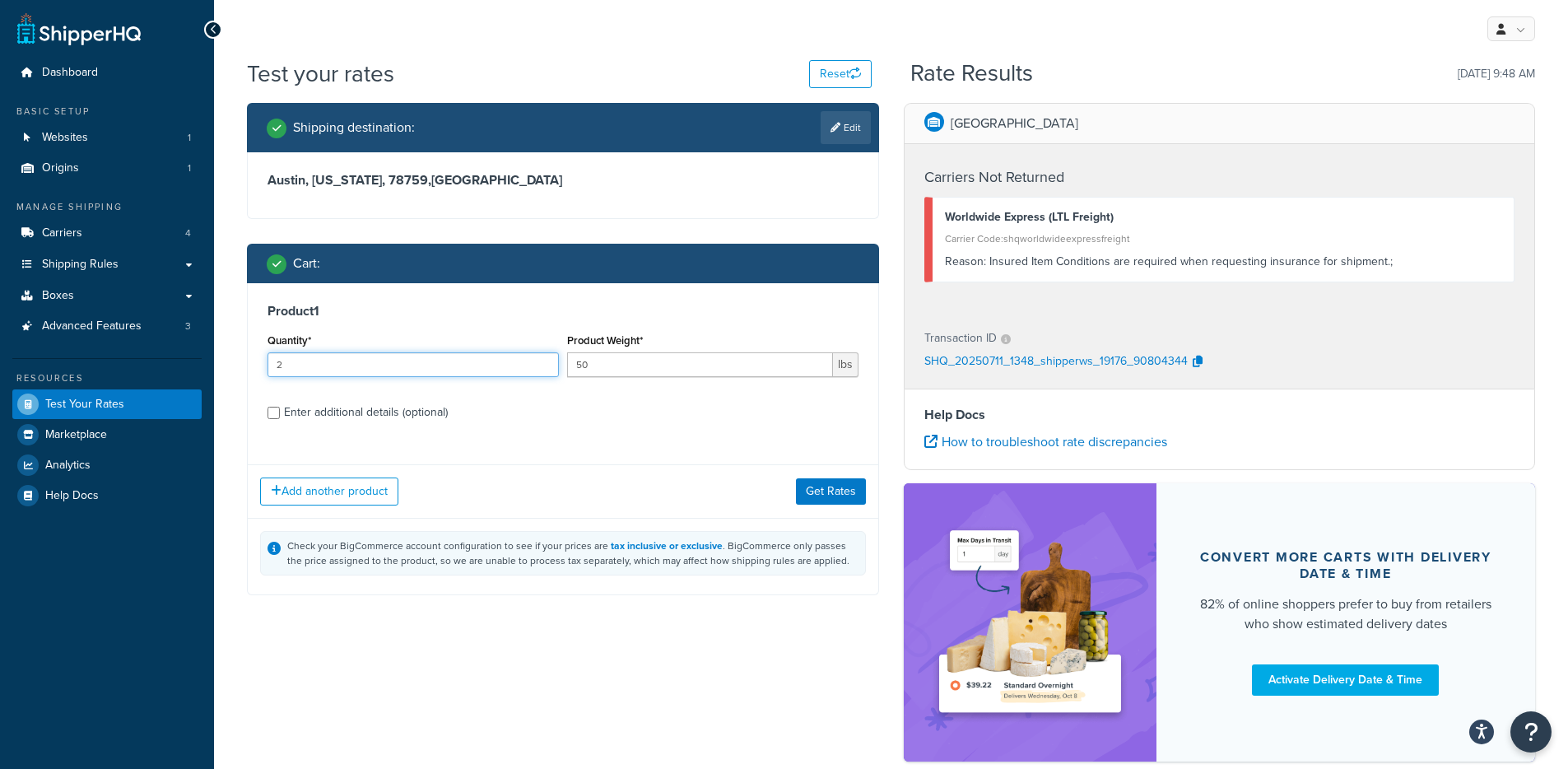 click on "2" at bounding box center [413, 365] 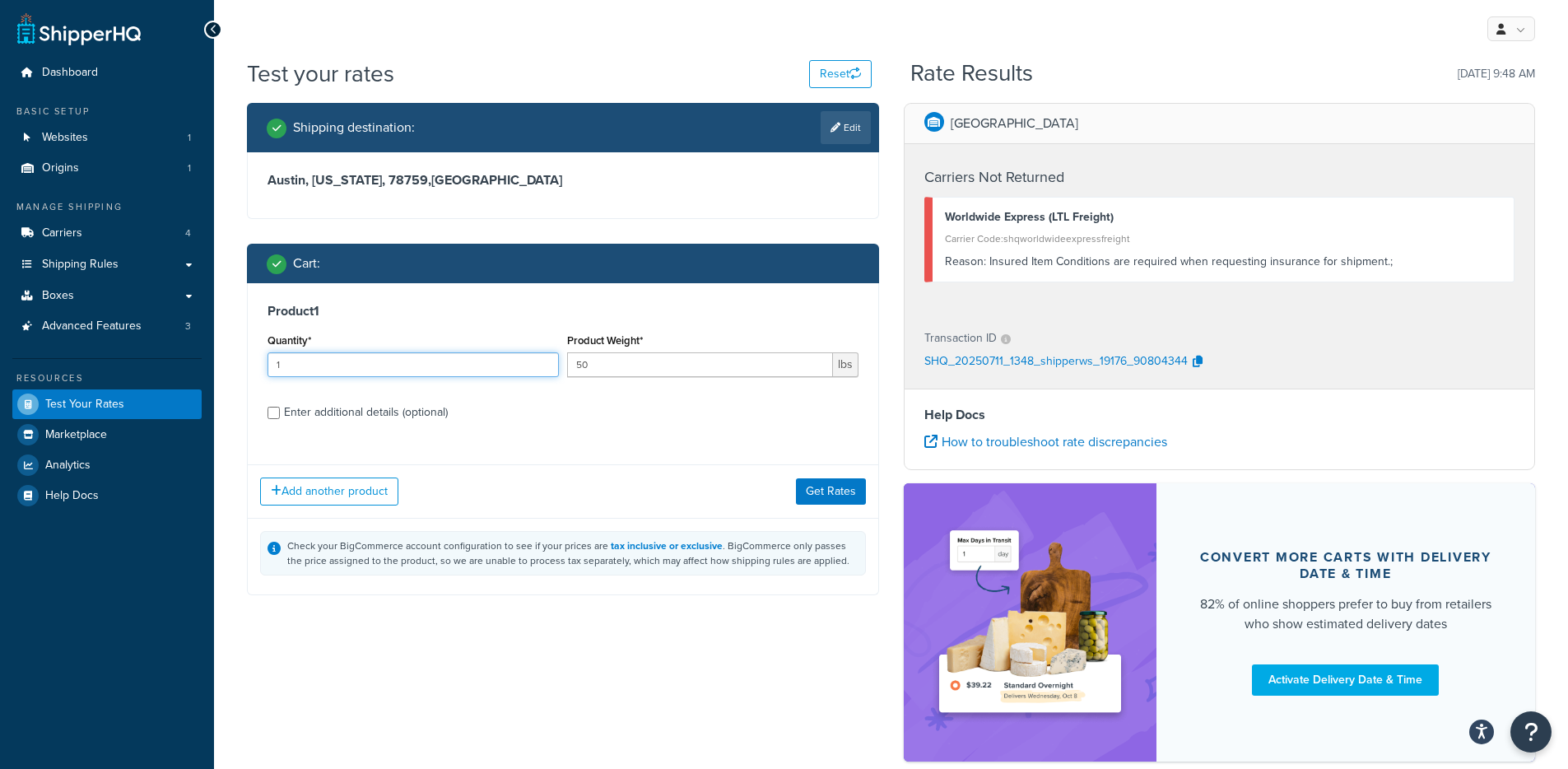 type on "1" 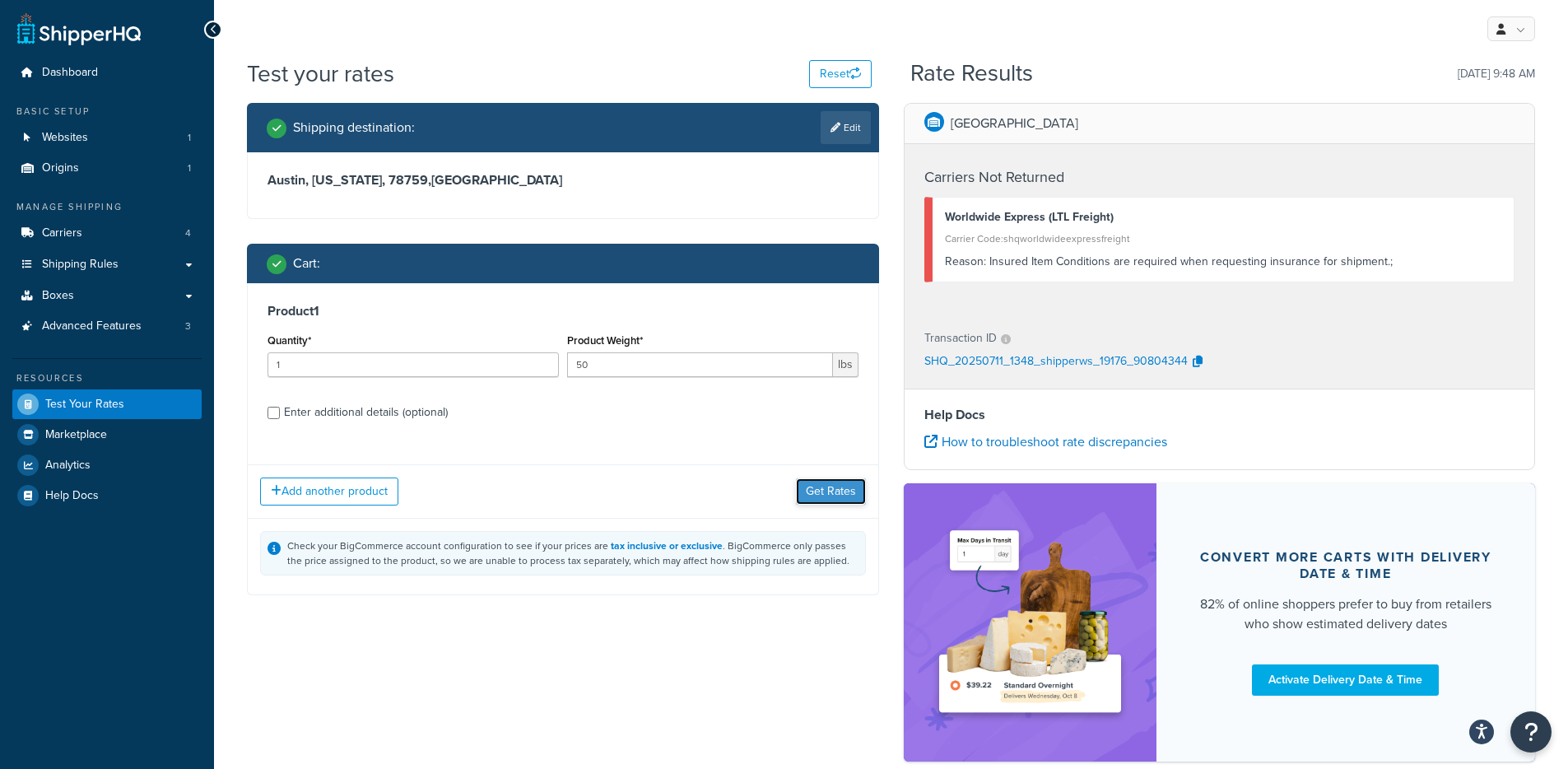 click on "Get Rates" at bounding box center [831, 492] 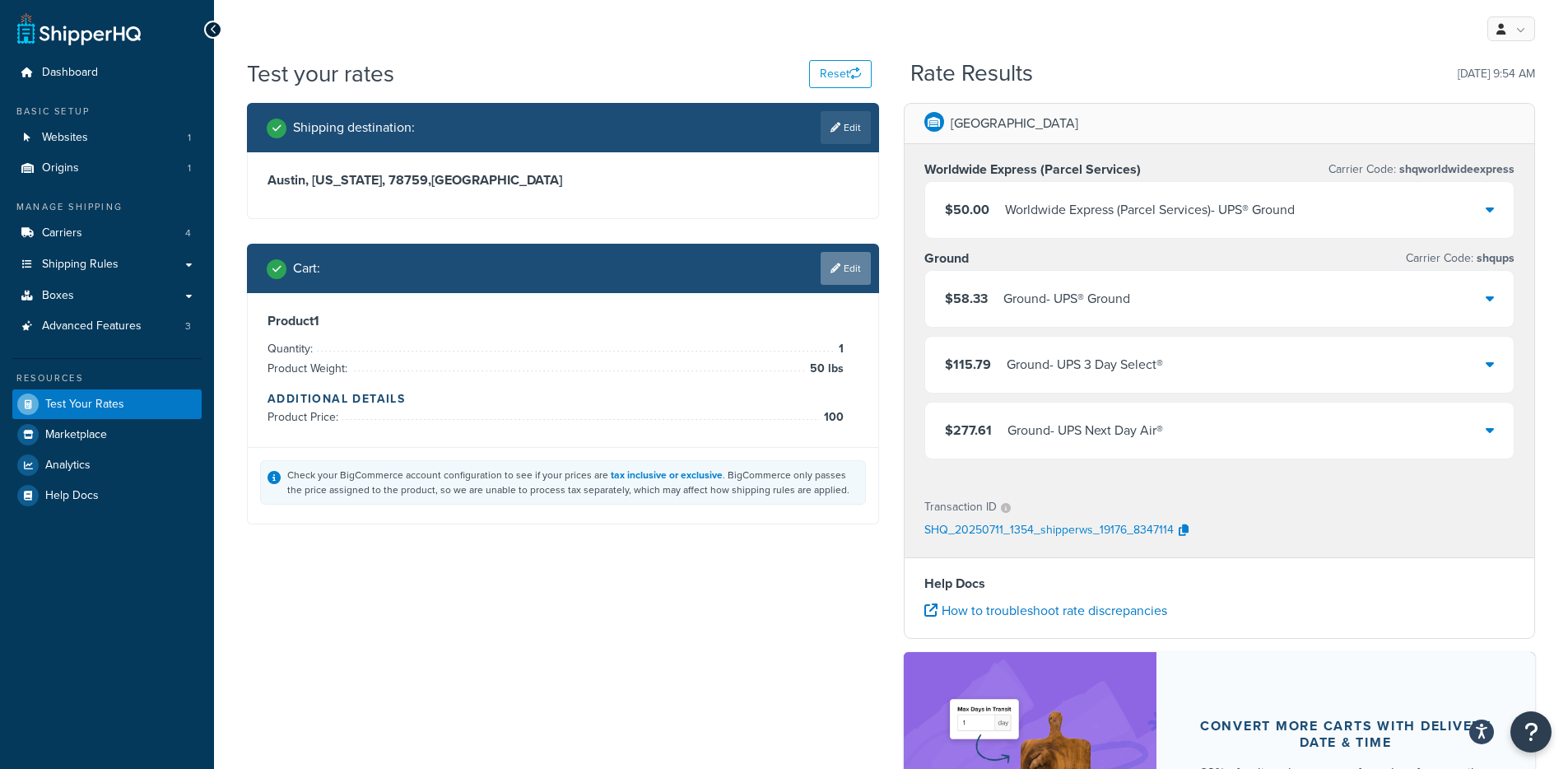 click on "Edit" at bounding box center [845, 268] 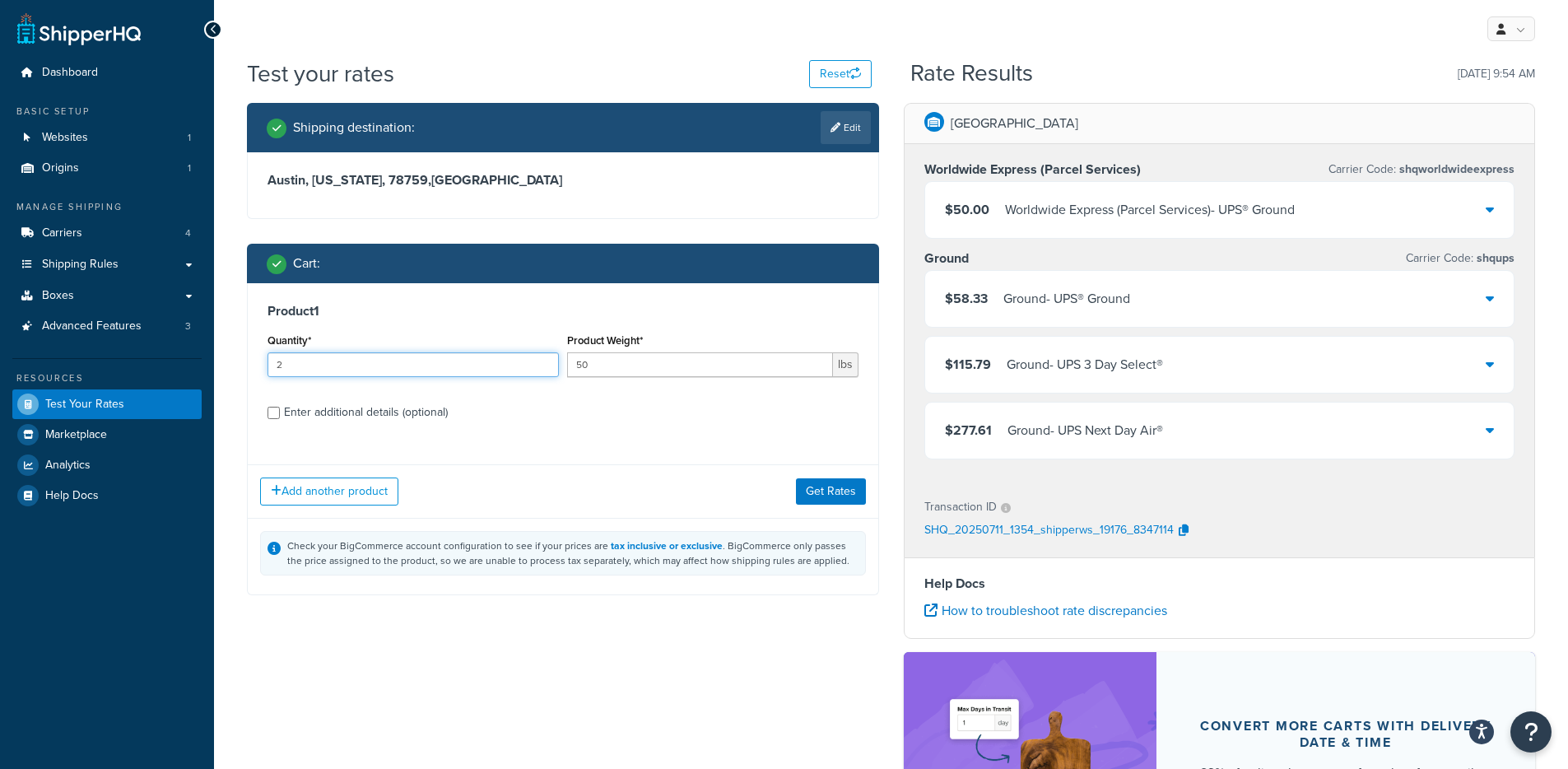 click on "2" at bounding box center (413, 365) 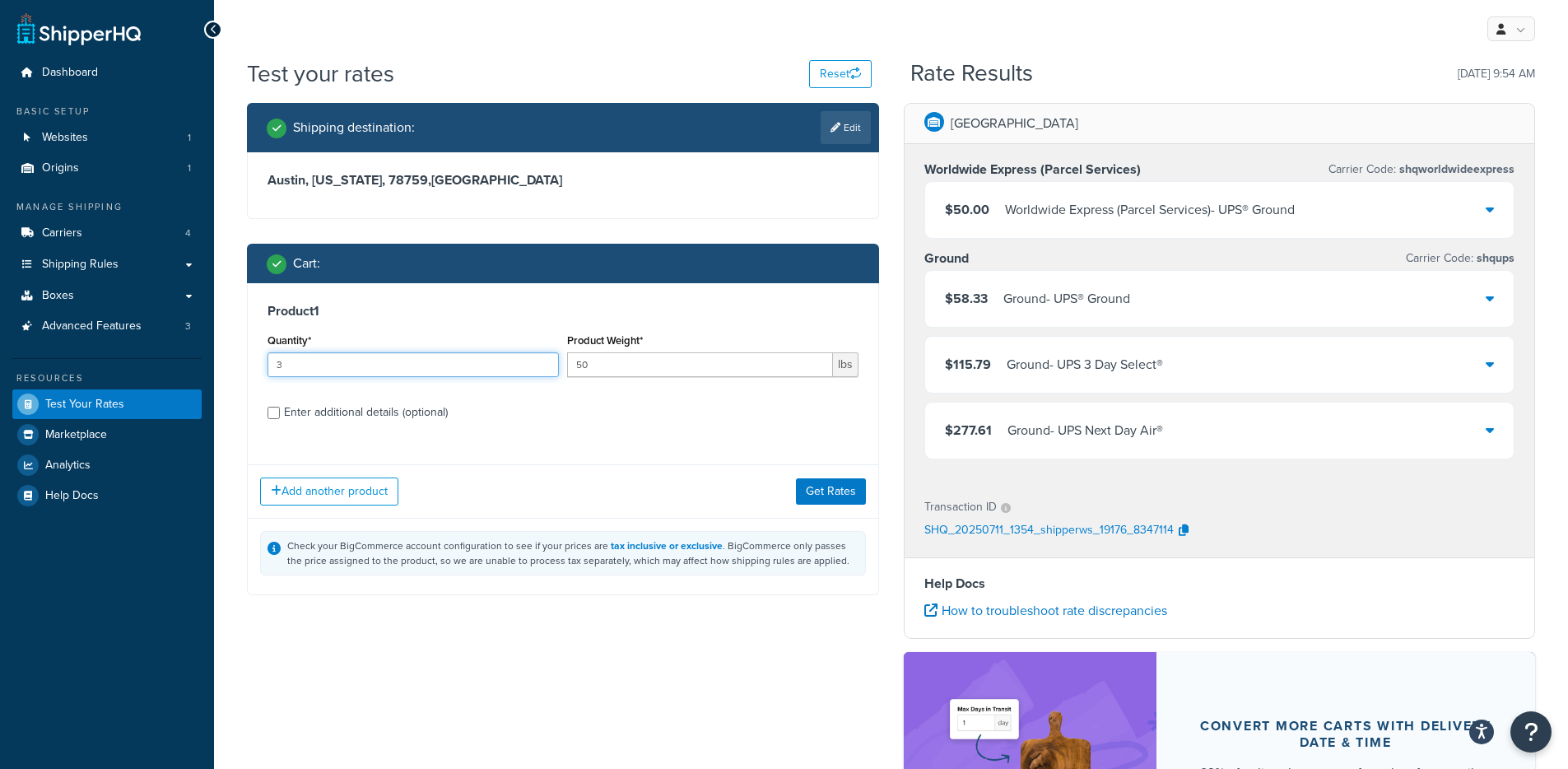 click on "3" at bounding box center (413, 365) 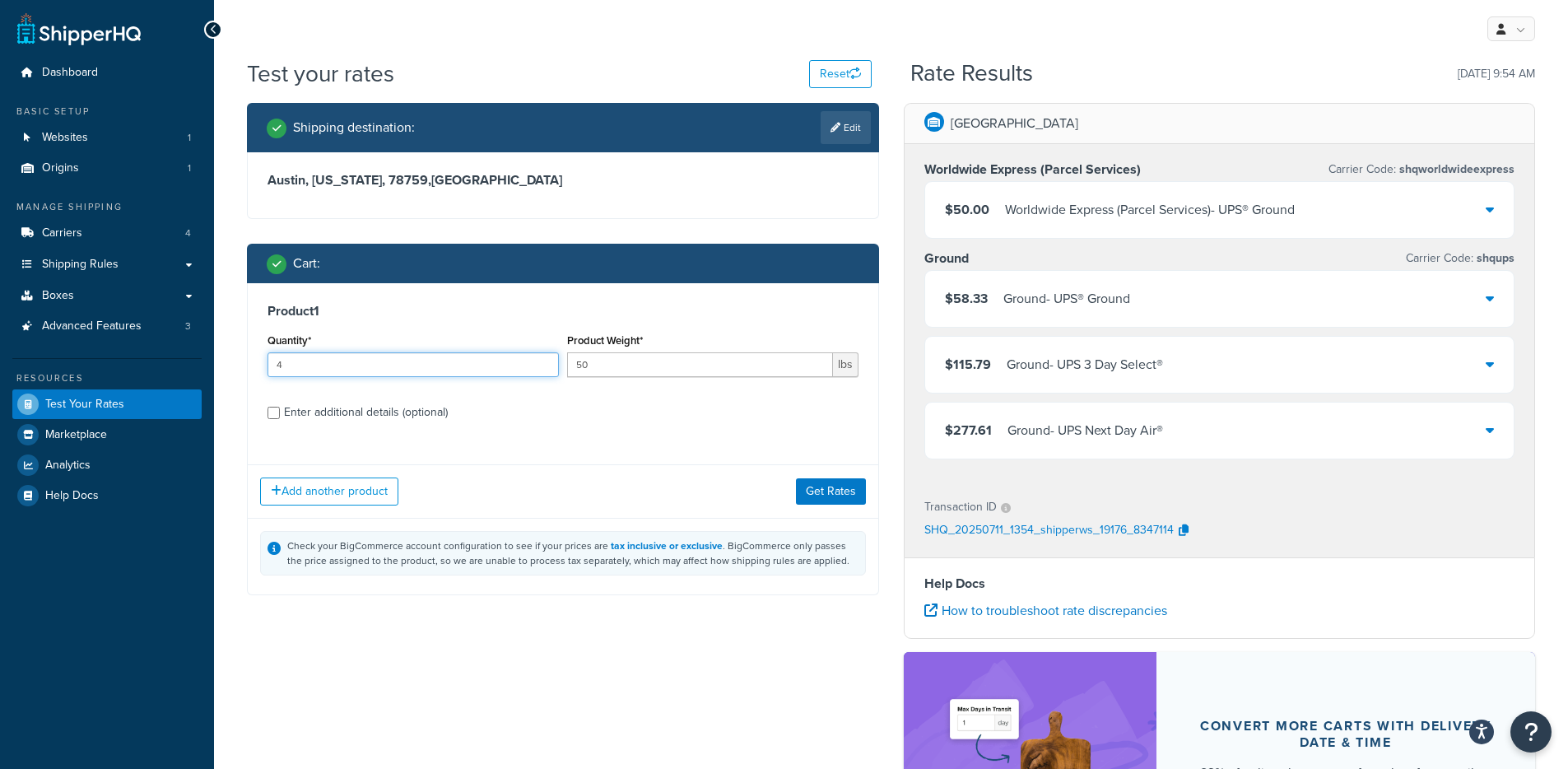 type on "4" 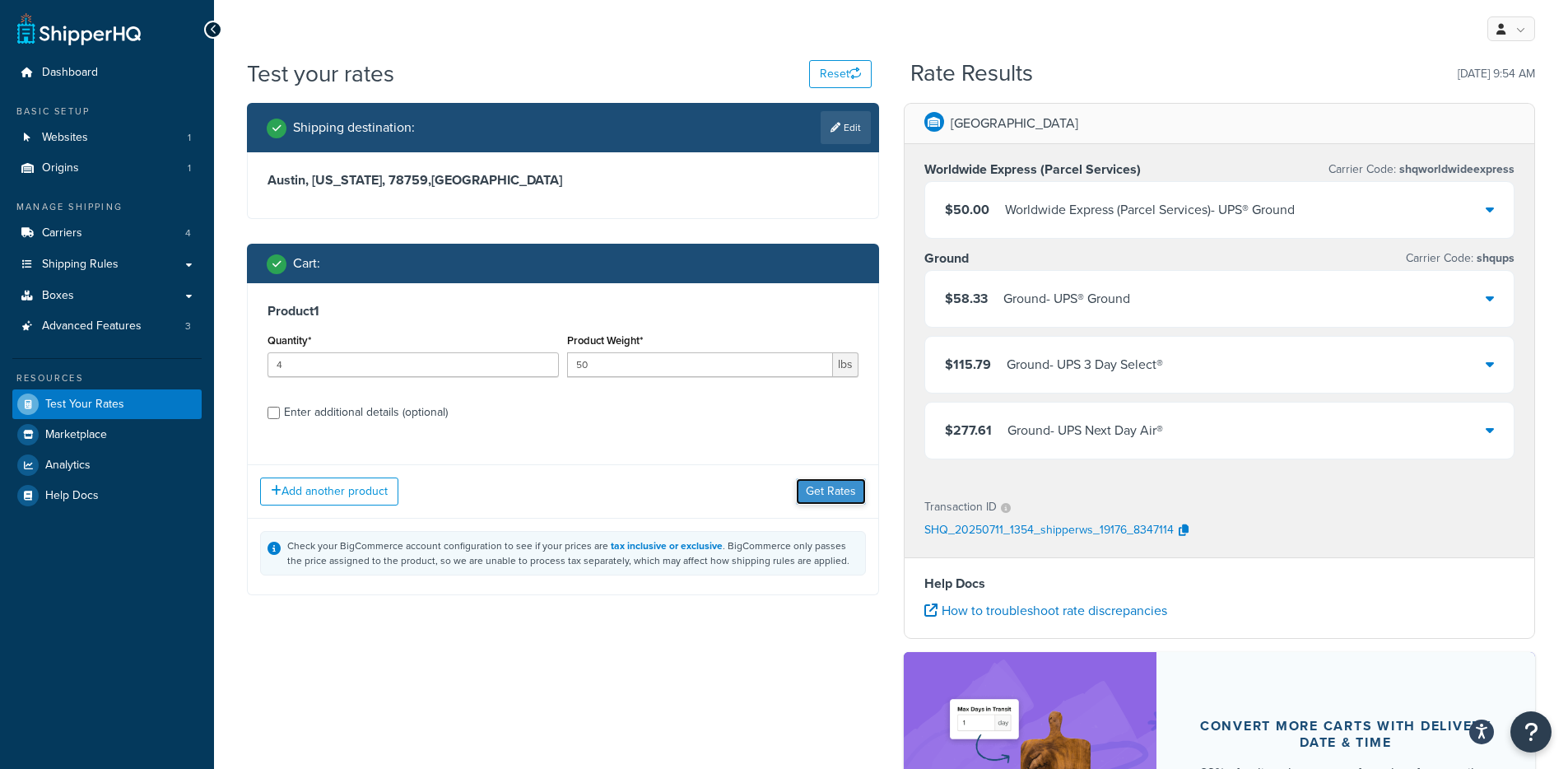 click on "Get Rates" at bounding box center (831, 492) 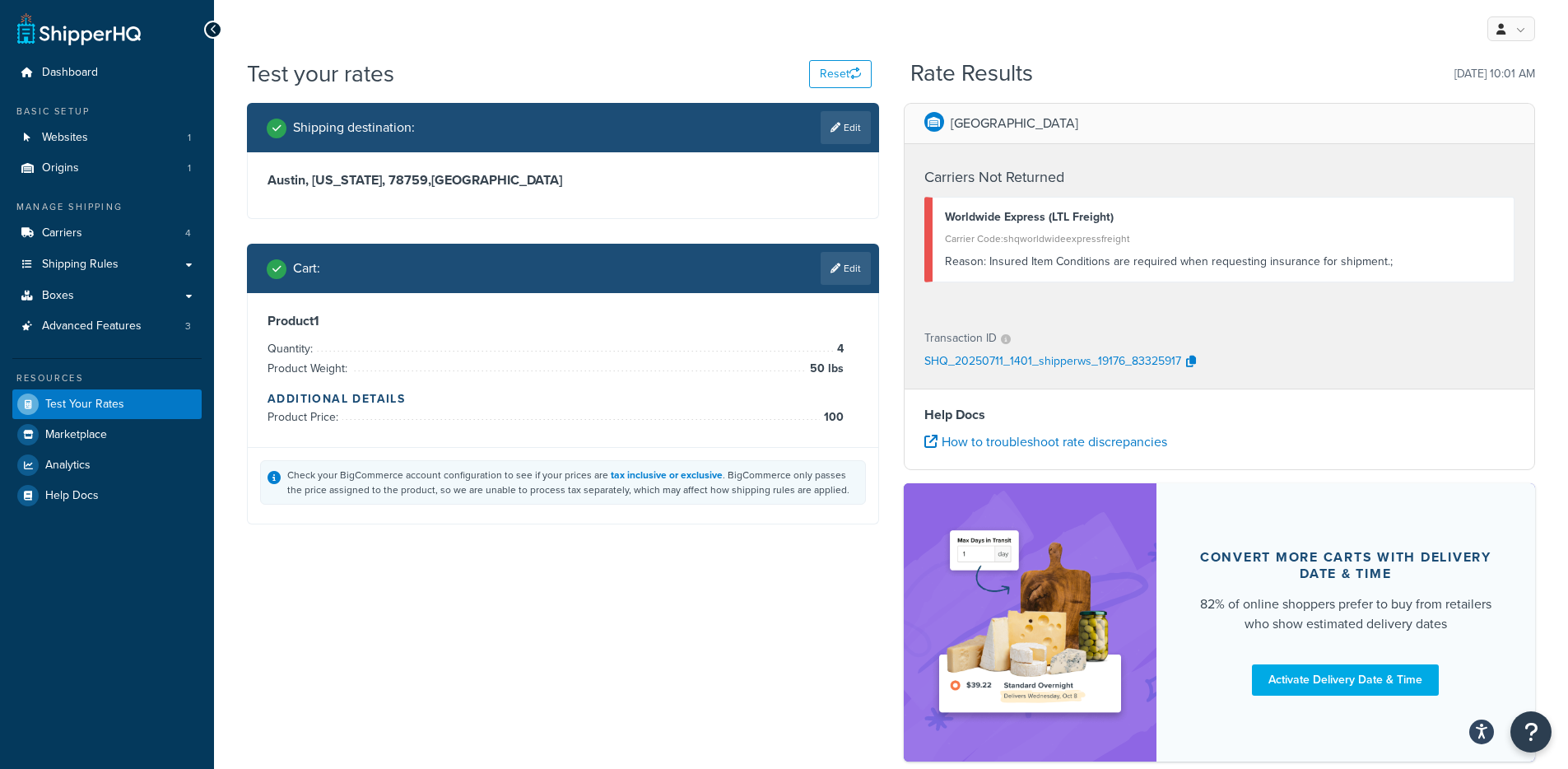 click on "Reason:   Insured Item Conditions are required when requesting insurance for shipment.;" at bounding box center (1223, 262) 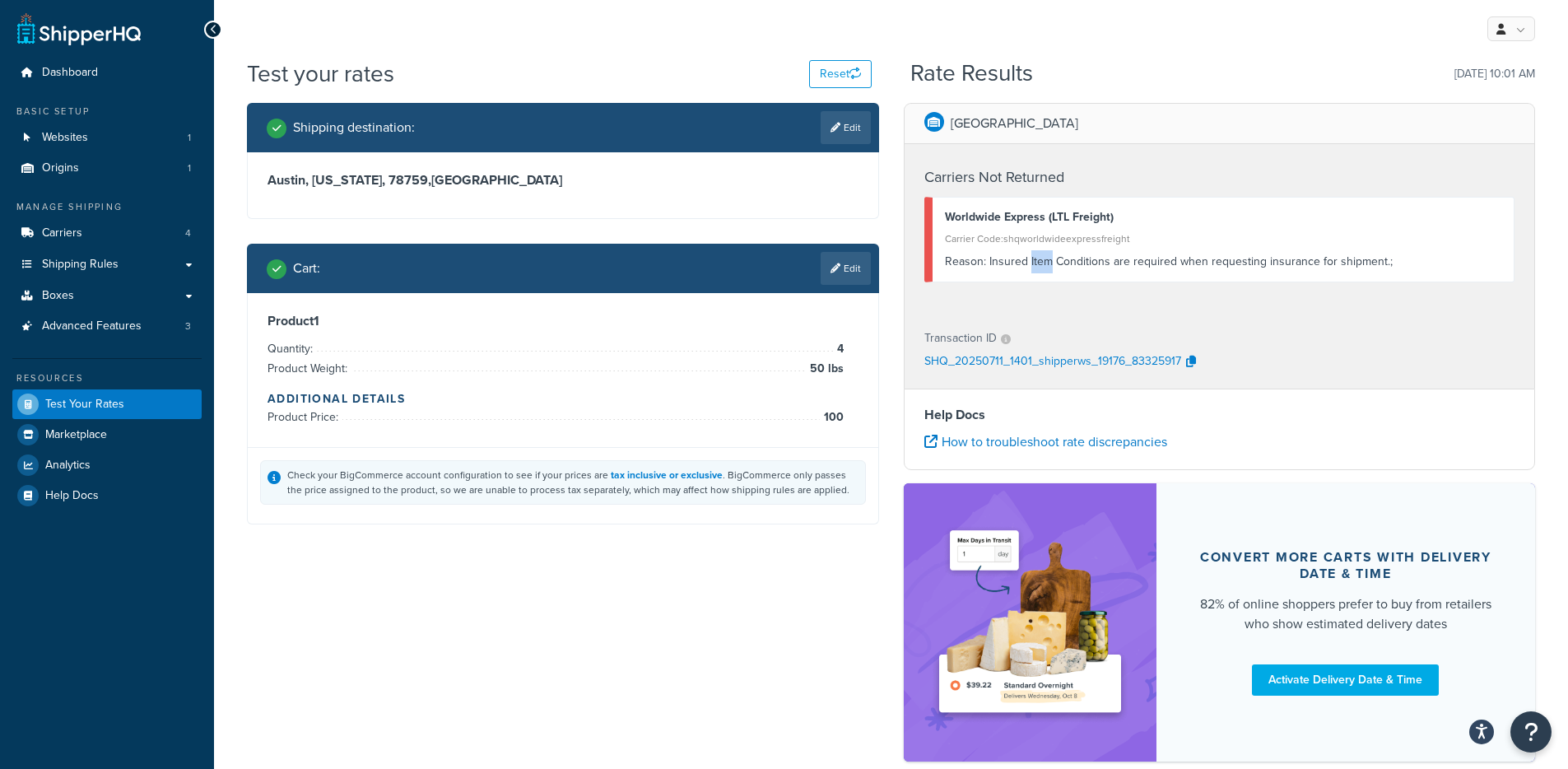 click on "Reason:   Insured Item Conditions are required when requesting insurance for shipment.;" at bounding box center [1223, 262] 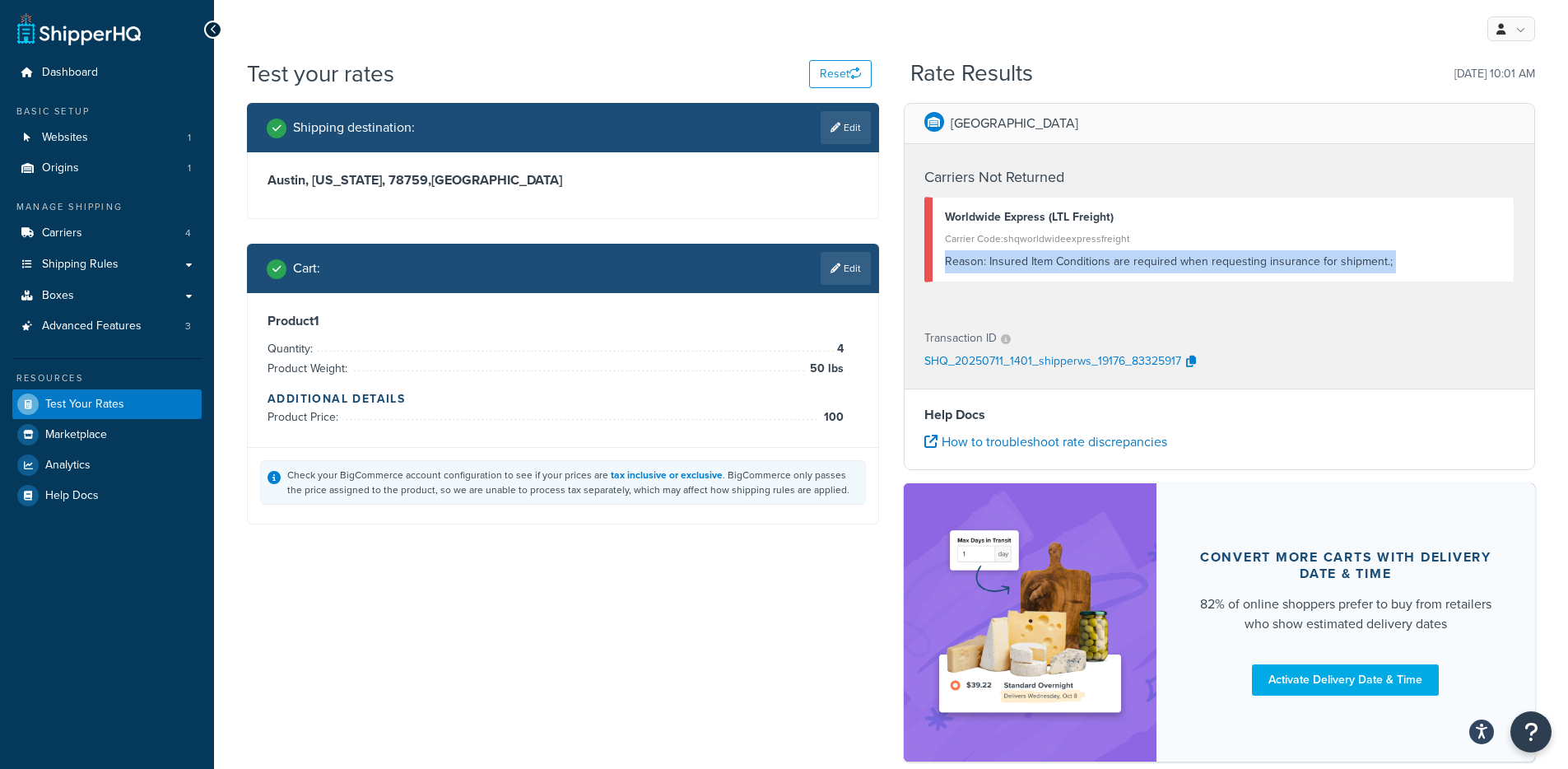 copy on "Reason:   Insured Item Conditions are required when requesting insurance for shipment.;" 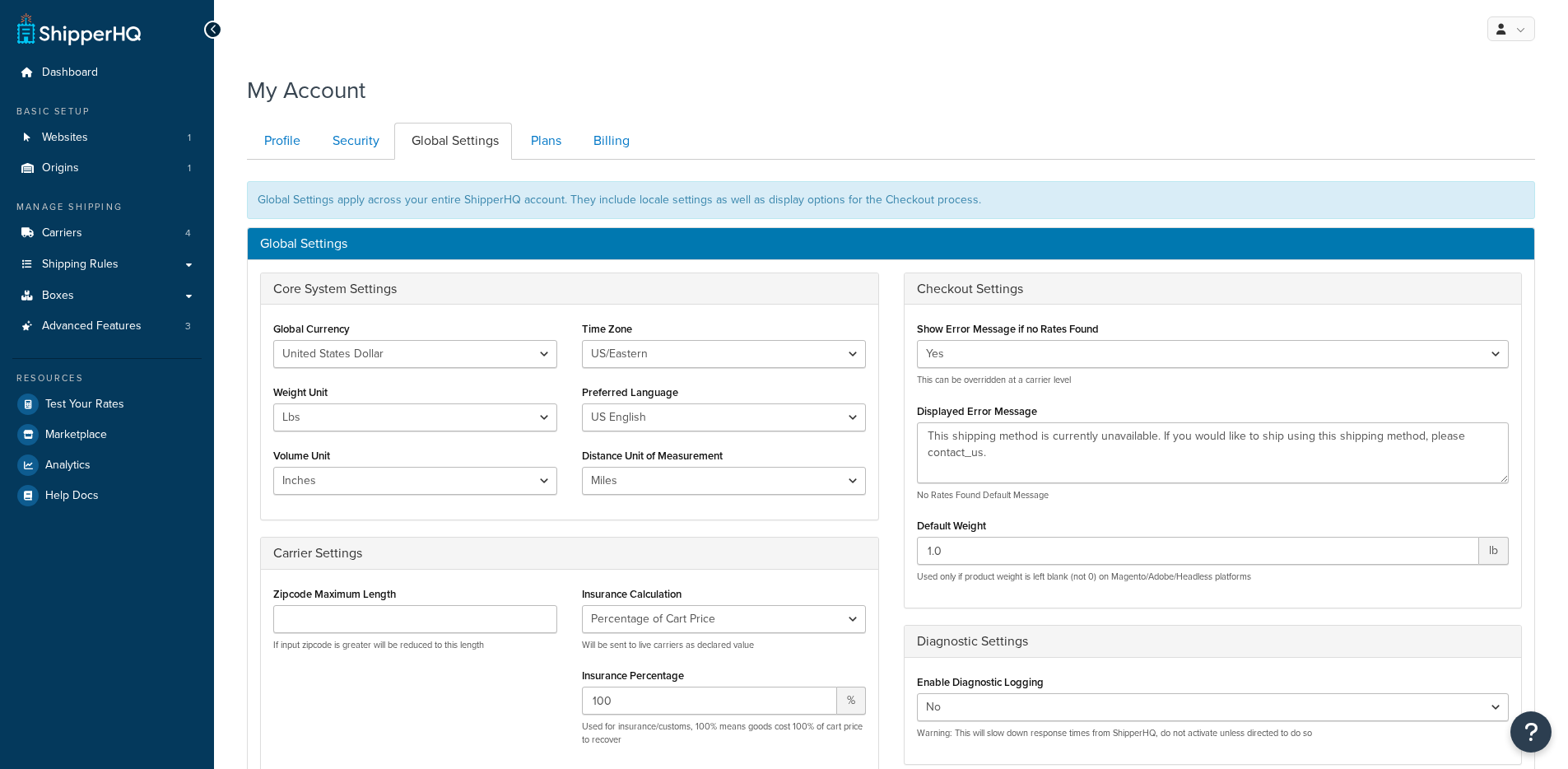 scroll, scrollTop: 0, scrollLeft: 0, axis: both 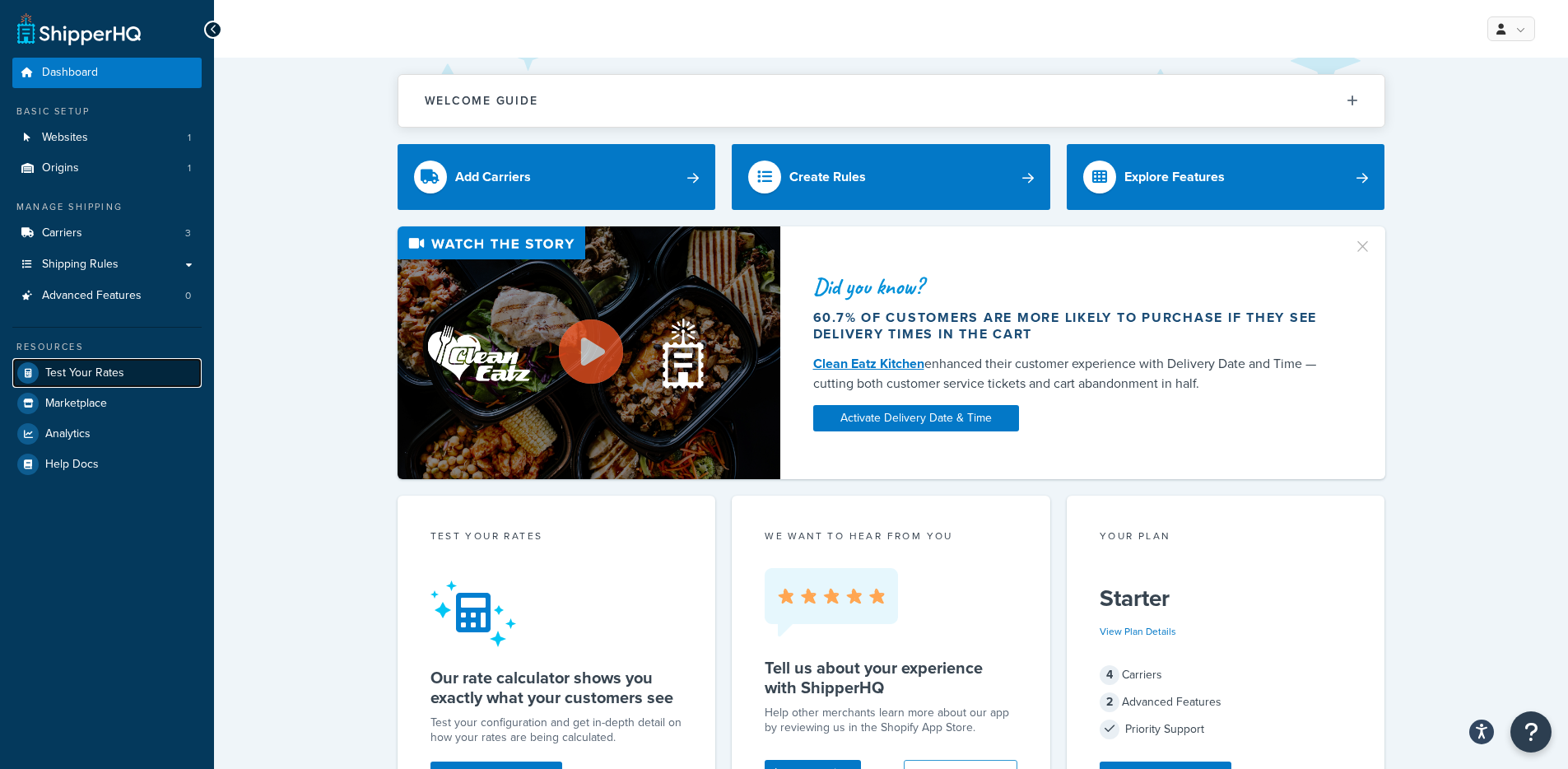 click on "Test Your Rates" at bounding box center [107, 373] 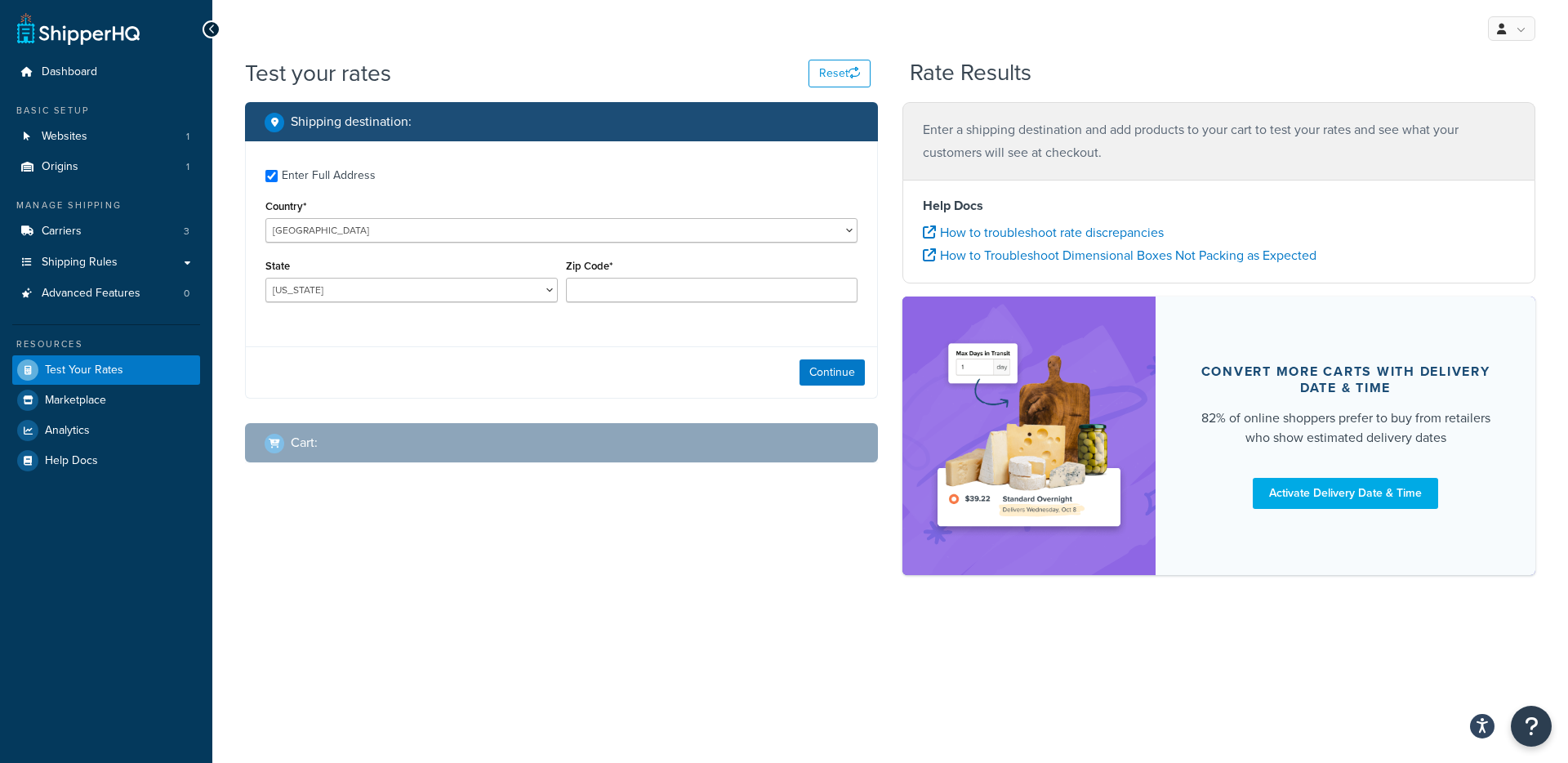 checkbox on "true" 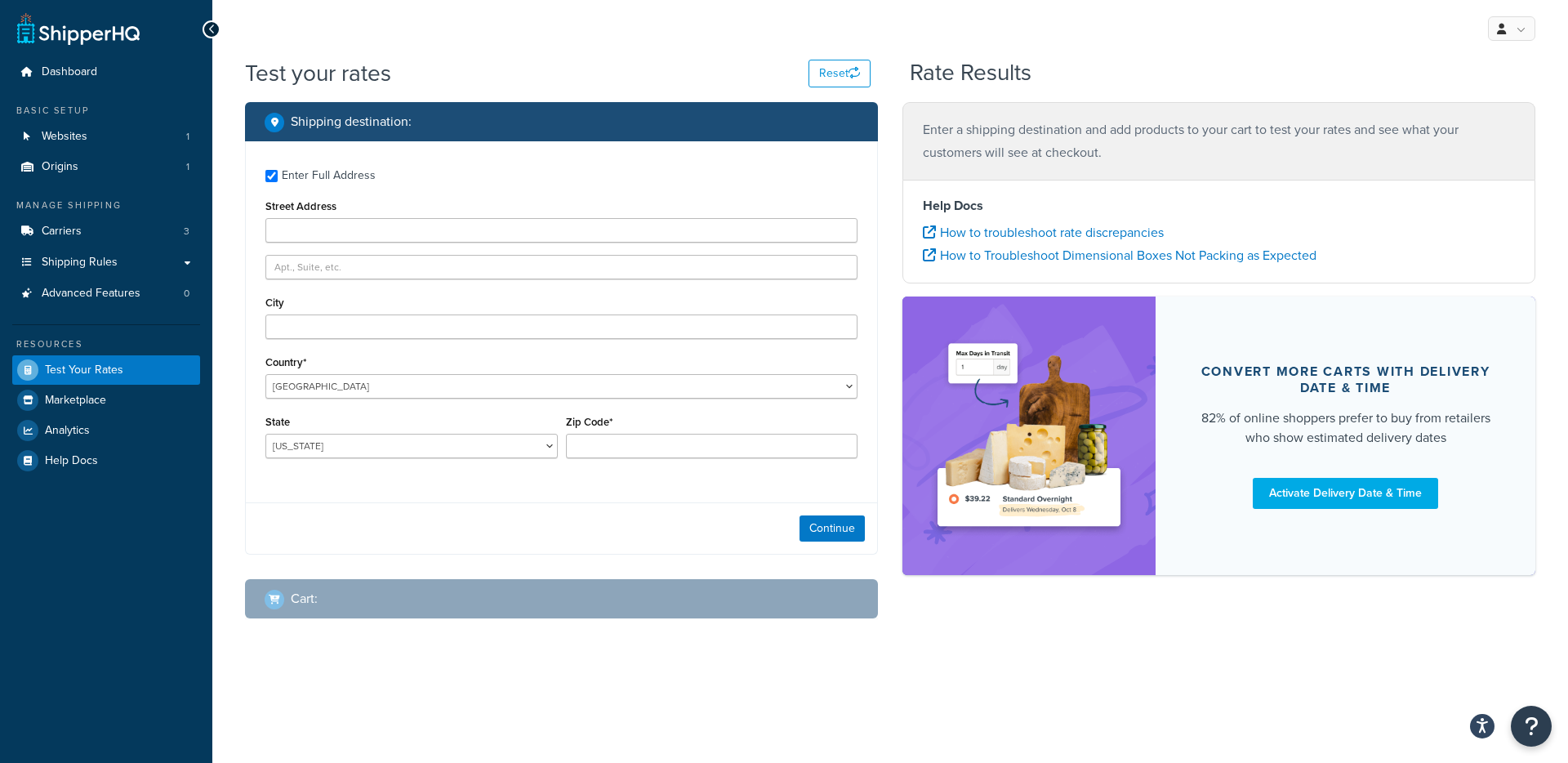 type on "123 mill" 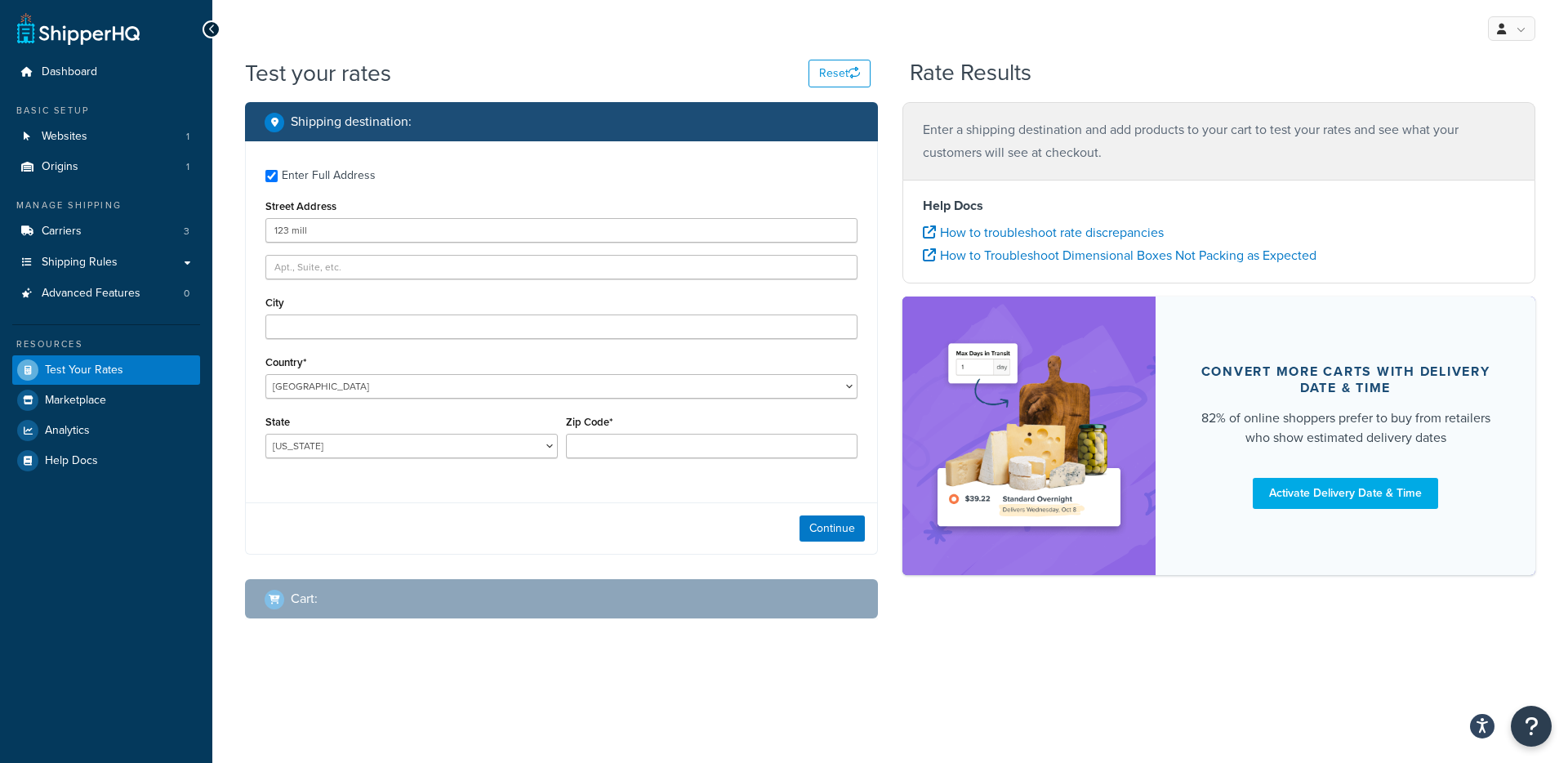 type on "Belfast" 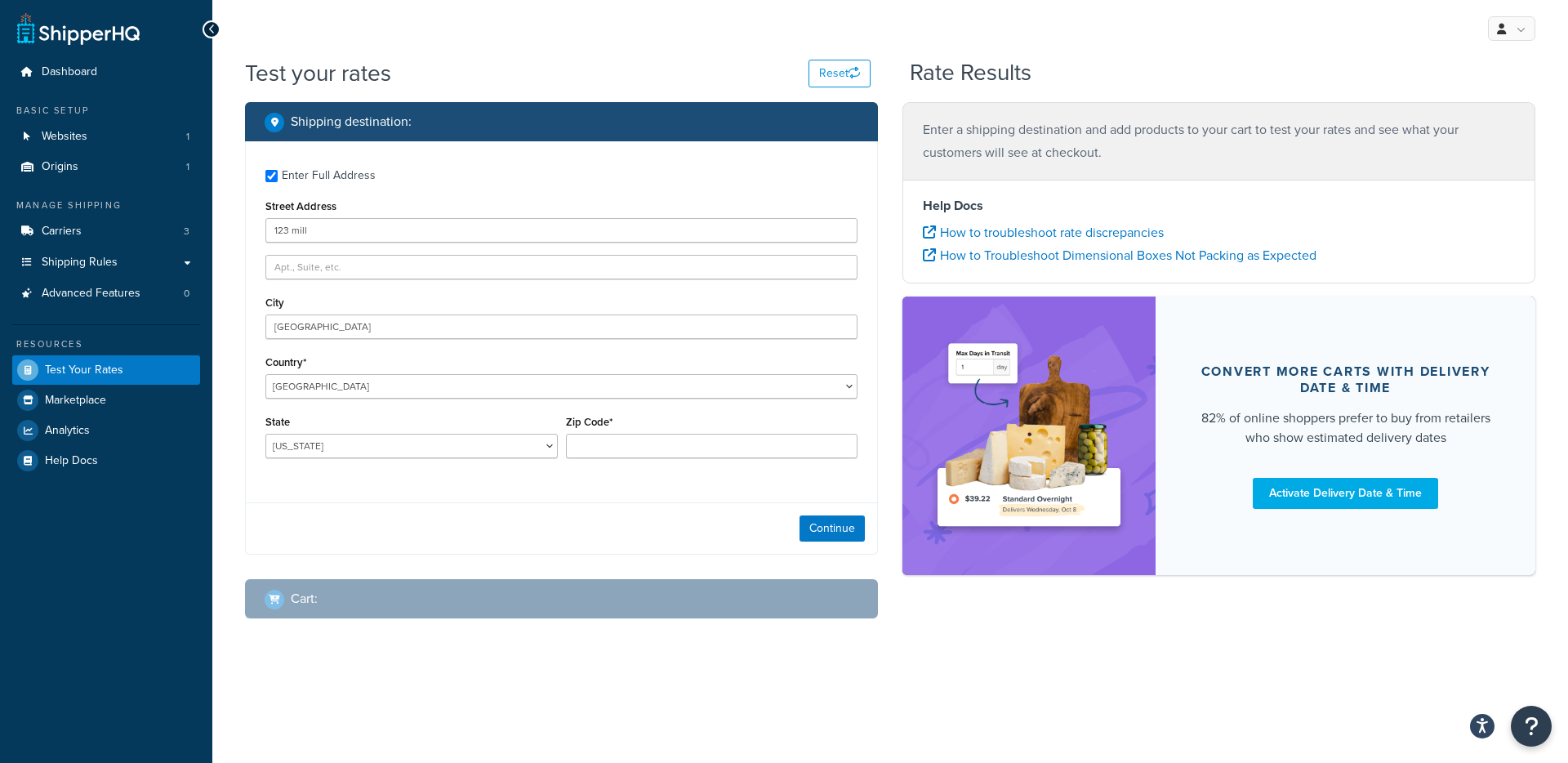 type on "BT22 1DB" 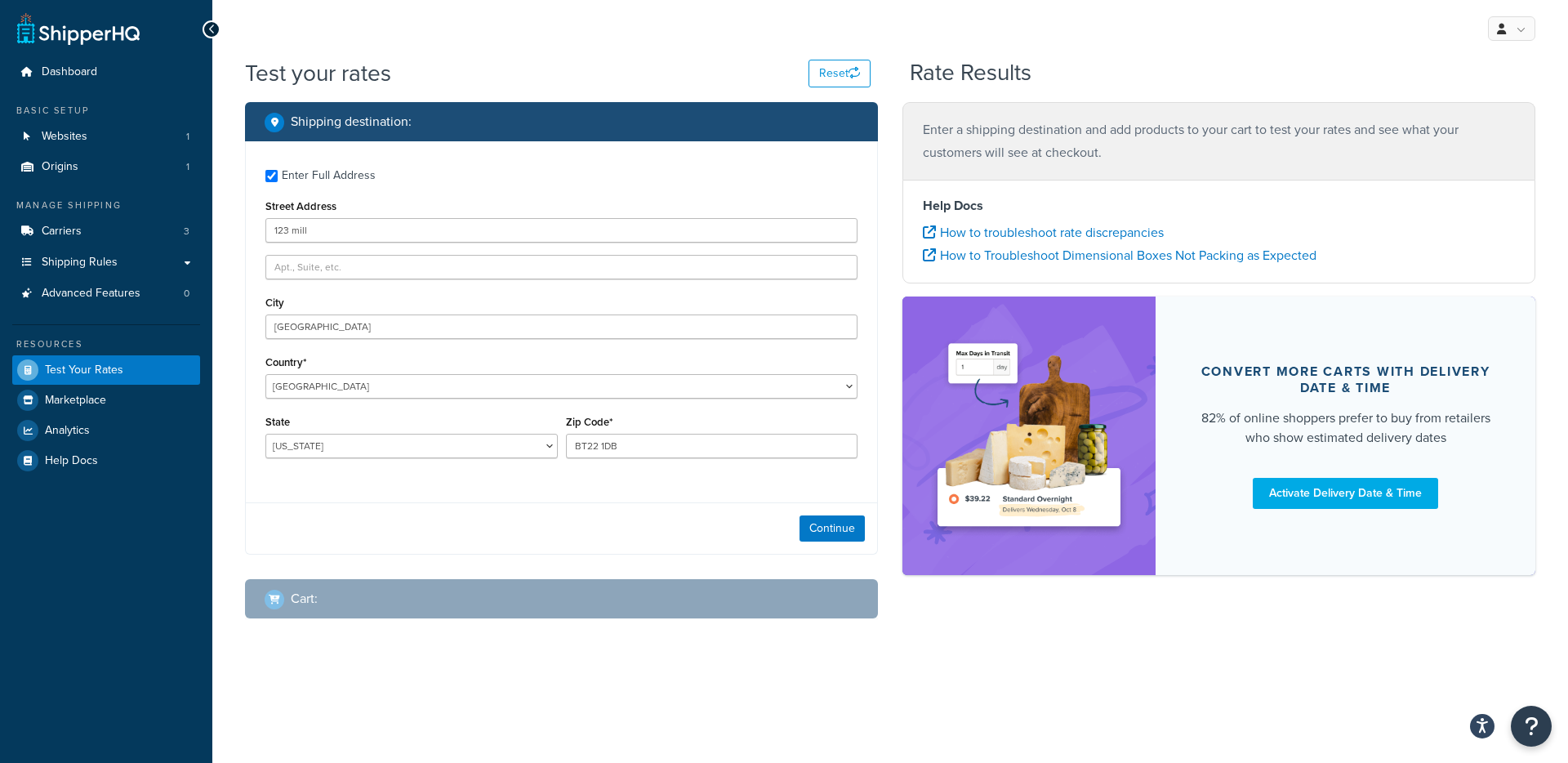 select on "GB" 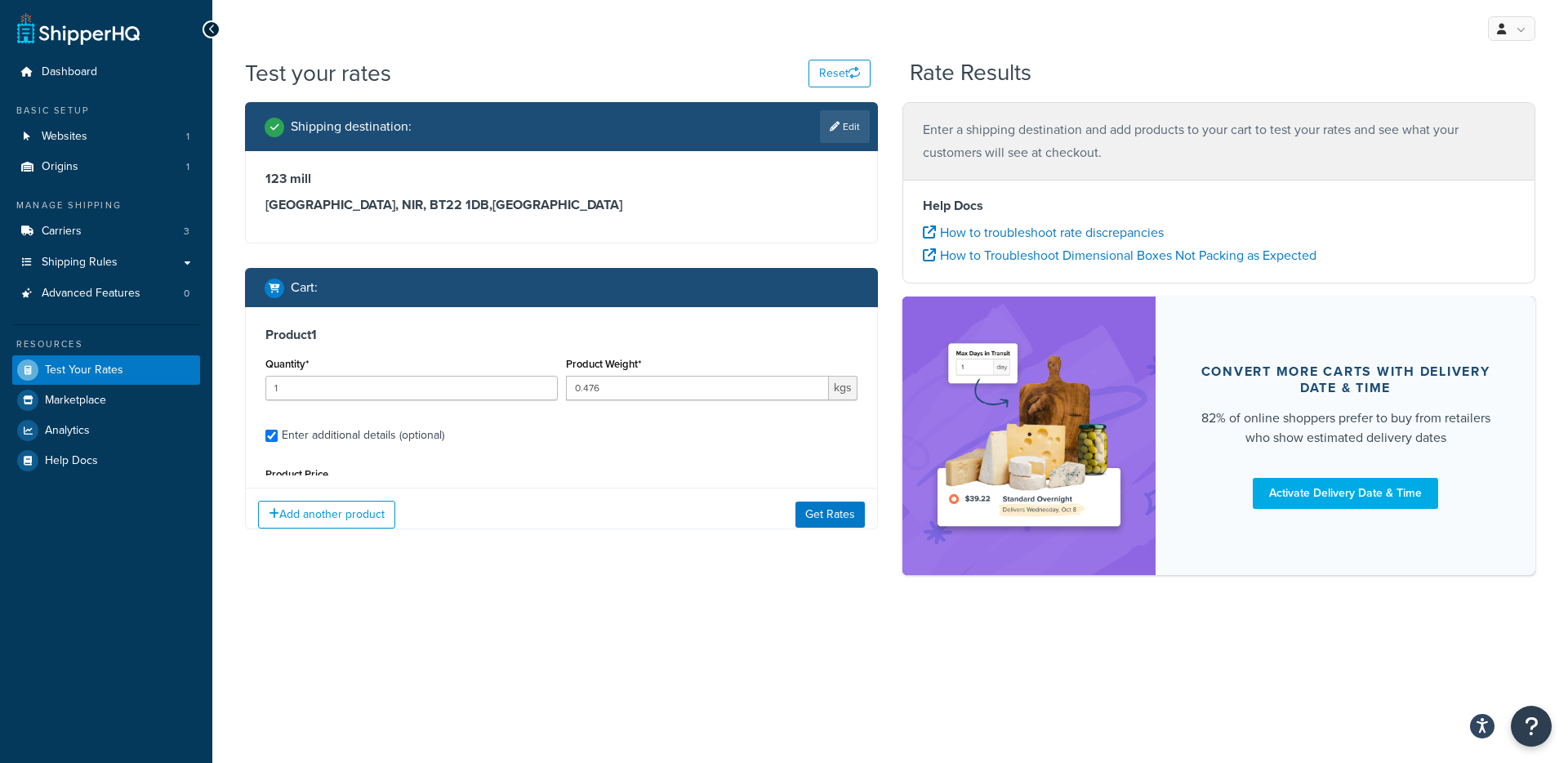 type on "AL" 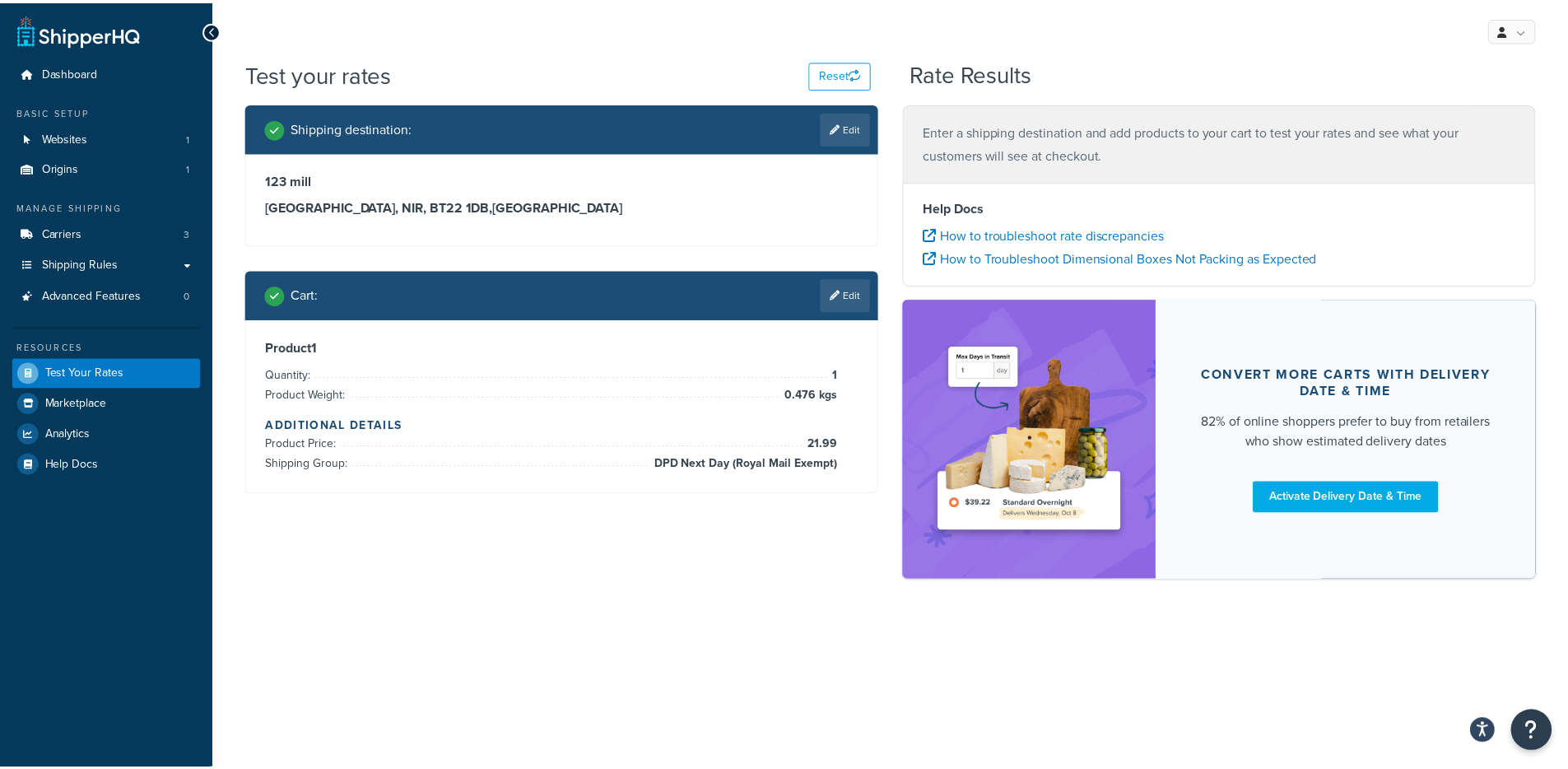 scroll, scrollTop: 307, scrollLeft: 0, axis: vertical 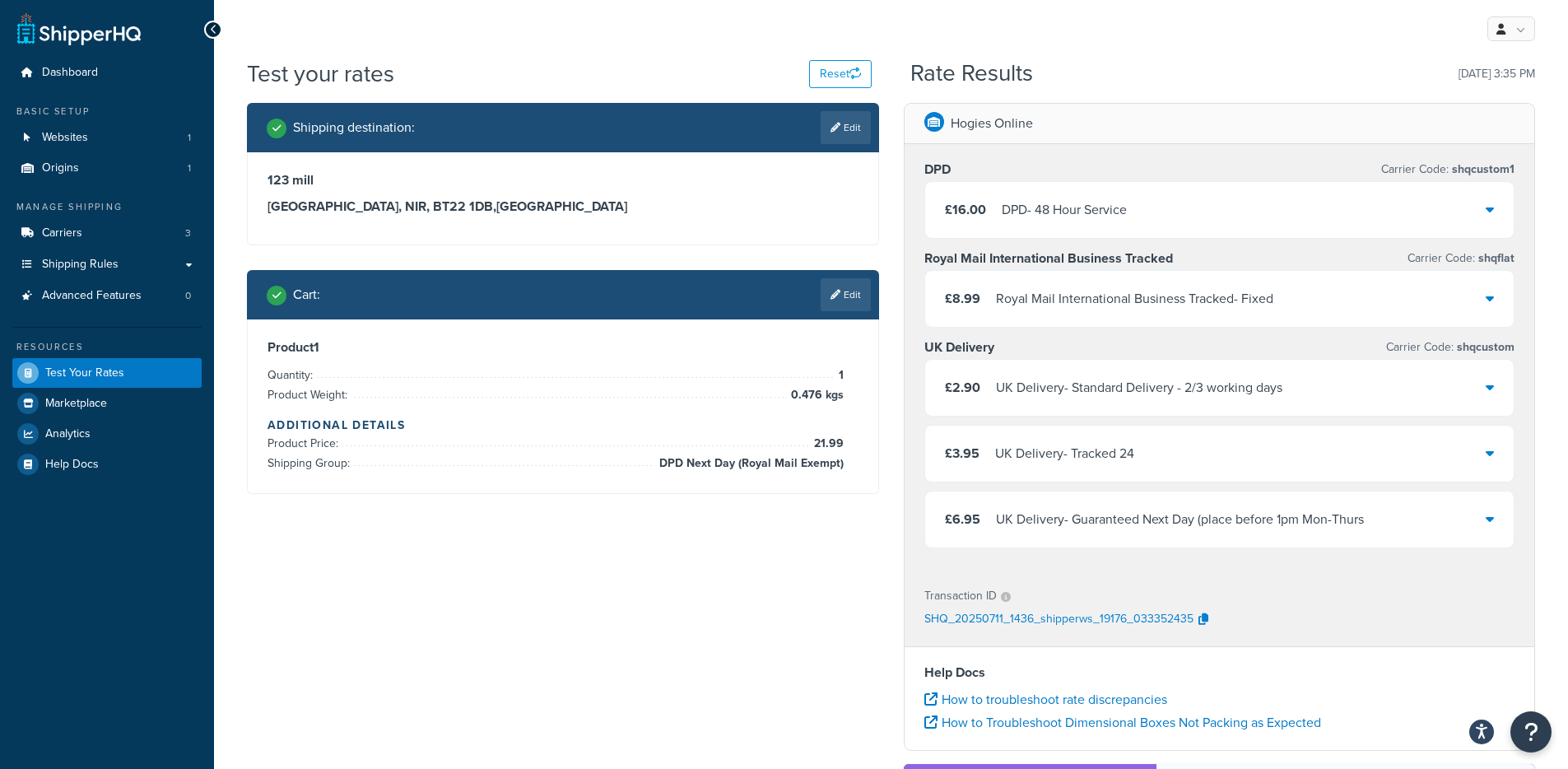 type on "NIR" 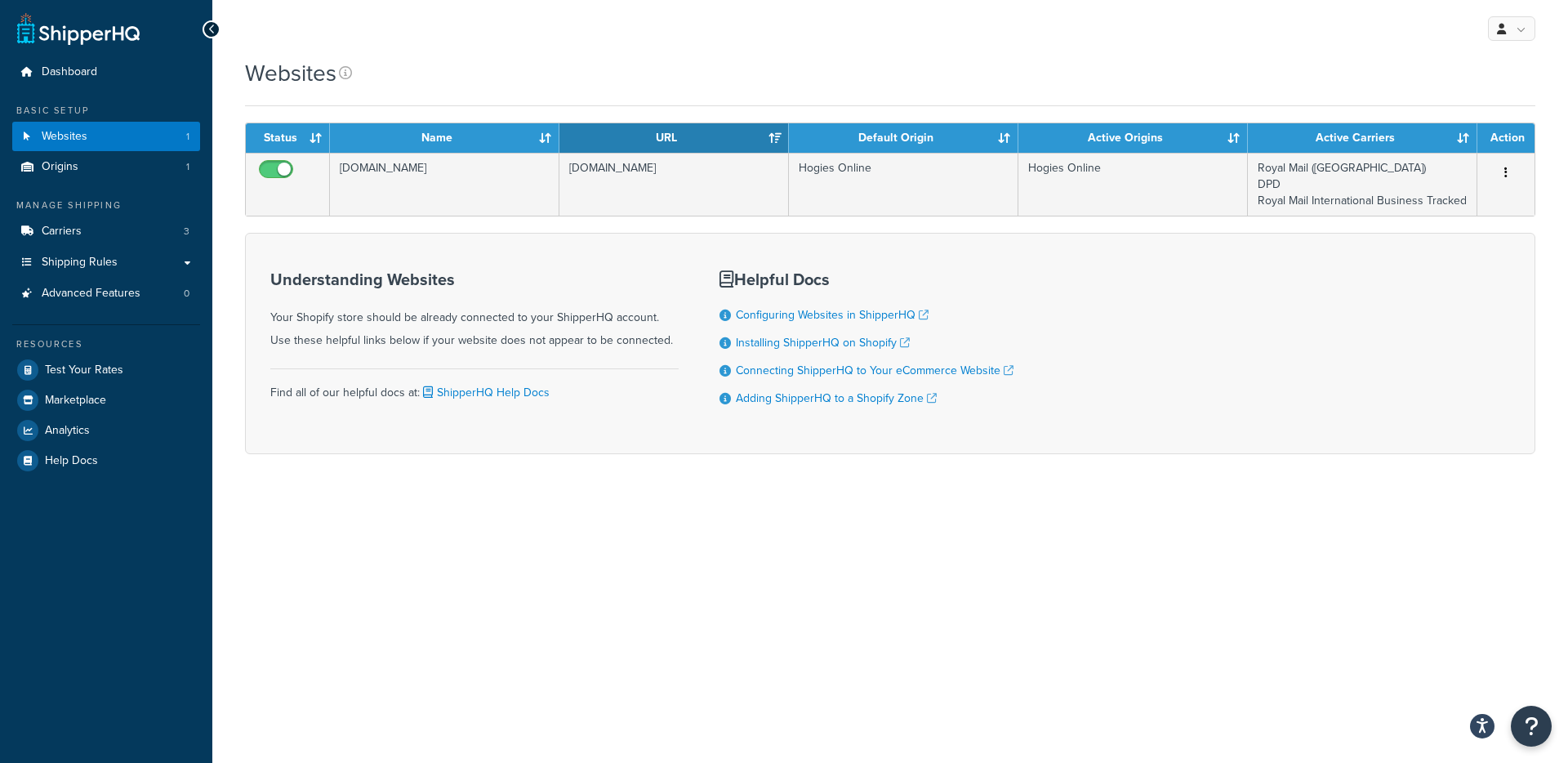 scroll, scrollTop: 0, scrollLeft: 0, axis: both 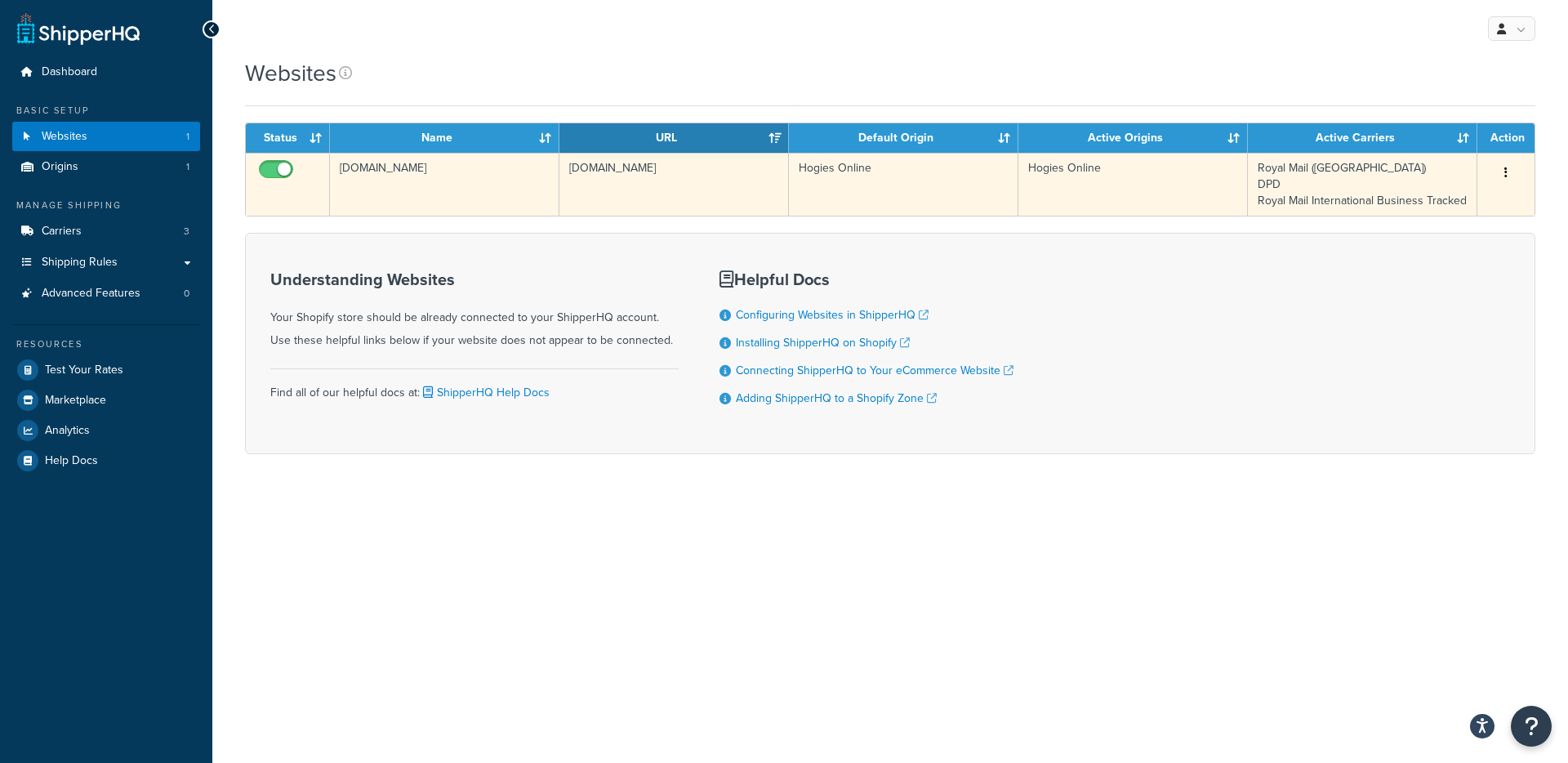 click on "[DOMAIN_NAME]" at bounding box center [674, 184] 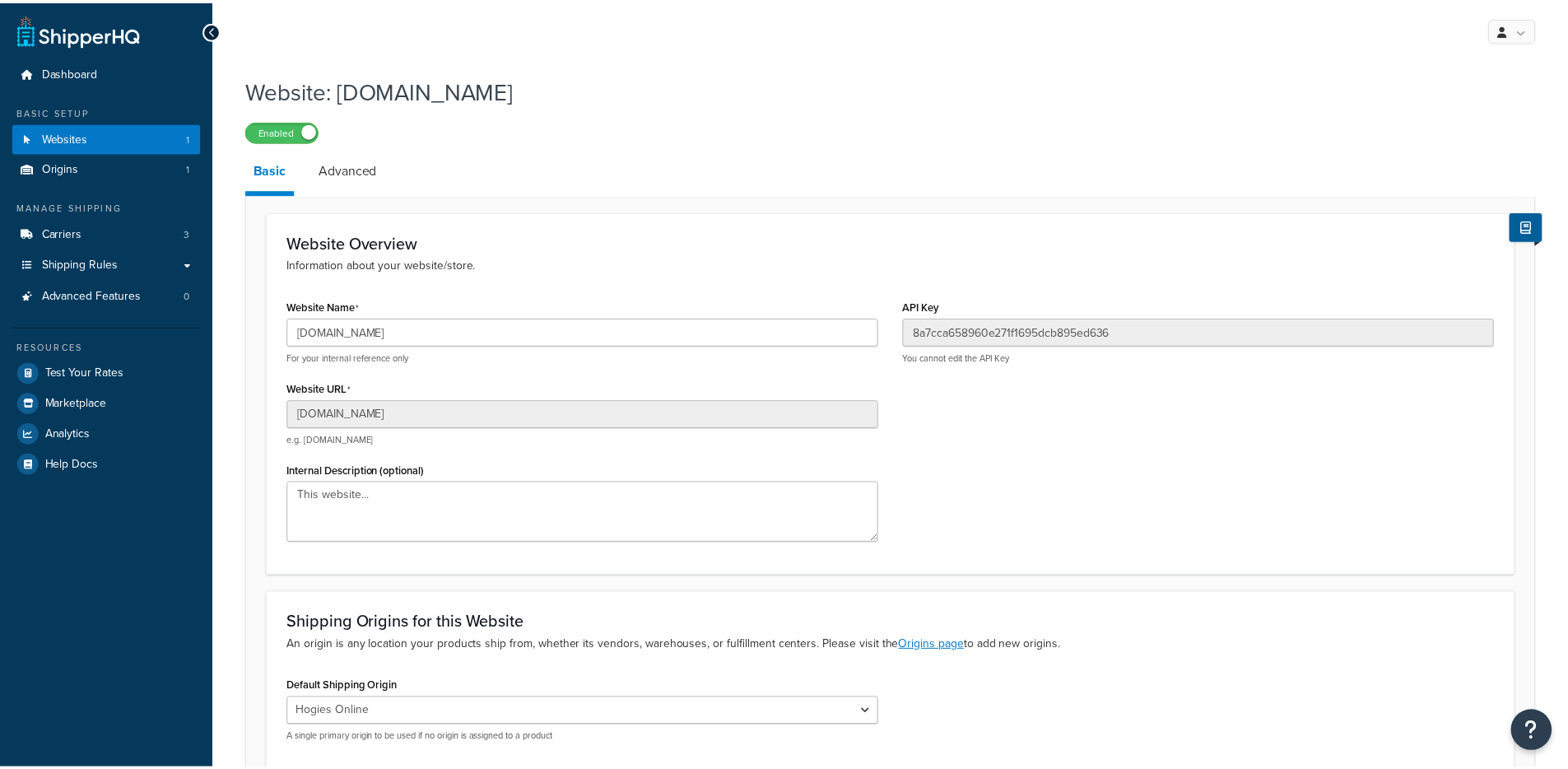scroll, scrollTop: 0, scrollLeft: 0, axis: both 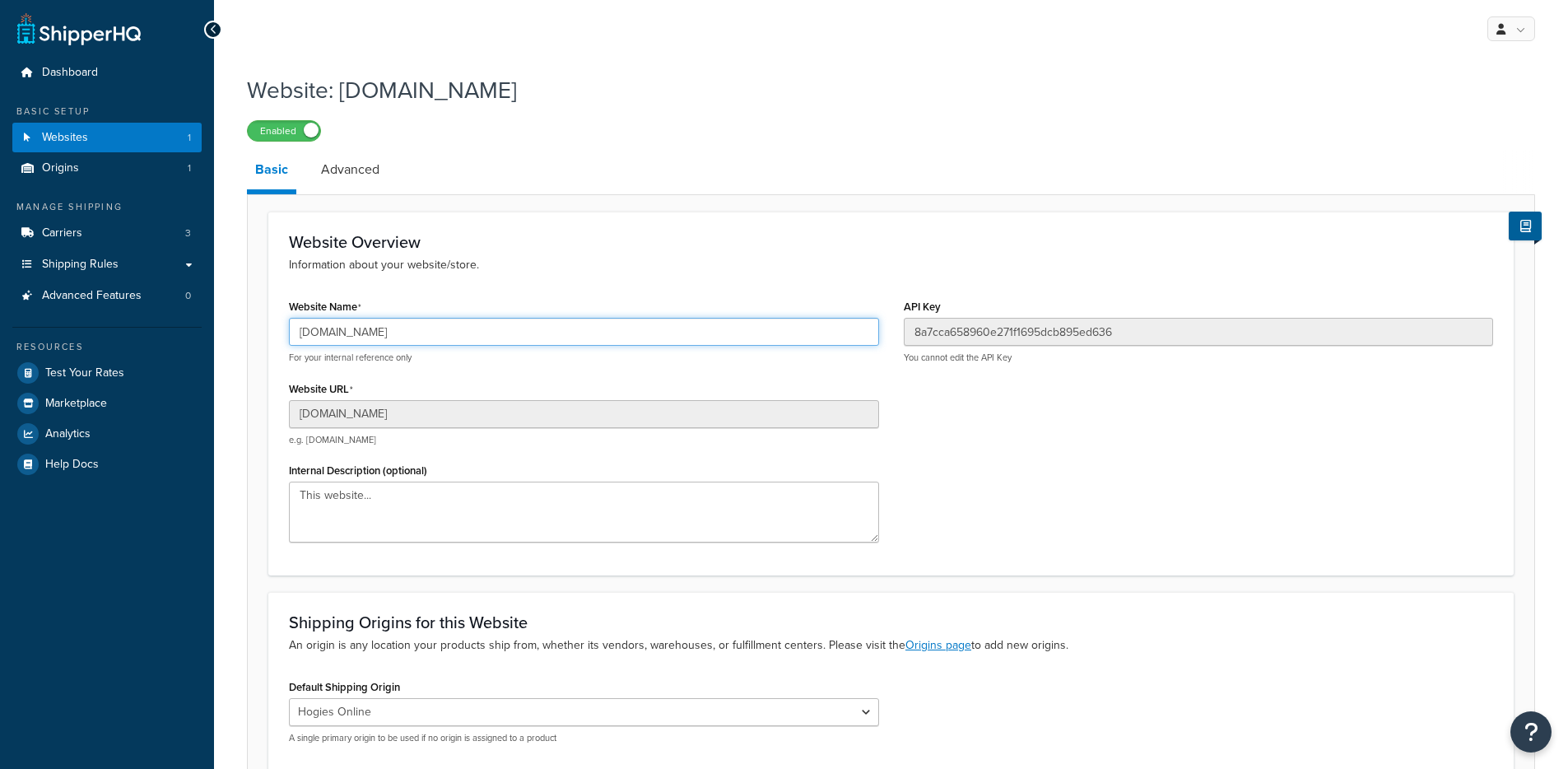 click on "[DOMAIN_NAME]" at bounding box center (584, 332) 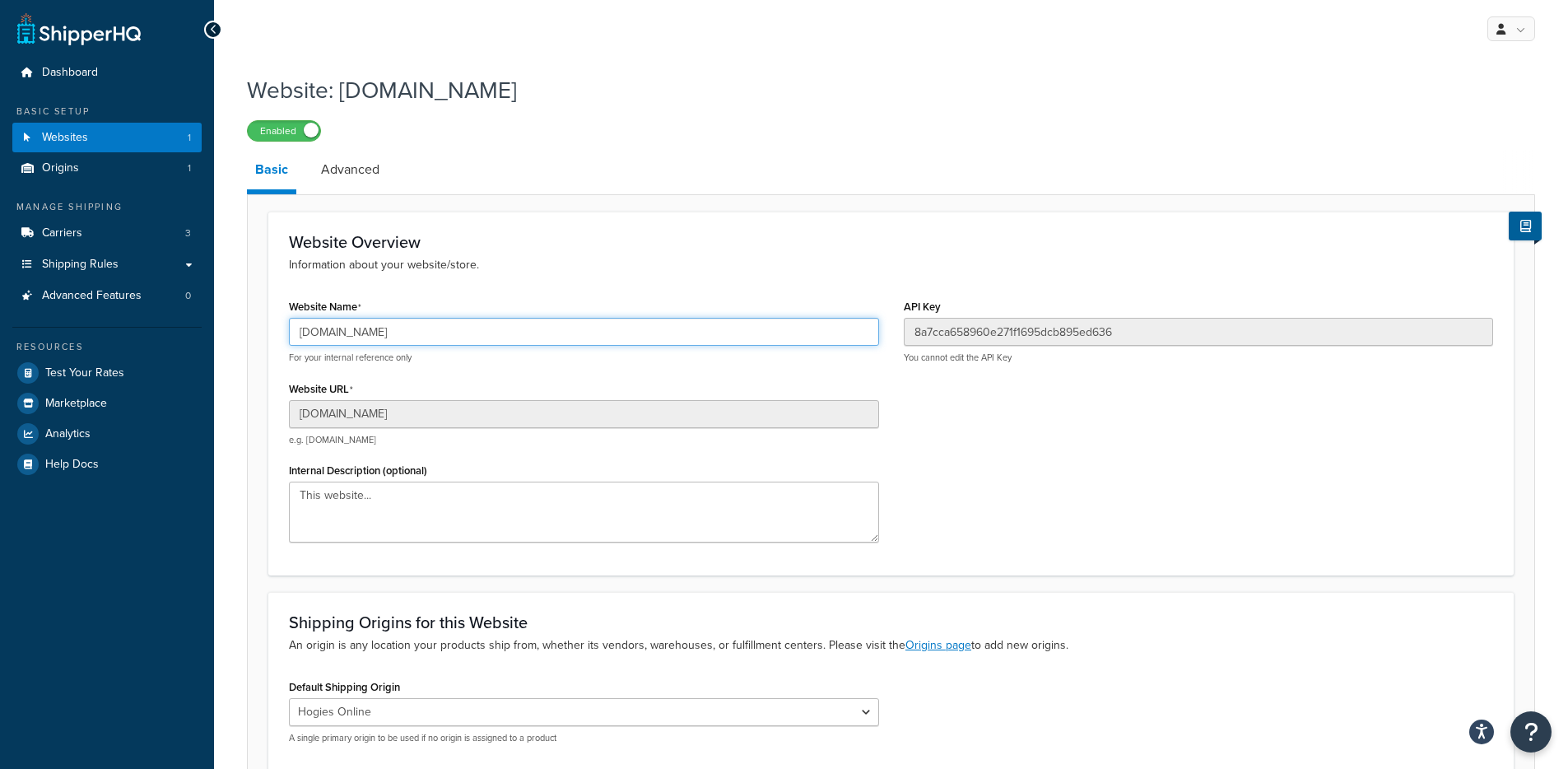click on "[DOMAIN_NAME]" at bounding box center (584, 332) 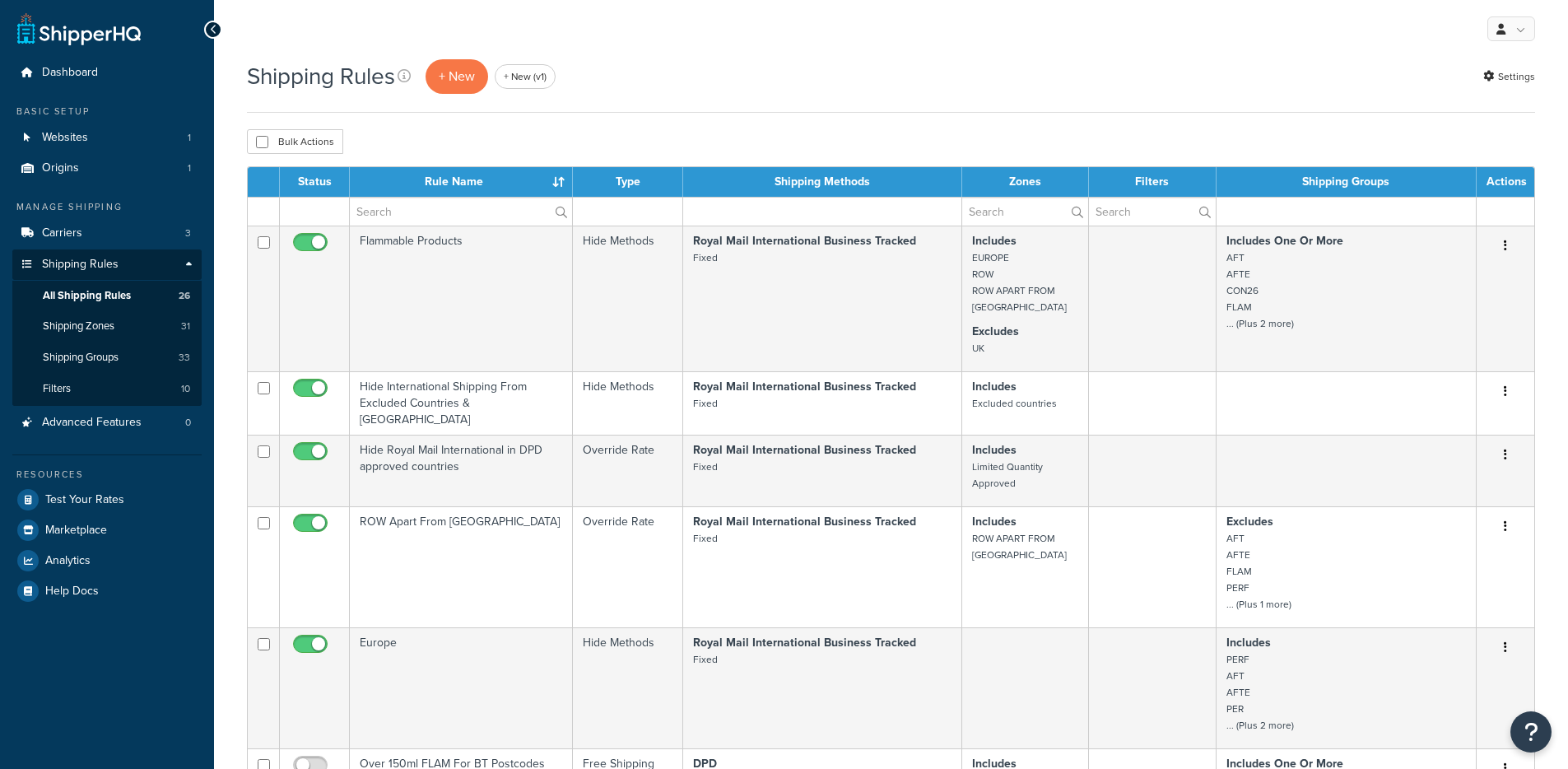 scroll, scrollTop: 0, scrollLeft: 0, axis: both 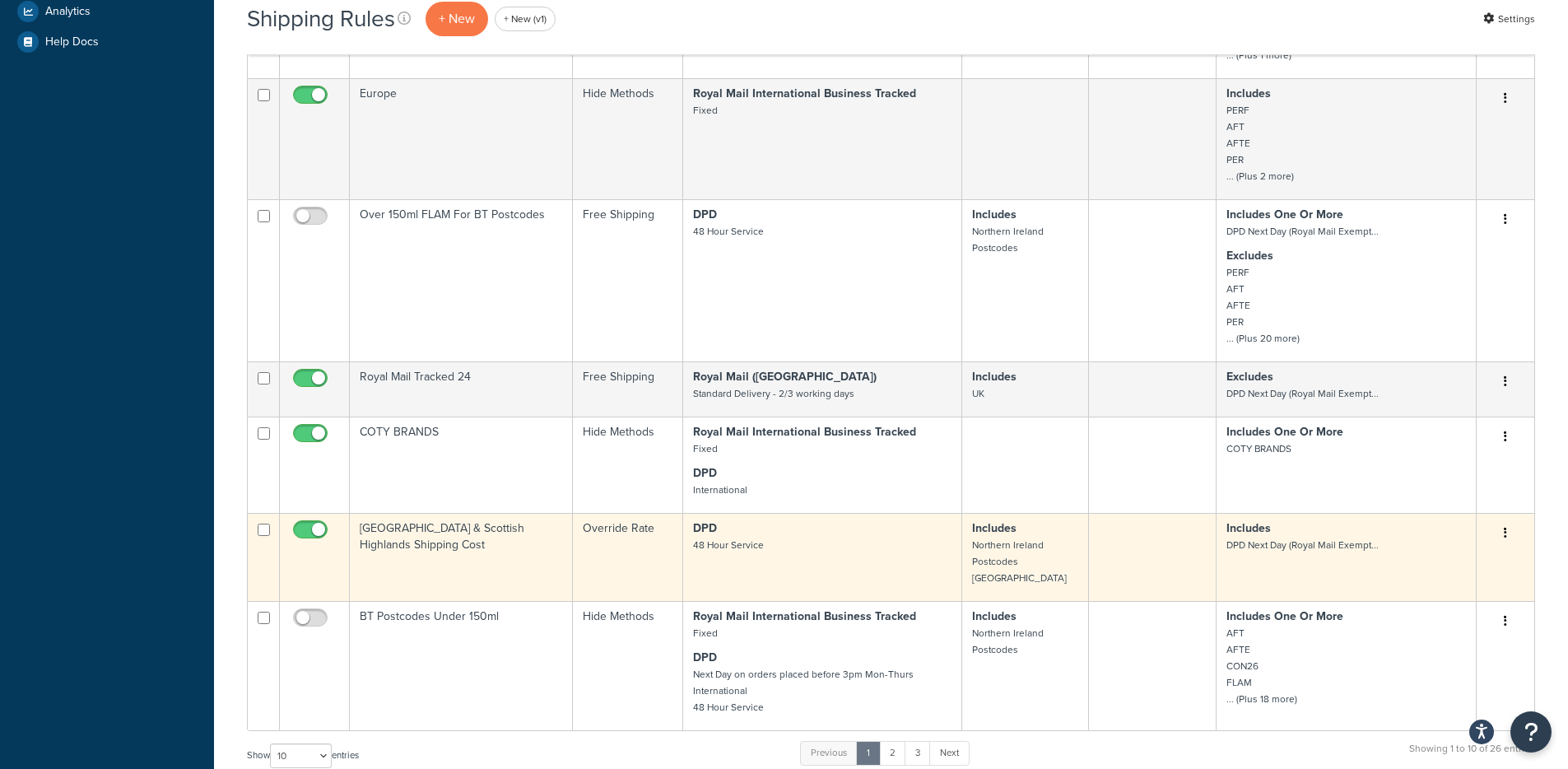 click on "Northern Ireland & Scottish Highlands Shipping Cost" at bounding box center [461, 557] 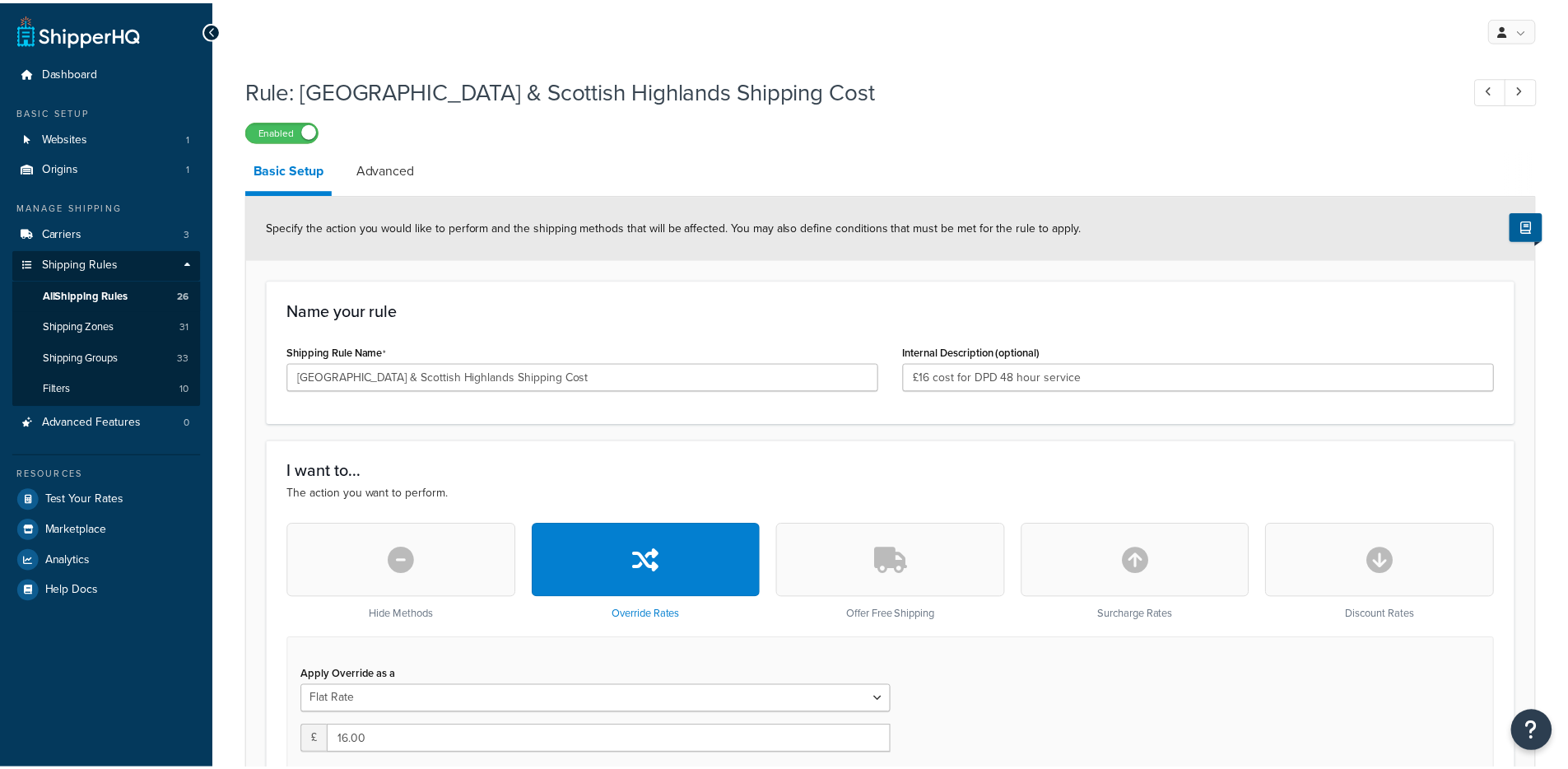 scroll, scrollTop: 0, scrollLeft: 0, axis: both 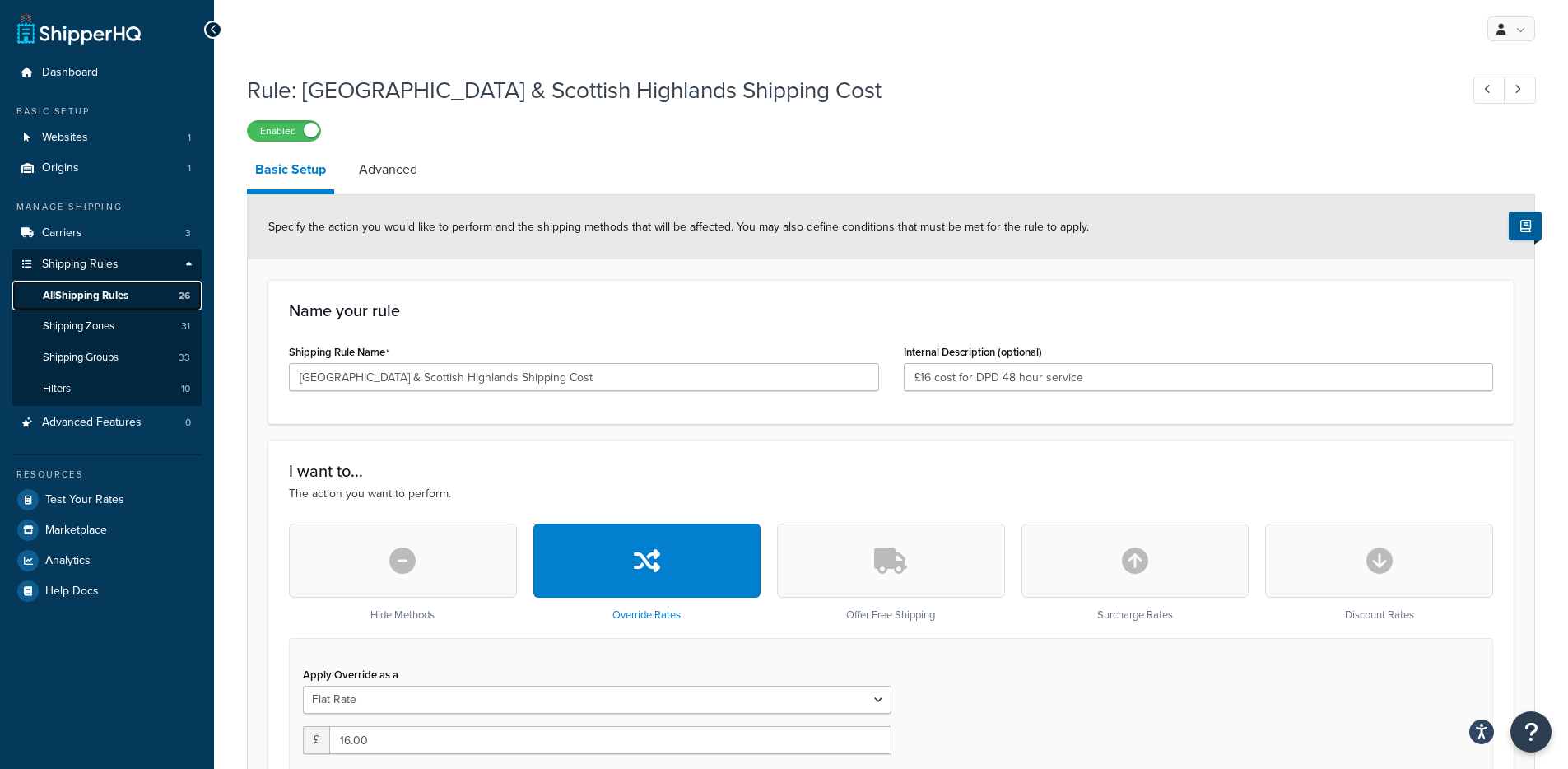 click on "All  Shipping Rules 26" at bounding box center [107, 296] 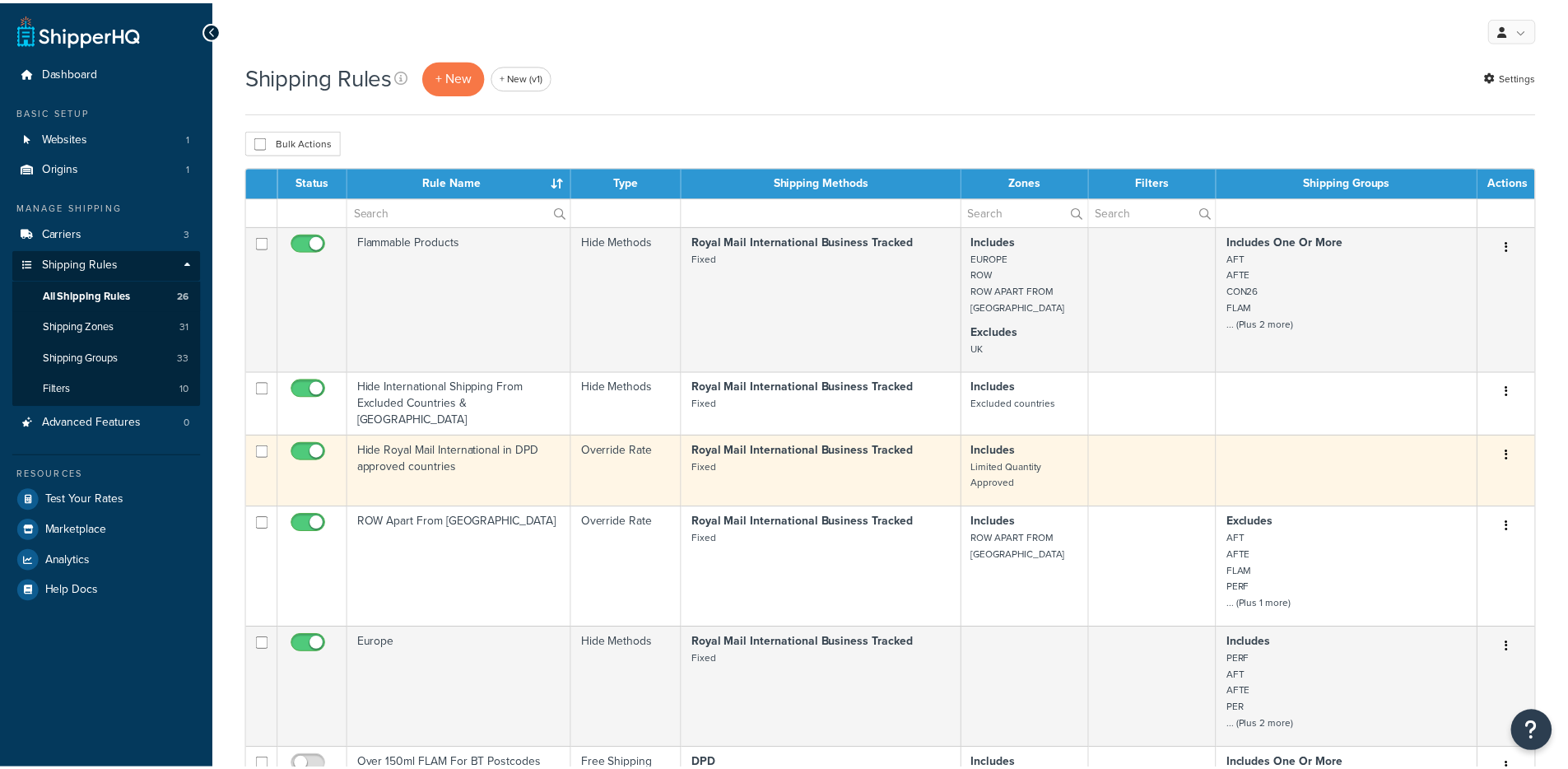 scroll, scrollTop: 0, scrollLeft: 0, axis: both 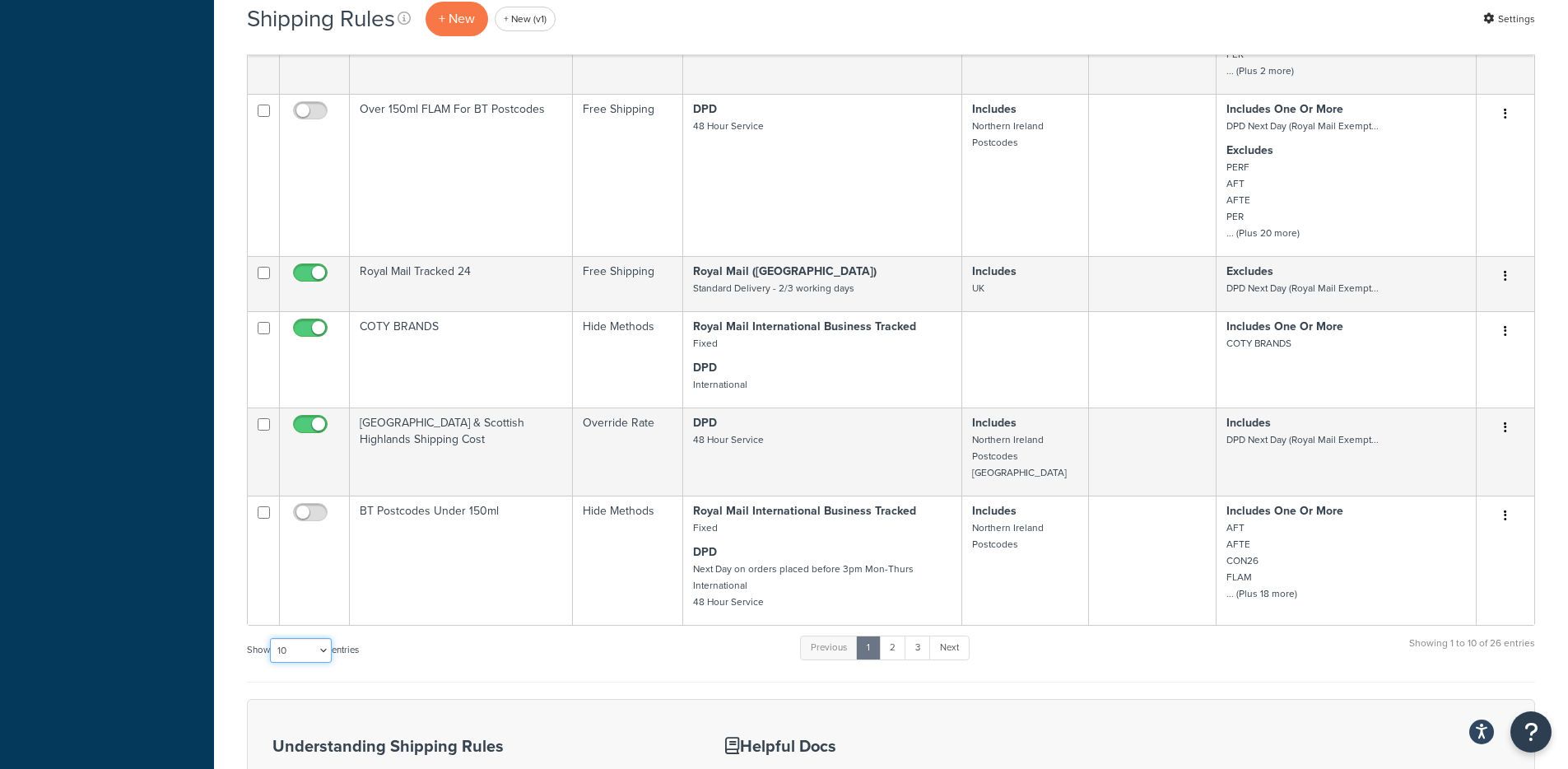 click on "10 15 25 50 100 1000" at bounding box center (300, 650) 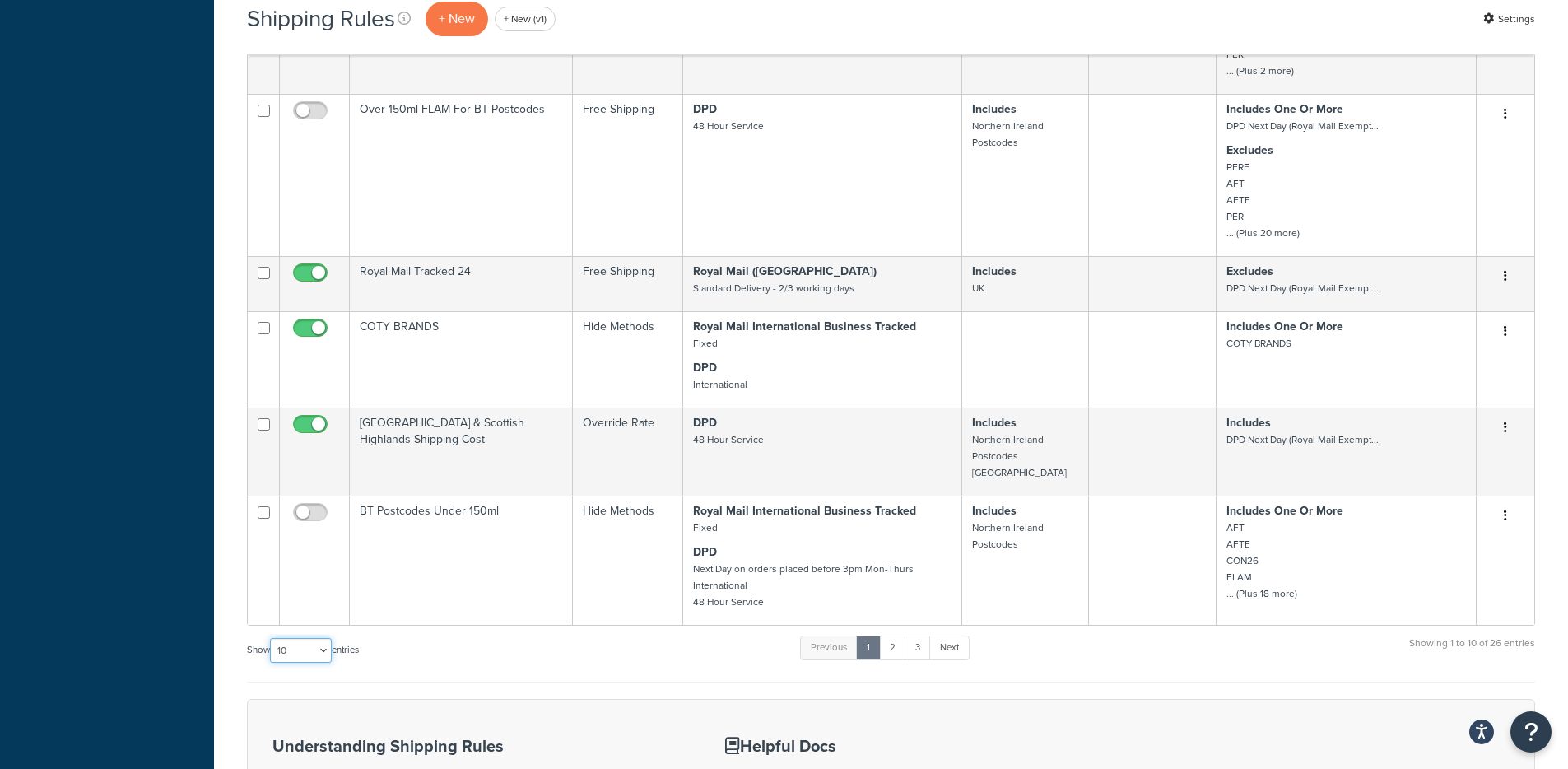 select on "50" 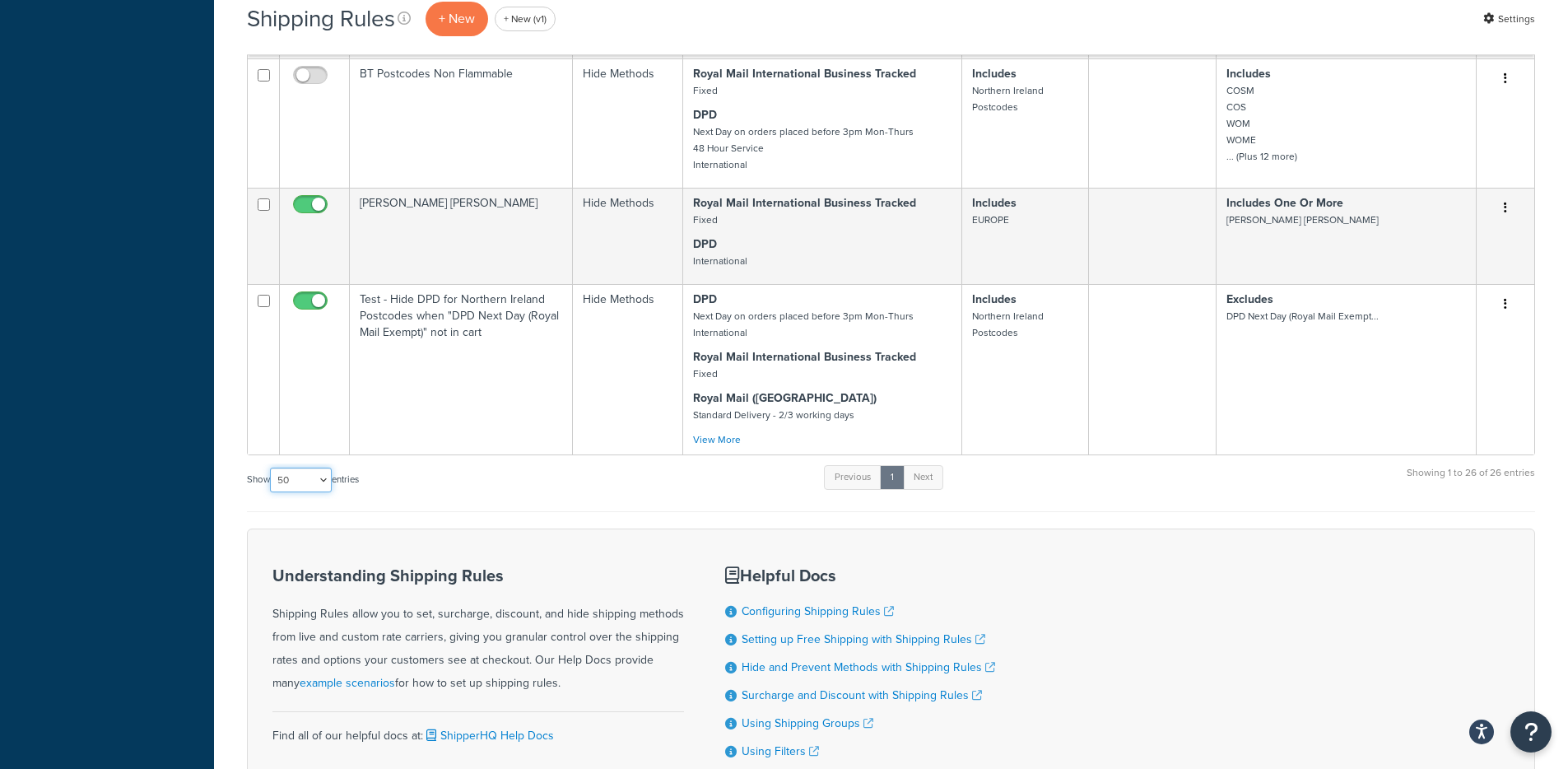 scroll, scrollTop: 2836, scrollLeft: 0, axis: vertical 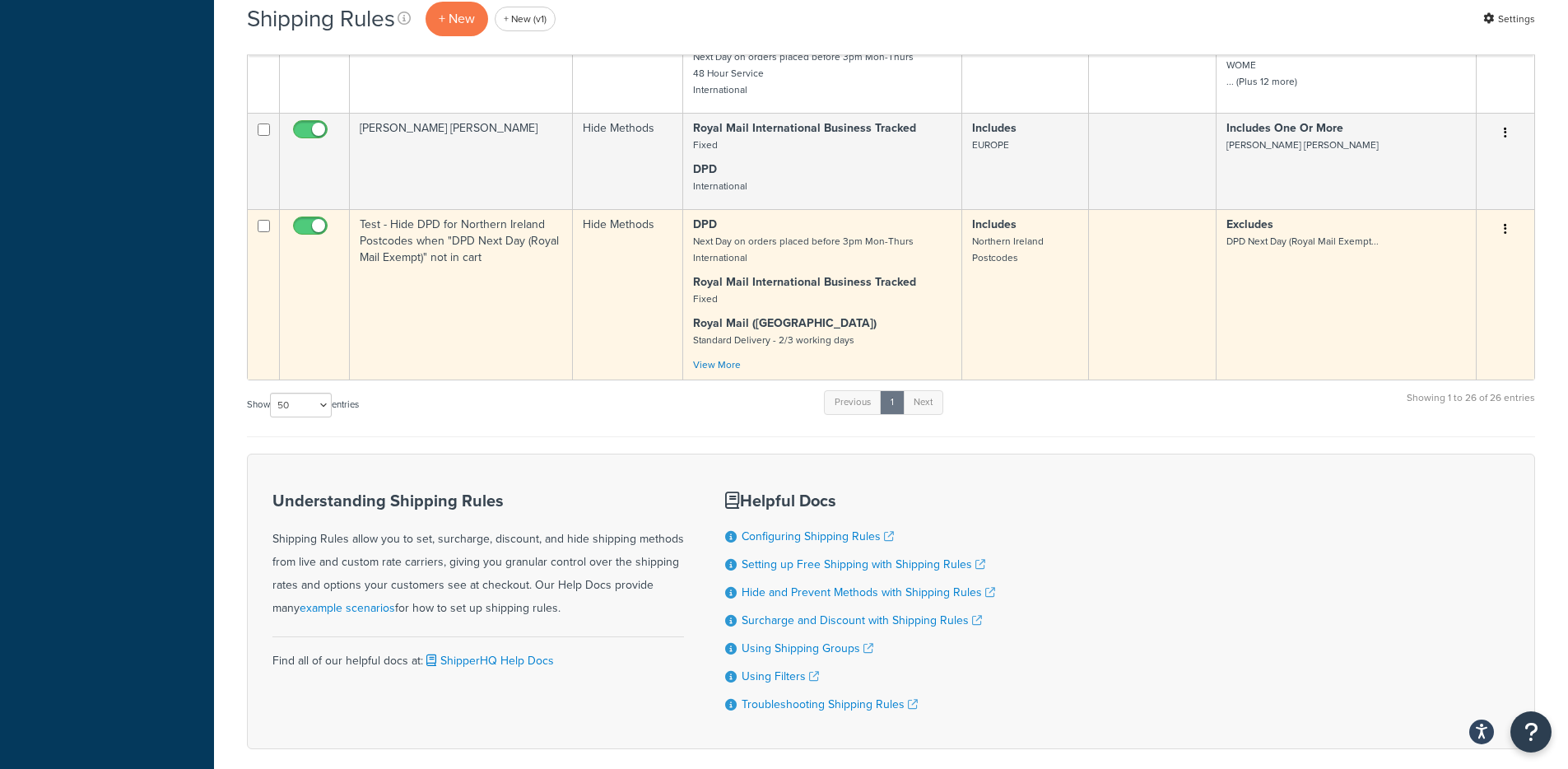 click on "Test - Hide DPD for Northern Ireland Postcodes when "DPD Next Day (Royal Mail Exempt)" not in cart" at bounding box center [461, 294] 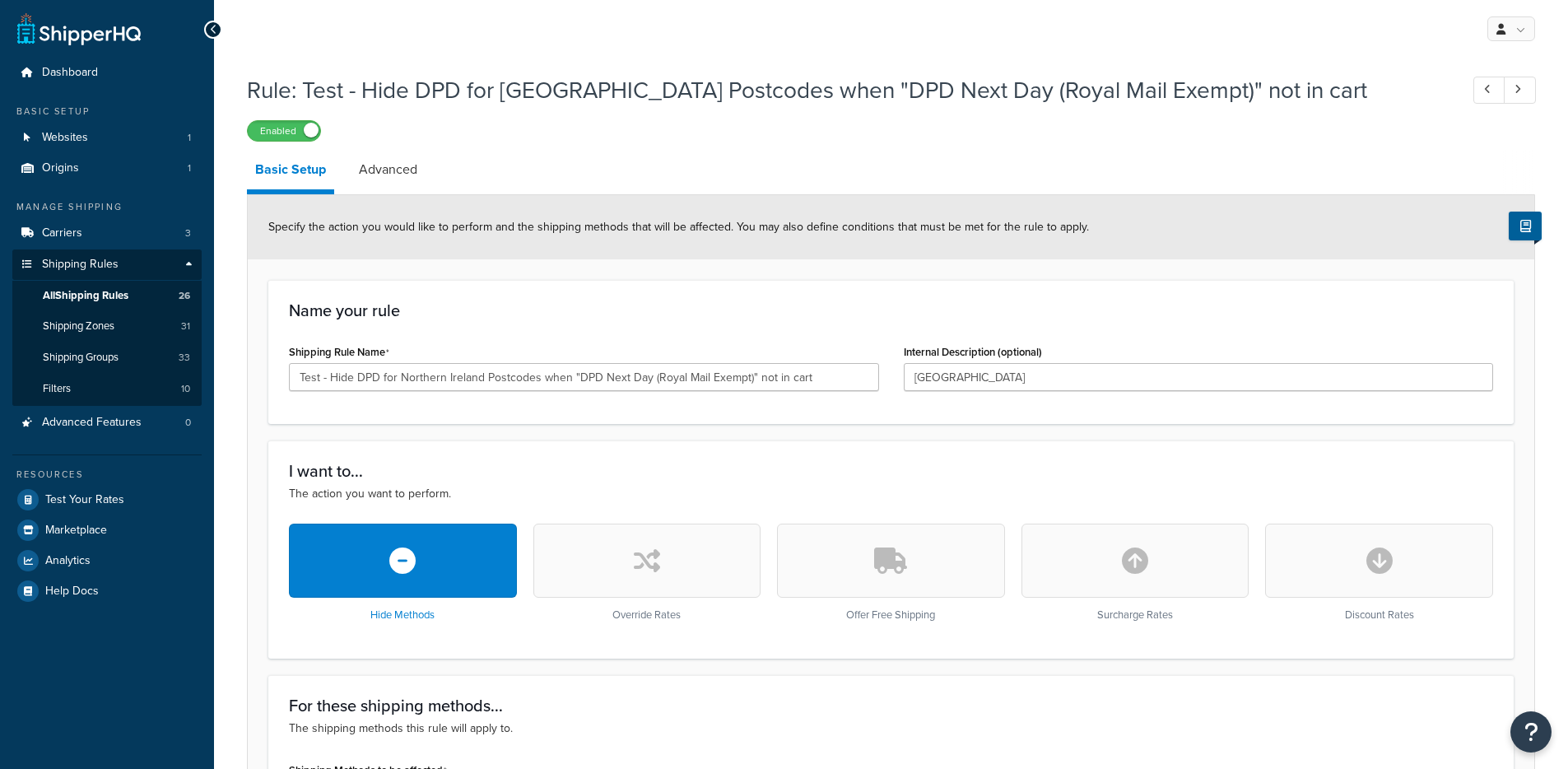 scroll, scrollTop: 0, scrollLeft: 0, axis: both 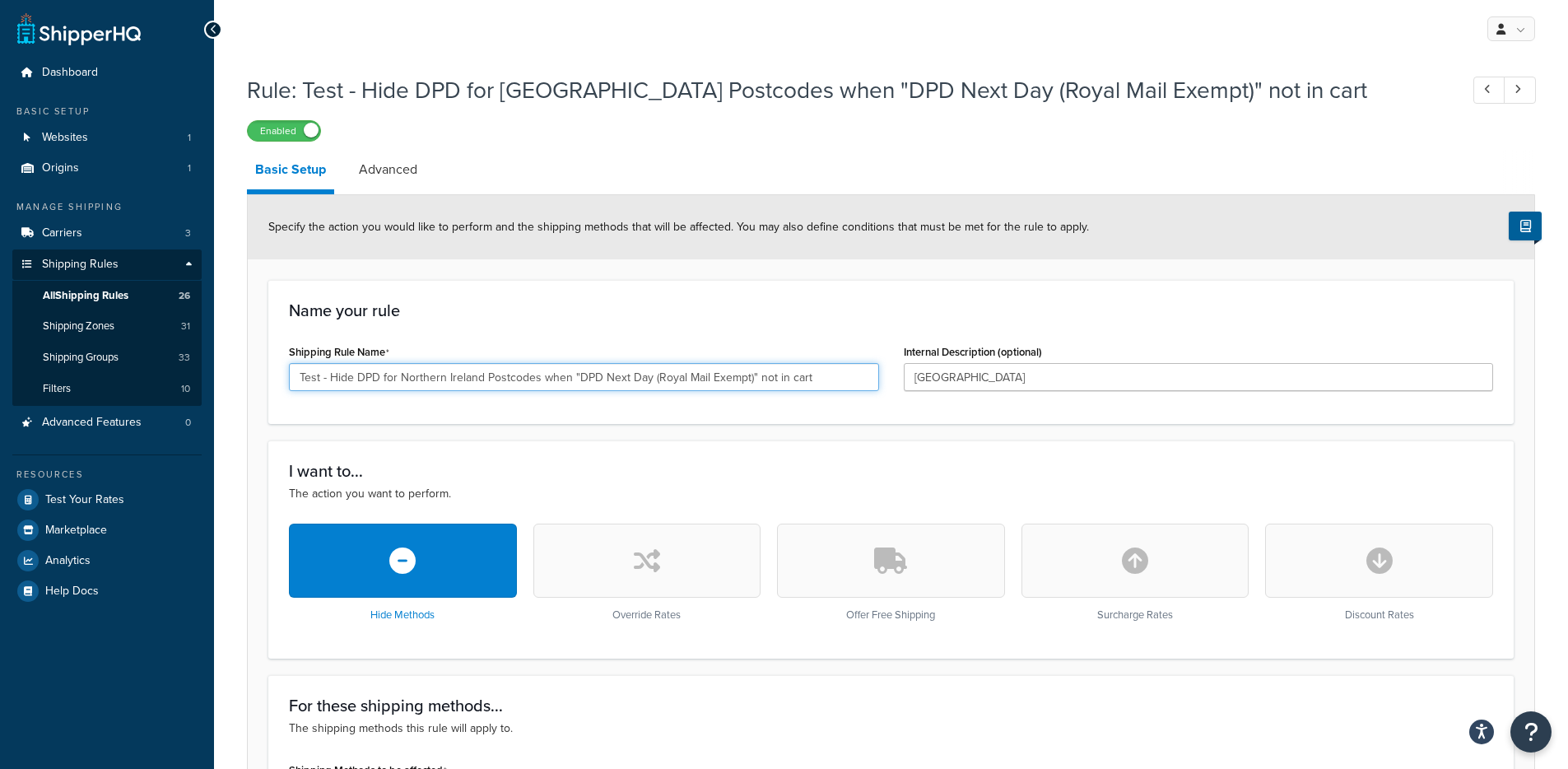 click on "Test - Hide DPD for Northern Ireland Postcodes when "DPD Next Day (Royal Mail Exempt)" not in cart" at bounding box center (584, 377) 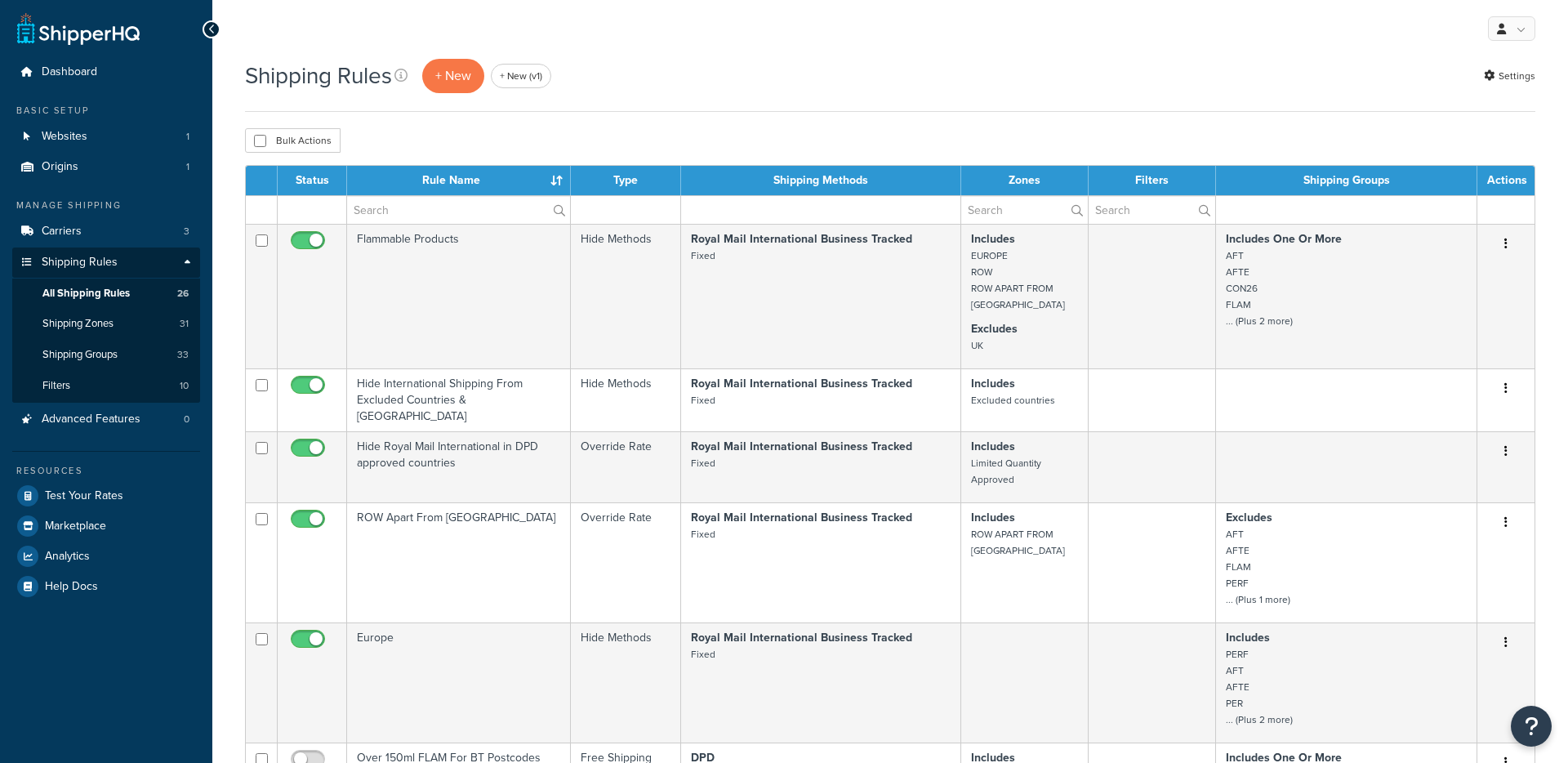 select on "50" 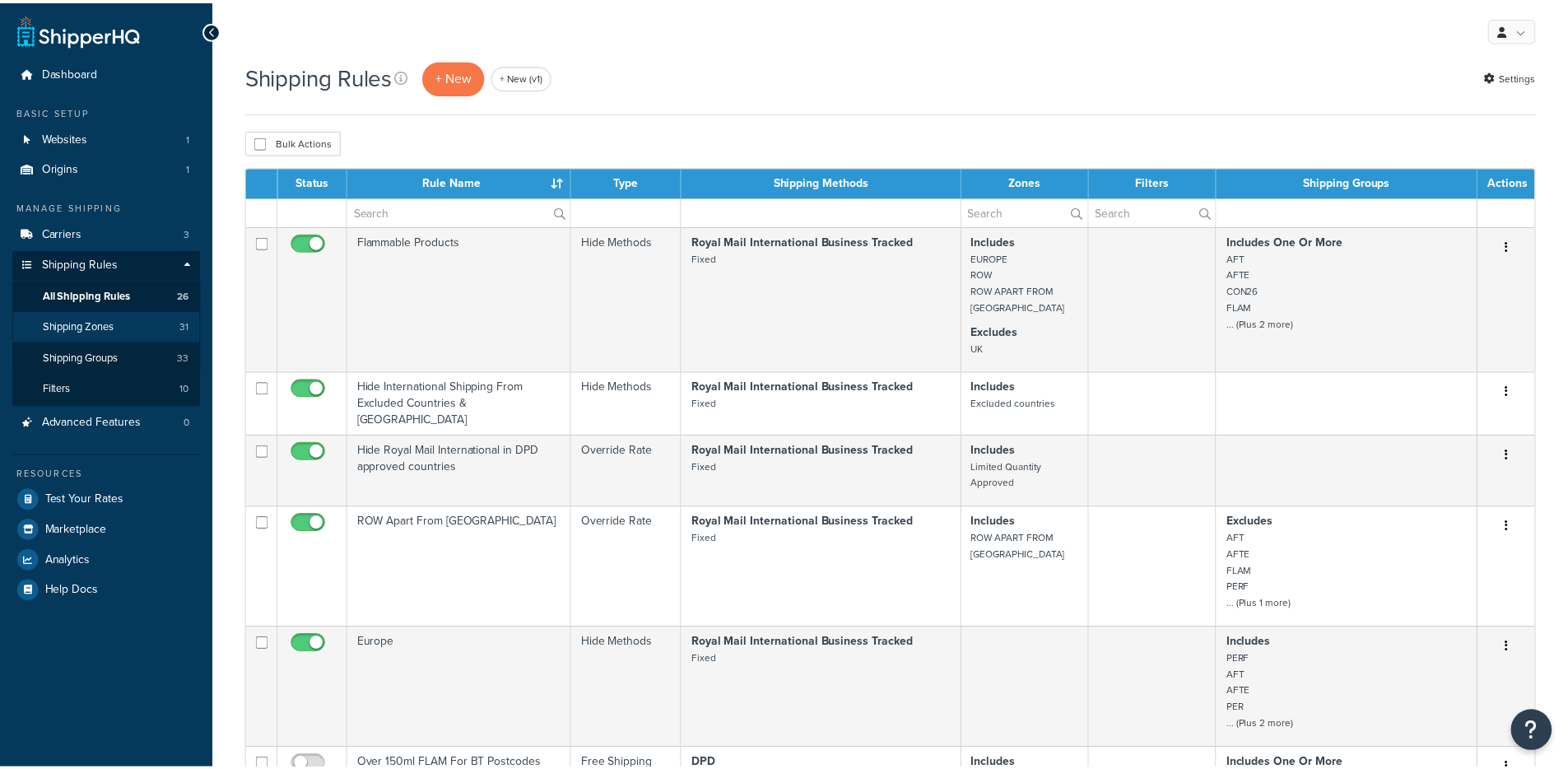 scroll, scrollTop: 0, scrollLeft: 0, axis: both 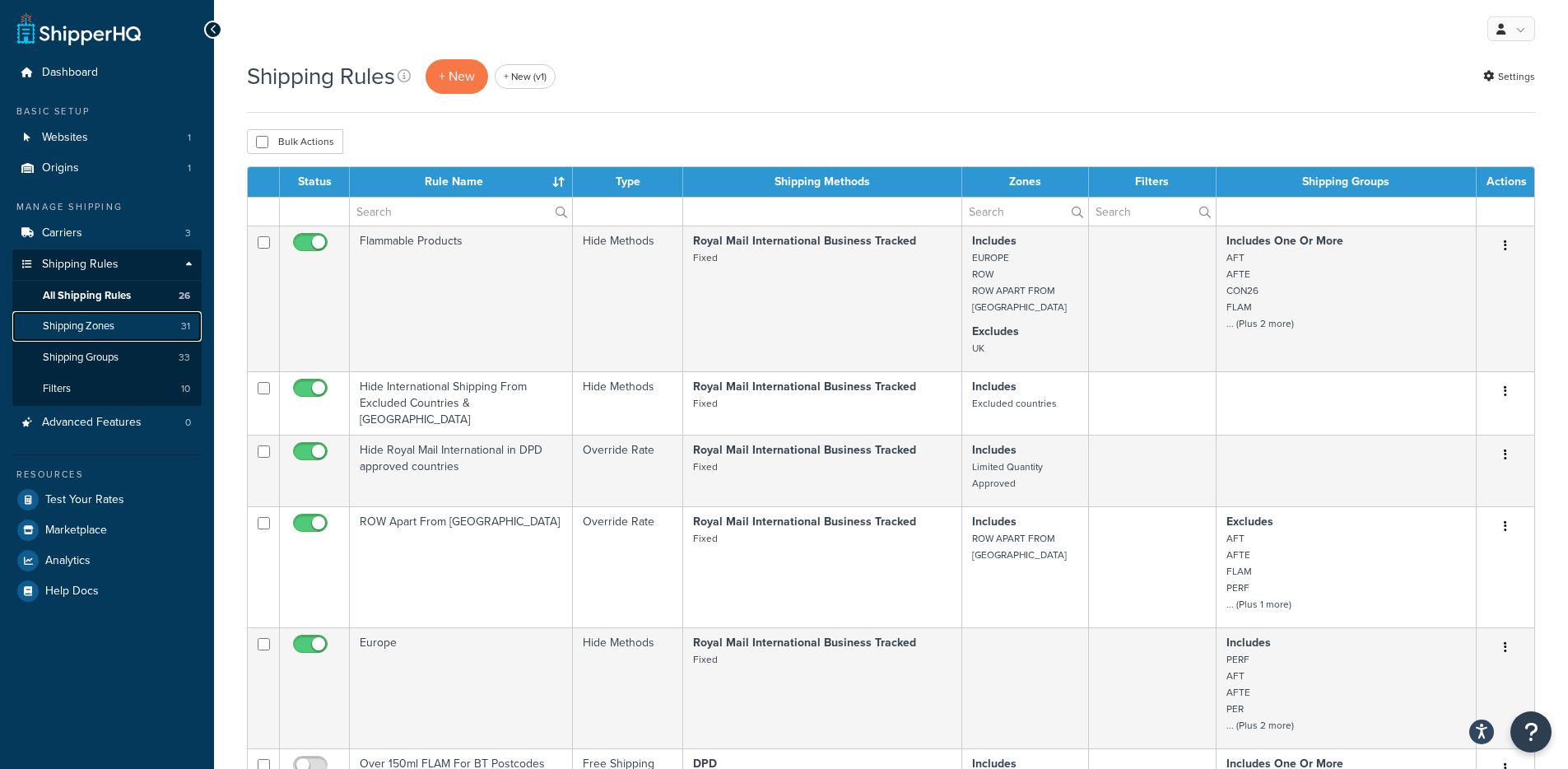 click on "Shipping Zones
31" at bounding box center [107, 326] 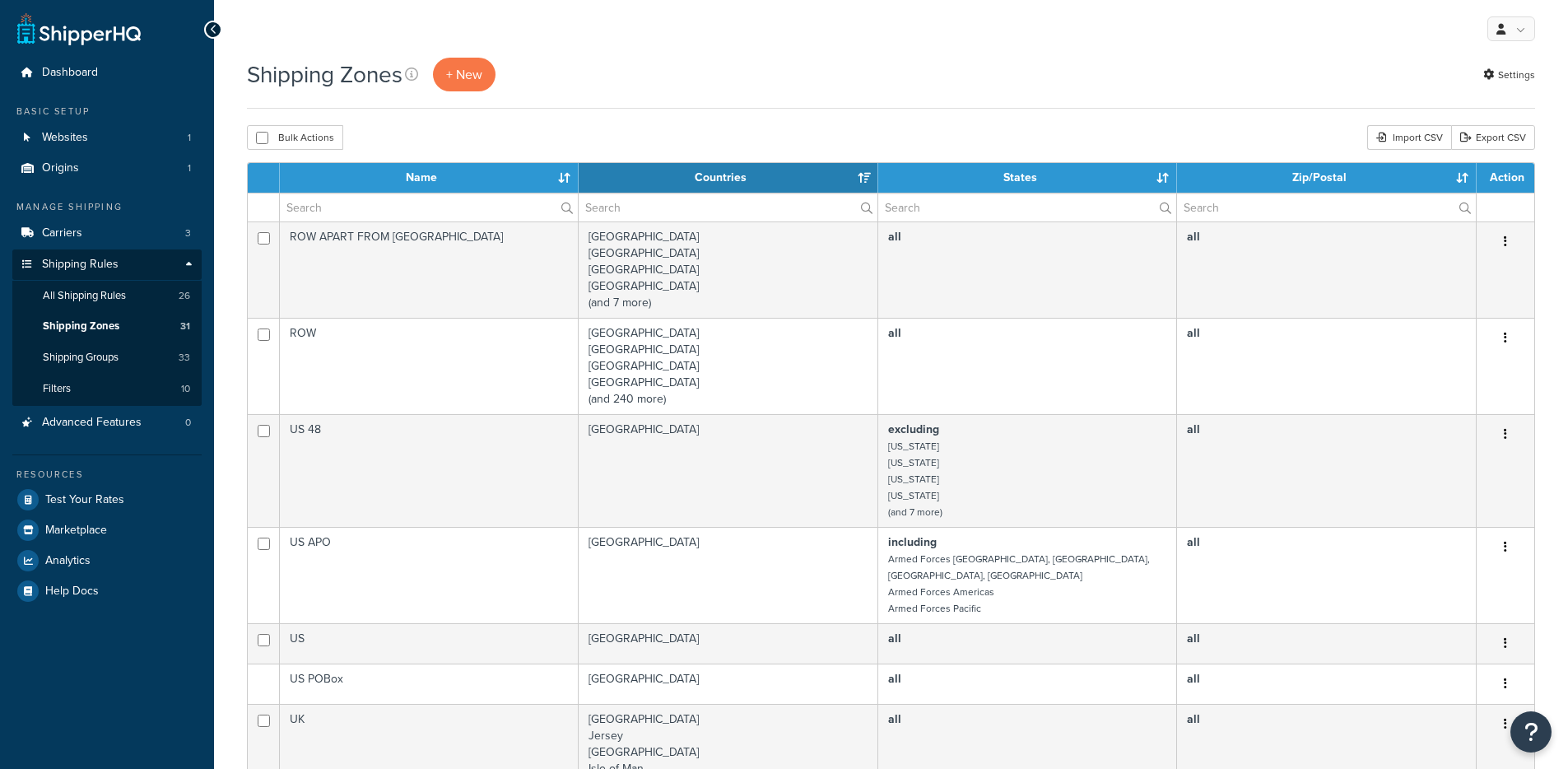 select on "15" 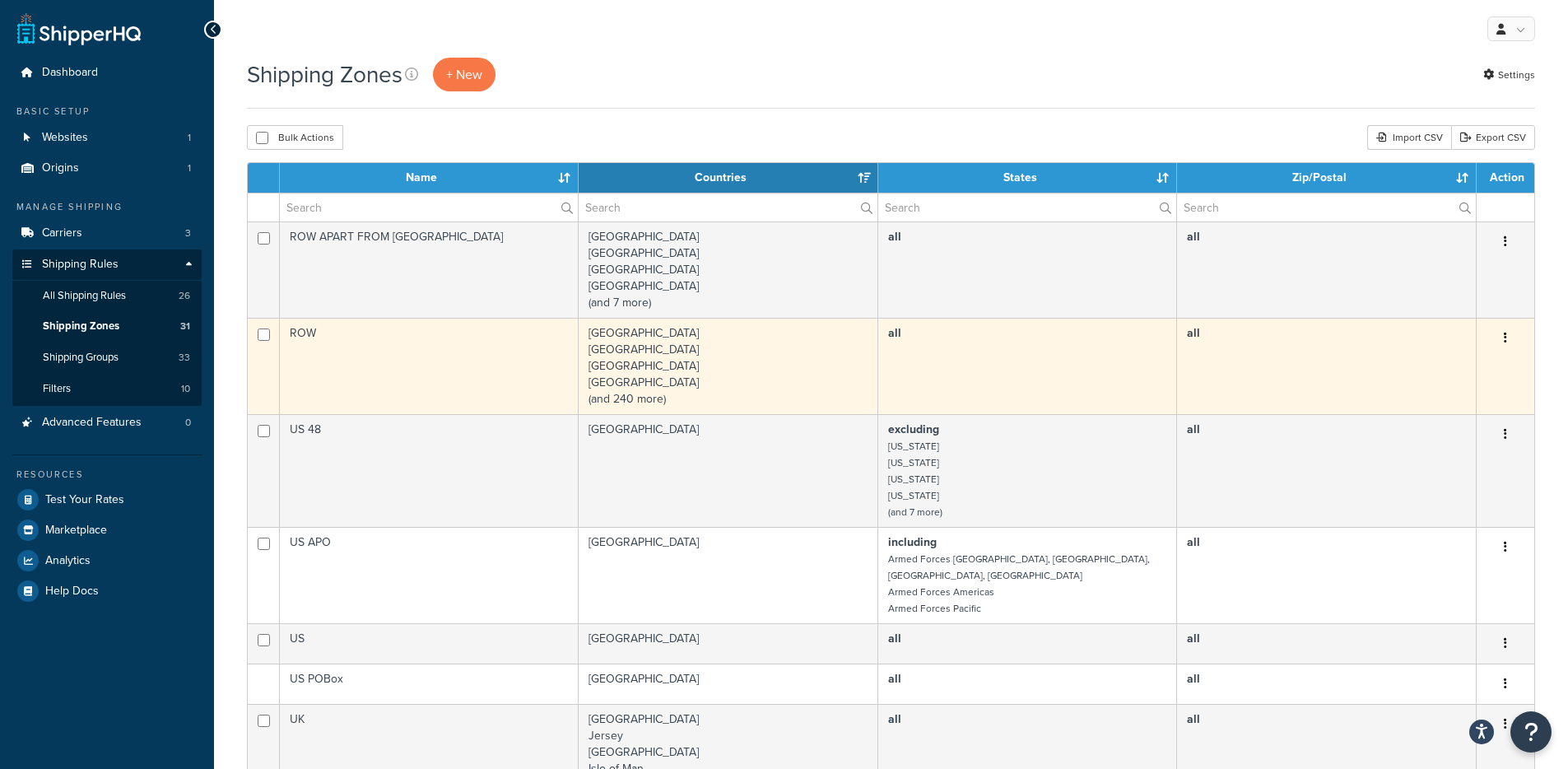scroll, scrollTop: 0, scrollLeft: 0, axis: both 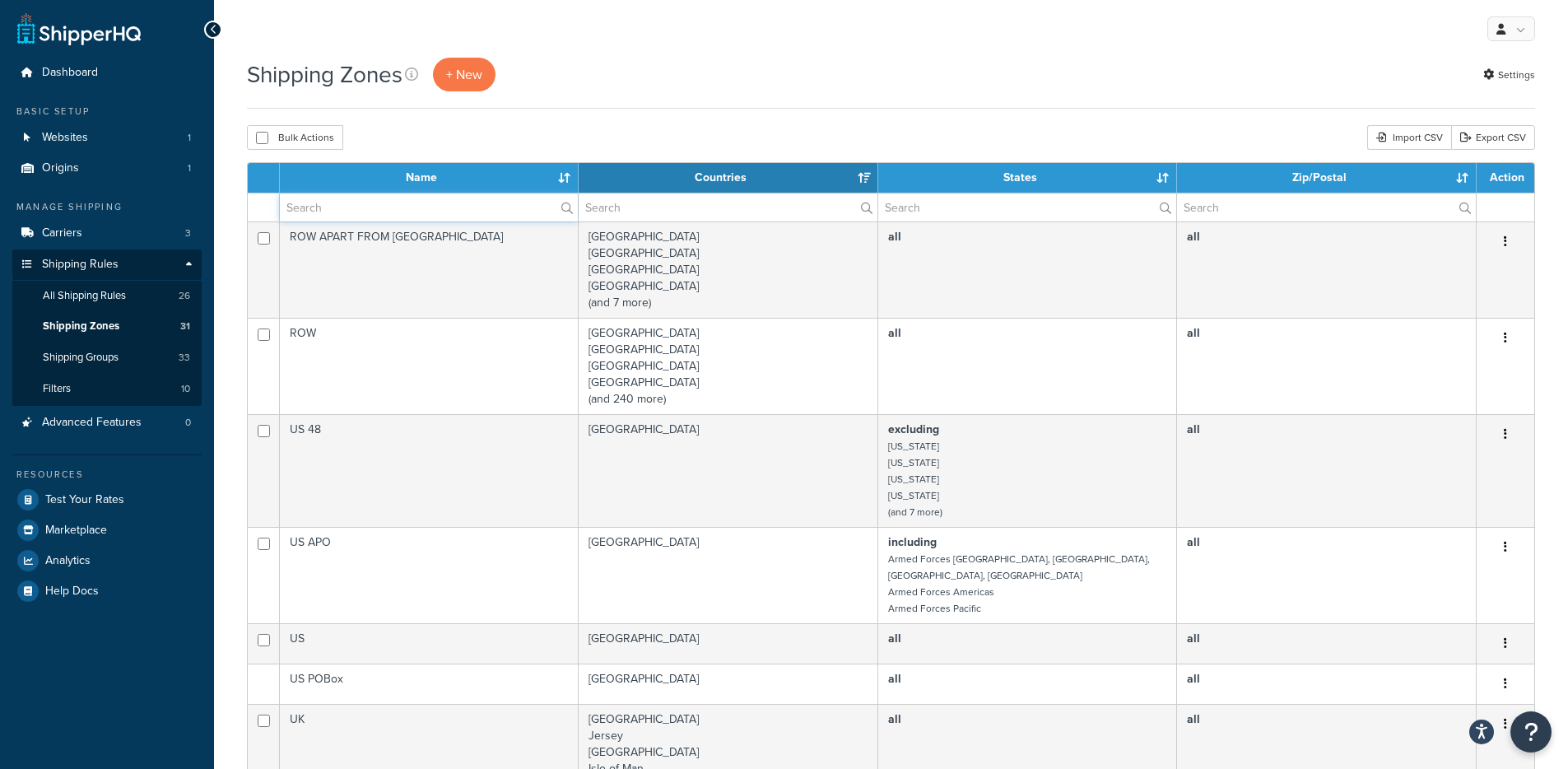 click at bounding box center [429, 207] 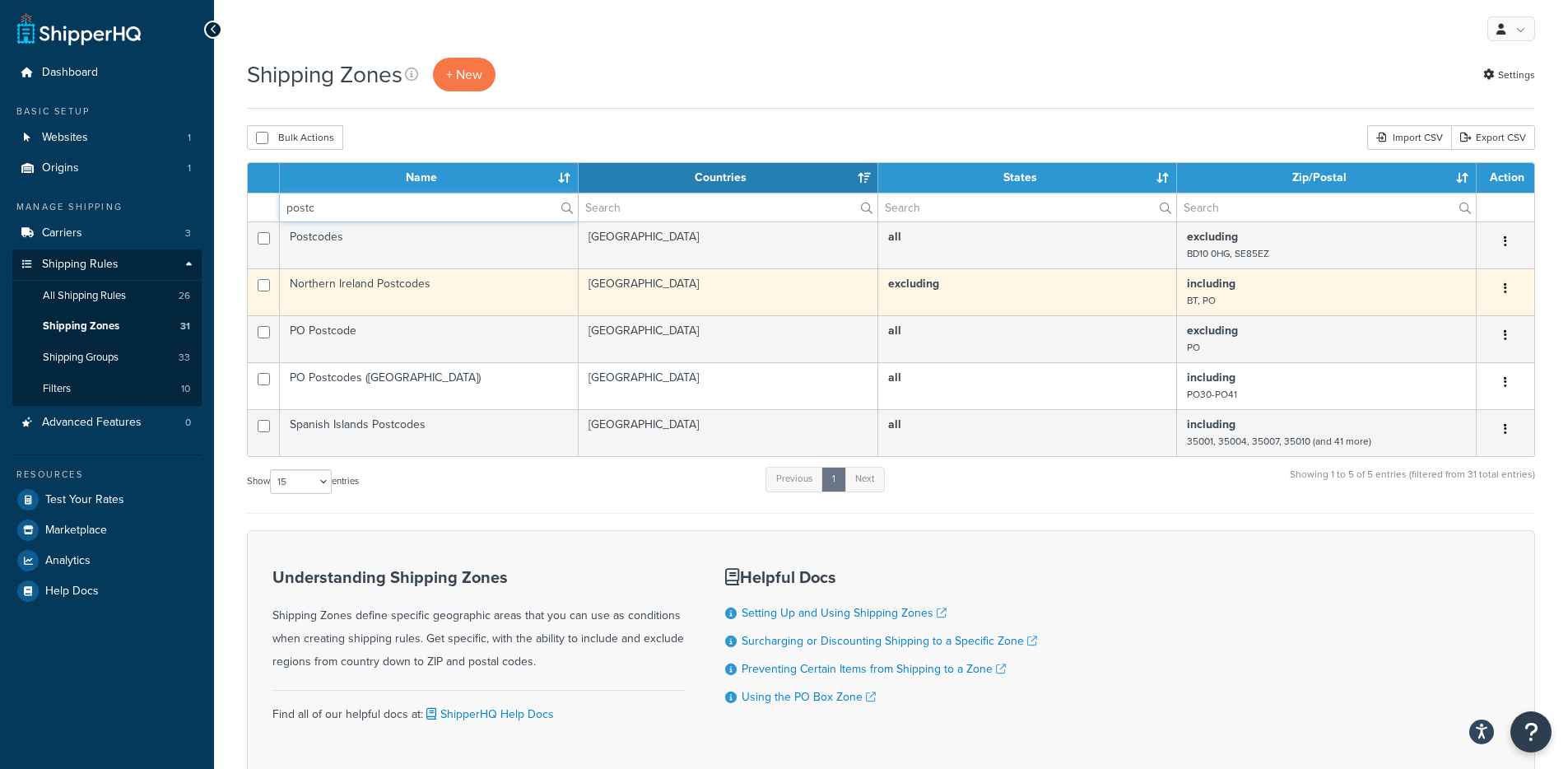 type on "postc" 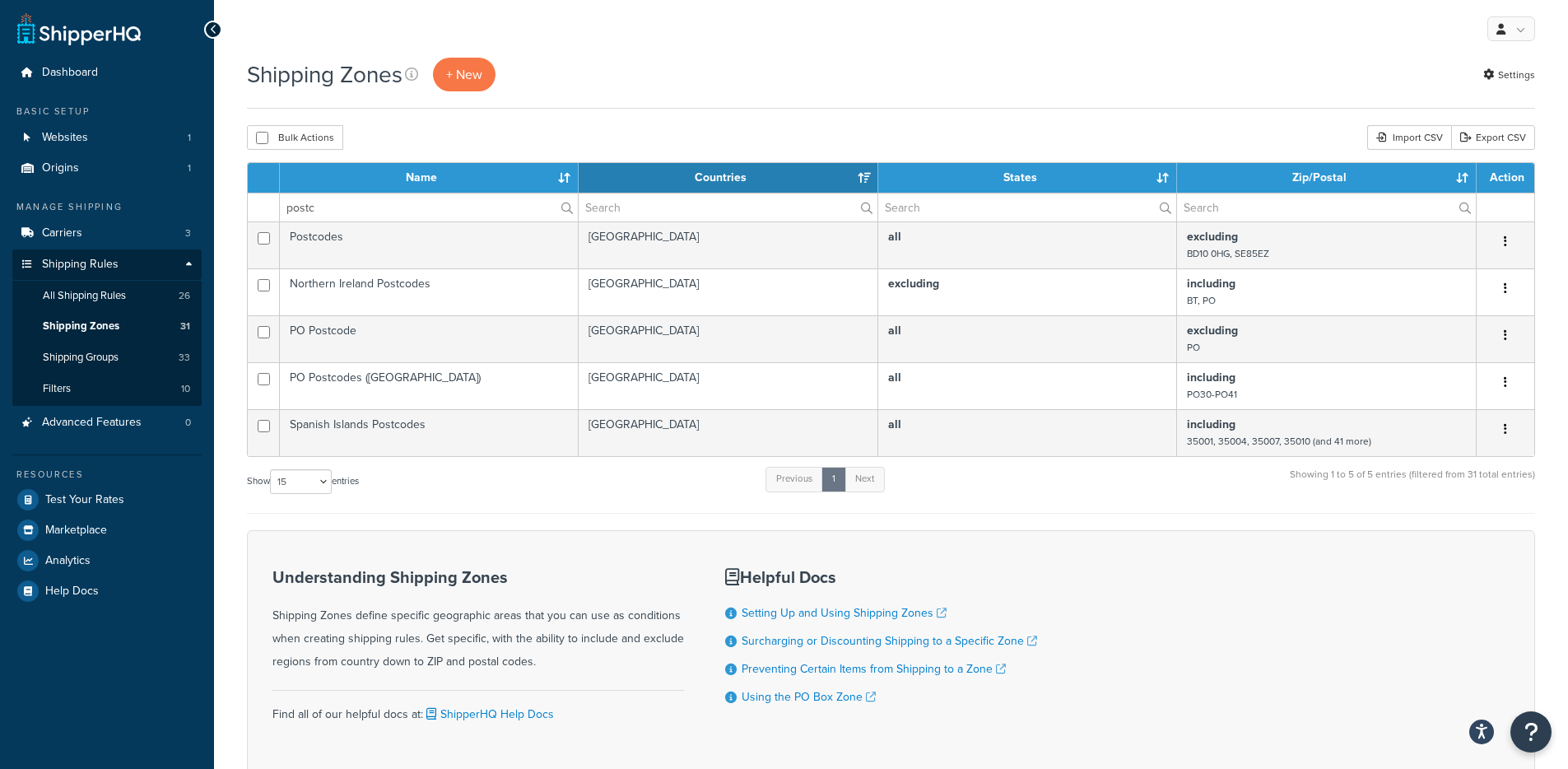 click on "Northern Ireland Postcodes" at bounding box center (429, 291) 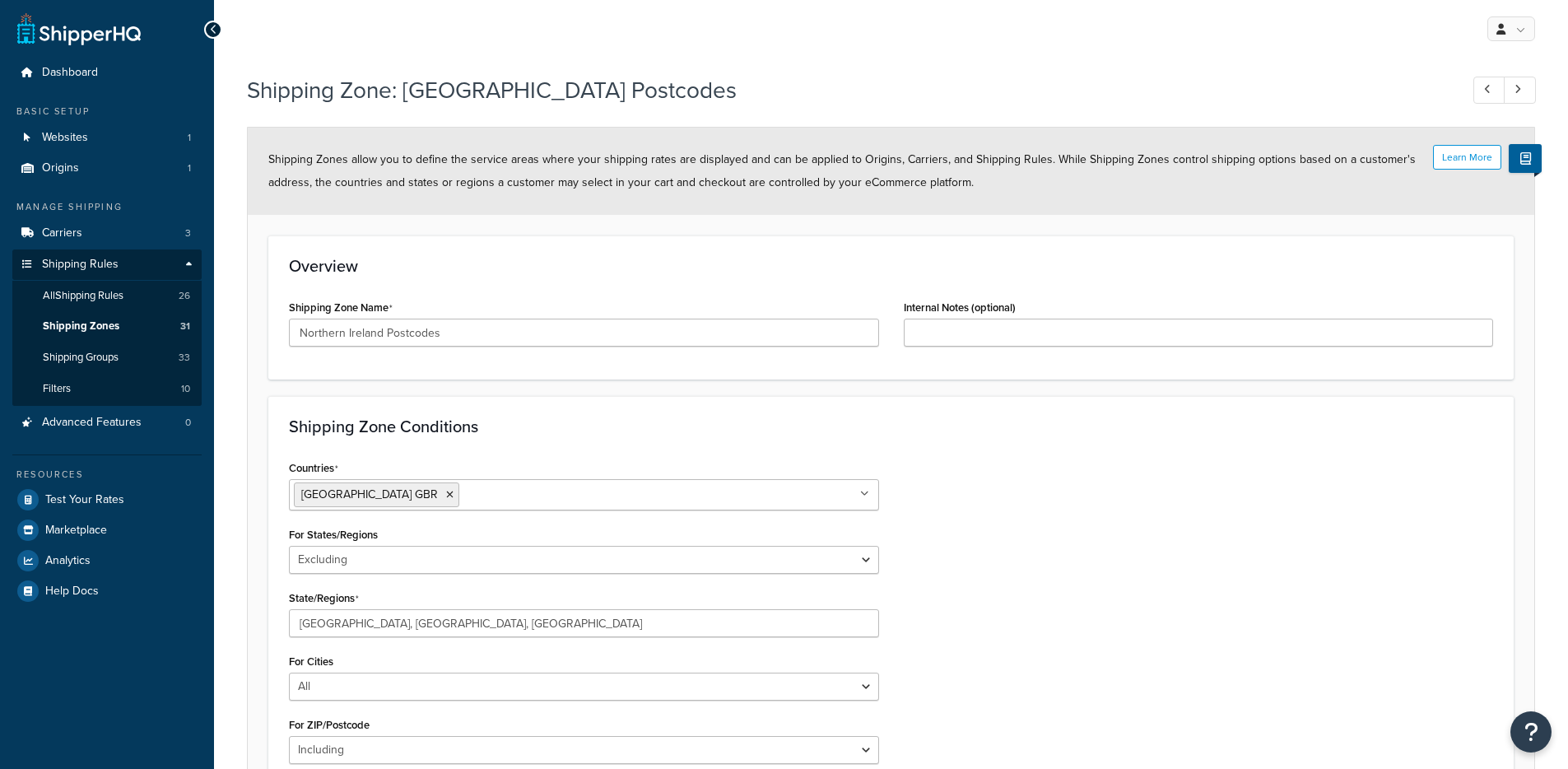 select on "excluding" 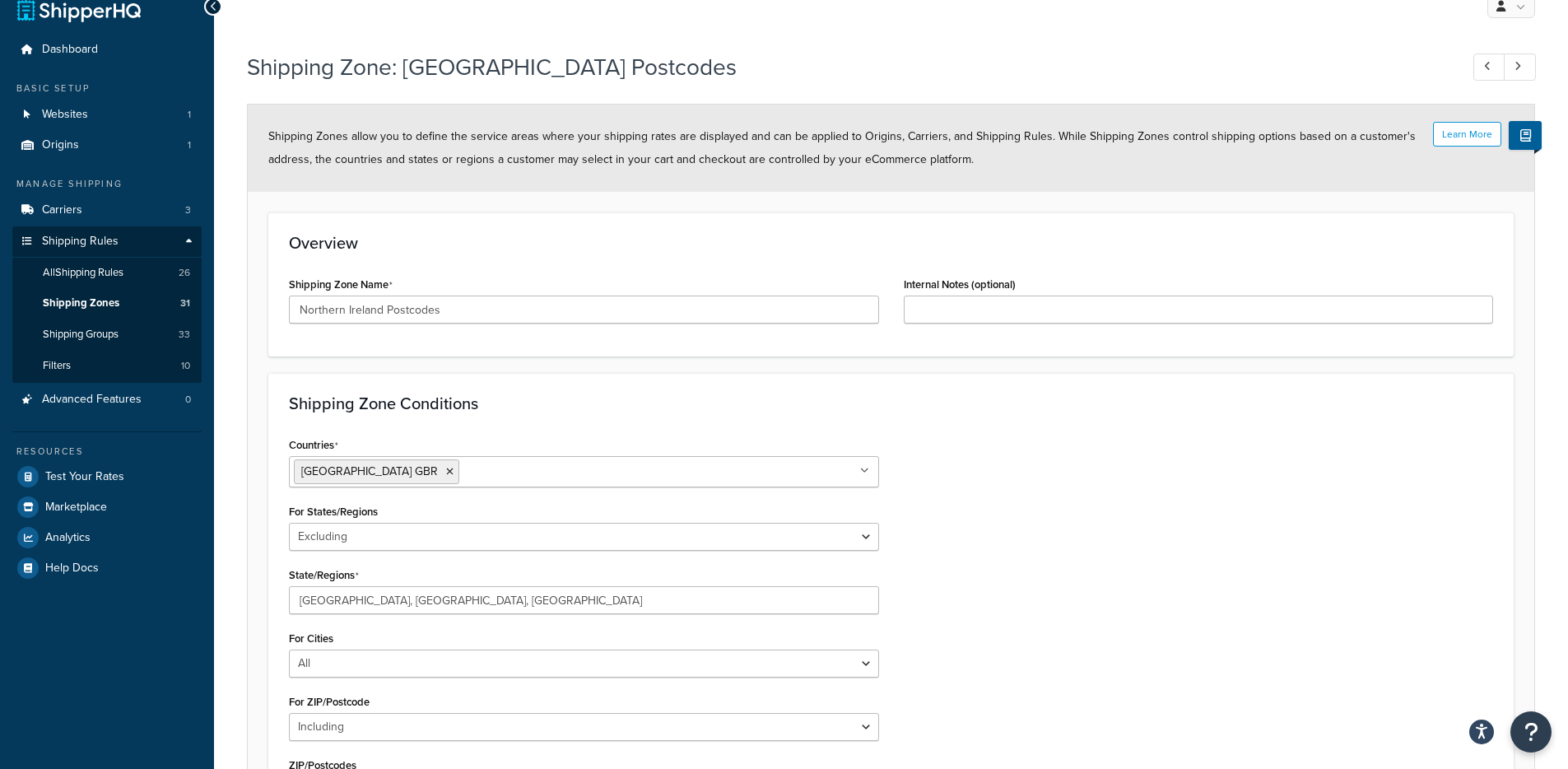 scroll, scrollTop: 0, scrollLeft: 0, axis: both 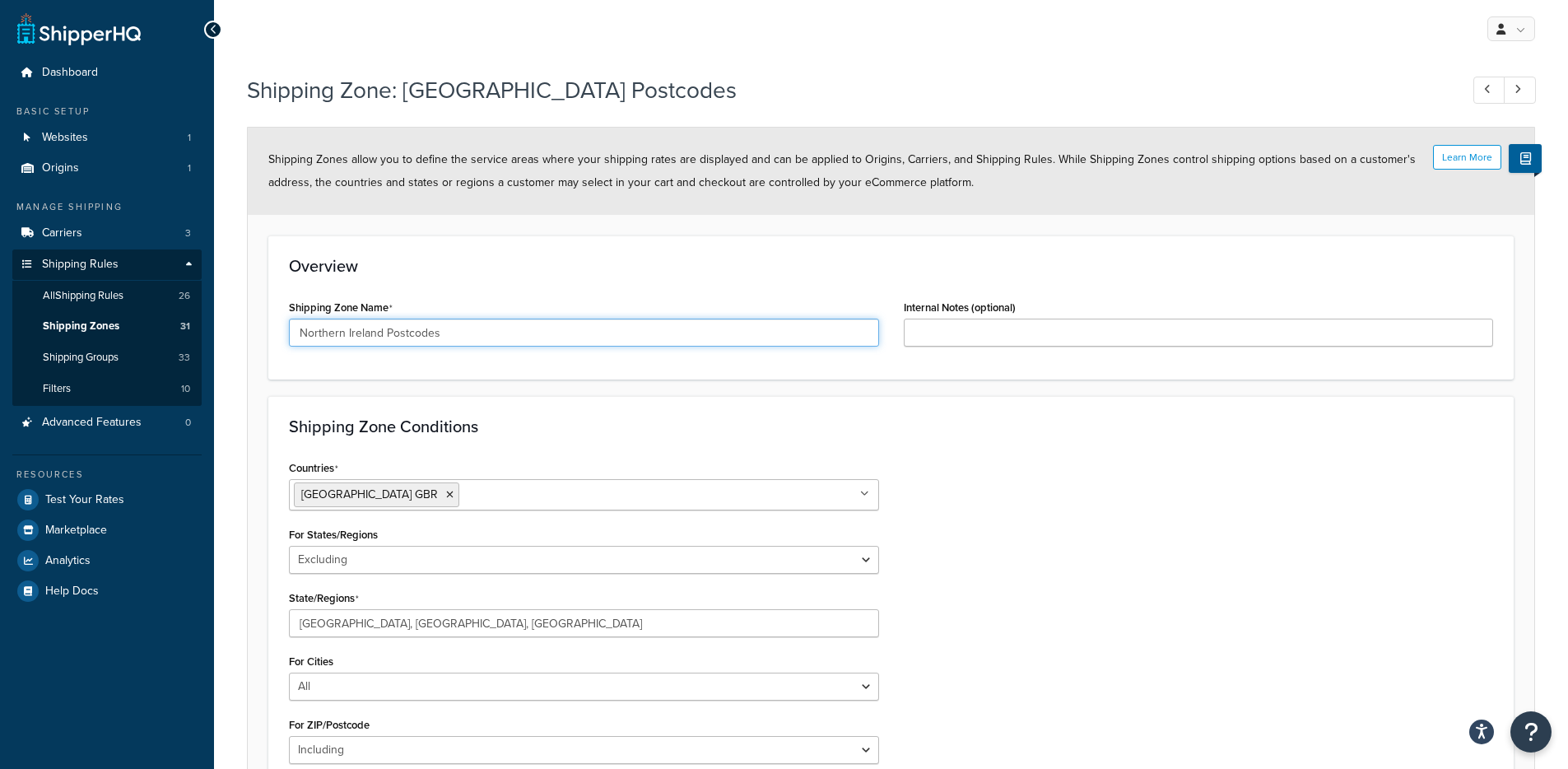 click on "Northern Ireland Postcodes" at bounding box center [584, 333] 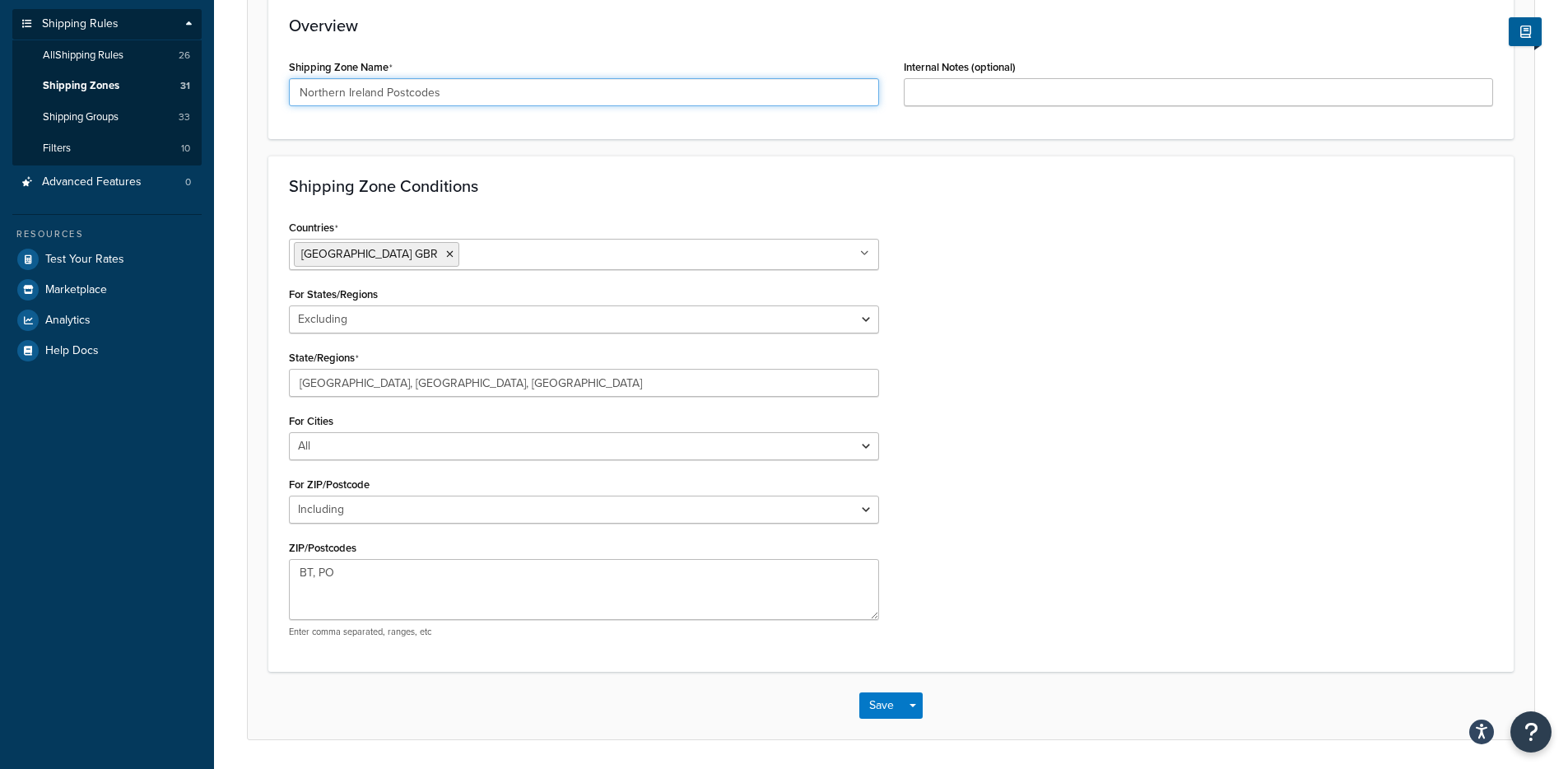 scroll, scrollTop: 294, scrollLeft: 0, axis: vertical 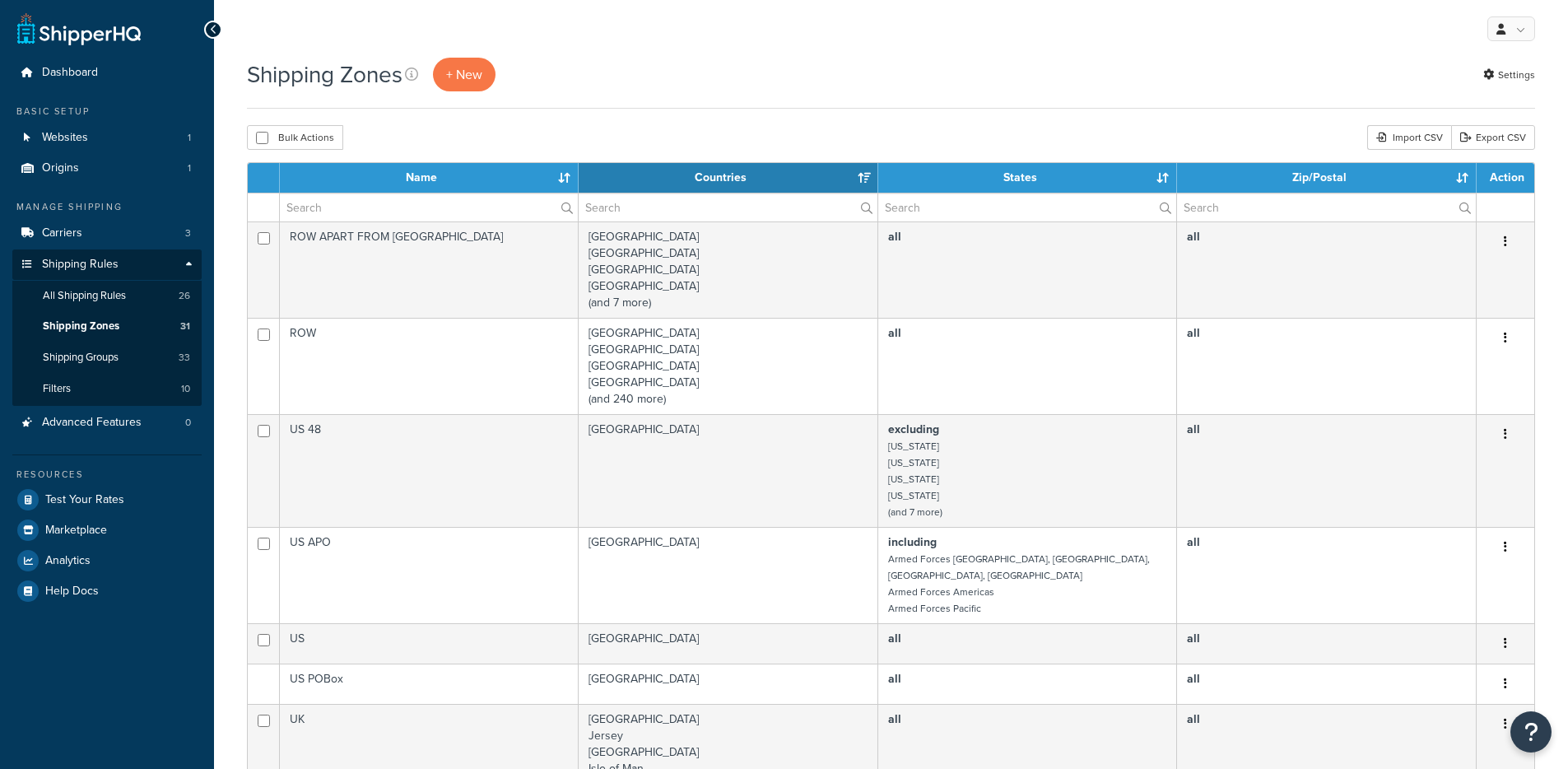 select on "15" 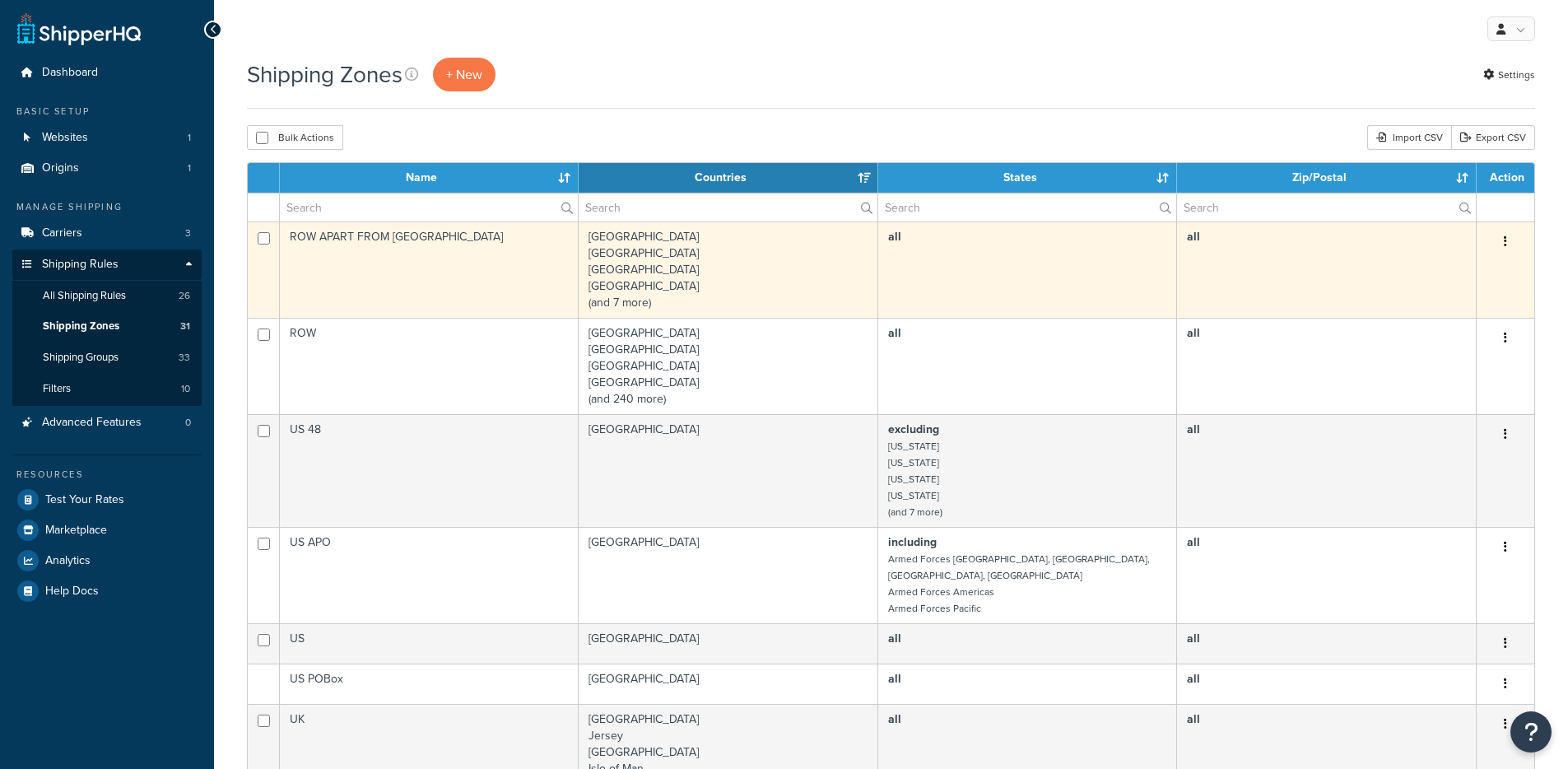 scroll, scrollTop: 0, scrollLeft: 0, axis: both 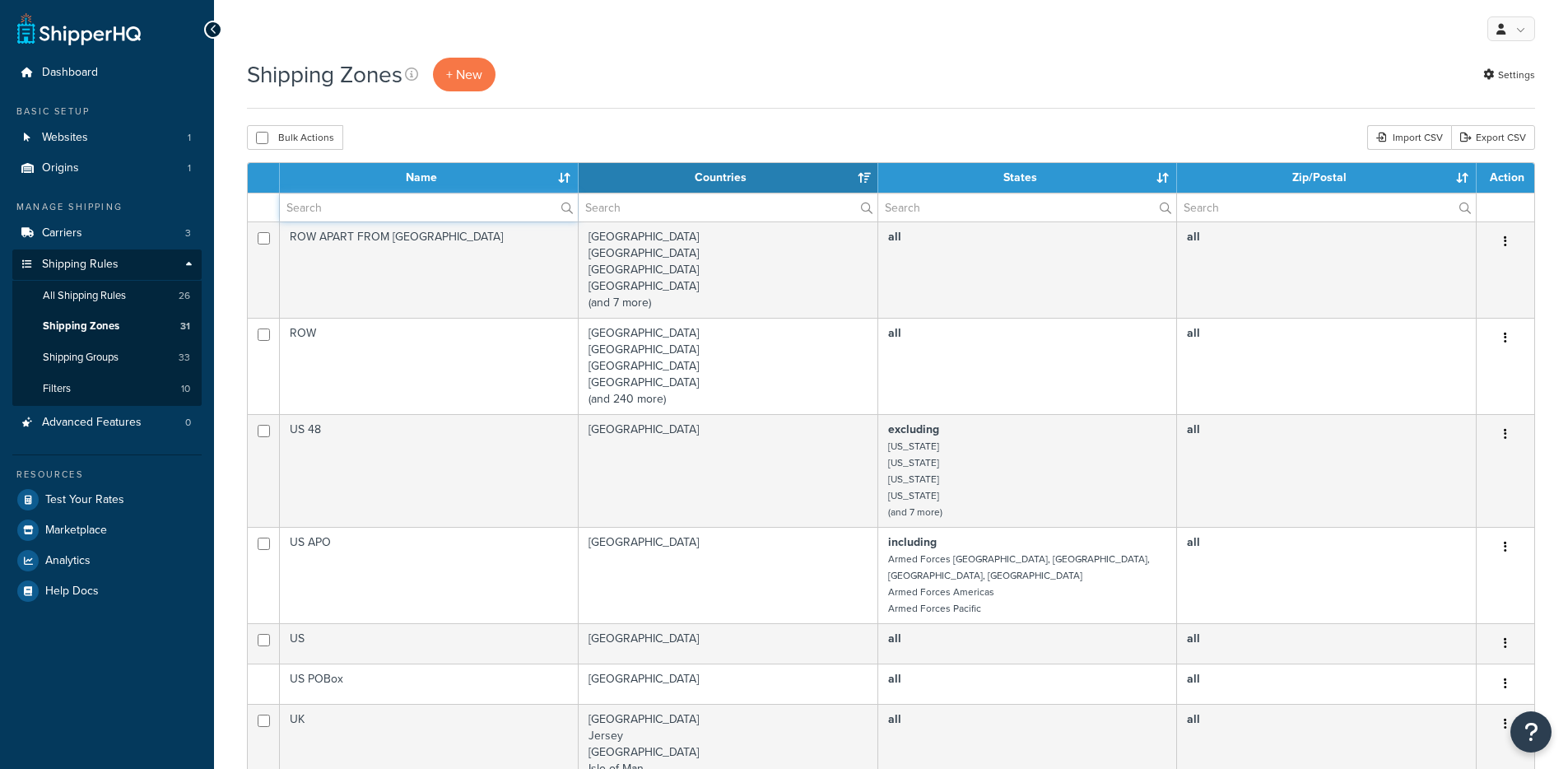 click at bounding box center [429, 207] 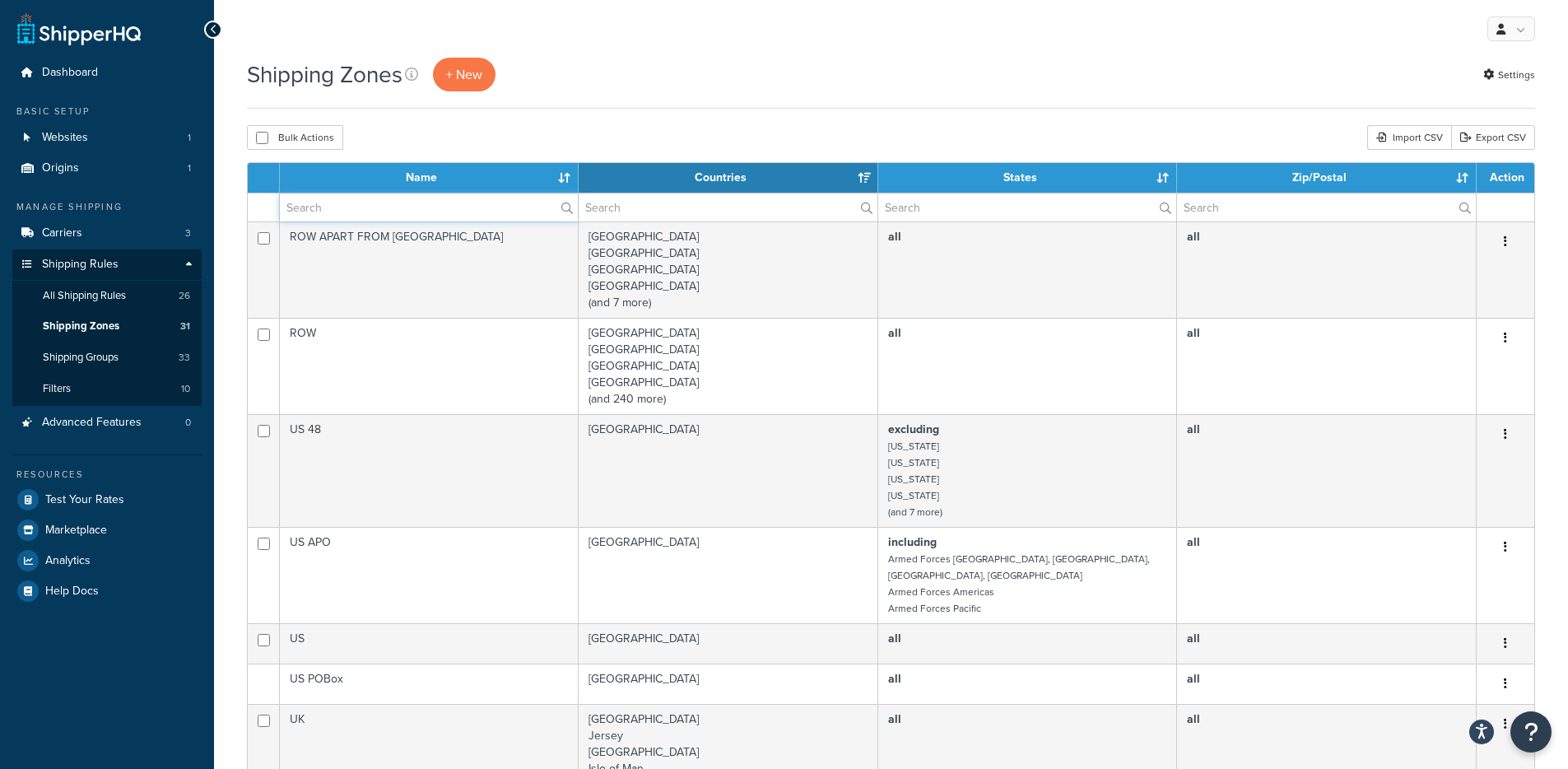 scroll, scrollTop: 0, scrollLeft: 0, axis: both 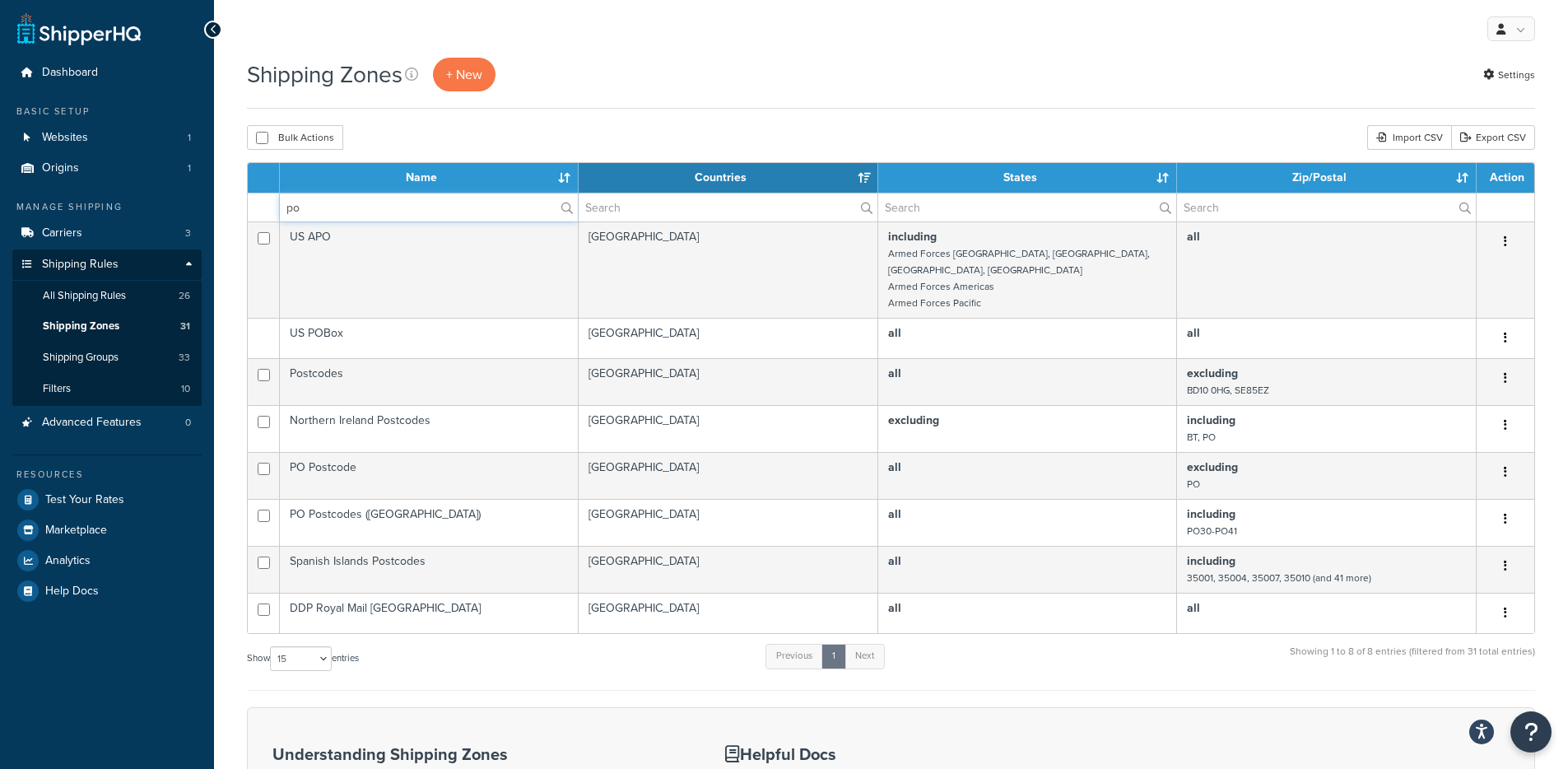 drag, startPoint x: 309, startPoint y: 206, endPoint x: 291, endPoint y: 208, distance: 18.11077 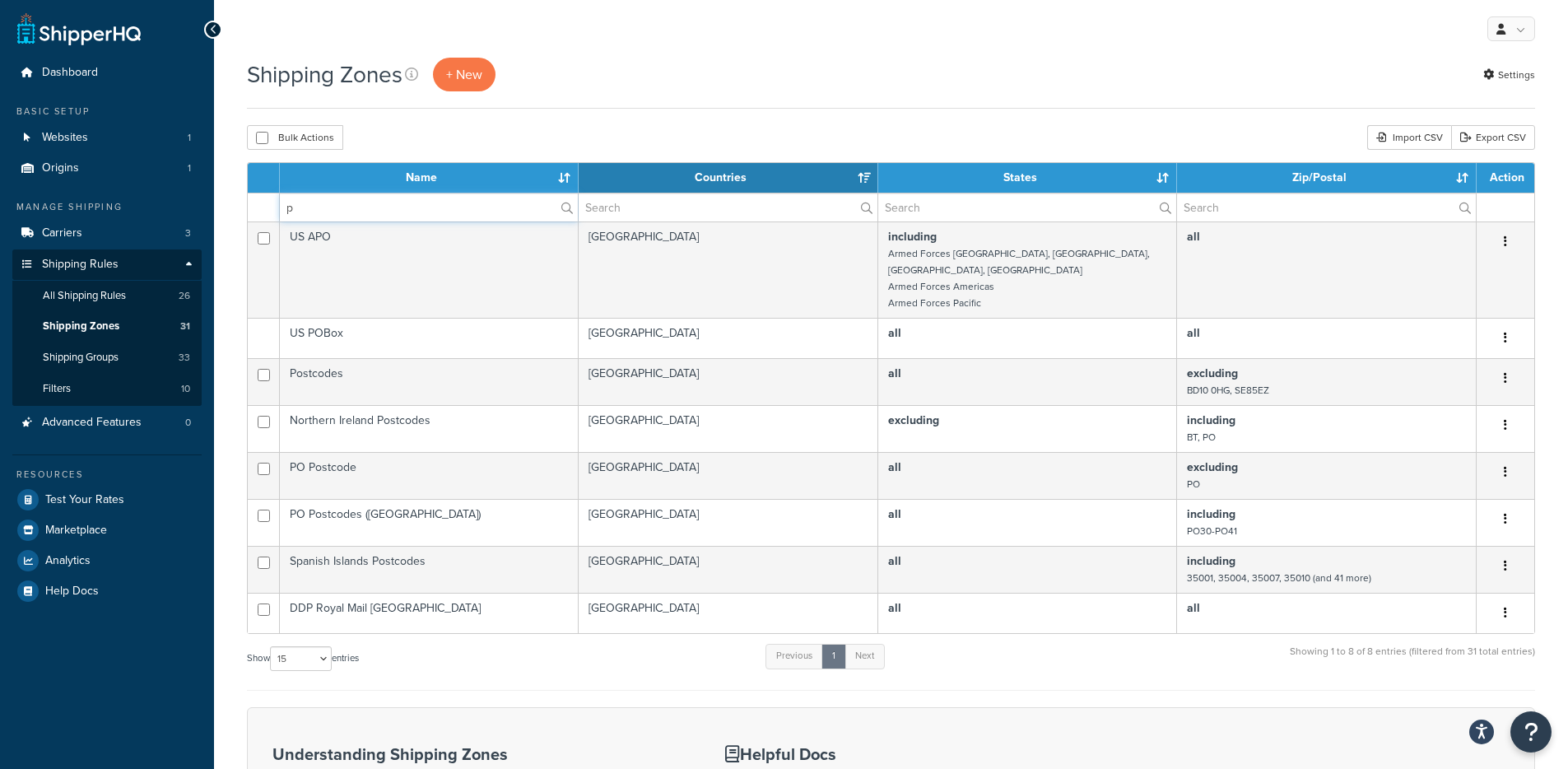 type 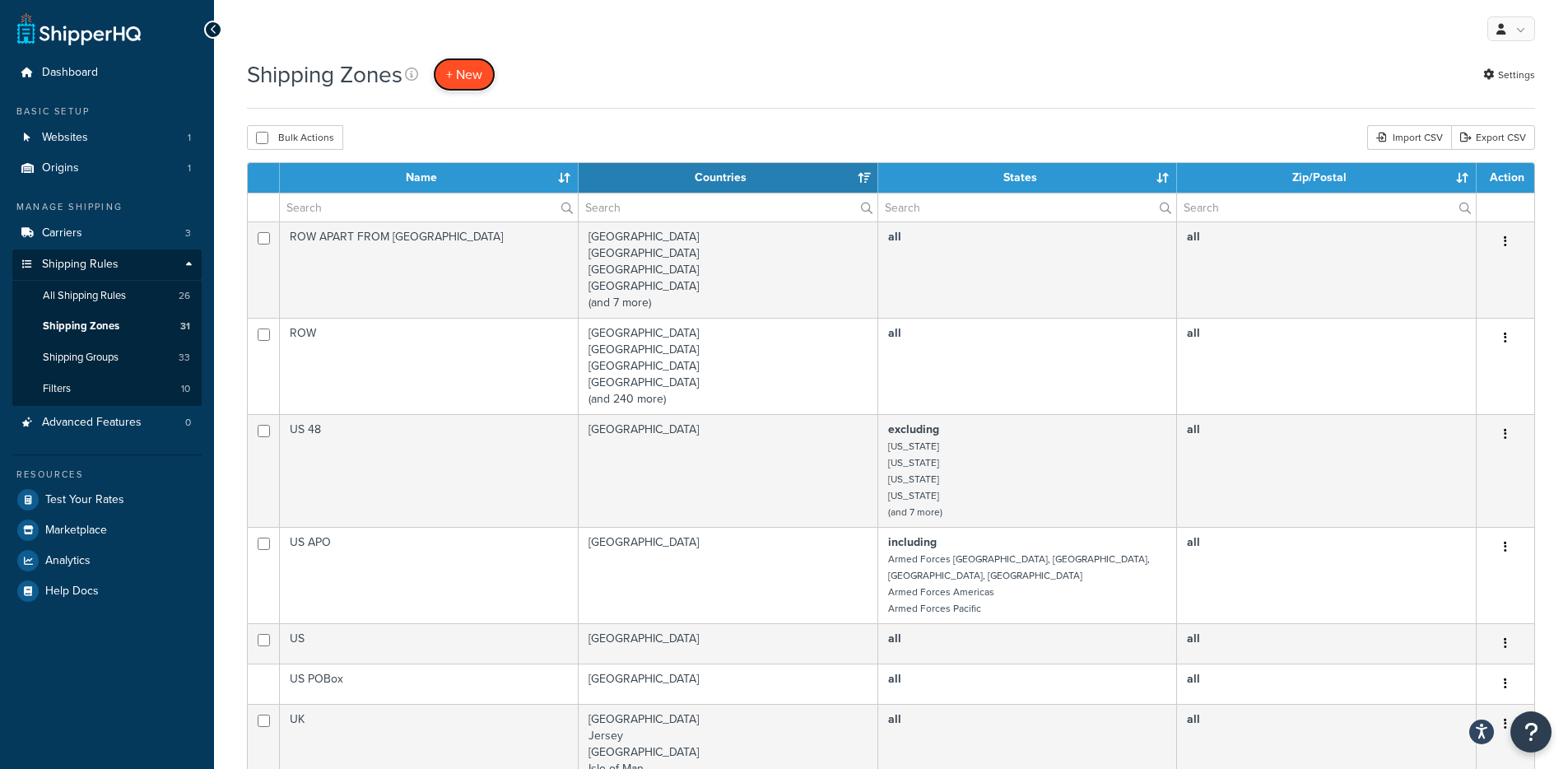 click on "+ New" at bounding box center (464, 74) 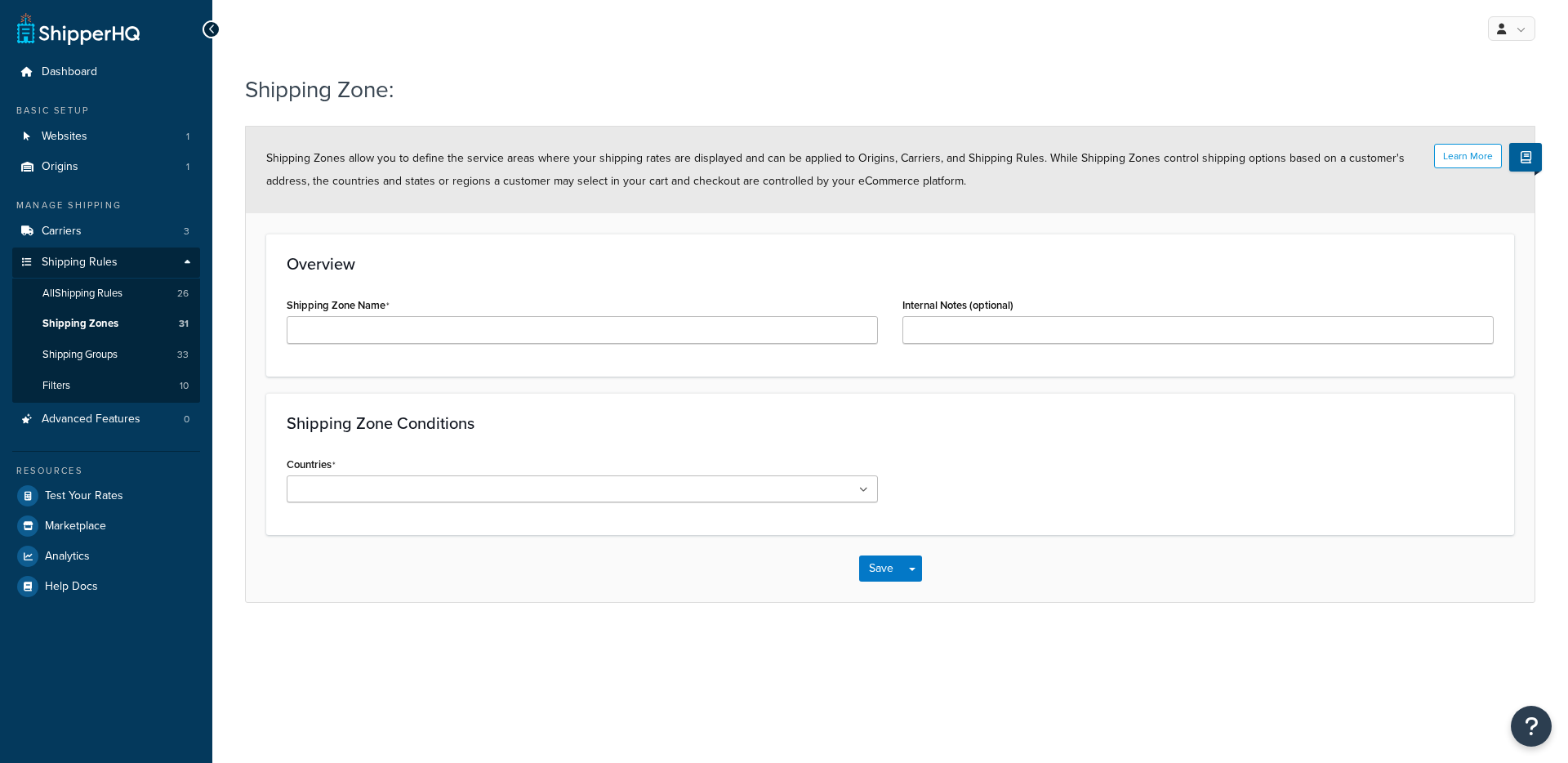 scroll, scrollTop: 0, scrollLeft: 0, axis: both 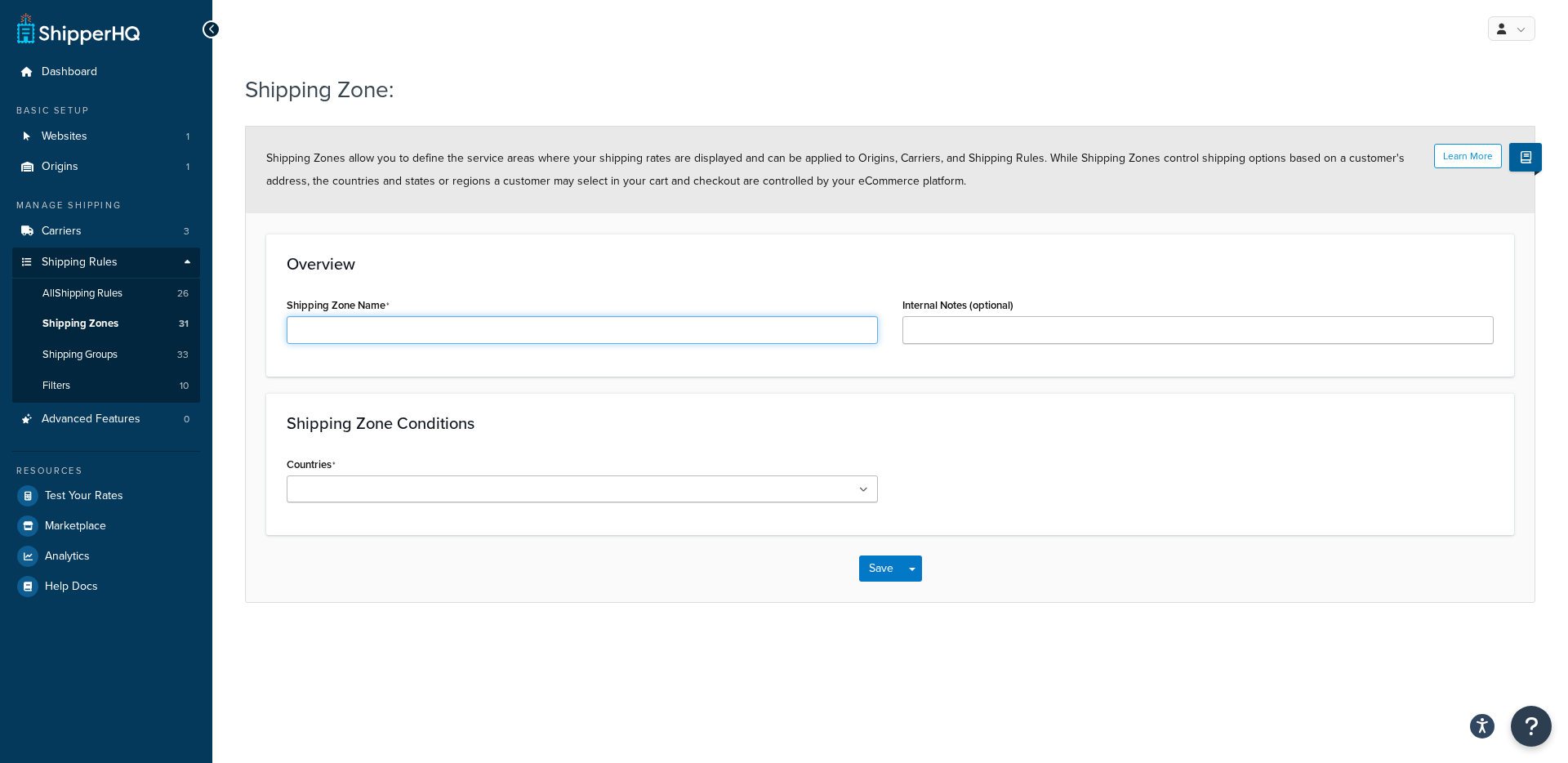 click on "Shipping Zone Name" at bounding box center [582, 330] 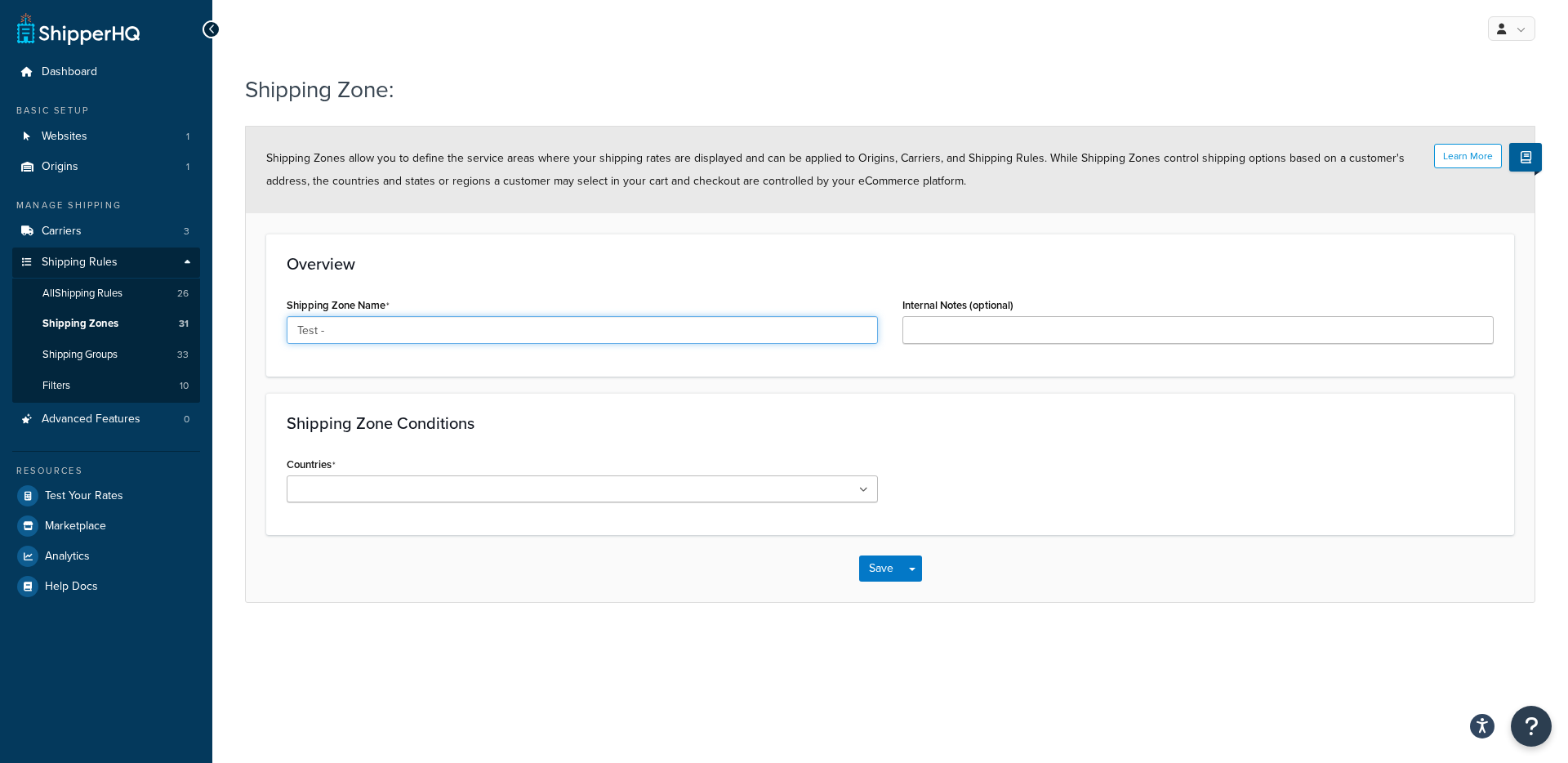 paste on "Northern Ireland Postcodes" 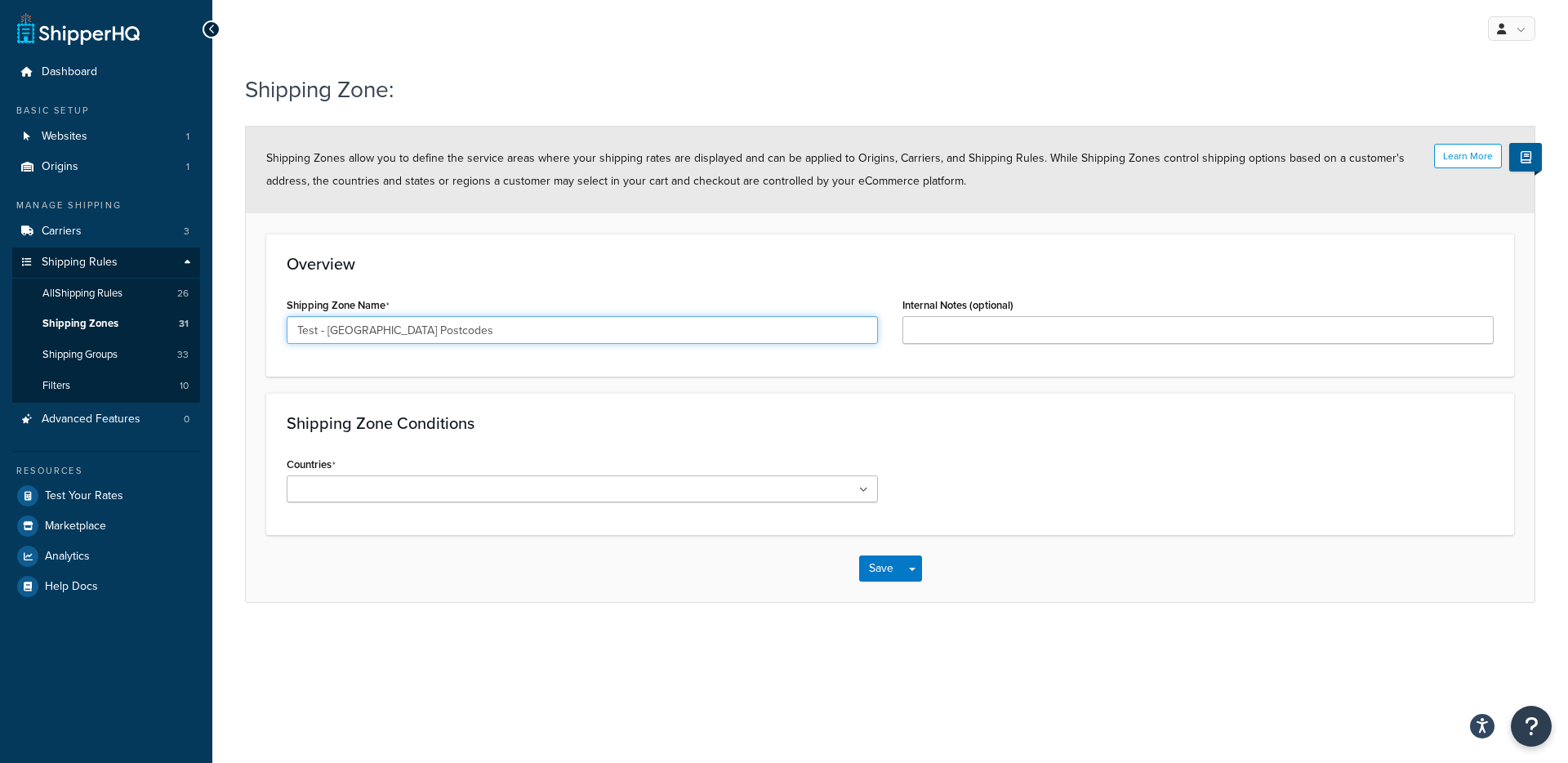 type on "Test - [GEOGRAPHIC_DATA] Postcodes" 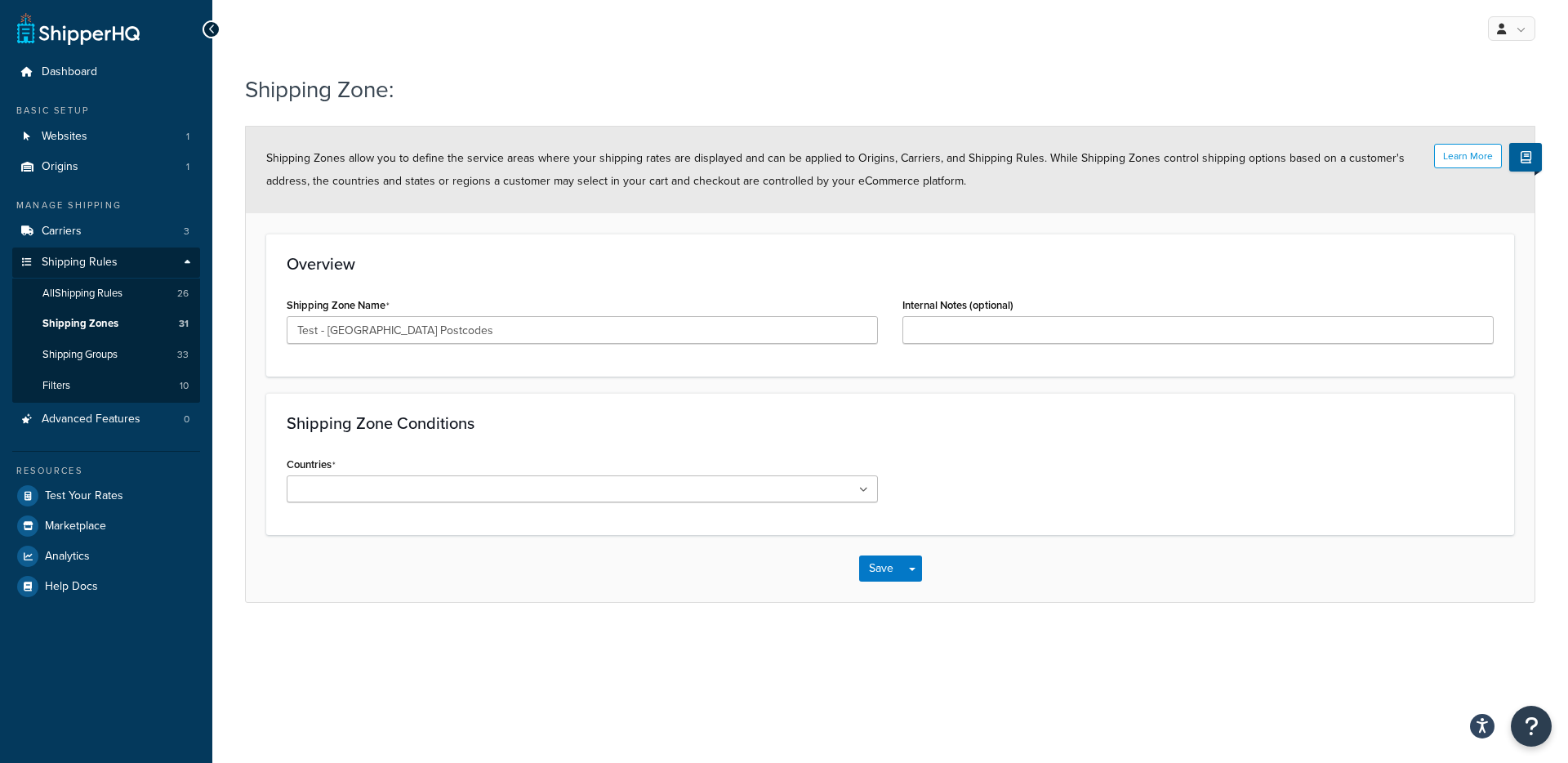 click at bounding box center (582, 489) 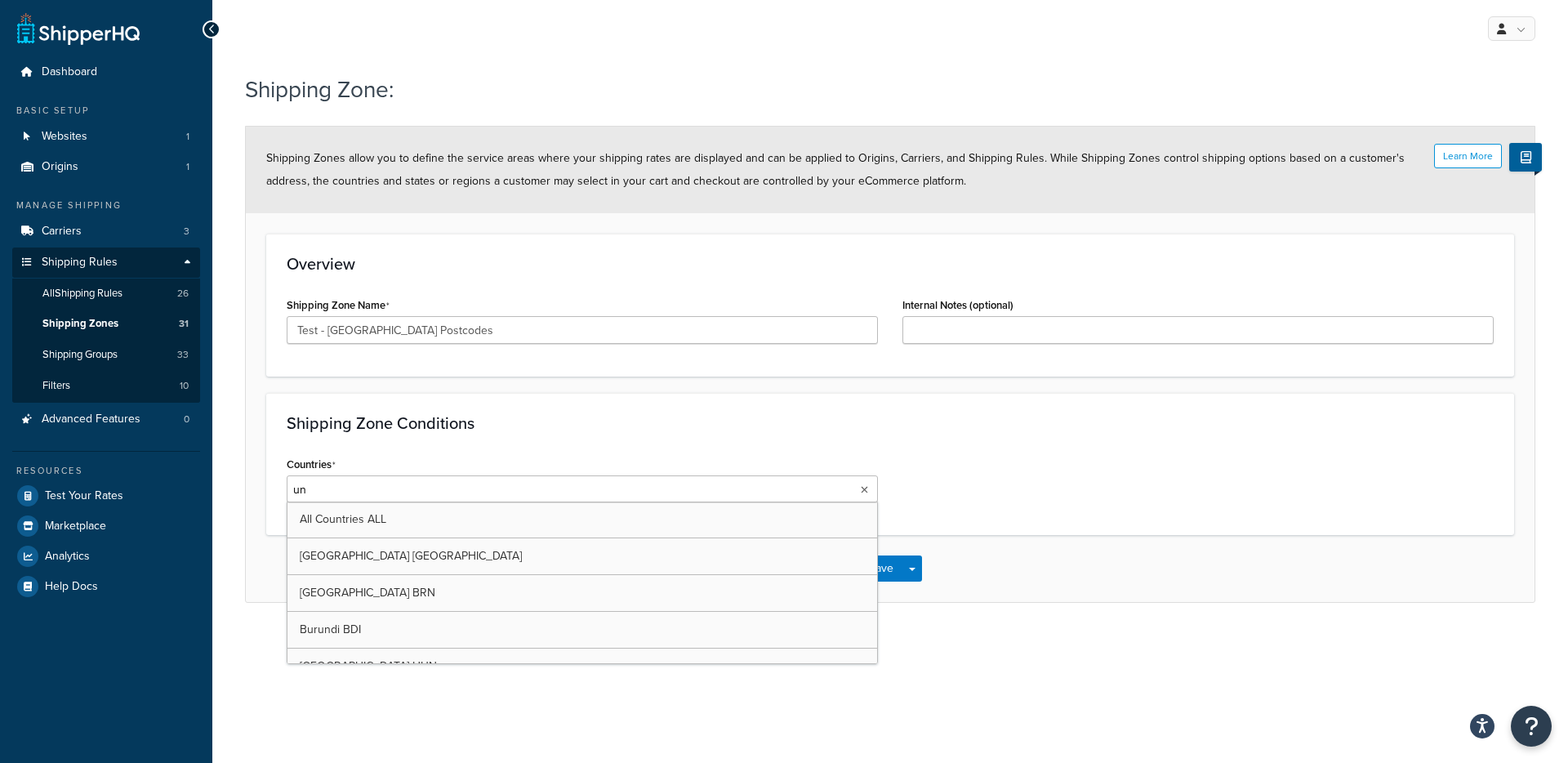 type on "u" 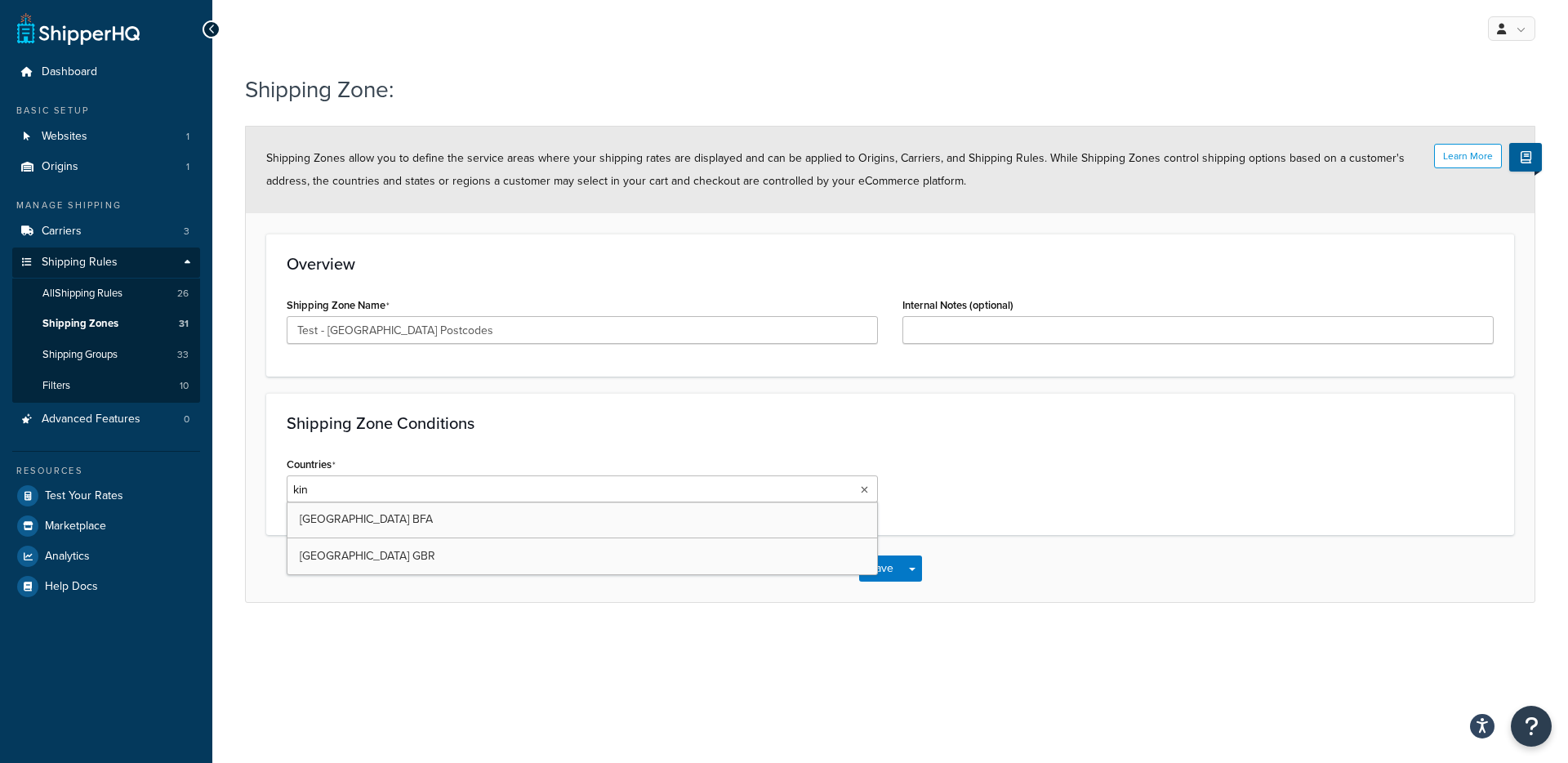 type on "king" 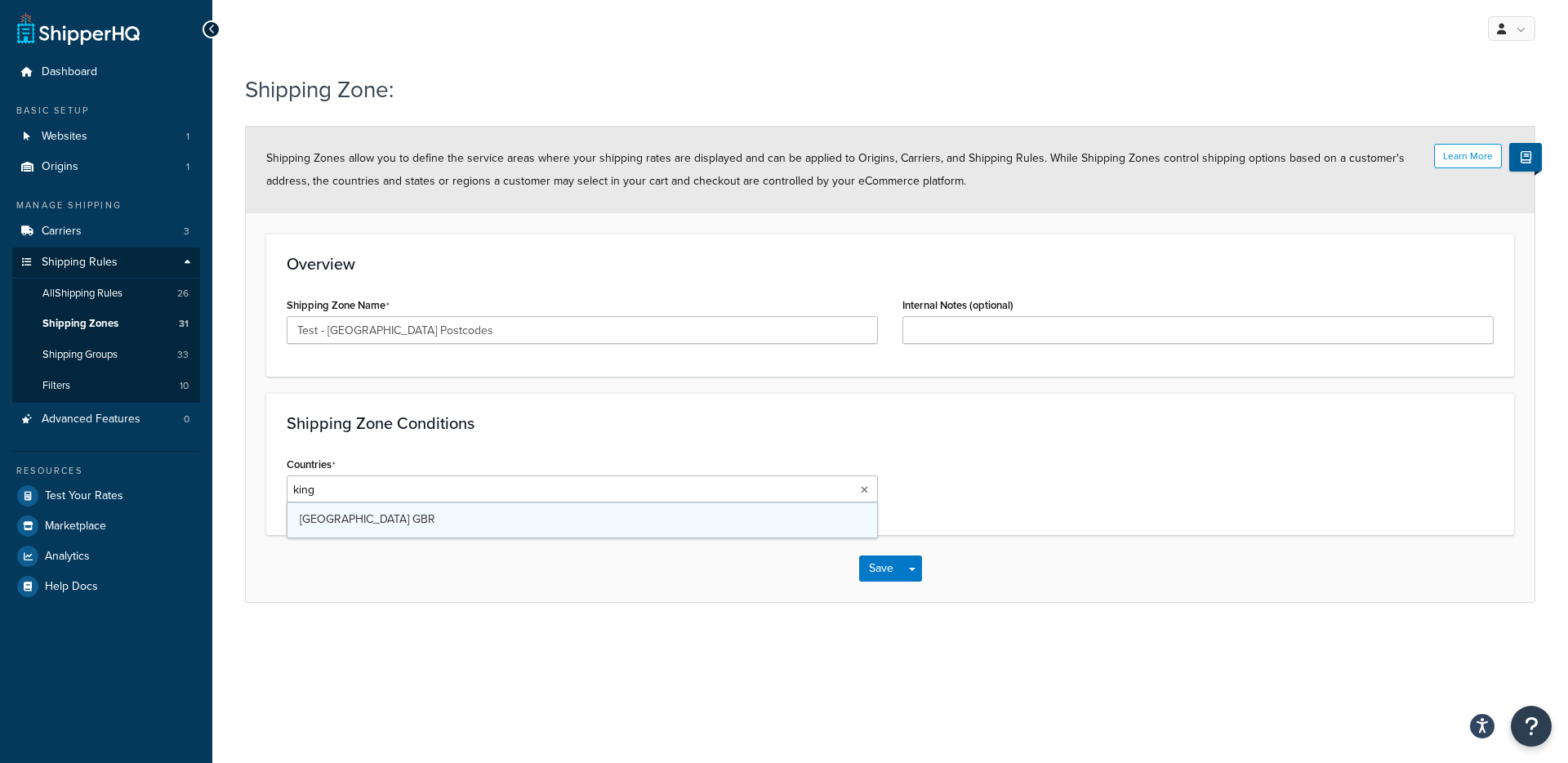 type 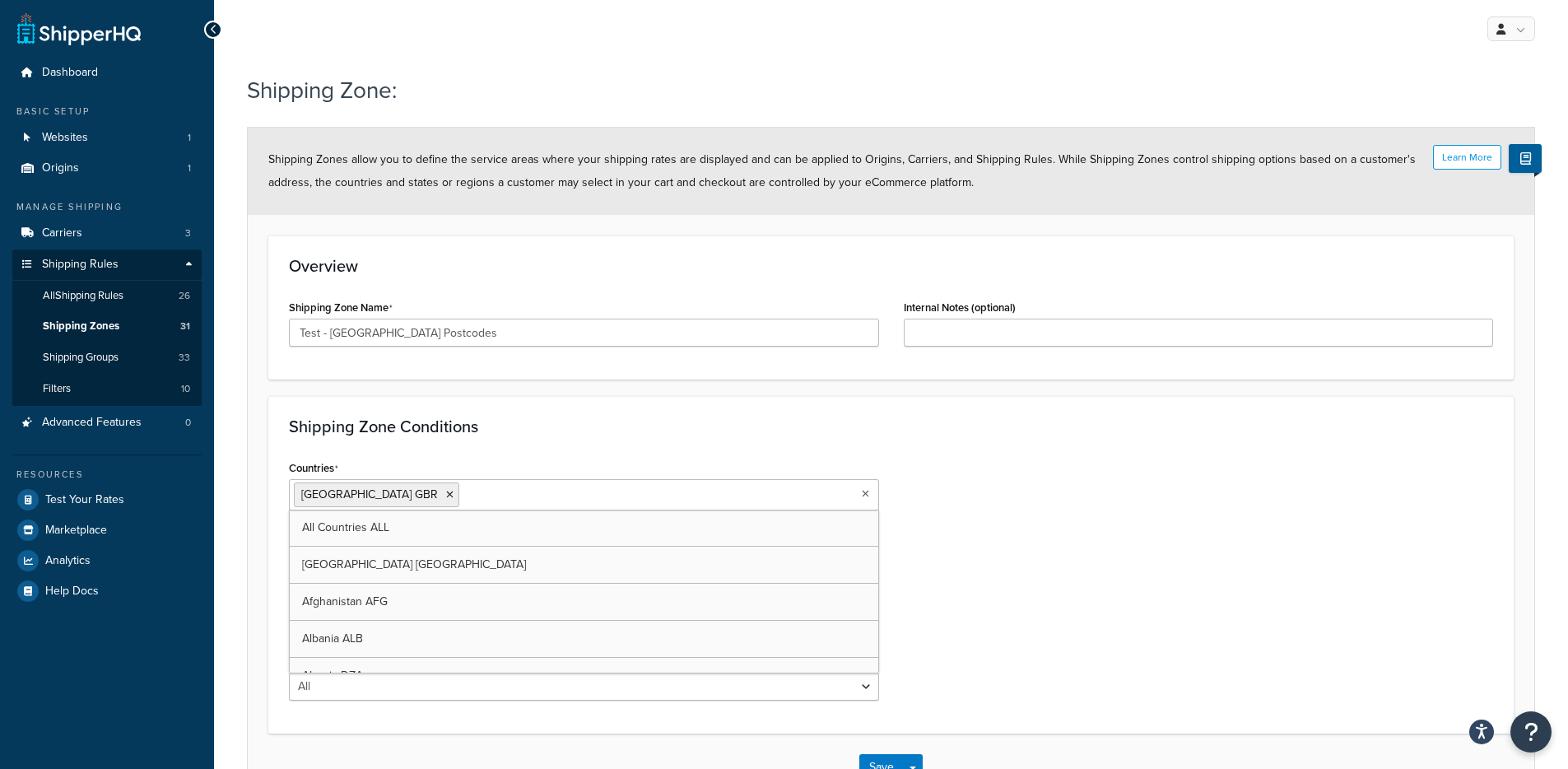 click on "Countries   United Kingdom GBR   All Countries ALL United States USA Afghanistan AFG Albania ALB Algeria DZA American Samoa ASM Andorra AND Angola AGO Anguilla AIA Antarctica ATA Antigua and Barbuda ATG Argentina ARG Armenia ARM Aruba ABW Australia AUS Austria AUT Azerbaijan AZE Bahrain BHR Bangladesh BGD Barbados BRB Belarus BLR Belgium BEL Belize BLZ Benin BEN Bermuda BMU Bhutan BTN Bolivia BOL Bosnia and Herzegovina BIH Botswana BWA Bouvet Island BVT Brazil BRA British Indian Ocean Territory IOT Virgin Islands, British VGB Brunei Darussalam BRN Bulgaria BGR Burkina Faso BFA Myanmar MMR Burundi BDI Cambodia KHM Cameroon CMR Canada CAN Cape Verde CPV Cayman Islands CYM Central African Republic CAF Chad TCD Chile CHL China CHN Christmas Island CXR Cocos (Keeling) Islands CCK Colombia COL Comoros COM Congo, The Democratic Republic of the COD Congo COG Cook Islands COK Costa Rica CRI Côte d'Ivoire CIV Croatia HRV Cuba CUB Cyprus CYP Czech Republic CZE Denmark DNK Djibouti DJI Dominica DMA Timor-Leste TLS" at bounding box center (891, 585) 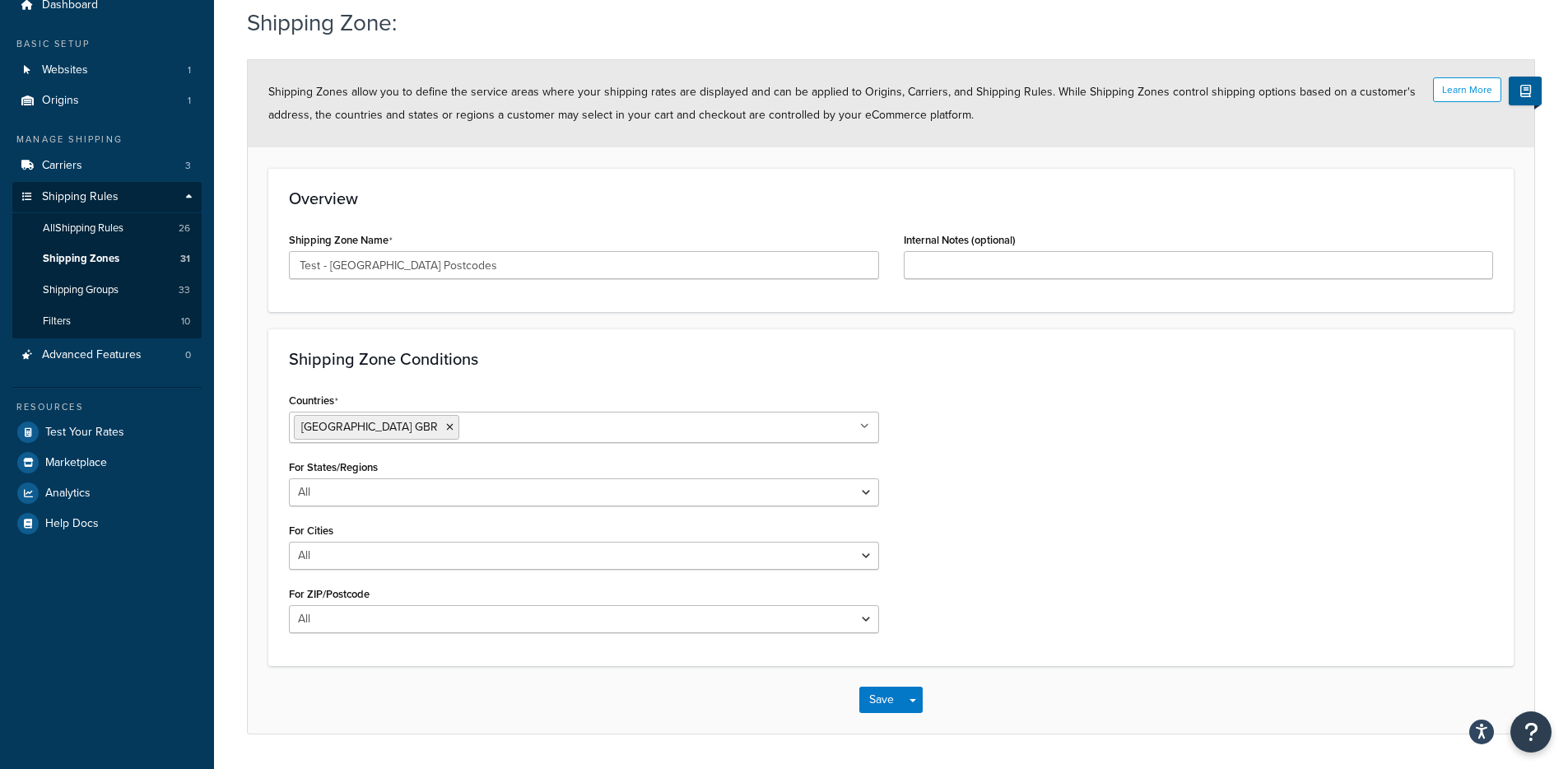scroll, scrollTop: 110, scrollLeft: 0, axis: vertical 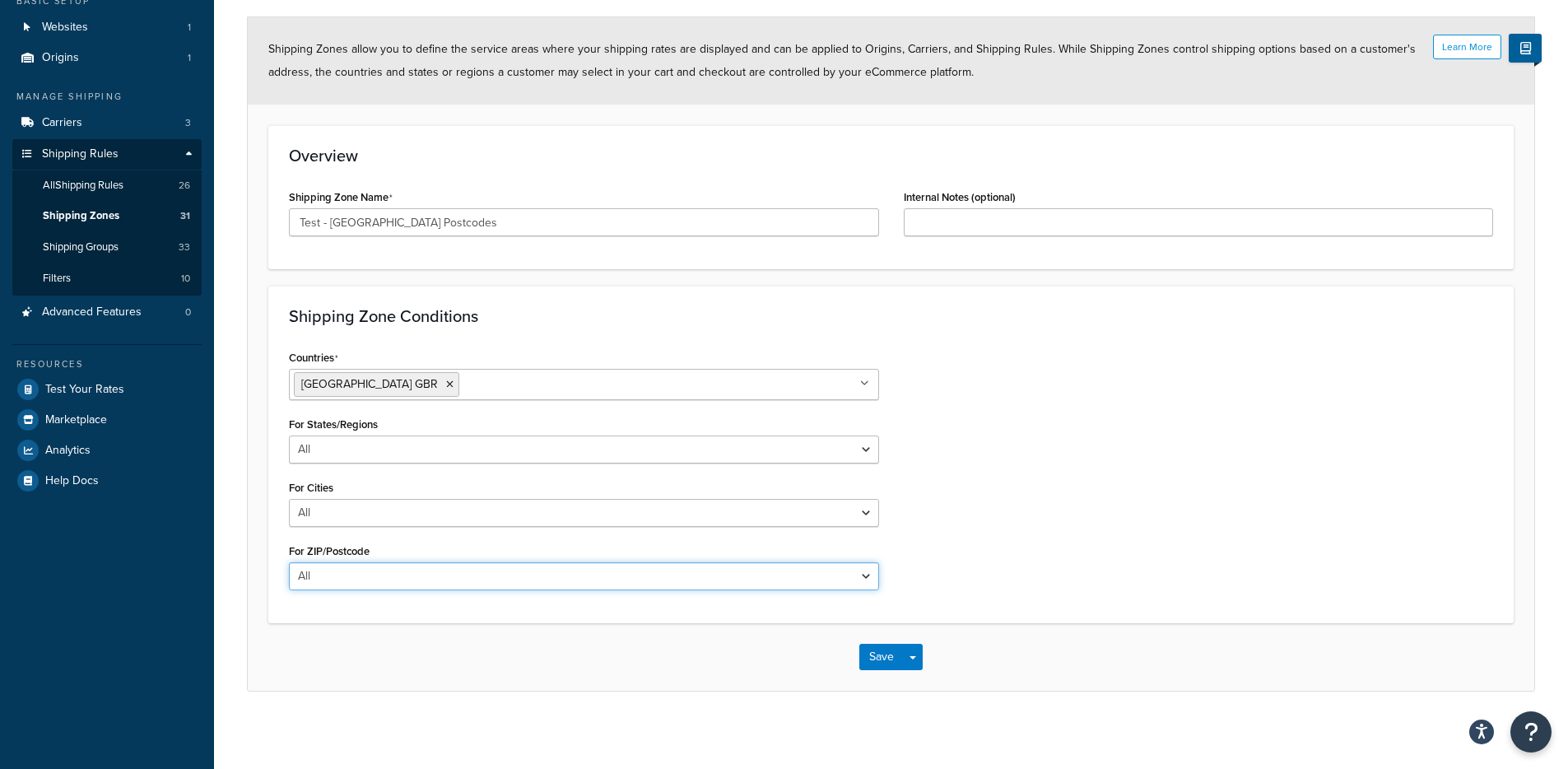 click on "All  Including  Excluding" at bounding box center (584, 576) 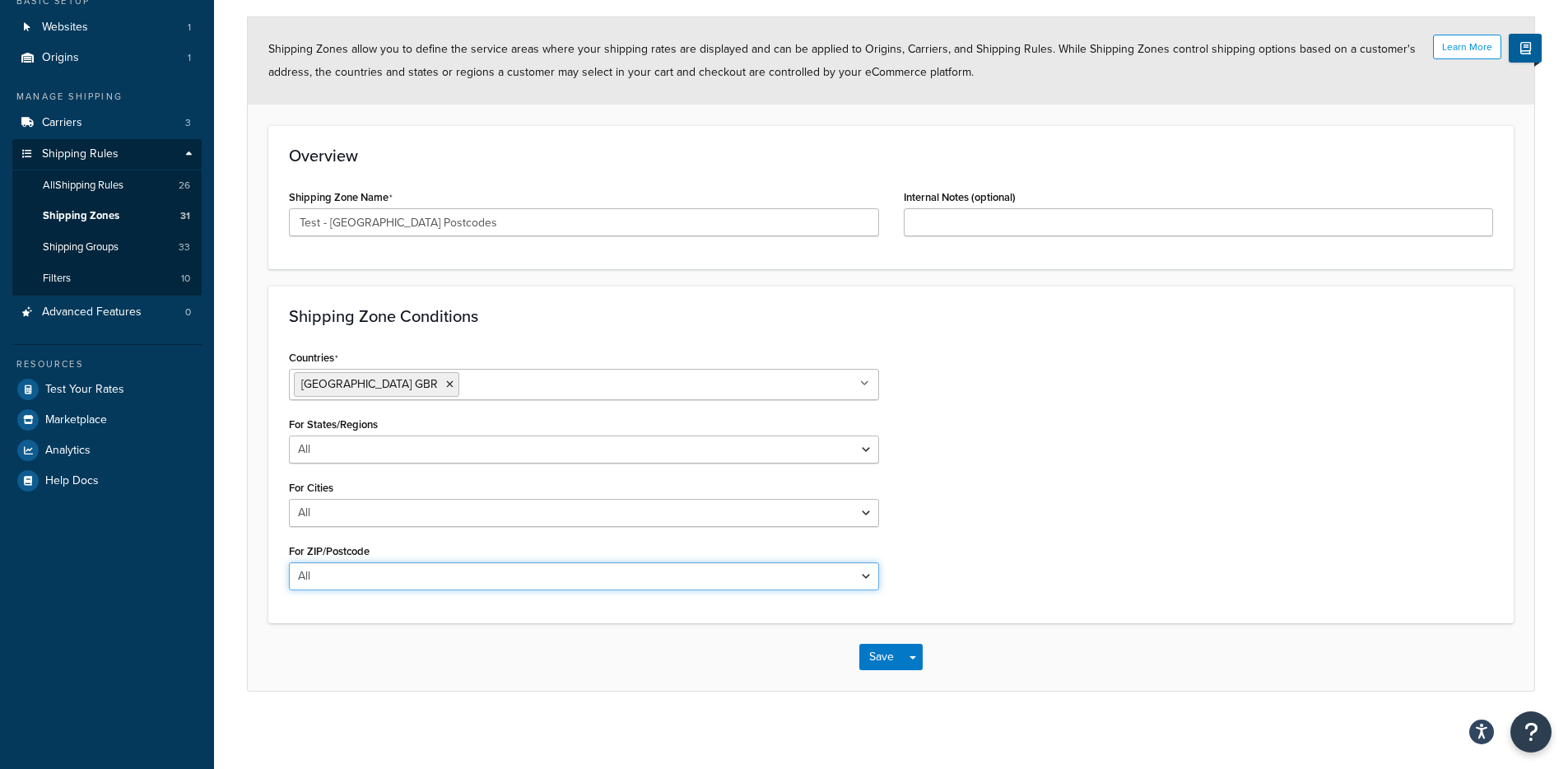 select on "including" 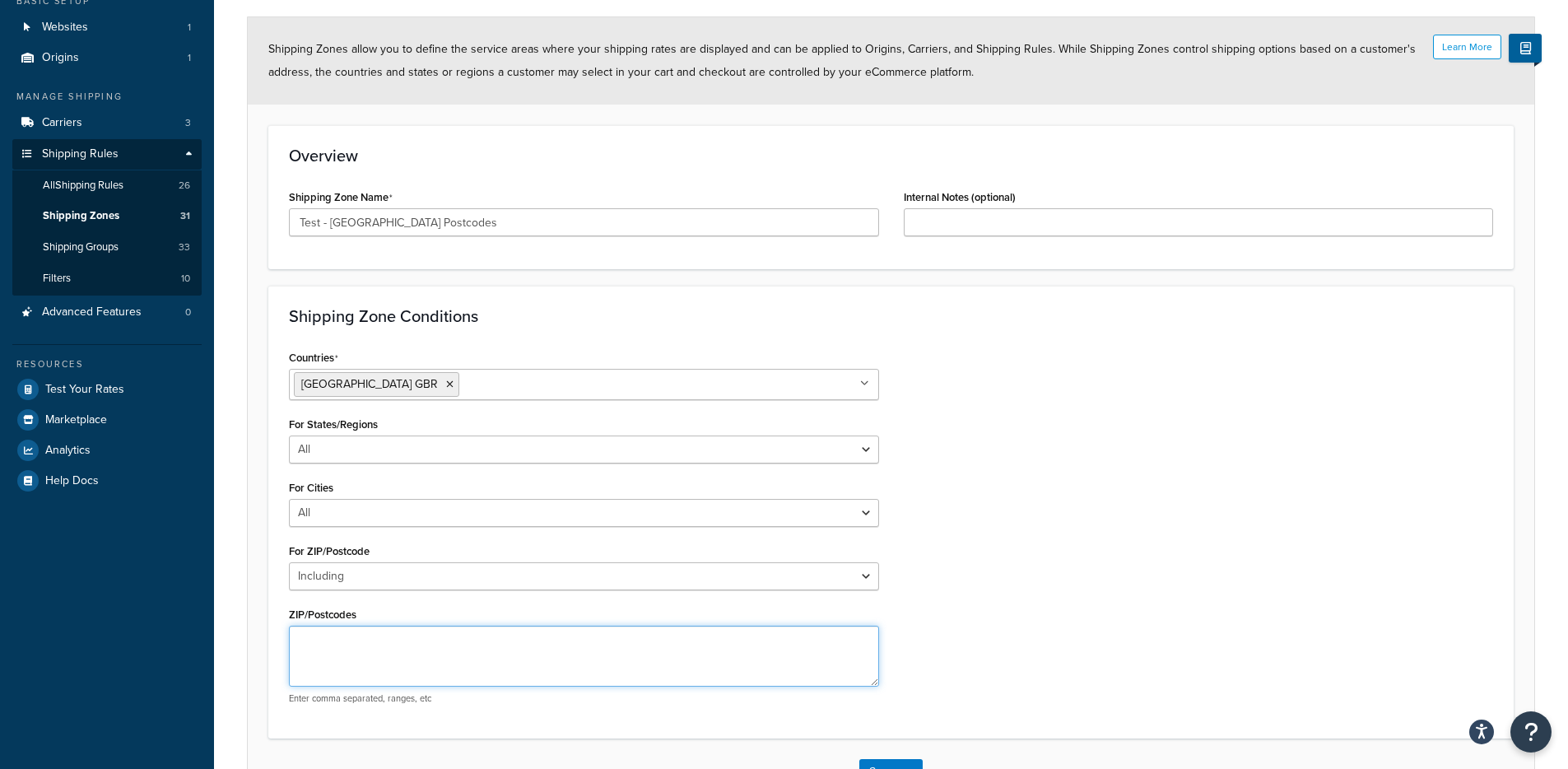 click on "ZIP/Postcodes" at bounding box center (584, 656) 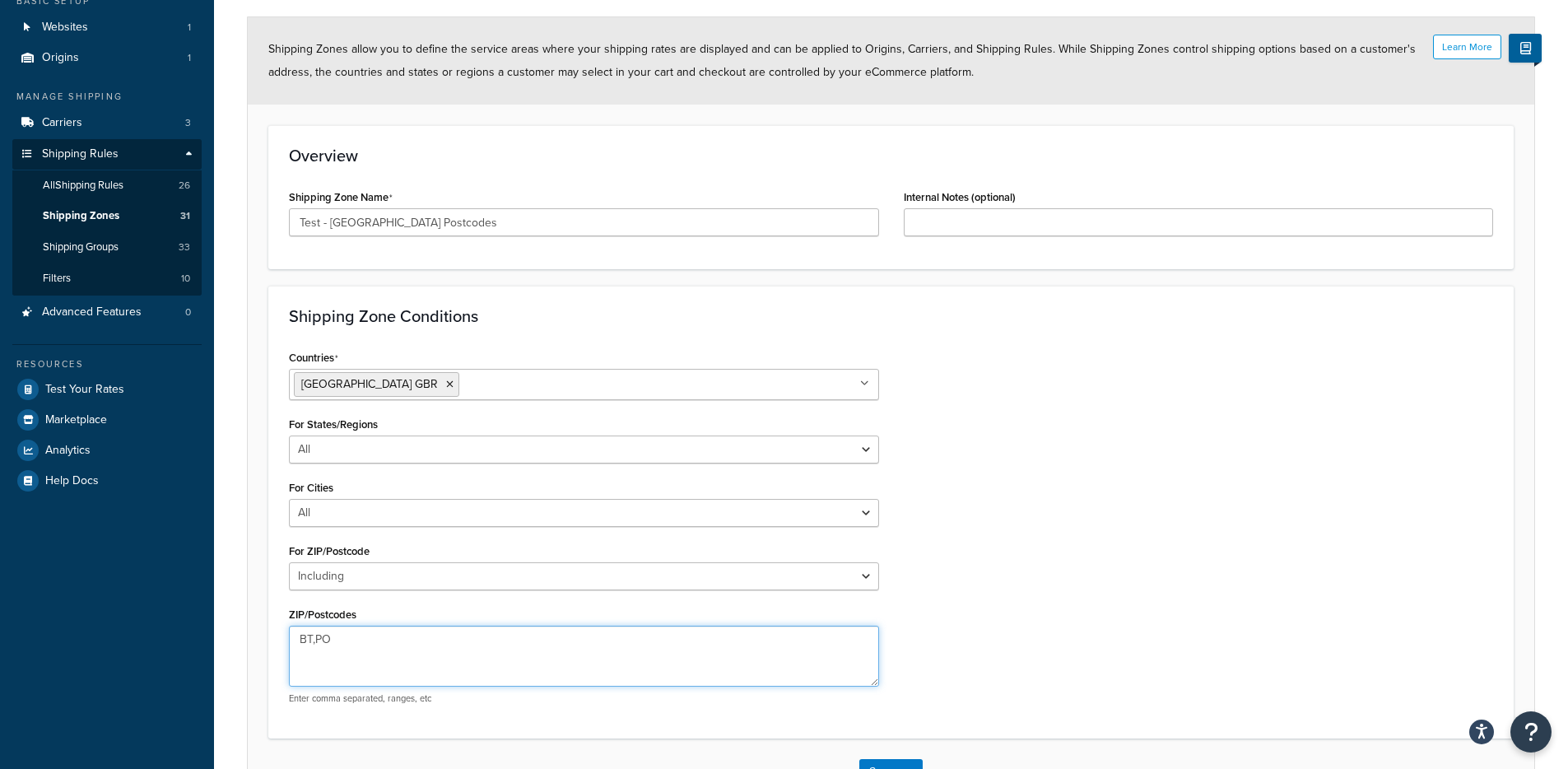 type on "BT,PO" 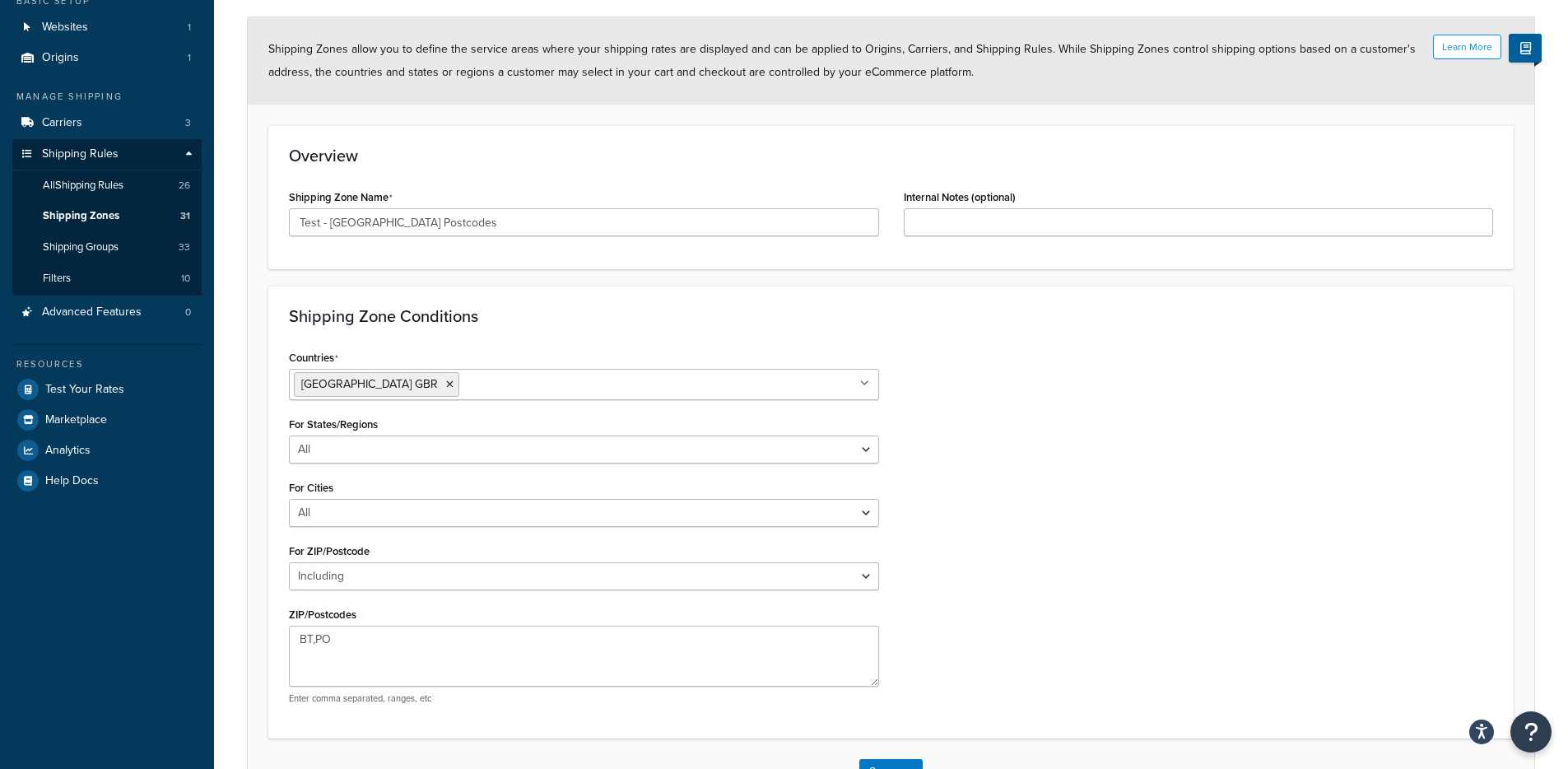 click on "Countries   United Kingdom GBR   All Countries ALL United States USA Afghanistan AFG Albania ALB Algeria DZA American Samoa ASM Andorra AND Angola AGO Anguilla AIA Antarctica ATA Antigua and Barbuda ATG Argentina ARG Armenia ARM Aruba ABW Australia AUS Austria AUT Azerbaijan AZE Bahrain BHR Bangladesh BGD Barbados BRB Belarus BLR Belgium BEL Belize BLZ Benin BEN Bermuda BMU Bhutan BTN Bolivia BOL Bosnia and Herzegovina BIH Botswana BWA Bouvet Island BVT Brazil BRA British Indian Ocean Territory IOT Virgin Islands, British VGB Brunei Darussalam BRN Bulgaria BGR Burkina Faso BFA Myanmar MMR Burundi BDI Cambodia KHM Cameroon CMR Canada CAN Cape Verde CPV Cayman Islands CYM Central African Republic CAF Chad TCD Chile CHL China CHN Christmas Island CXR Cocos (Keeling) Islands CCK Colombia COL Comoros COM Congo, The Democratic Republic of the COD Congo COG Cook Islands COK Costa Rica CRI Côte d'Ivoire CIV Croatia HRV Cuba CUB Cyprus CYP Czech Republic CZE Denmark DNK Djibouti DJI Dominica DMA Timor-Leste TLS" at bounding box center (891, 531) 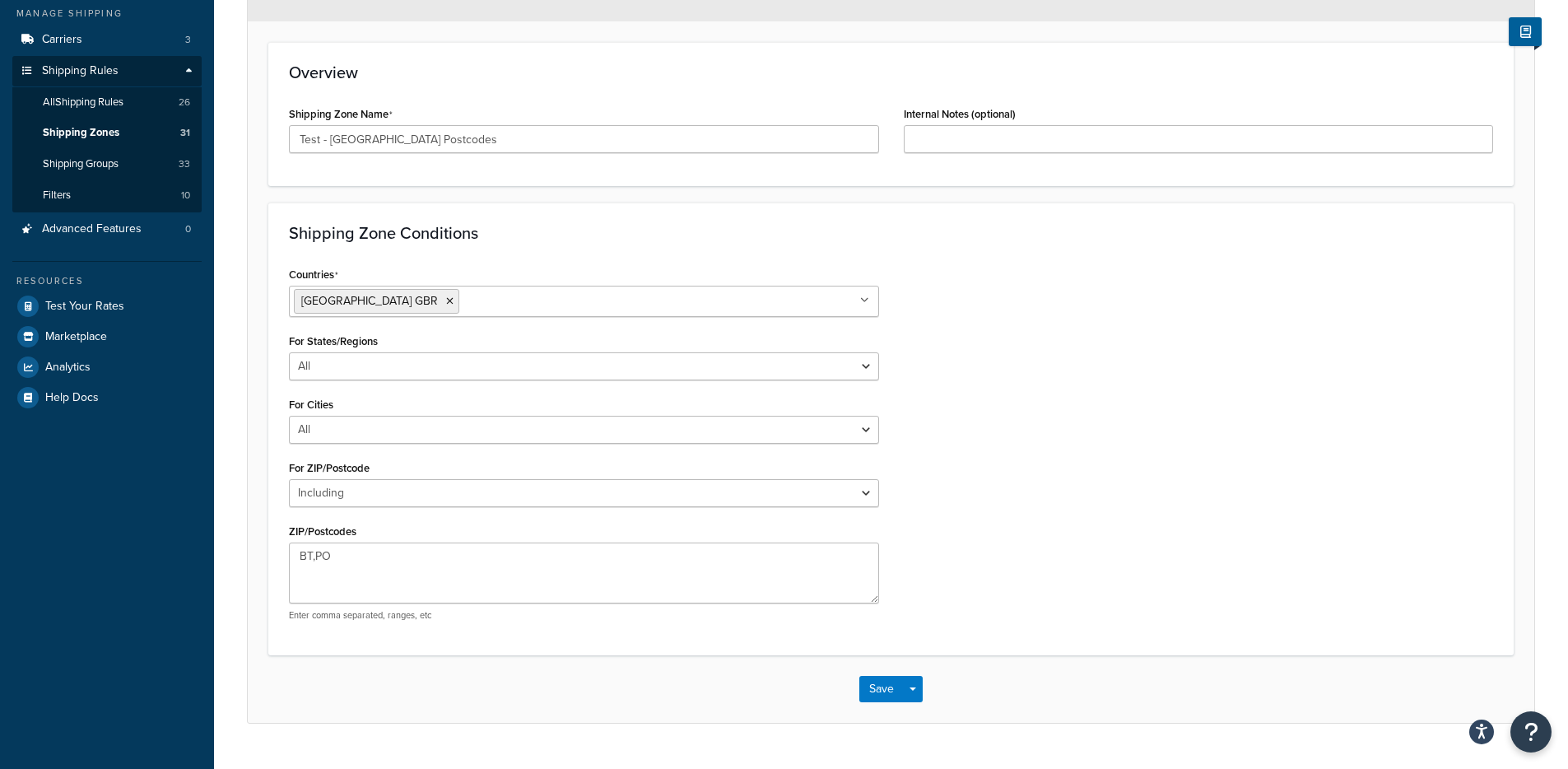 scroll, scrollTop: 211, scrollLeft: 0, axis: vertical 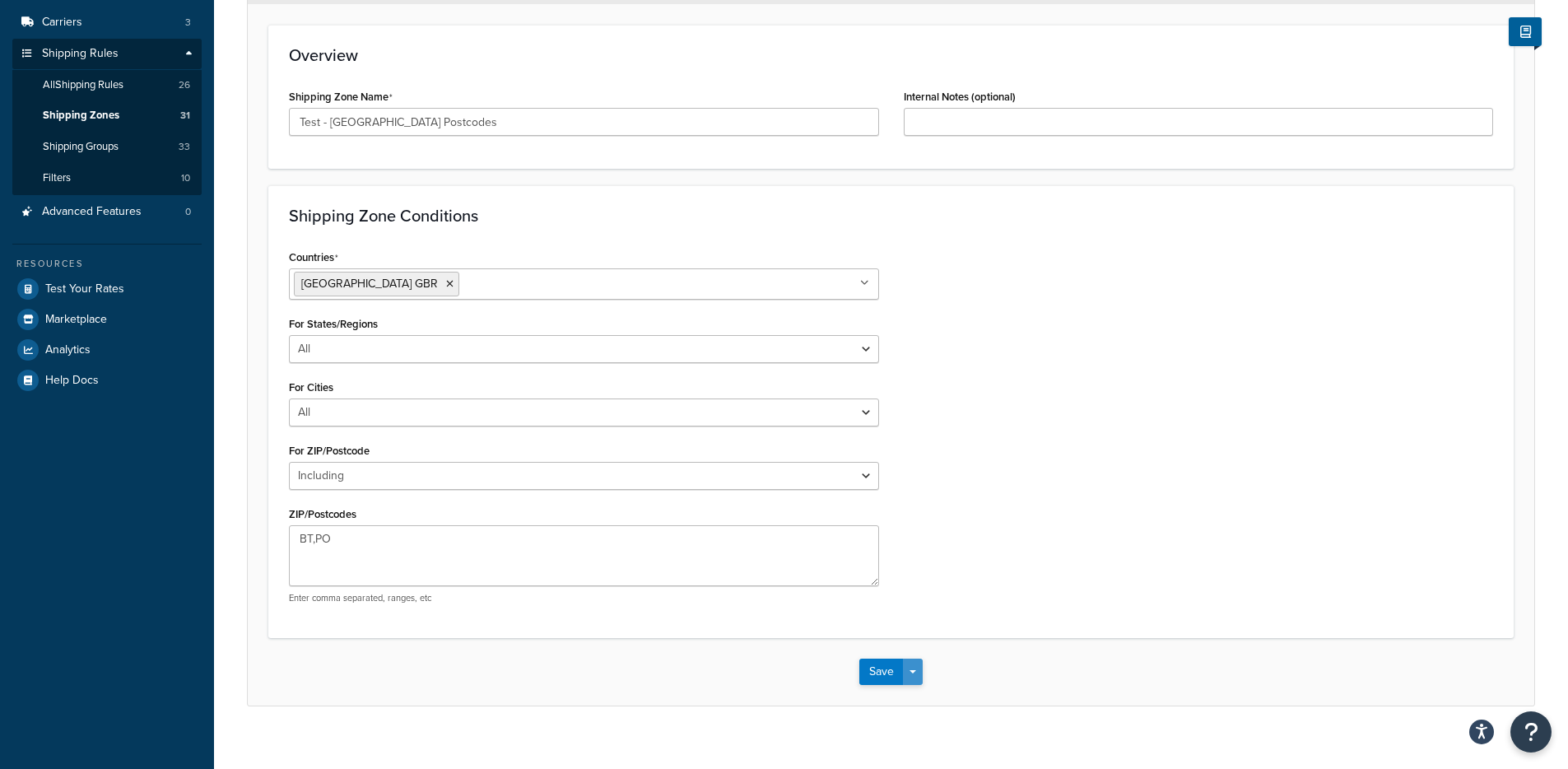 click on "Save Dropdown" at bounding box center (913, 672) 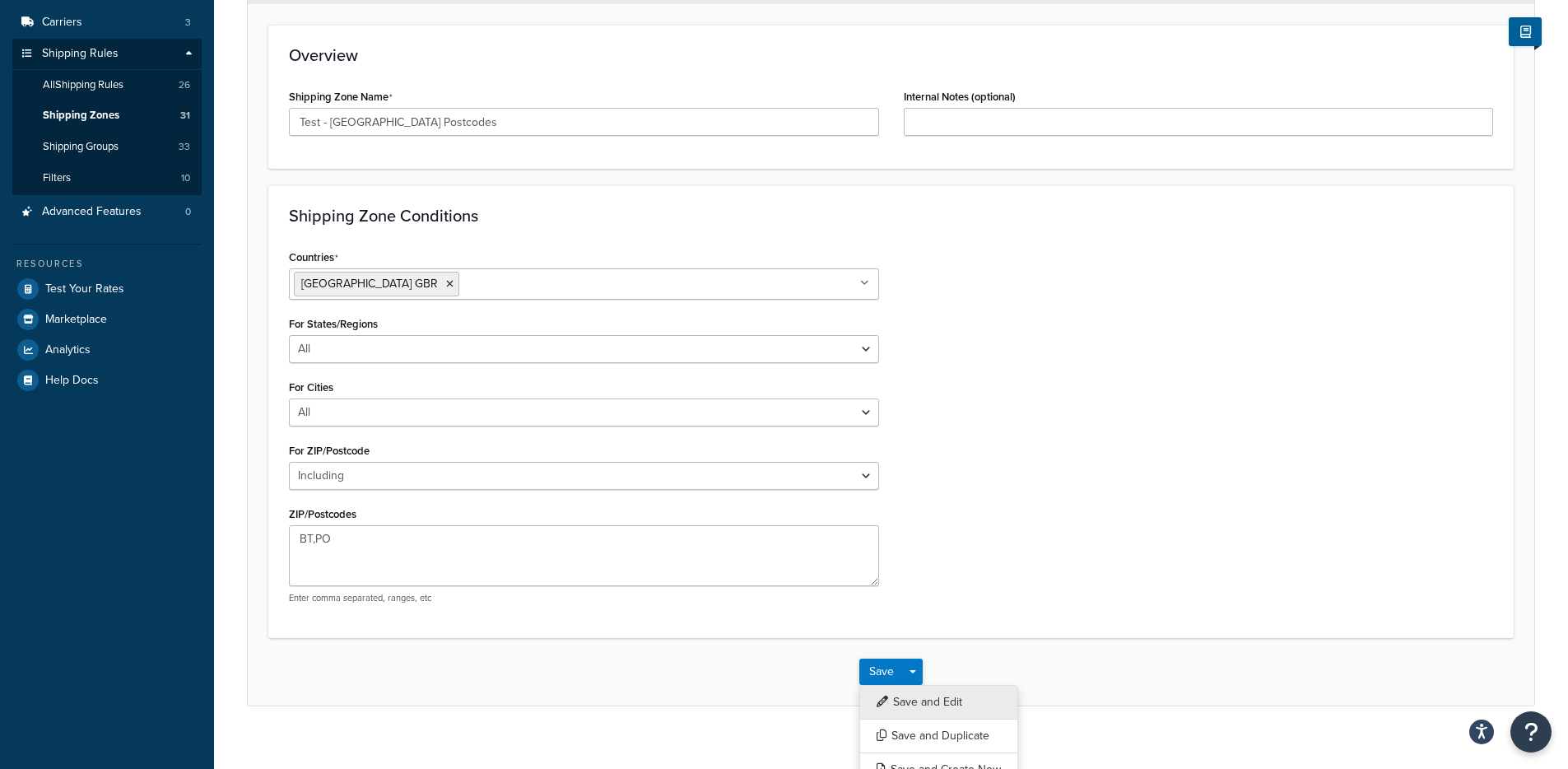 click on "Save and Edit" at bounding box center [938, 702] 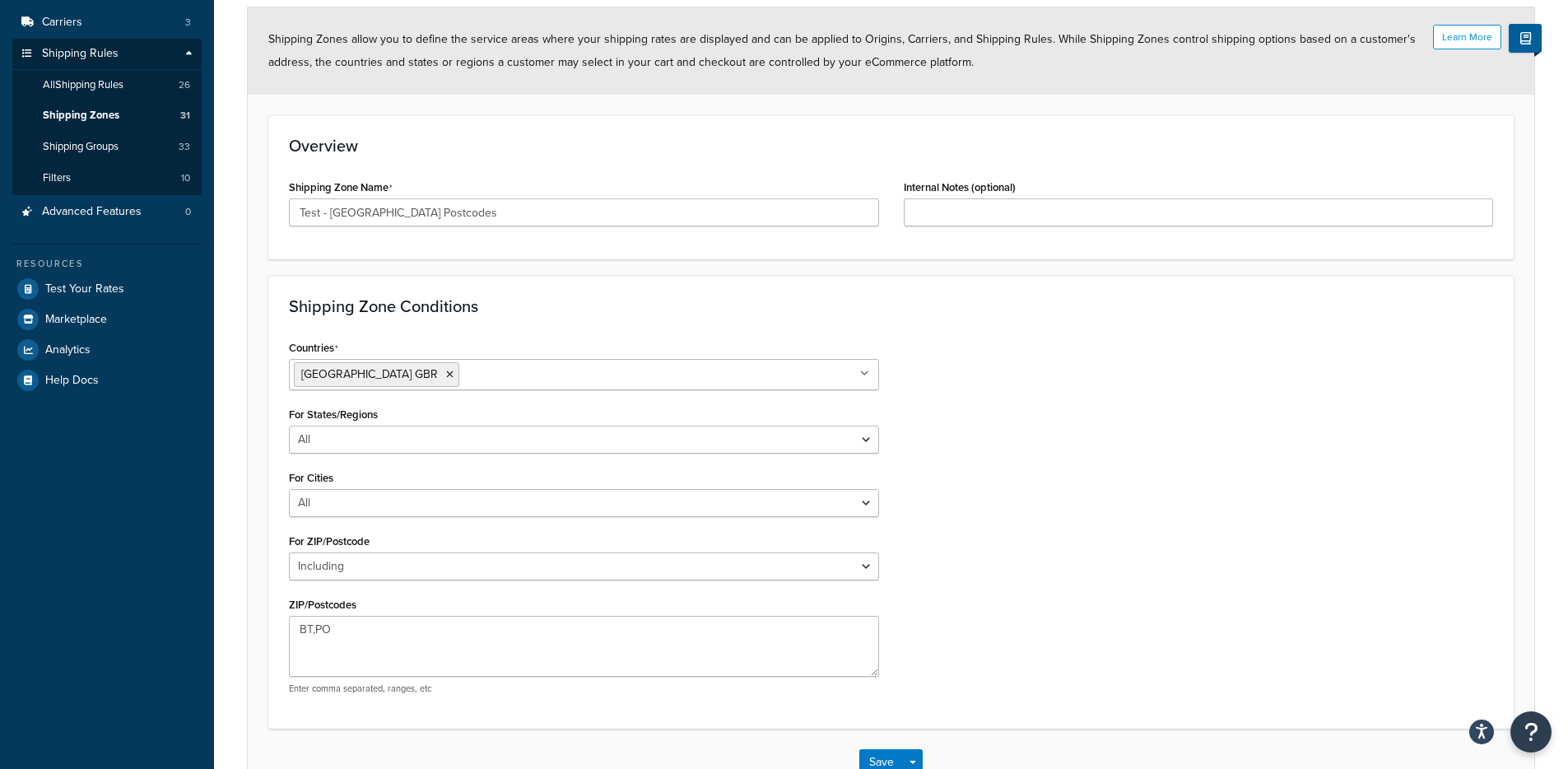 scroll, scrollTop: 0, scrollLeft: 0, axis: both 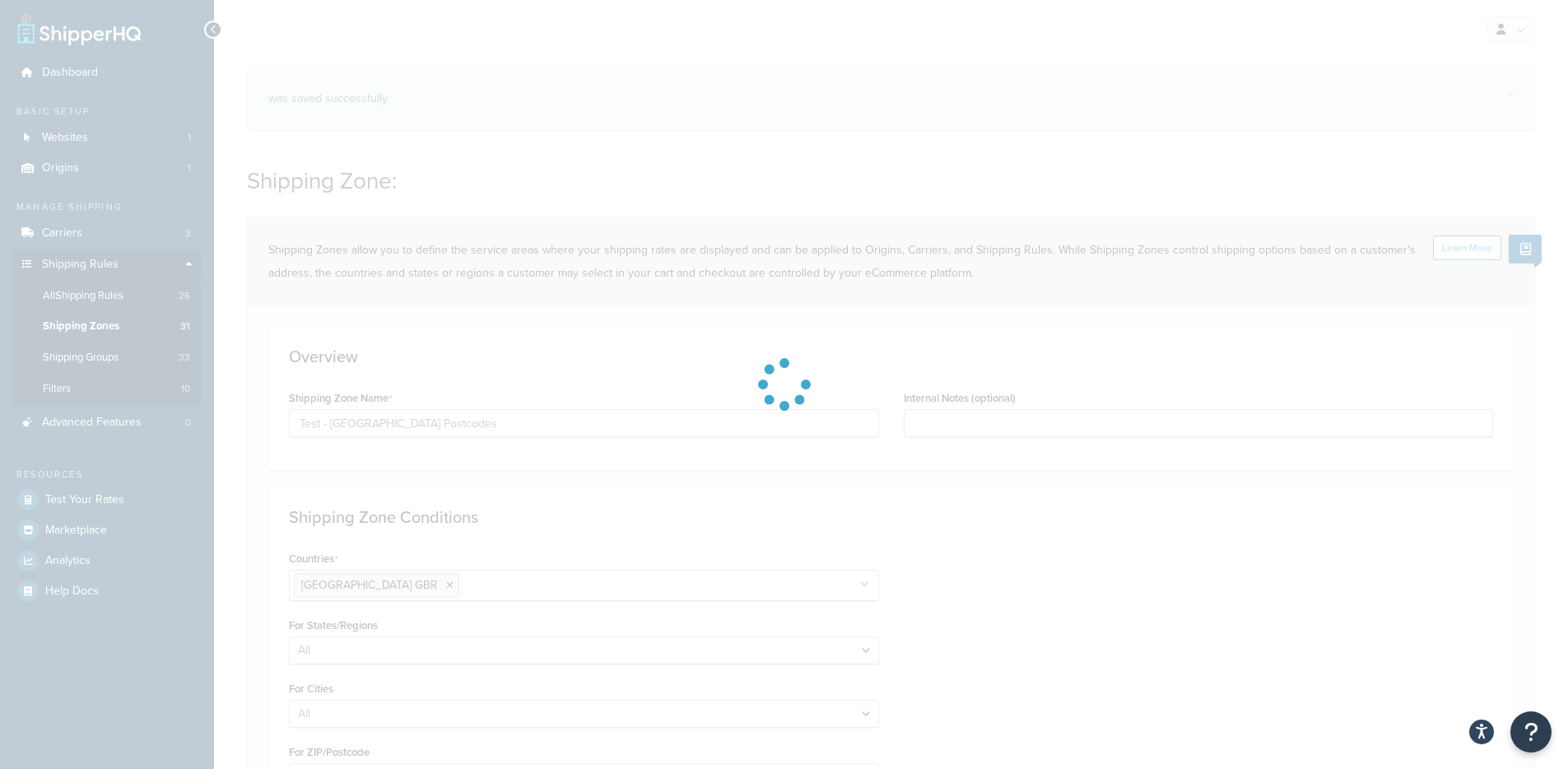 select on "including" 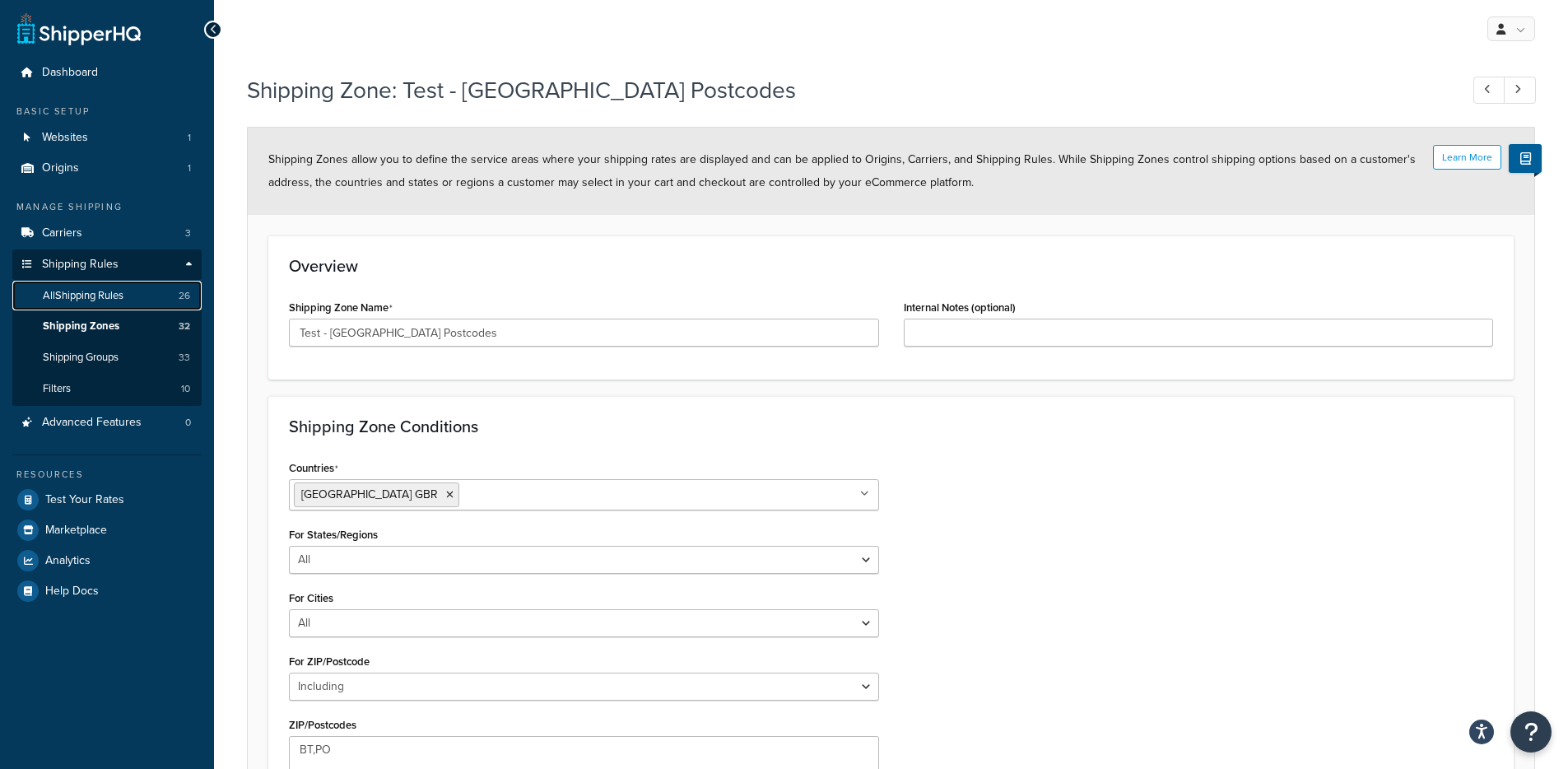 click on "All  Shipping Rules 26" at bounding box center (107, 296) 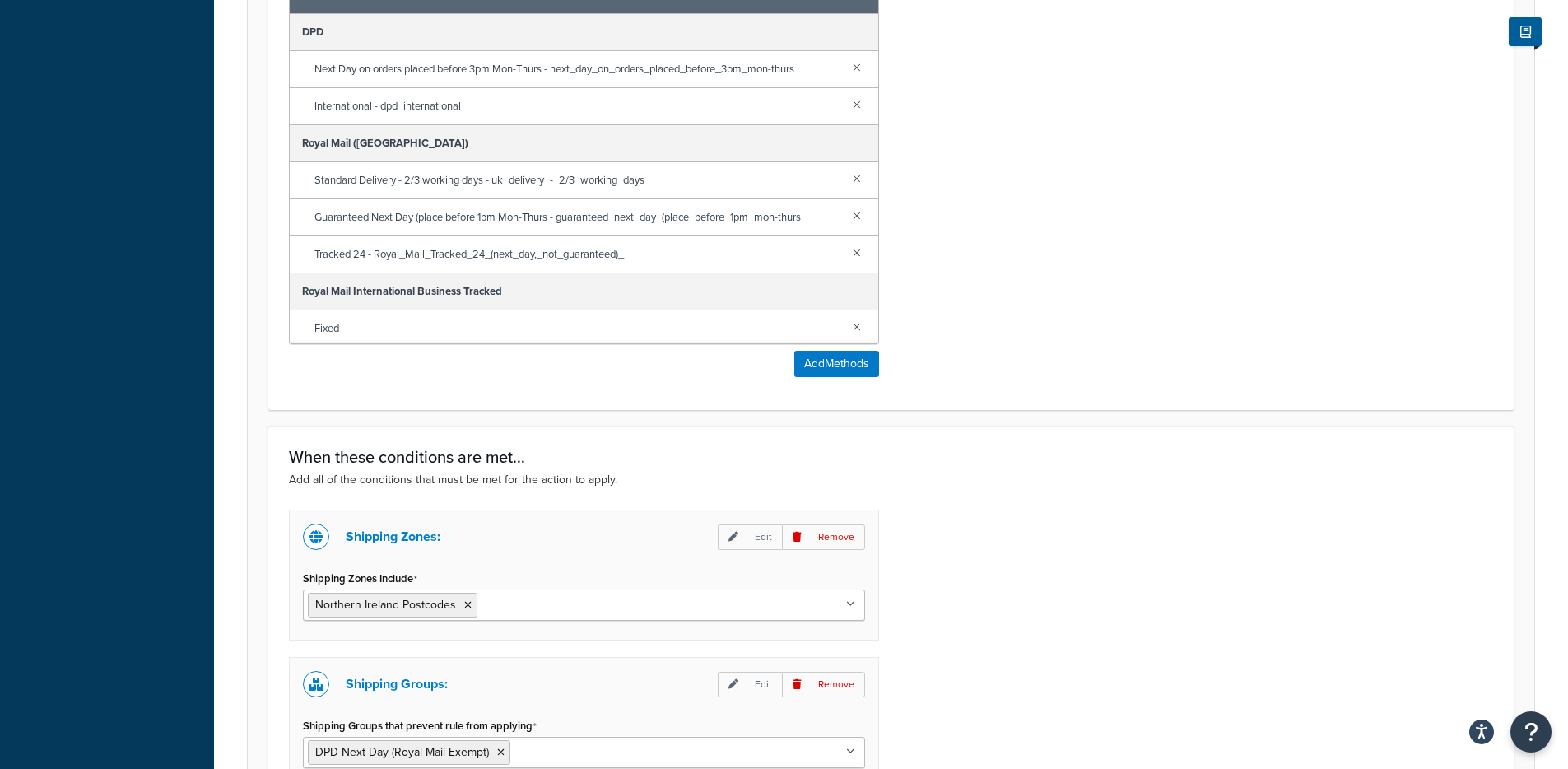 scroll, scrollTop: 1041, scrollLeft: 0, axis: vertical 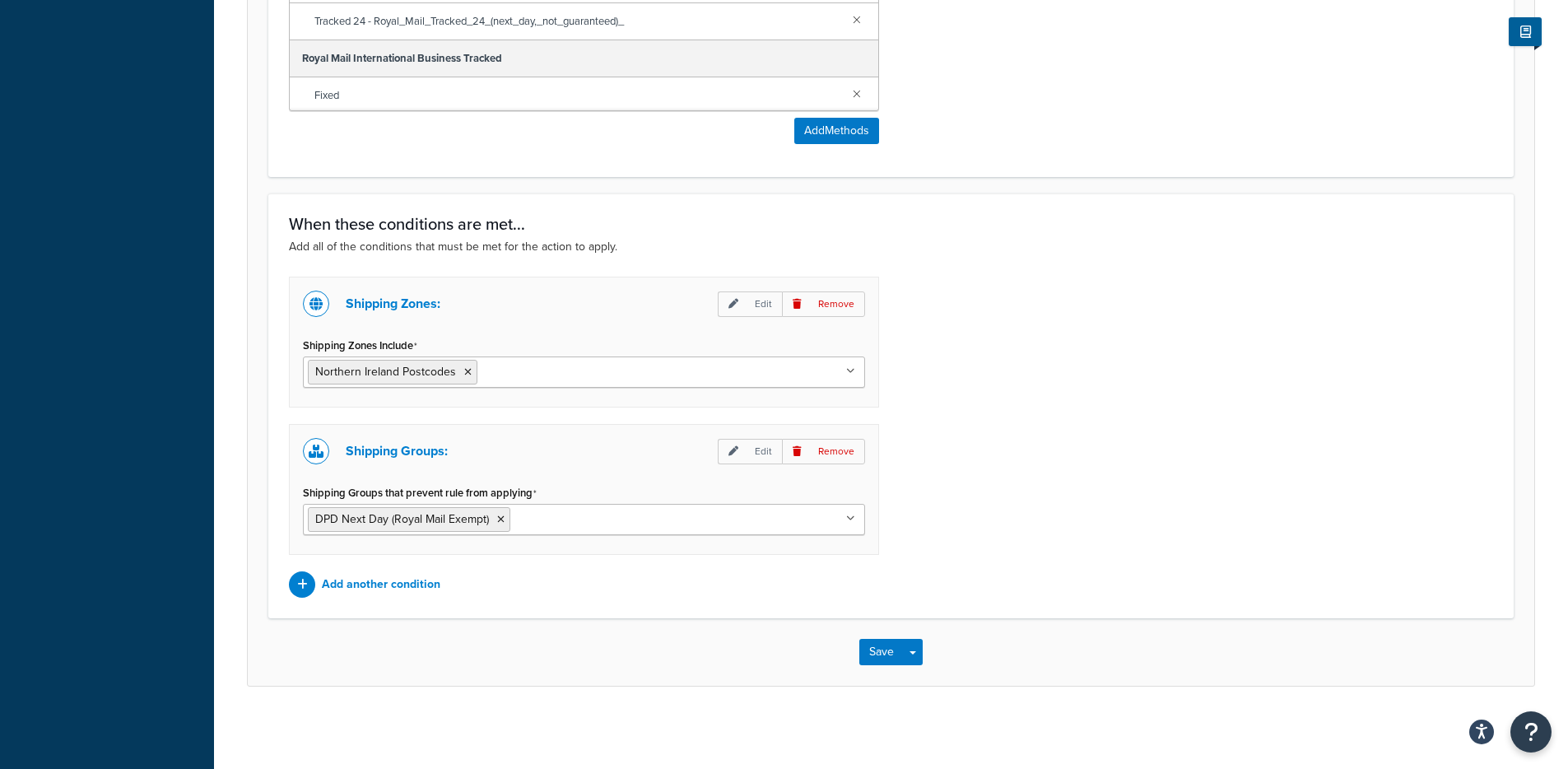 click on "Shipping Zones Include" at bounding box center (554, 371) 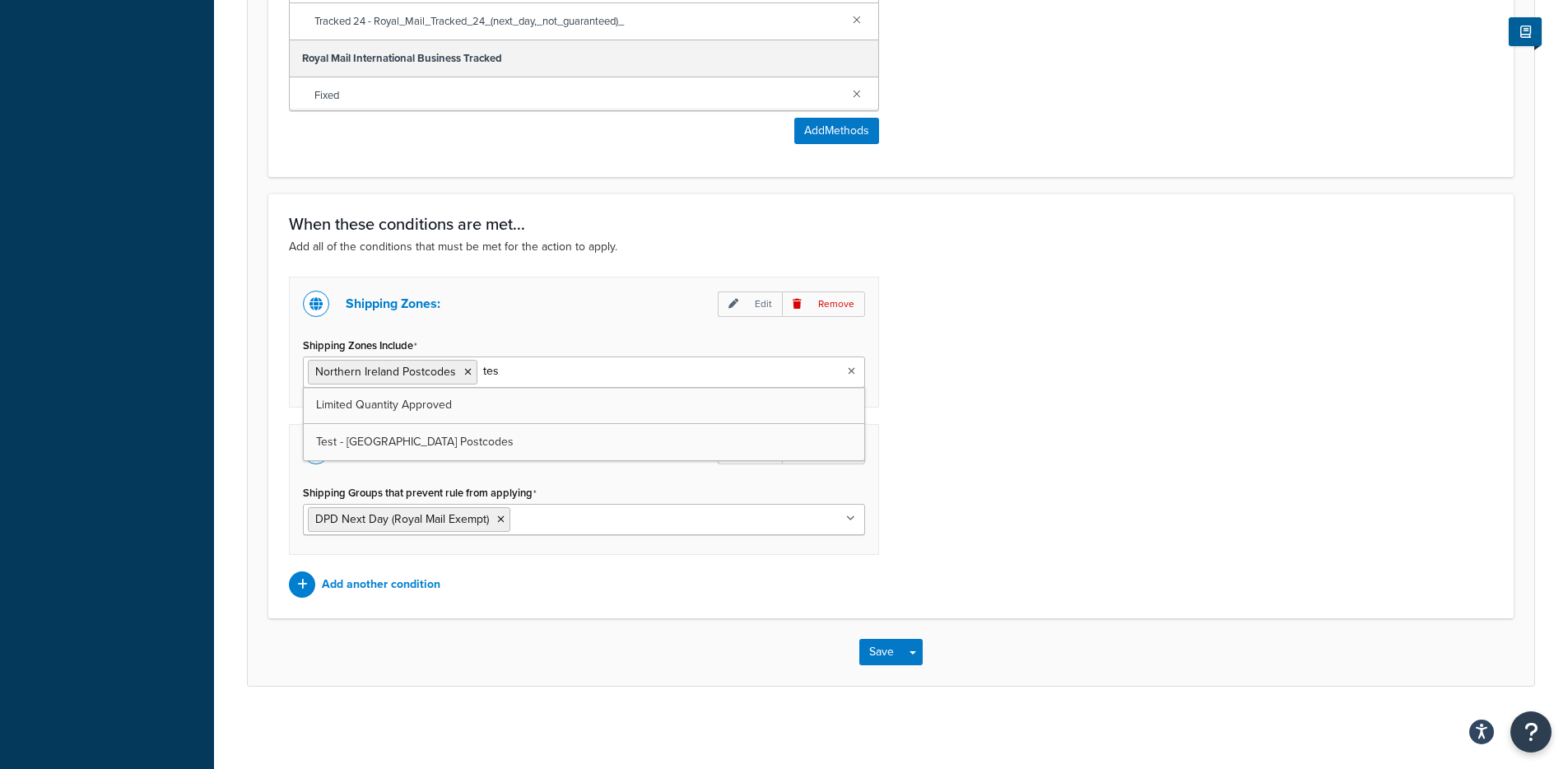 type on "test" 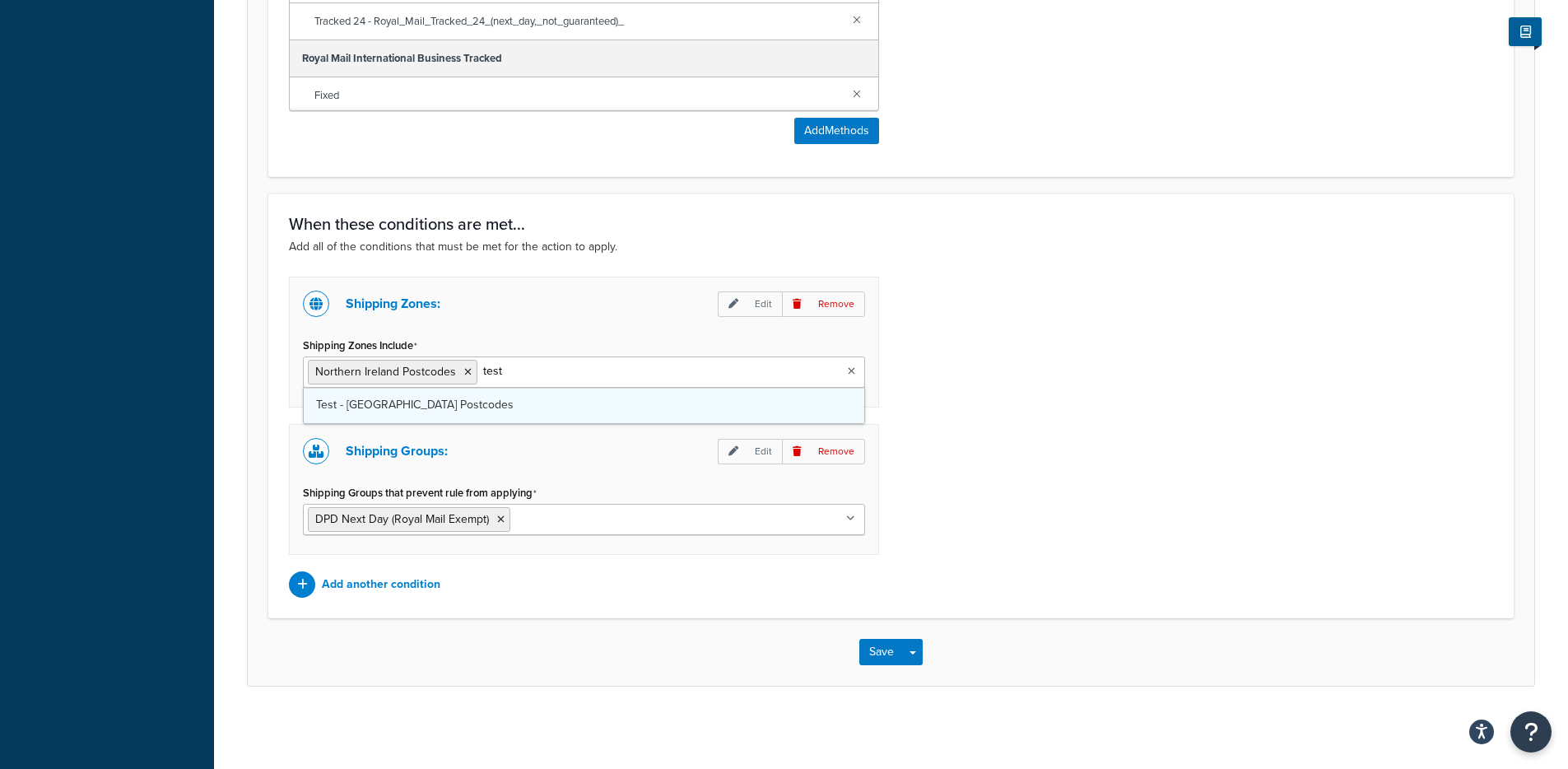 type 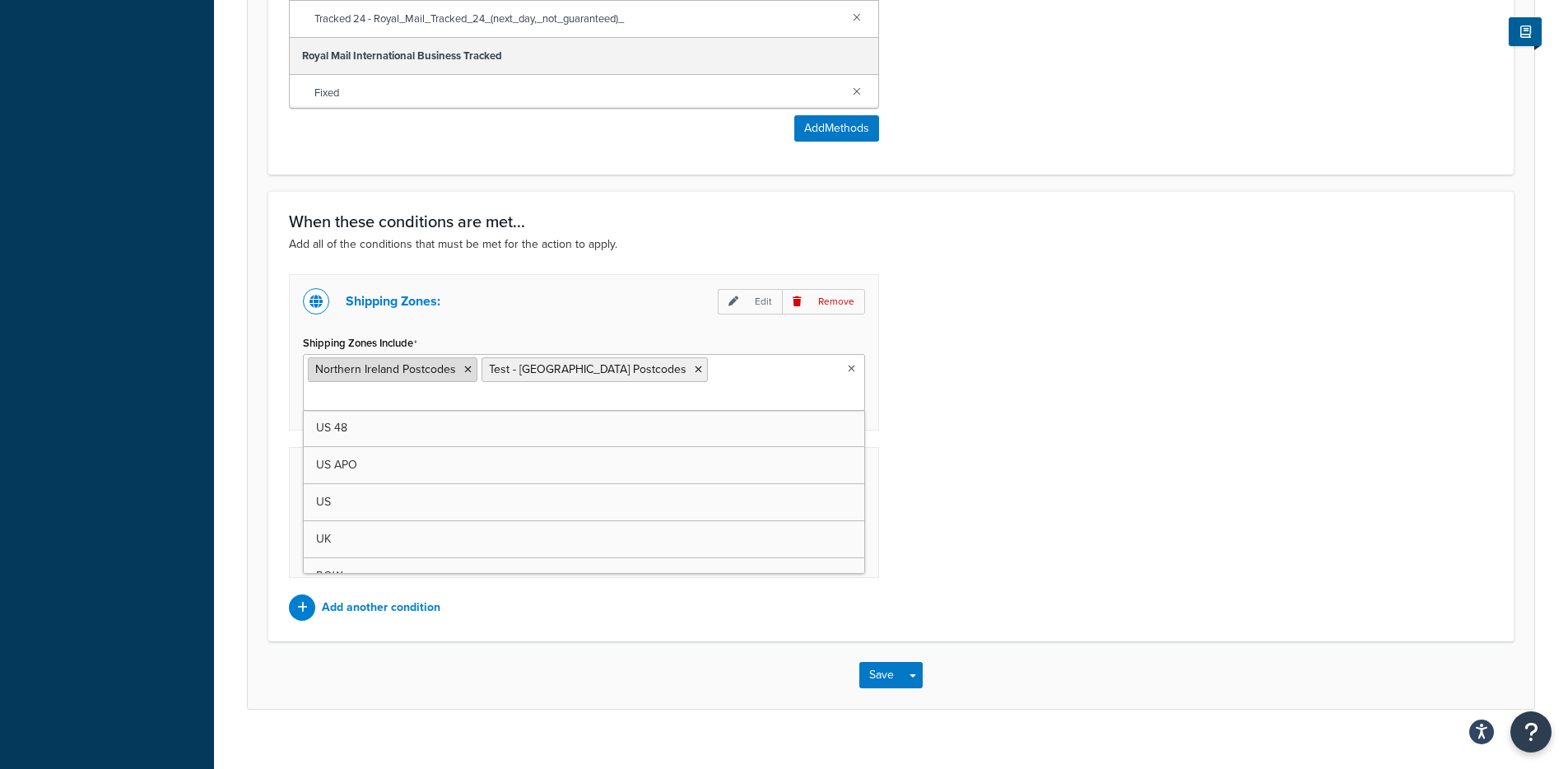 click at bounding box center (468, 370) 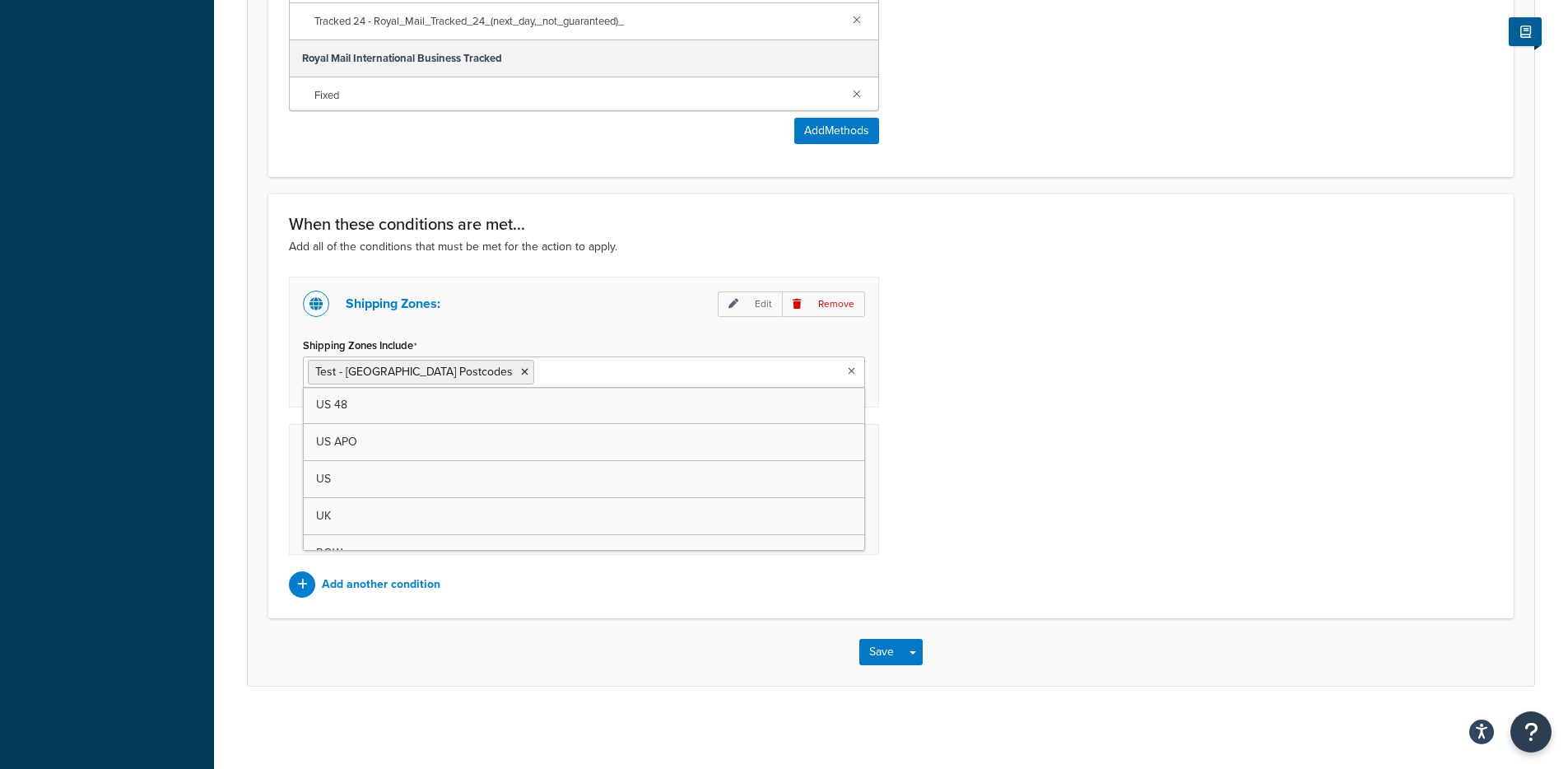 click on "Shipping Zones: Edit Remove Shipping Zones Include   Test - Northern Ireland Postcodes   US 48 US APO US UK ROW Excluded countries Limited Quantity Approved Postcodes Northern Ireland Postcodes Band 1 Band 2 Band 3 Band 4 Band 5 Band 6 Band 7 Spanish Islands Postcodes ROW APART FROM EUROPE EUROPE PO Postcode DDP Royal Mail Germany DDP Royal Mail Cyprus DDP Royal Mail France DDP Royal Mail Portugal DDP Royal Mail Netherlands DDP Royal Mail Malta DDP Royal Mail Ireland DDP Royal Mail Austria Scottish Islands & Highlands PO Postcodes (Portsmouth) US POBox Shipping Groups: Edit Remove Shipping Groups that prevent rule from applying   DPD Next Day (Royal Mail Exempt)   Large Medium Small PERF AFT AFTE PER CON26 FLAM COSM COS WOM WOME TOIL SUN SUNC WATC GLA GLAS ACCE ACC JEW JEWE RAD CONS CON TOYS SKU'S COTY BRANDS Evri Ralph Lauren All Products not assigned to a Shipping Group Add another condition" at bounding box center (891, 437) 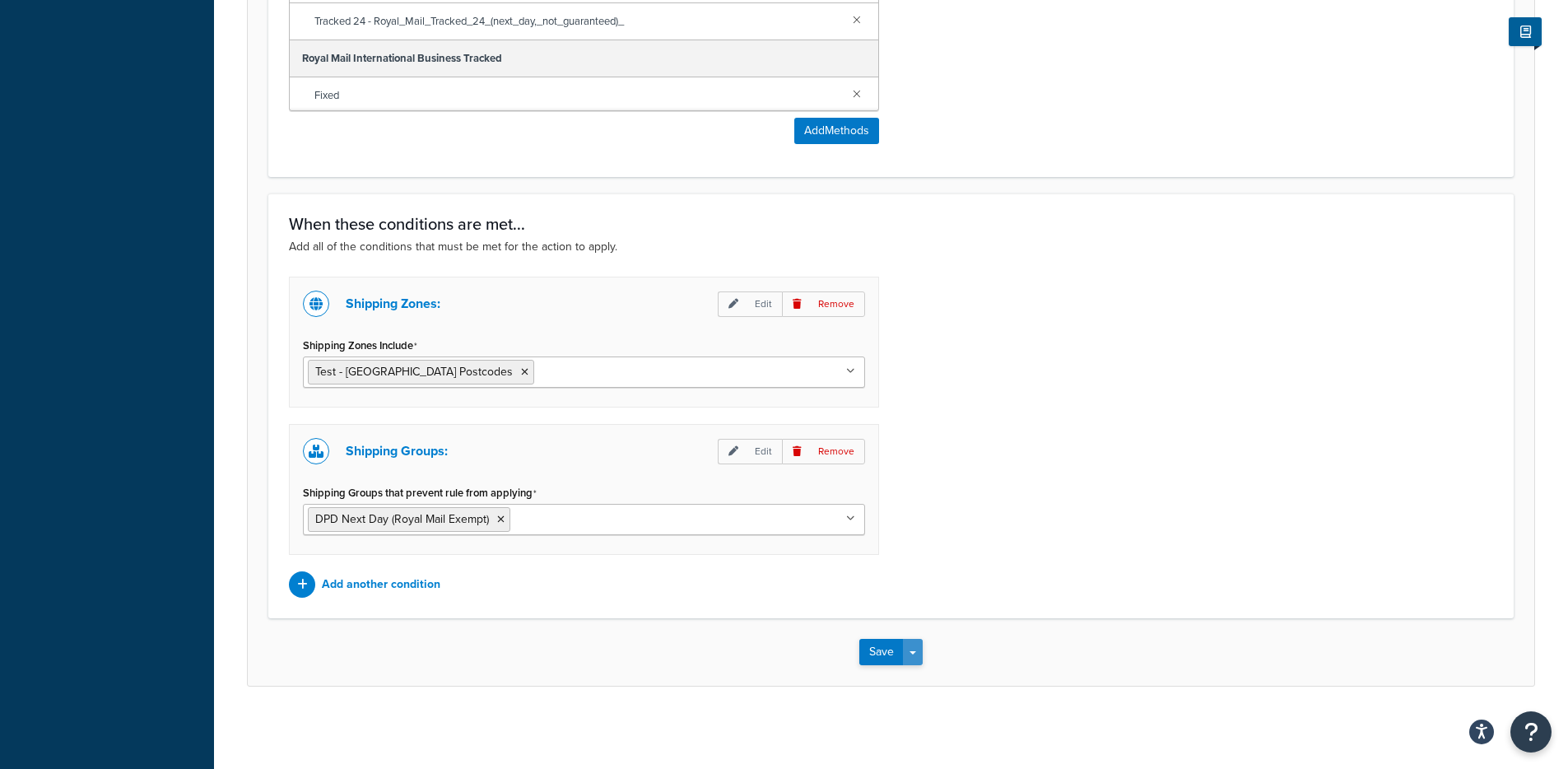 click at bounding box center (913, 653) 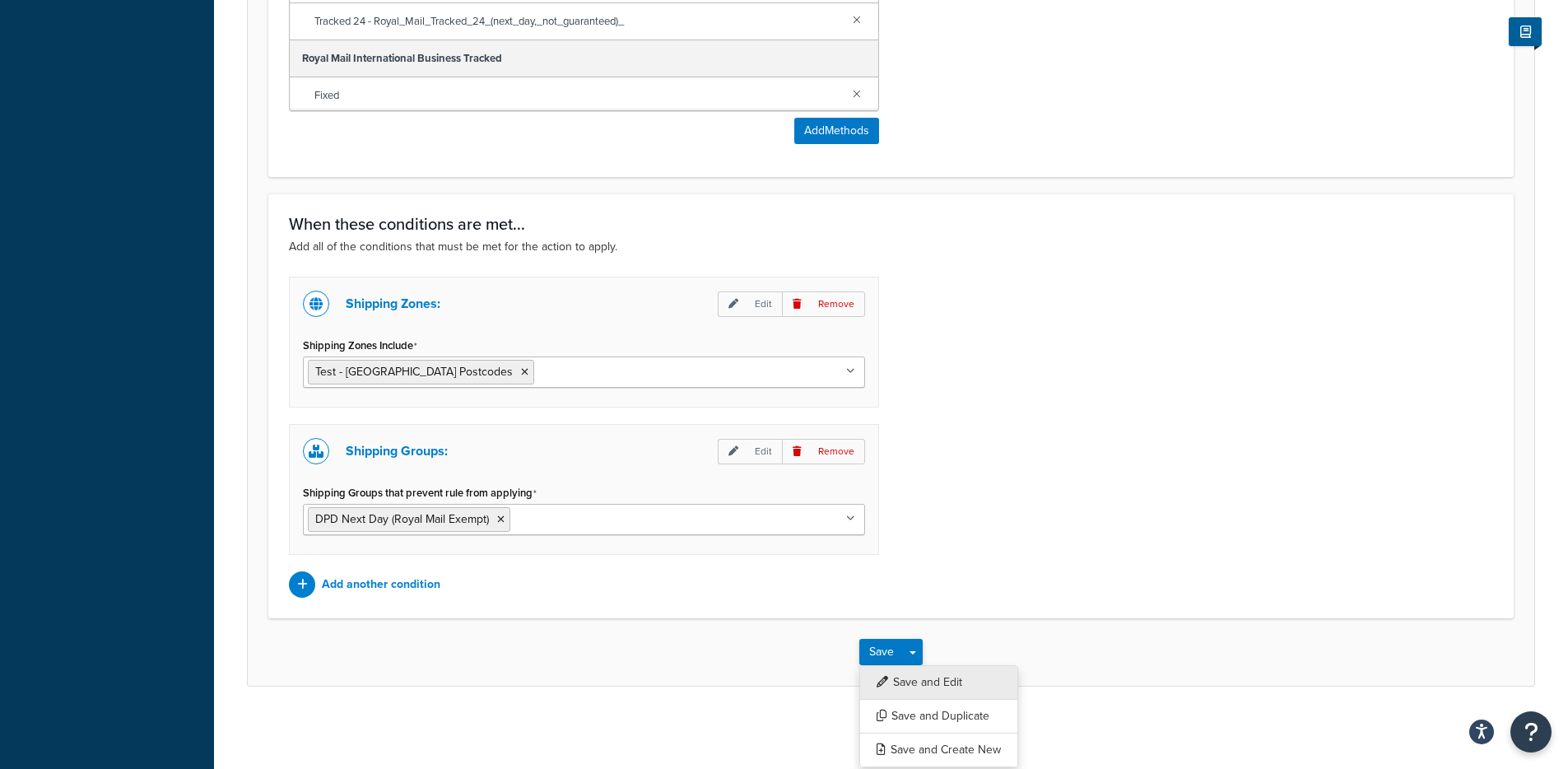 click on "Save and Edit" at bounding box center [938, 683] 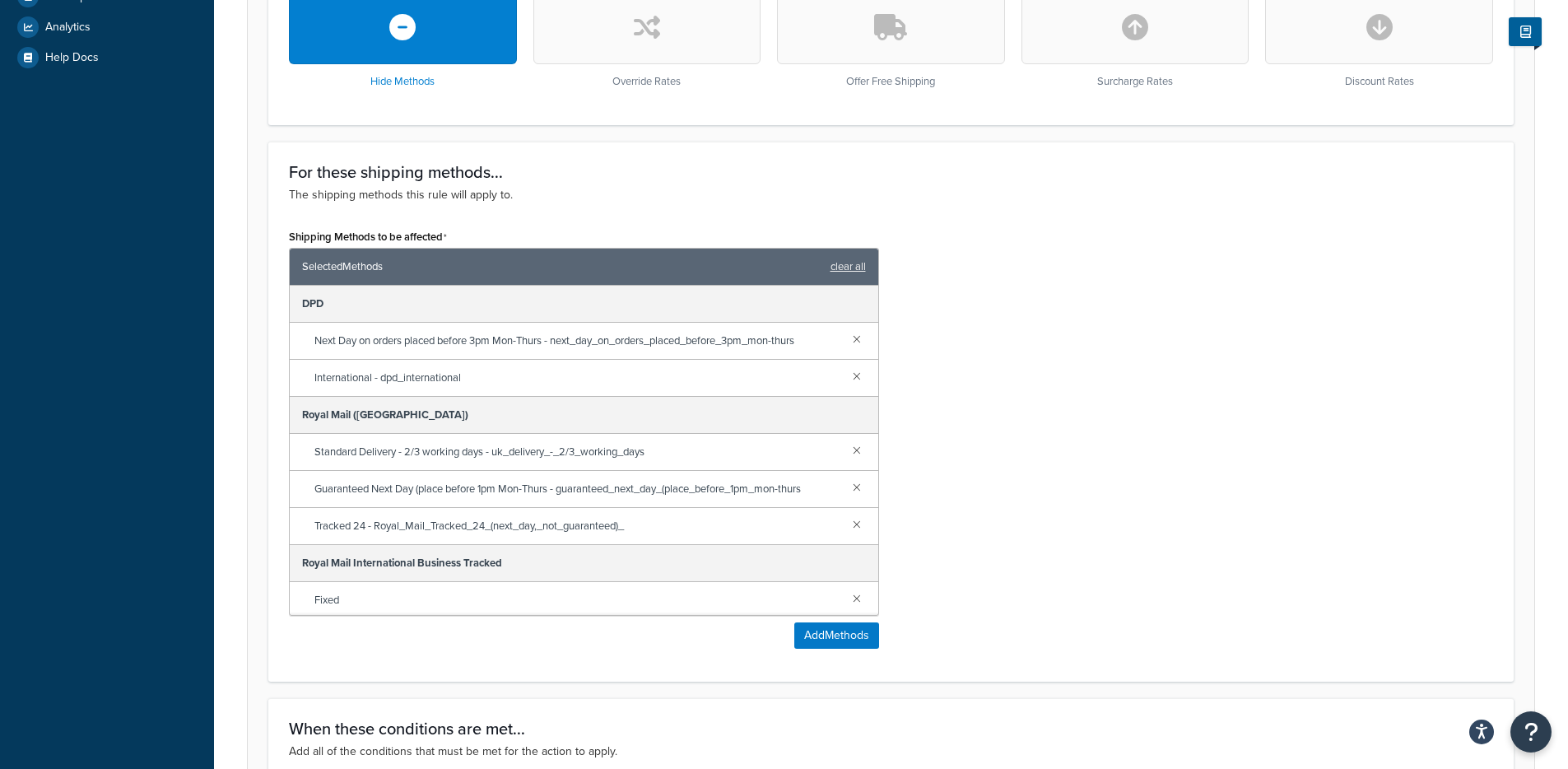 scroll, scrollTop: 626, scrollLeft: 0, axis: vertical 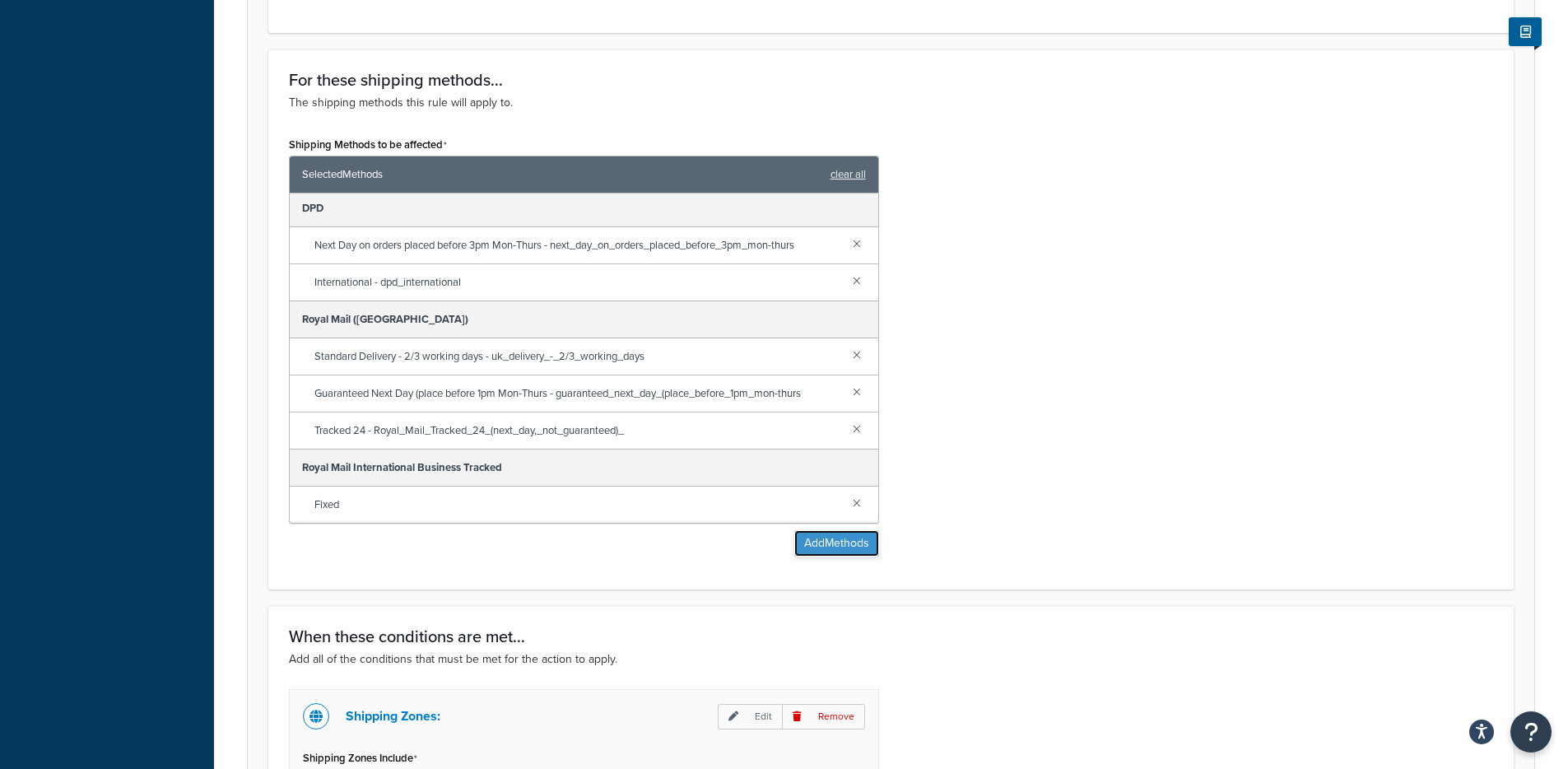 click on "Add  Methods" at bounding box center (836, 543) 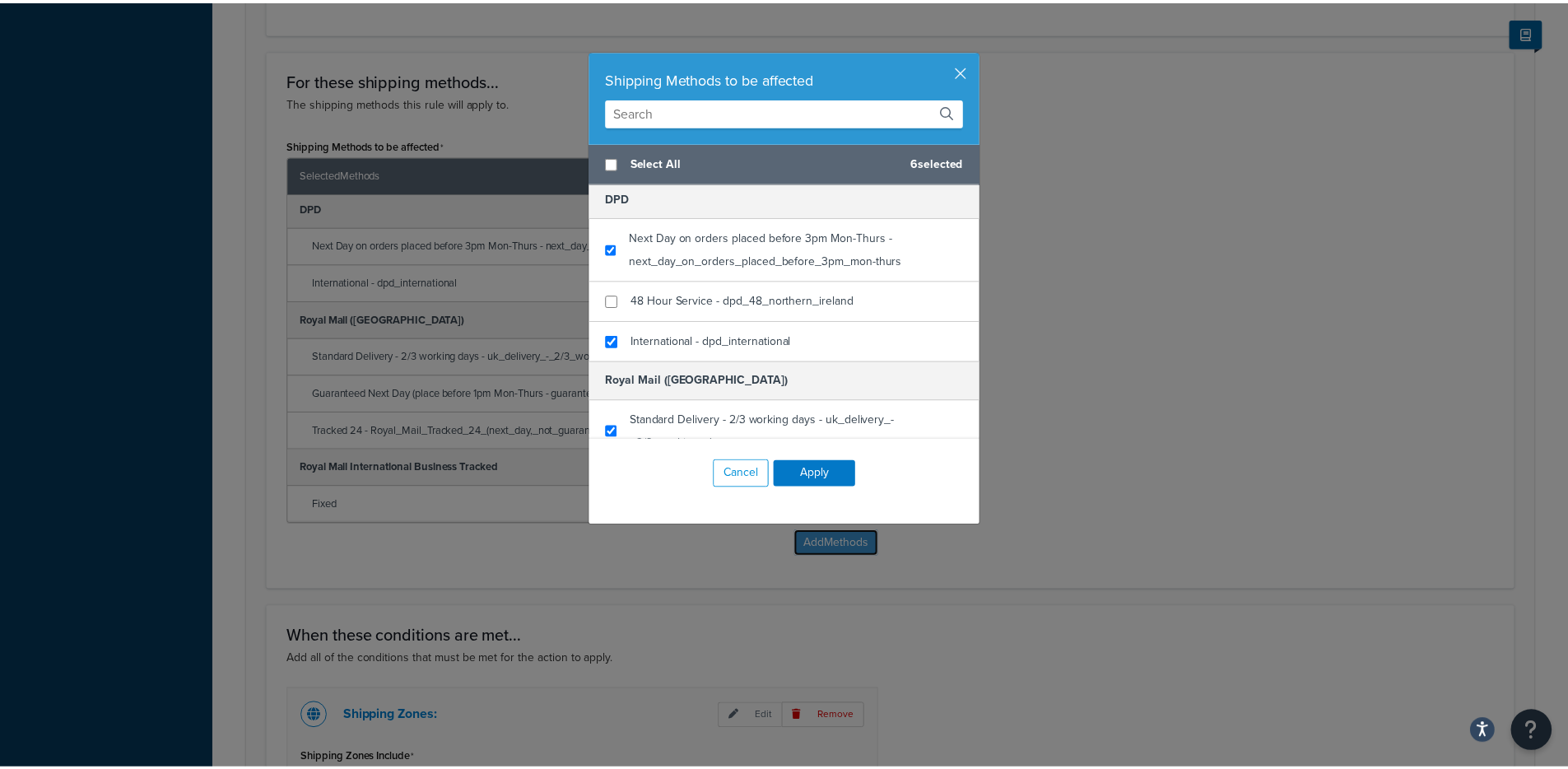 scroll, scrollTop: 0, scrollLeft: 0, axis: both 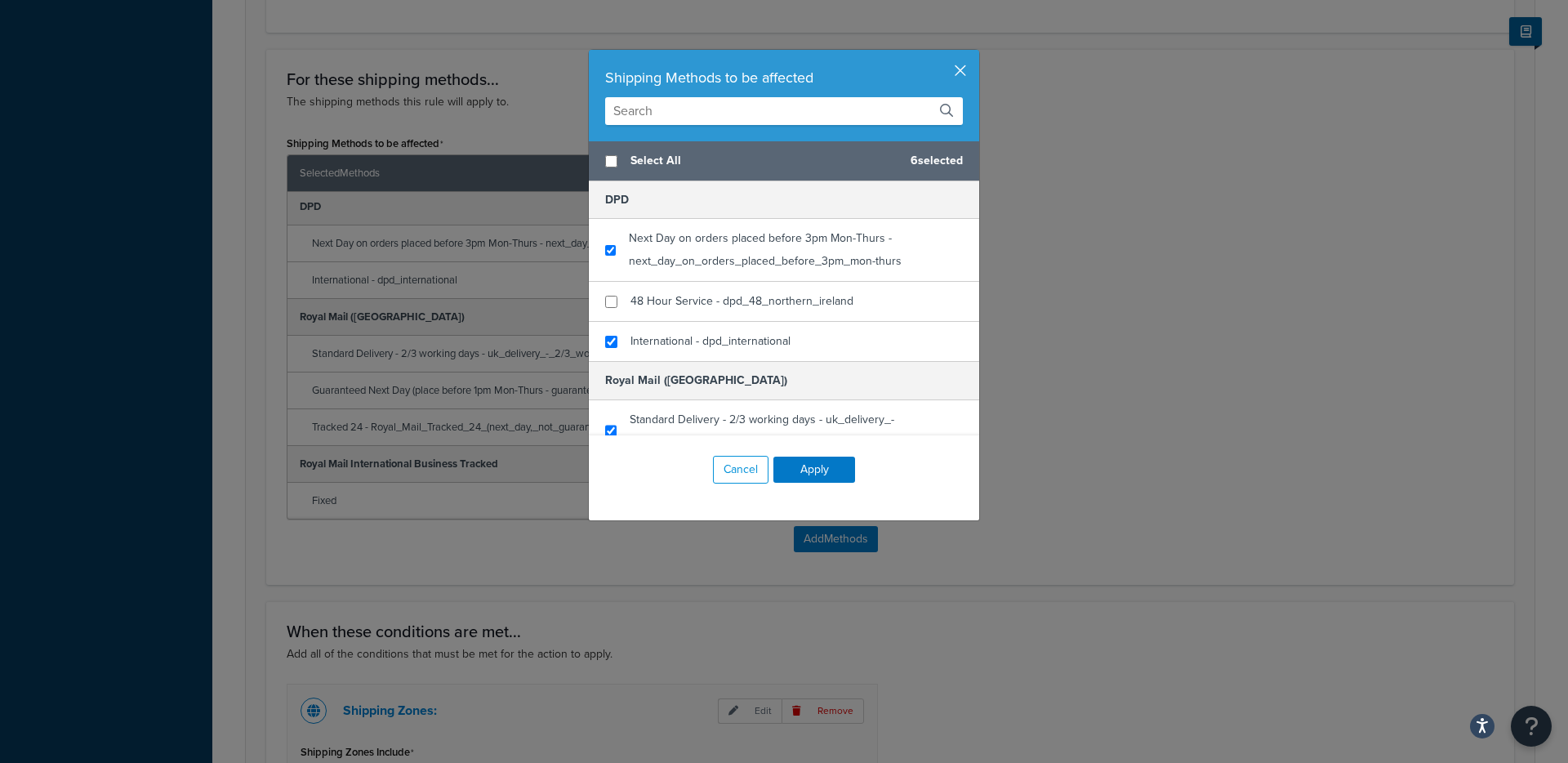 click at bounding box center [977, 51] 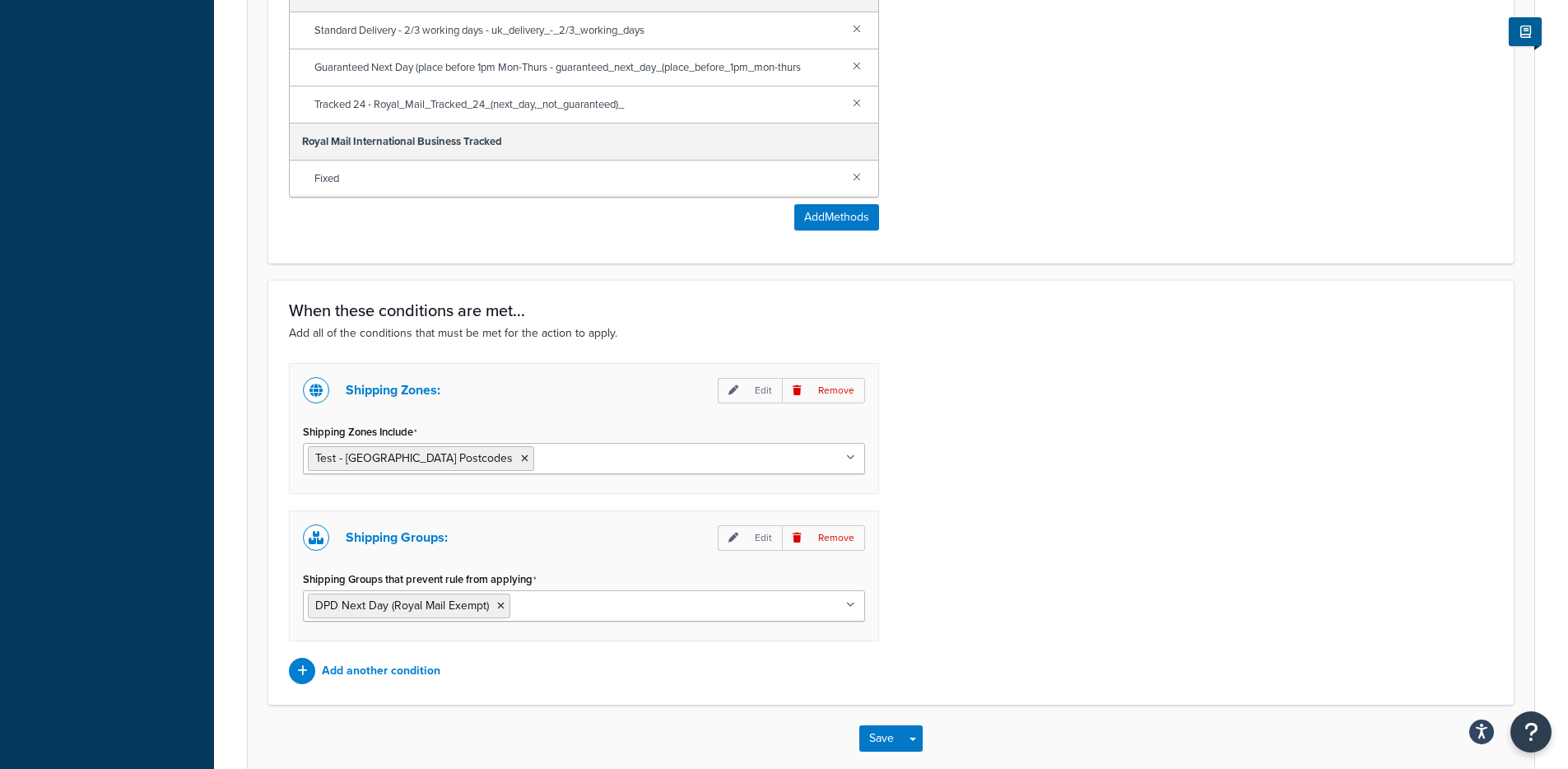 scroll, scrollTop: 1041, scrollLeft: 0, axis: vertical 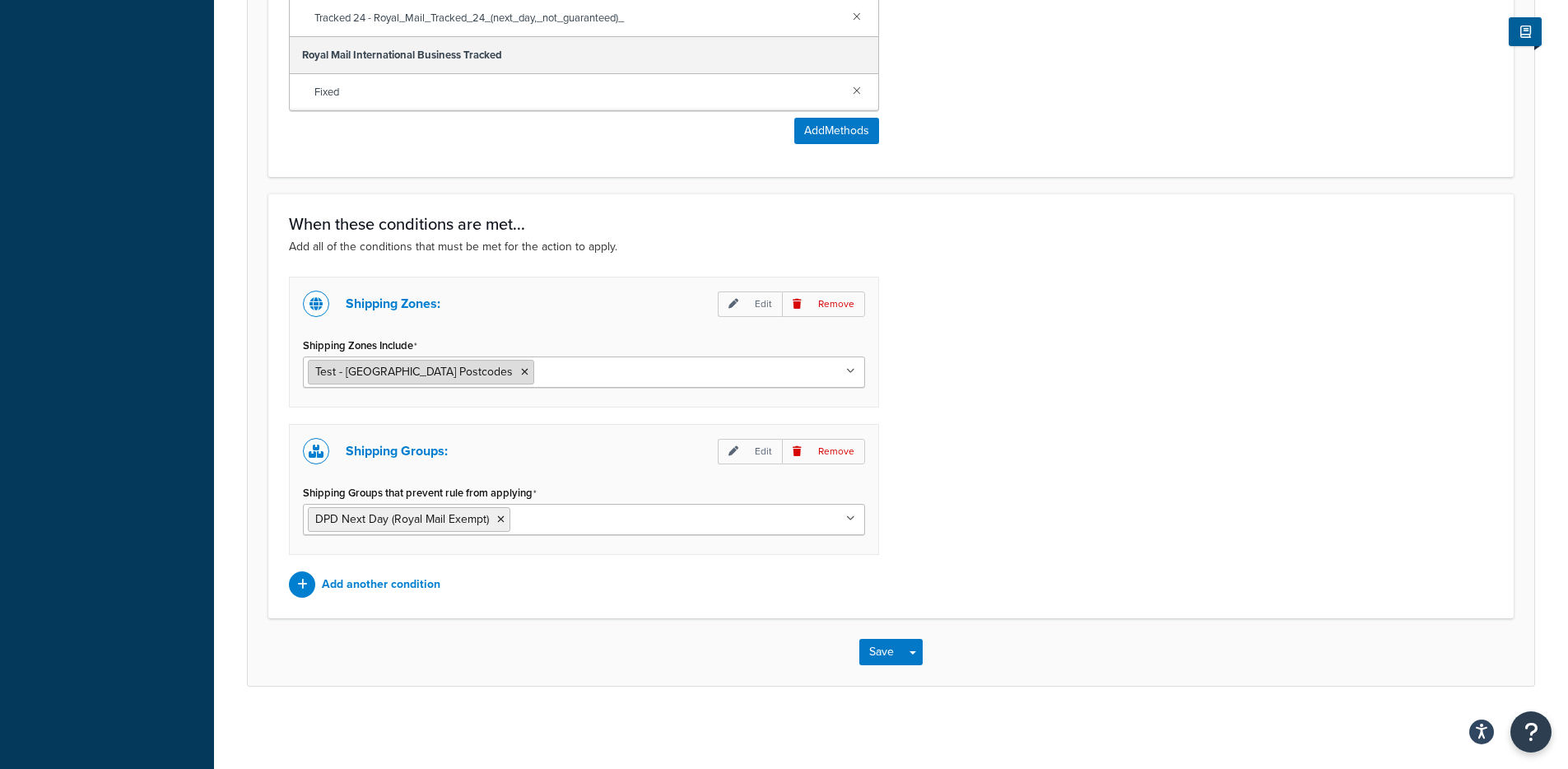 click at bounding box center (524, 372) 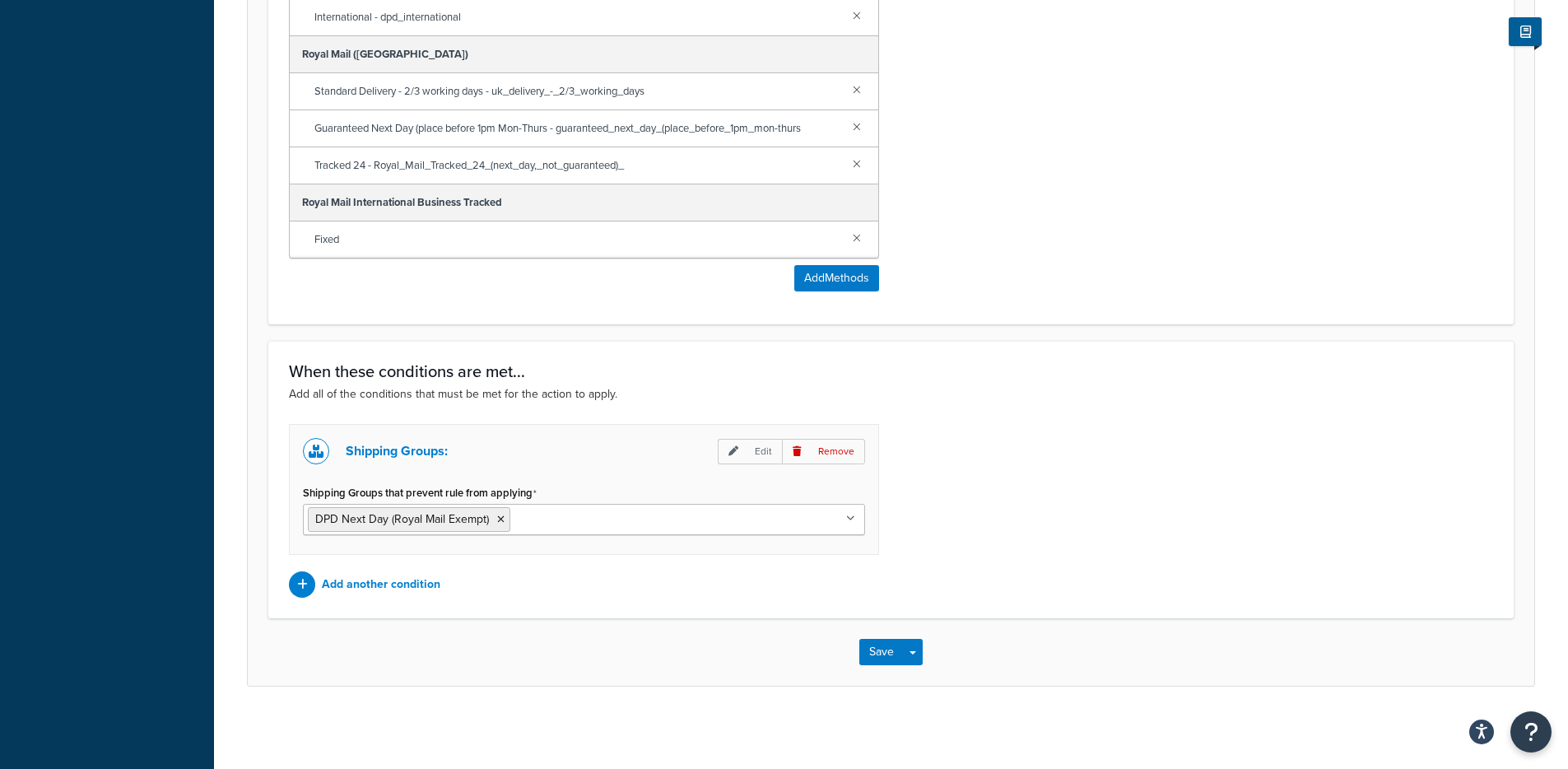 scroll, scrollTop: 893, scrollLeft: 0, axis: vertical 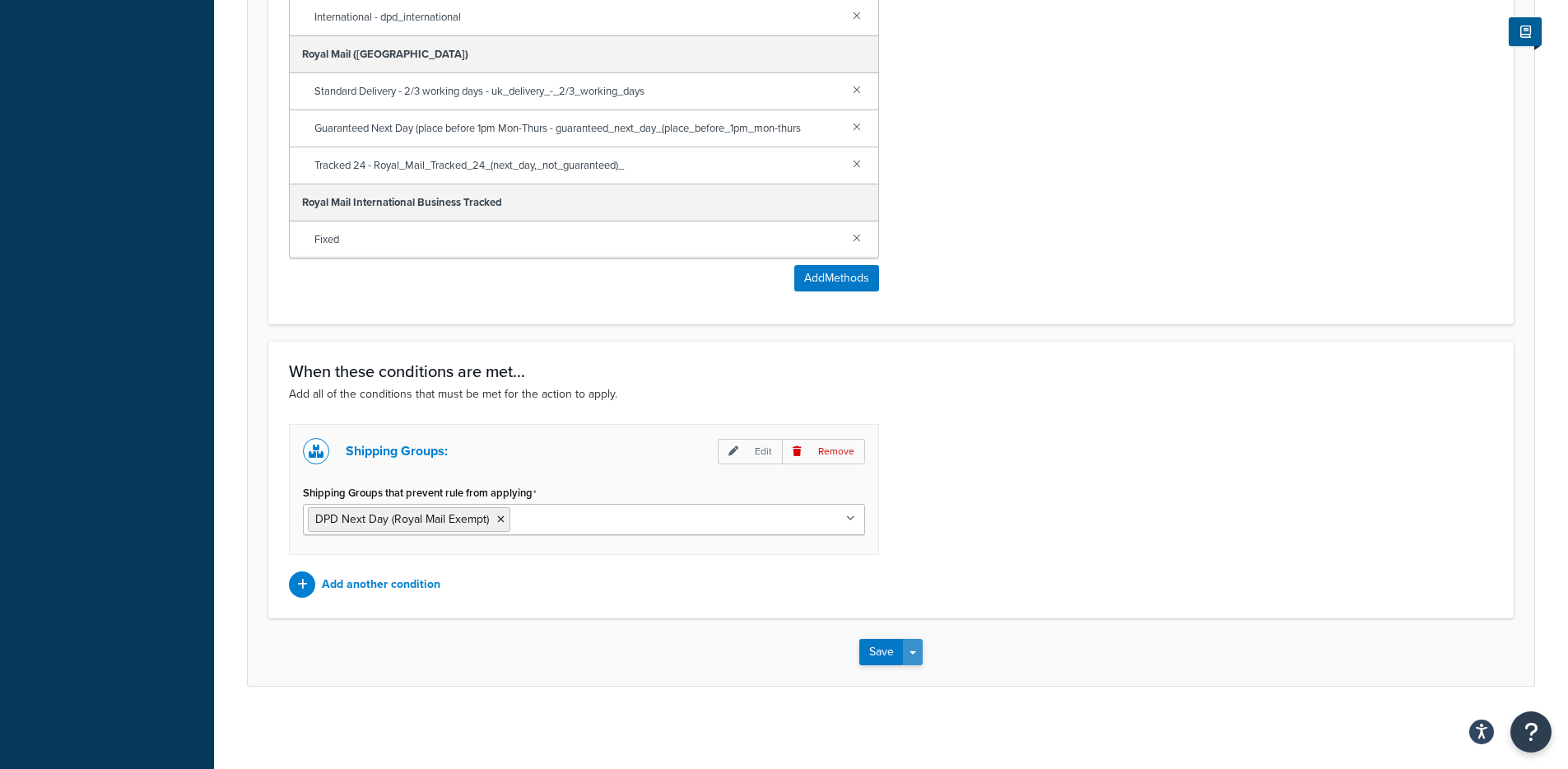 click on "Save Dropdown" at bounding box center [913, 652] 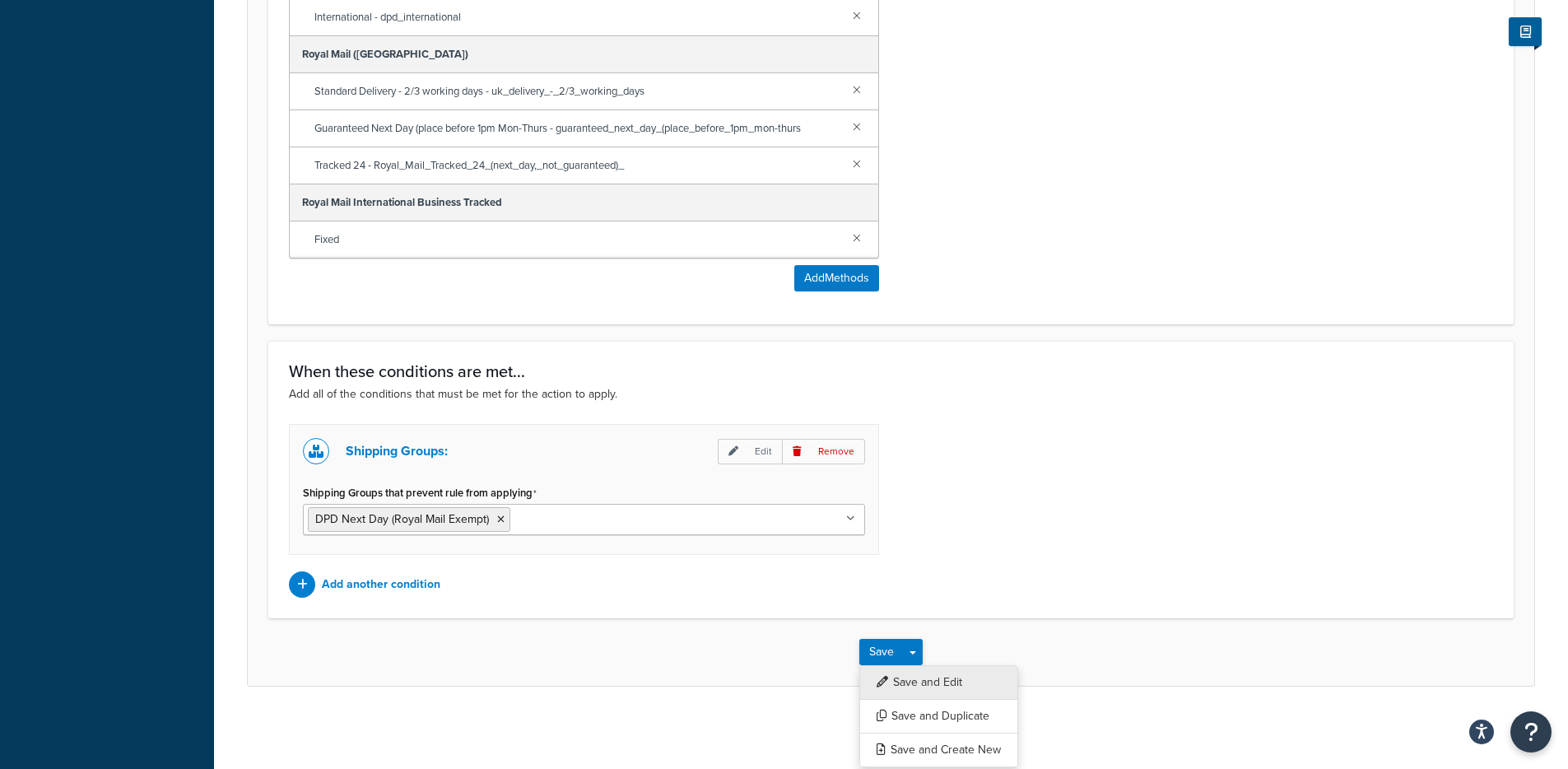 click on "Save and Edit" at bounding box center [938, 683] 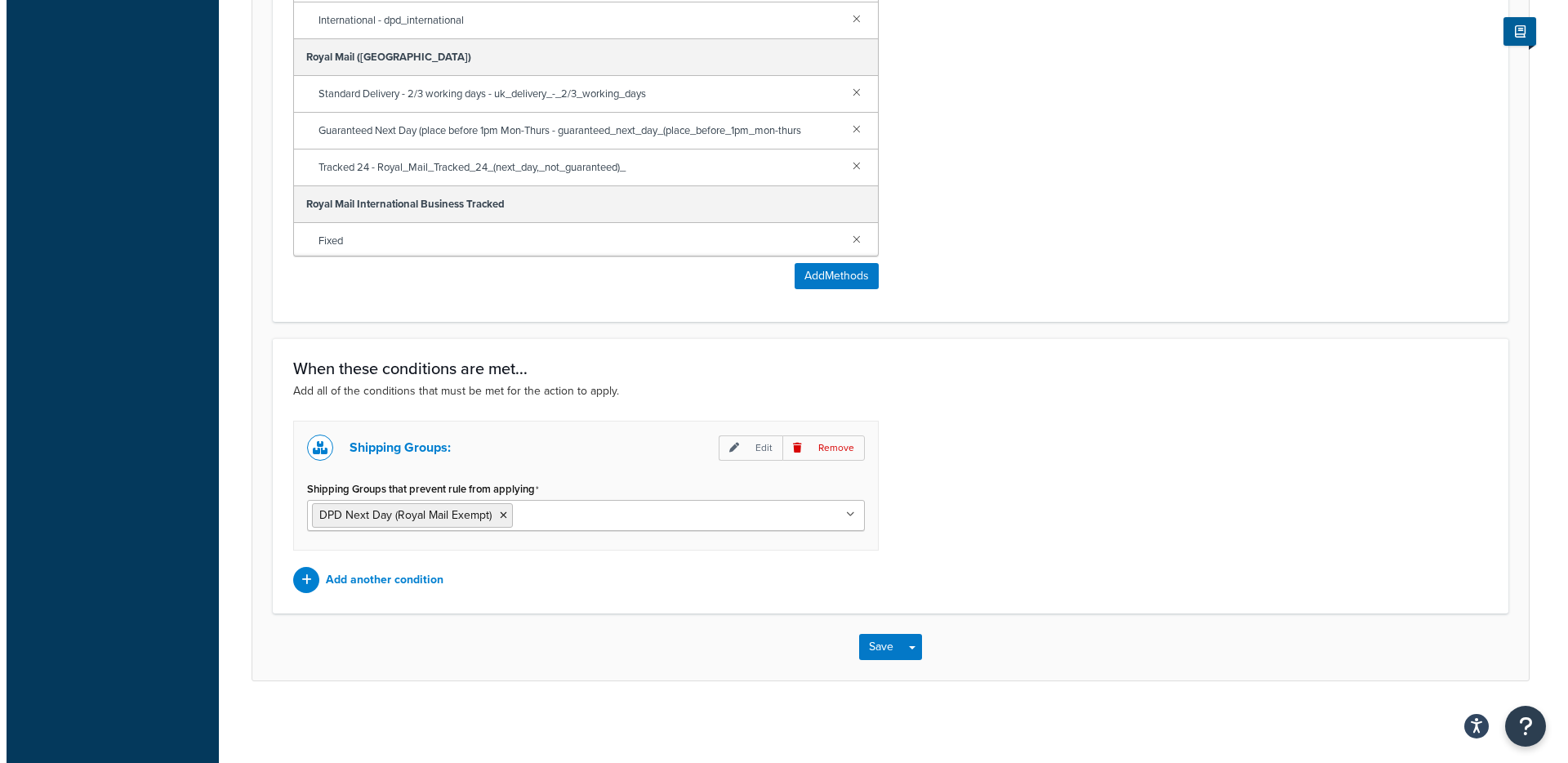 scroll, scrollTop: 886, scrollLeft: 0, axis: vertical 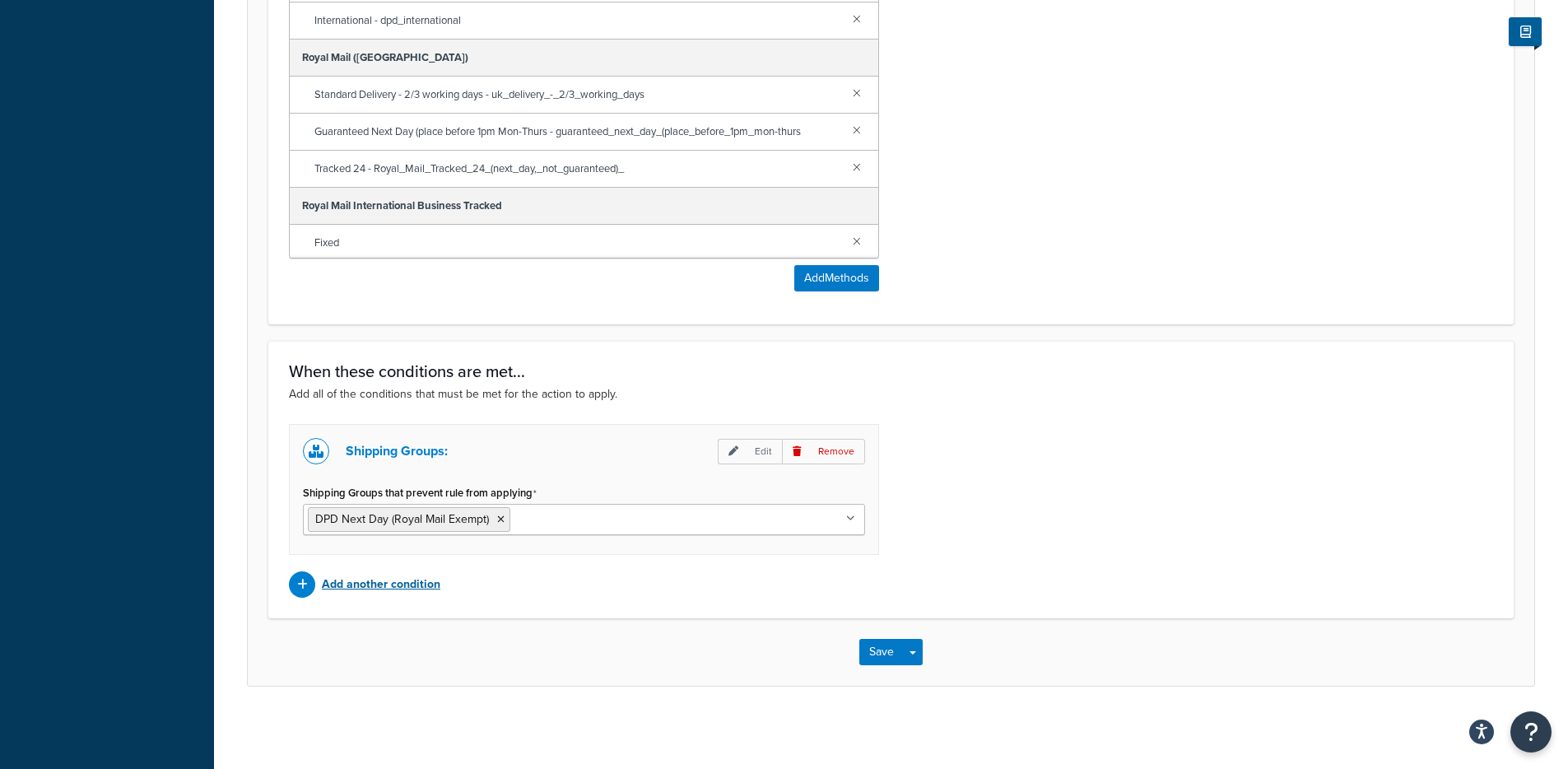 click on "Add another condition" at bounding box center (381, 585) 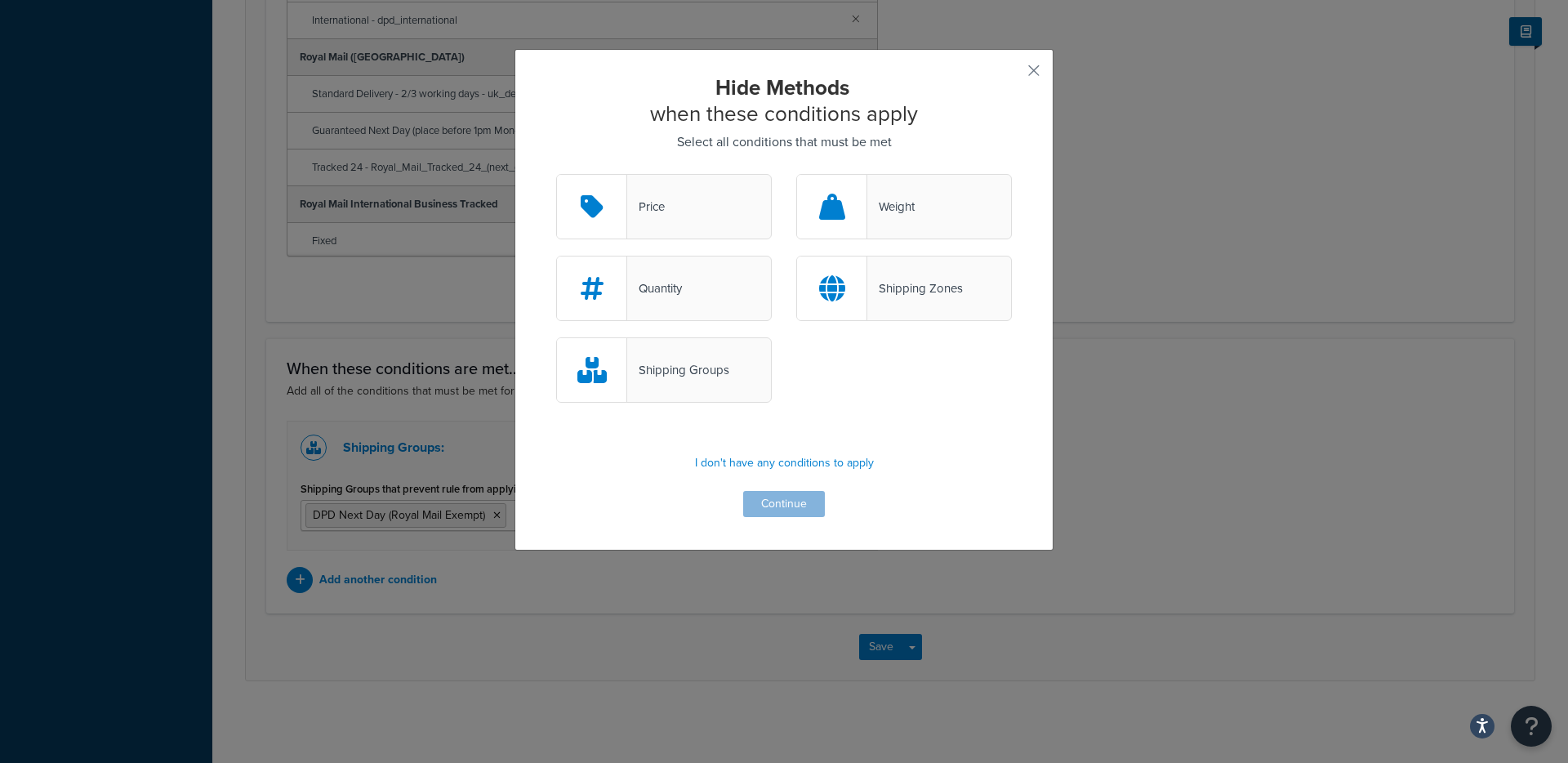 click on "Shipping Zones" at bounding box center [904, 288] 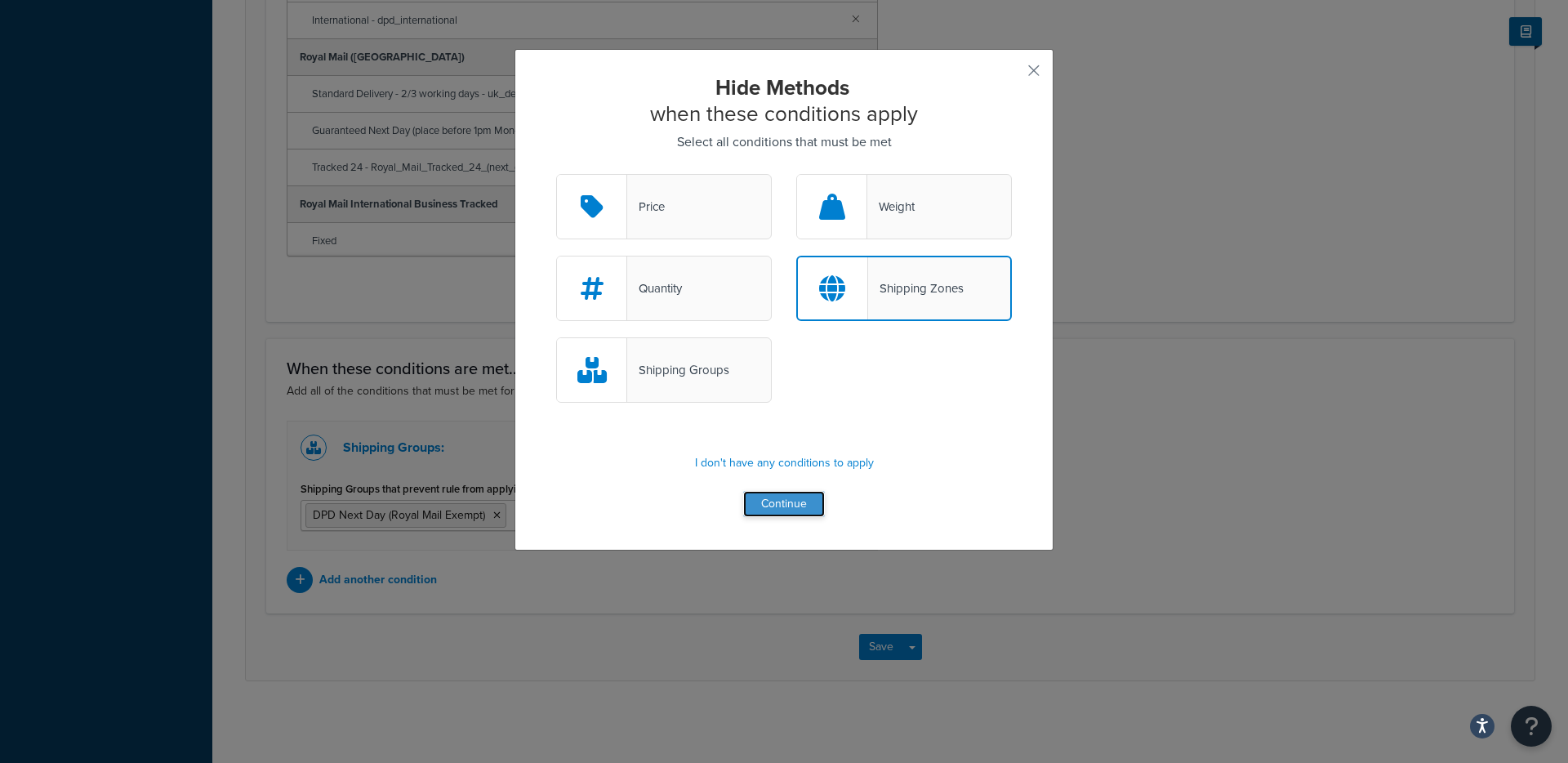 click on "Continue" at bounding box center (784, 504) 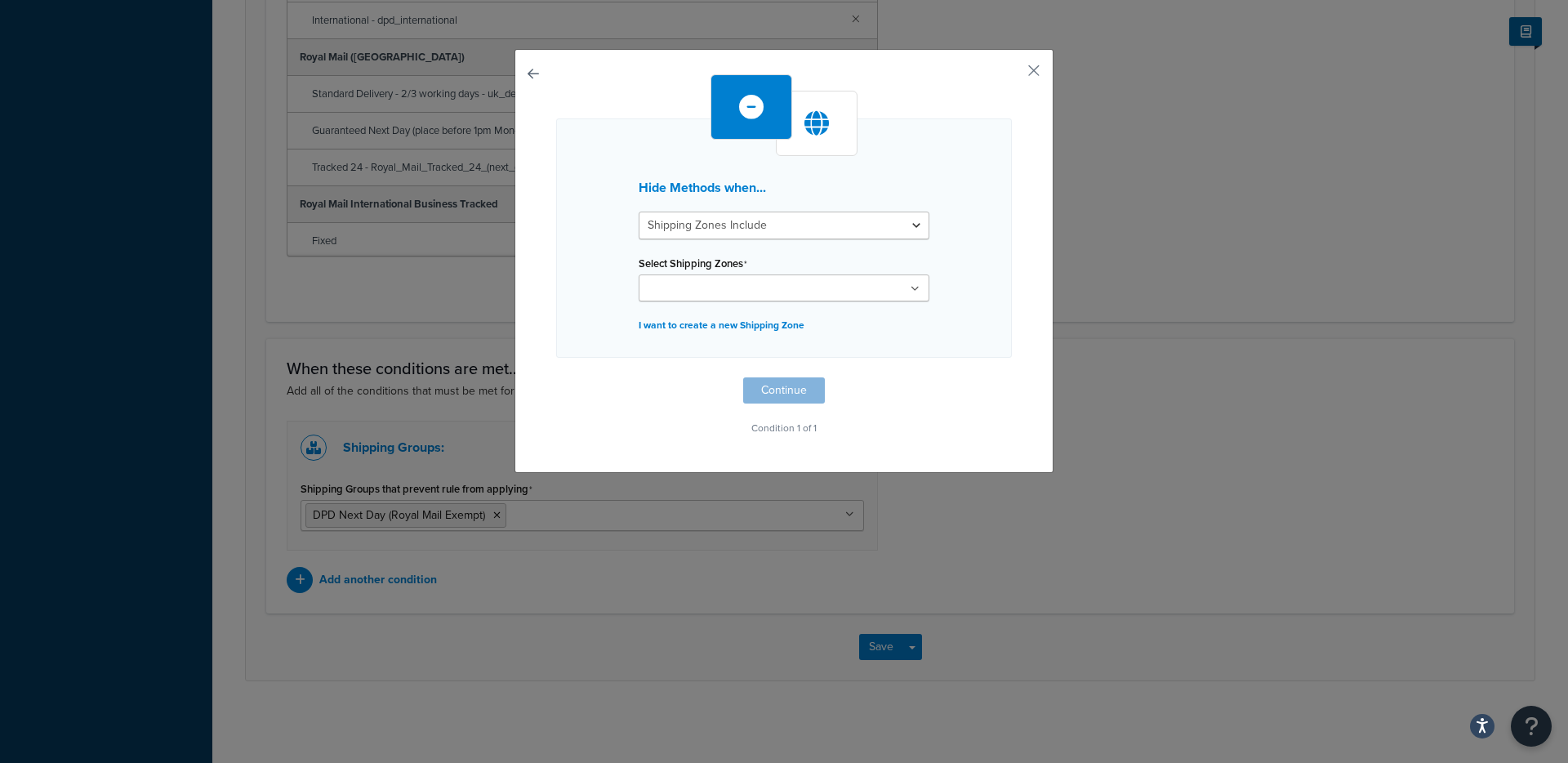 click on "Select Shipping Zones" at bounding box center [715, 289] 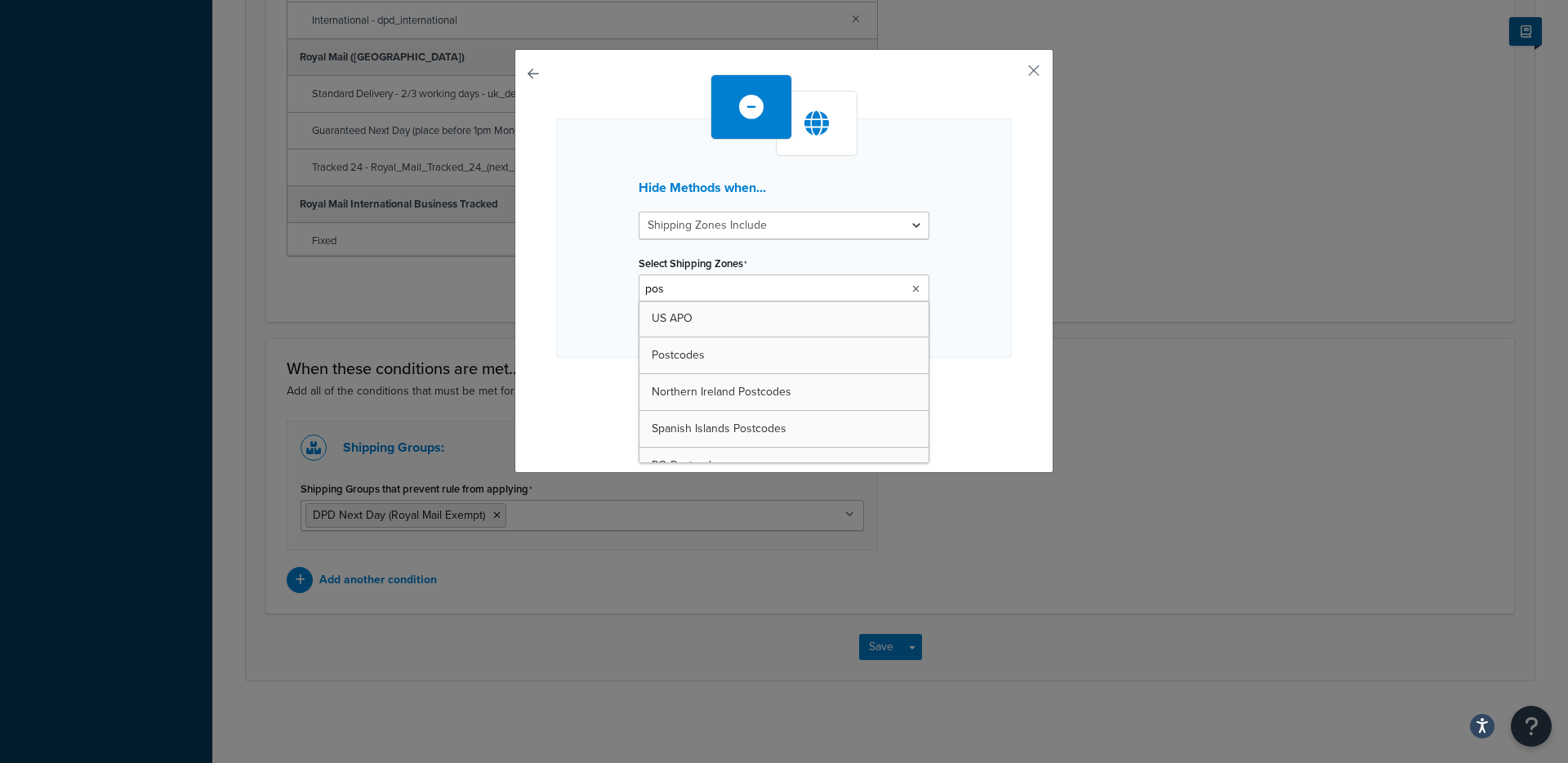 type on "post" 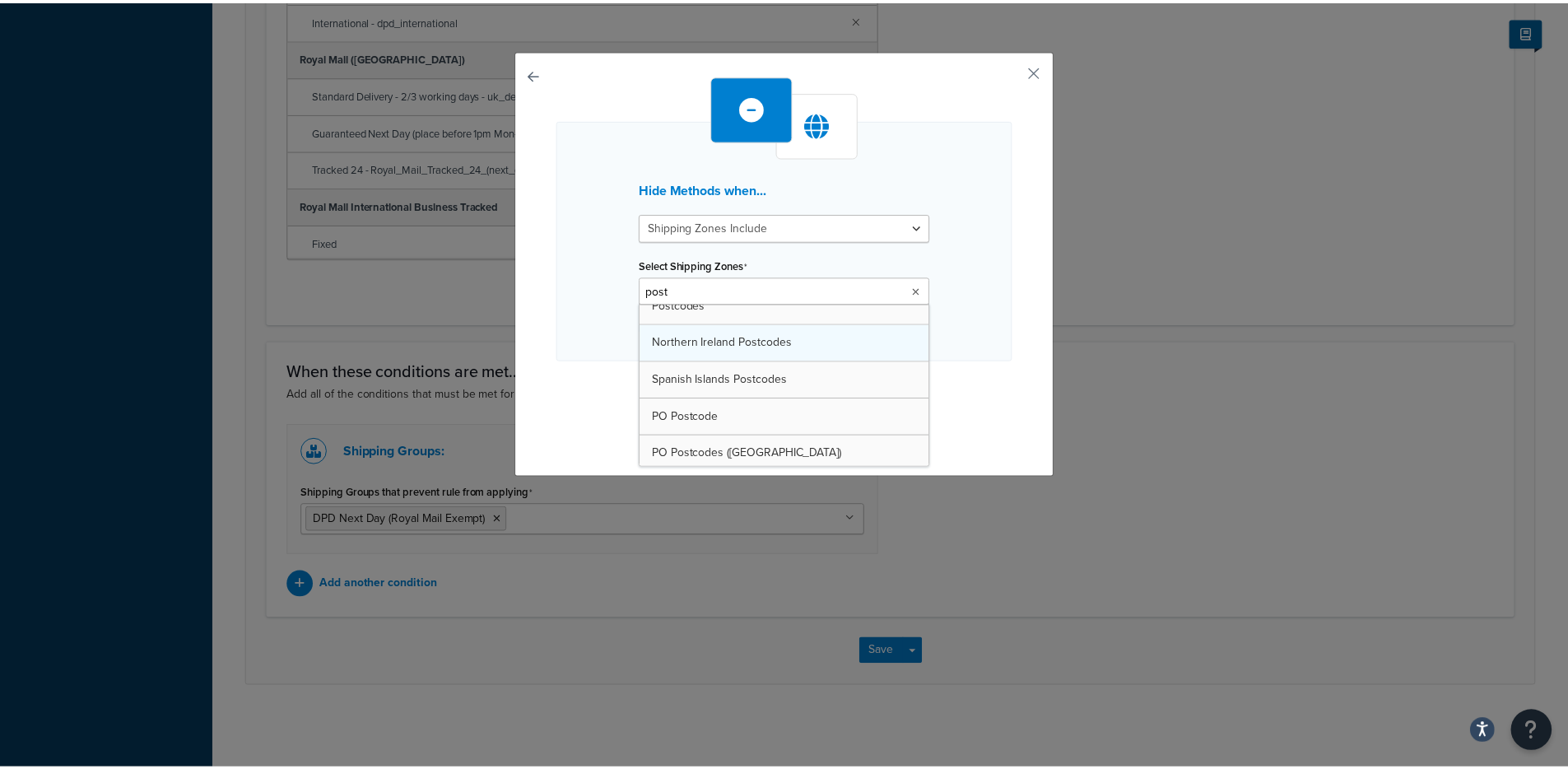 scroll, scrollTop: 0, scrollLeft: 0, axis: both 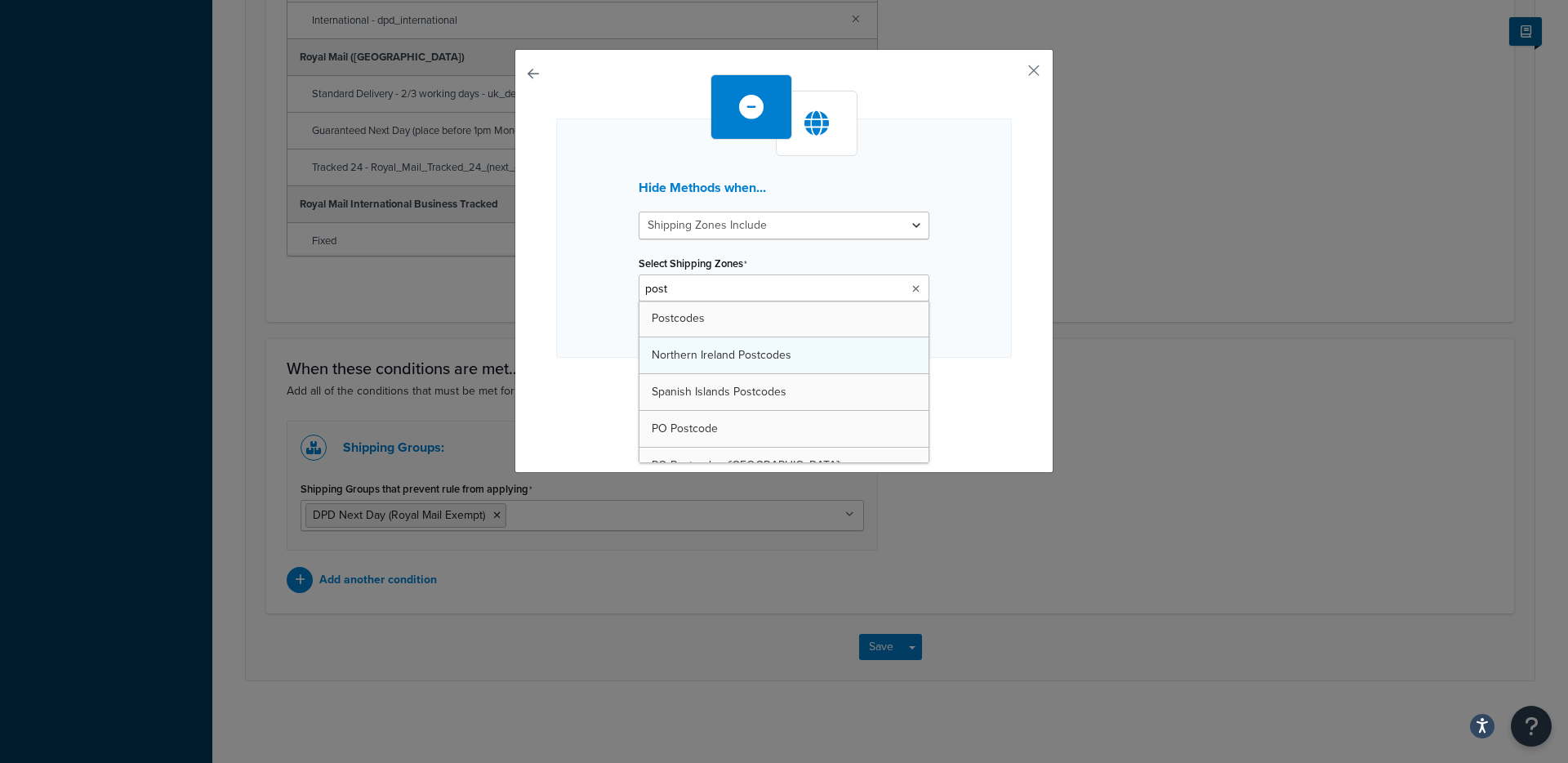 type 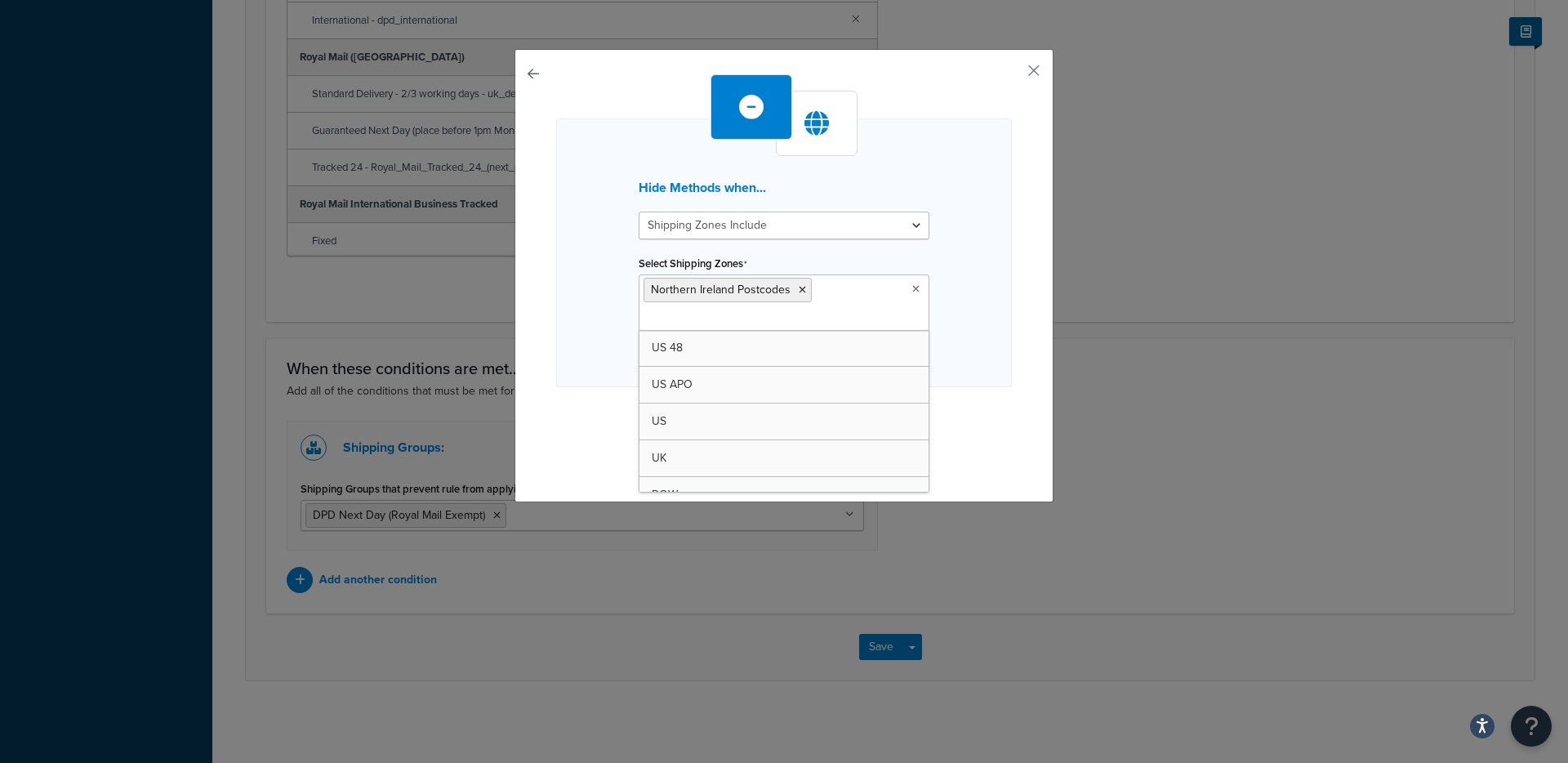 click on "Hide Methods when...   Shipping Zones Include  Shipping Zones Do Not Include  Select Shipping Zones   Northern Ireland Postcodes   US 48 US APO US UK ROW Excluded countries Limited Quantity Approved Postcodes Band 1 Band 2 Band 3 Band 4 Band 5 Band 6 Band 7 Spanish Islands Postcodes ROW APART FROM EUROPE EUROPE PO Postcode DDP Royal Mail Germany DDP Royal Mail Cyprus DDP Royal Mail France DDP Royal Mail Portugal DDP Royal Mail Netherlands DDP Royal Mail Malta DDP Royal Mail Ireland DDP Royal Mail Austria Scottish Islands & Highlands PO Postcodes (Portsmouth) Test - Northern Ireland Postcodes US POBox I want to create a new Shipping Zone Continue Condition 1 of 1" at bounding box center [784, 271] 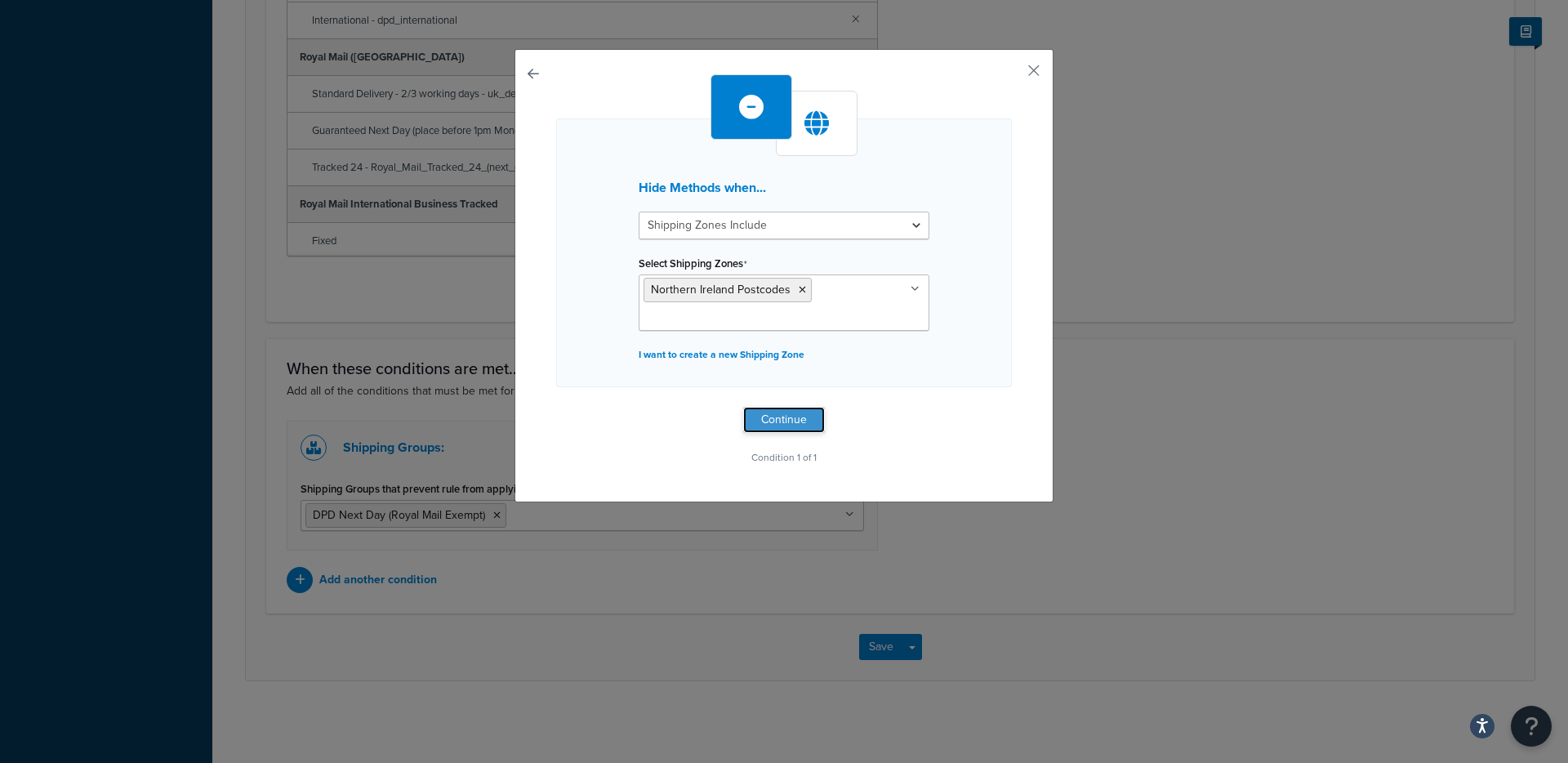 click on "Continue" at bounding box center [784, 420] 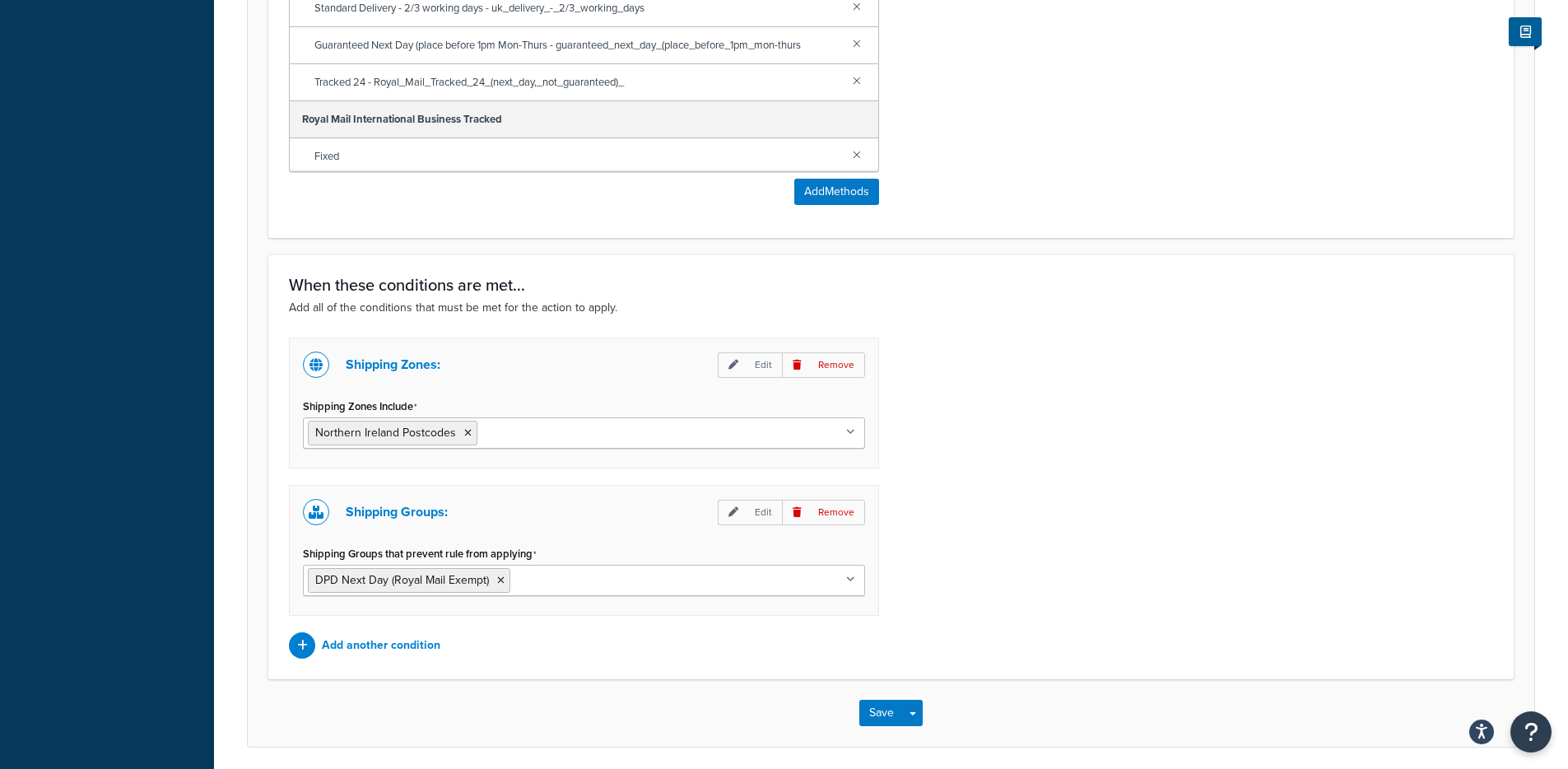 scroll, scrollTop: 1041, scrollLeft: 0, axis: vertical 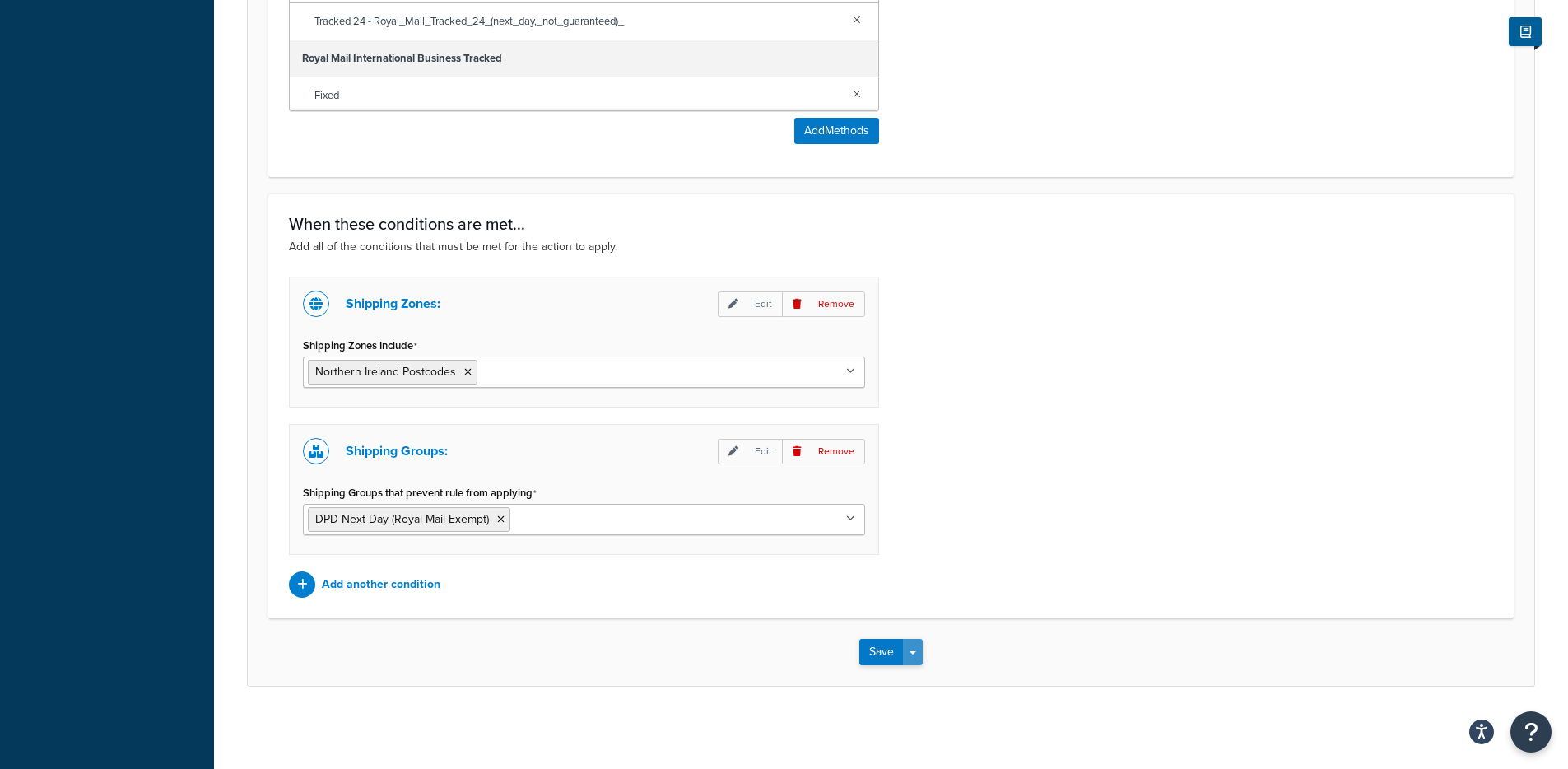 click on "Save Dropdown" at bounding box center (913, 652) 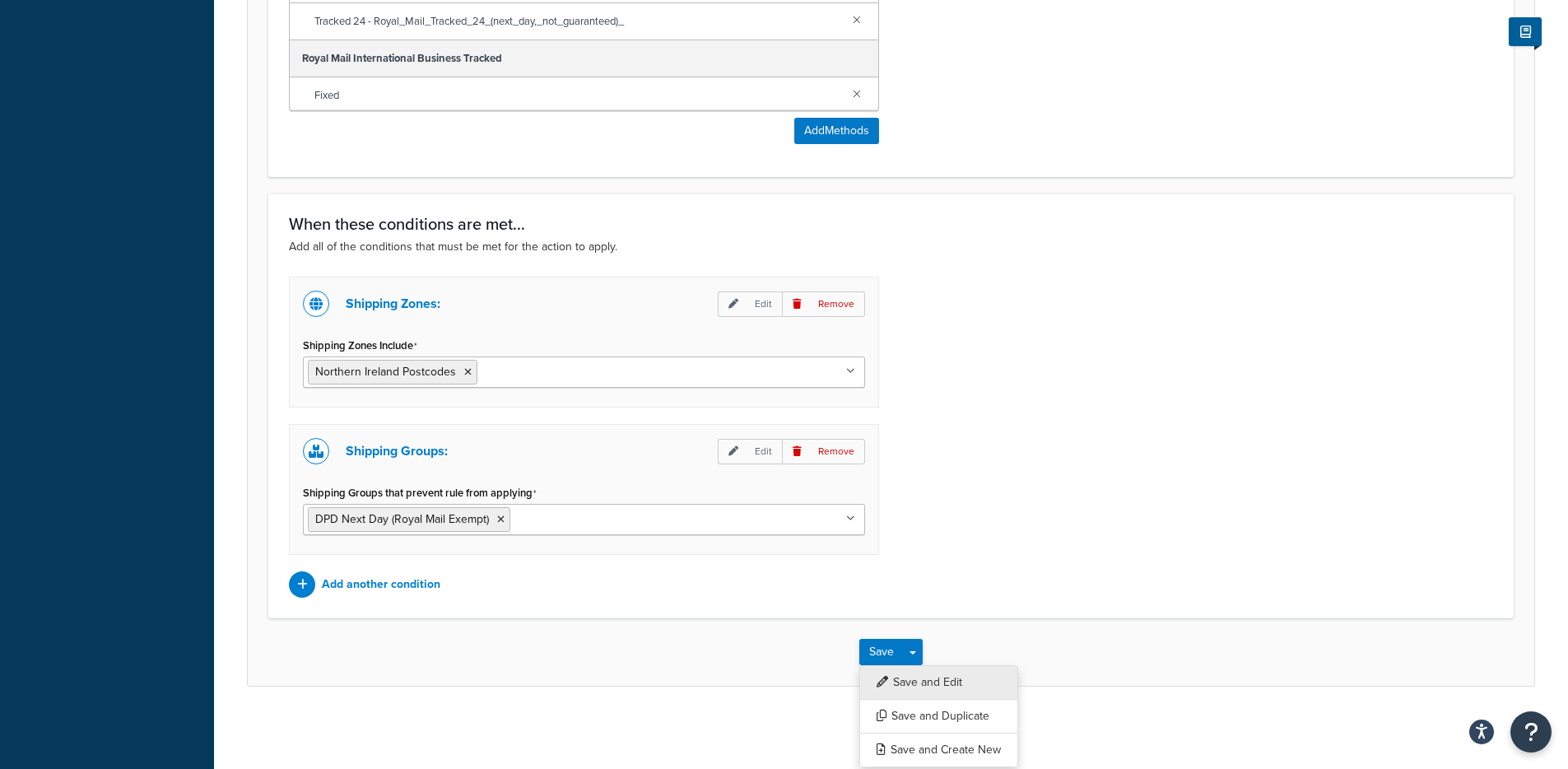 click on "Save and Edit" at bounding box center [938, 683] 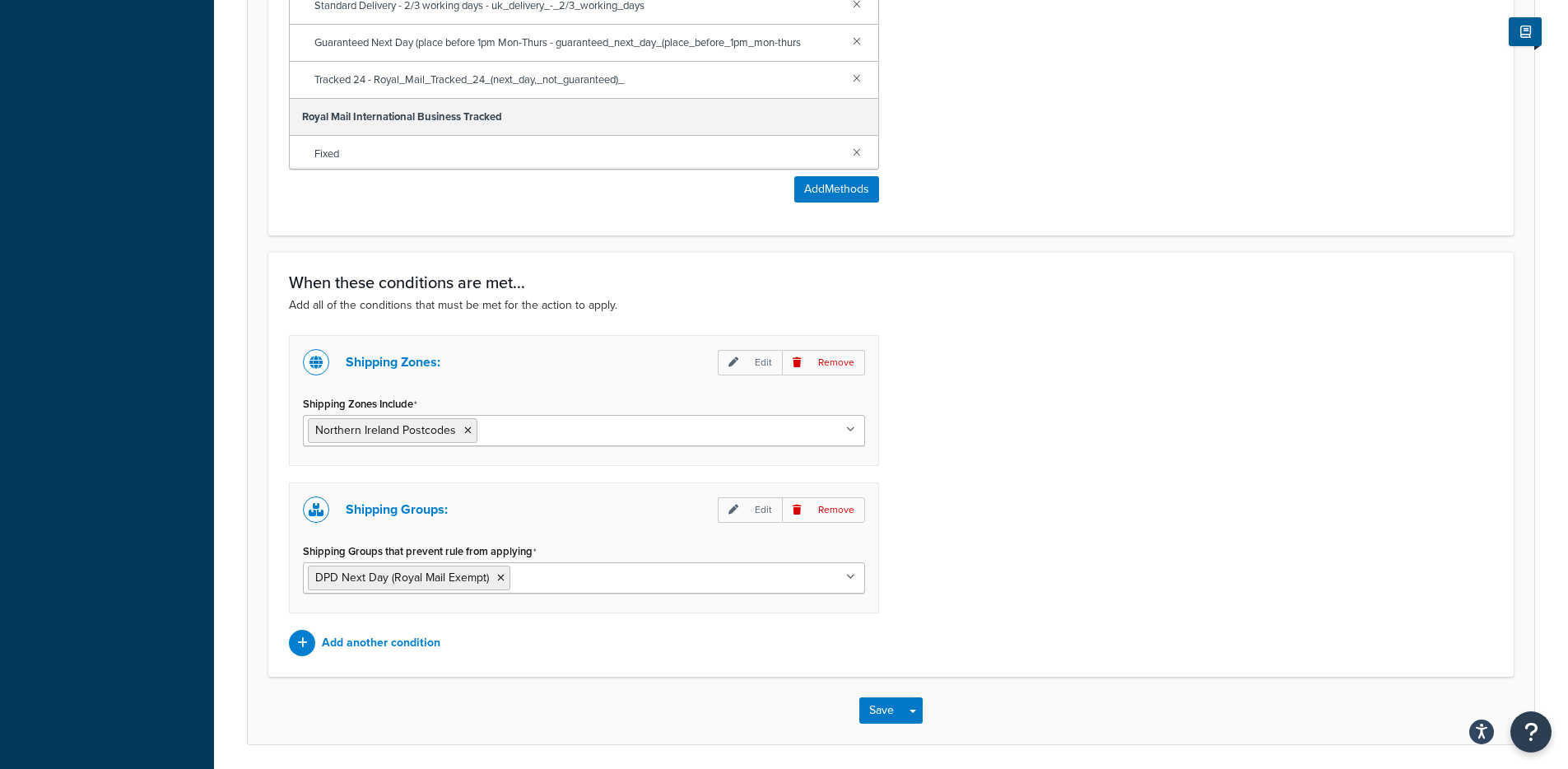 scroll, scrollTop: 981, scrollLeft: 0, axis: vertical 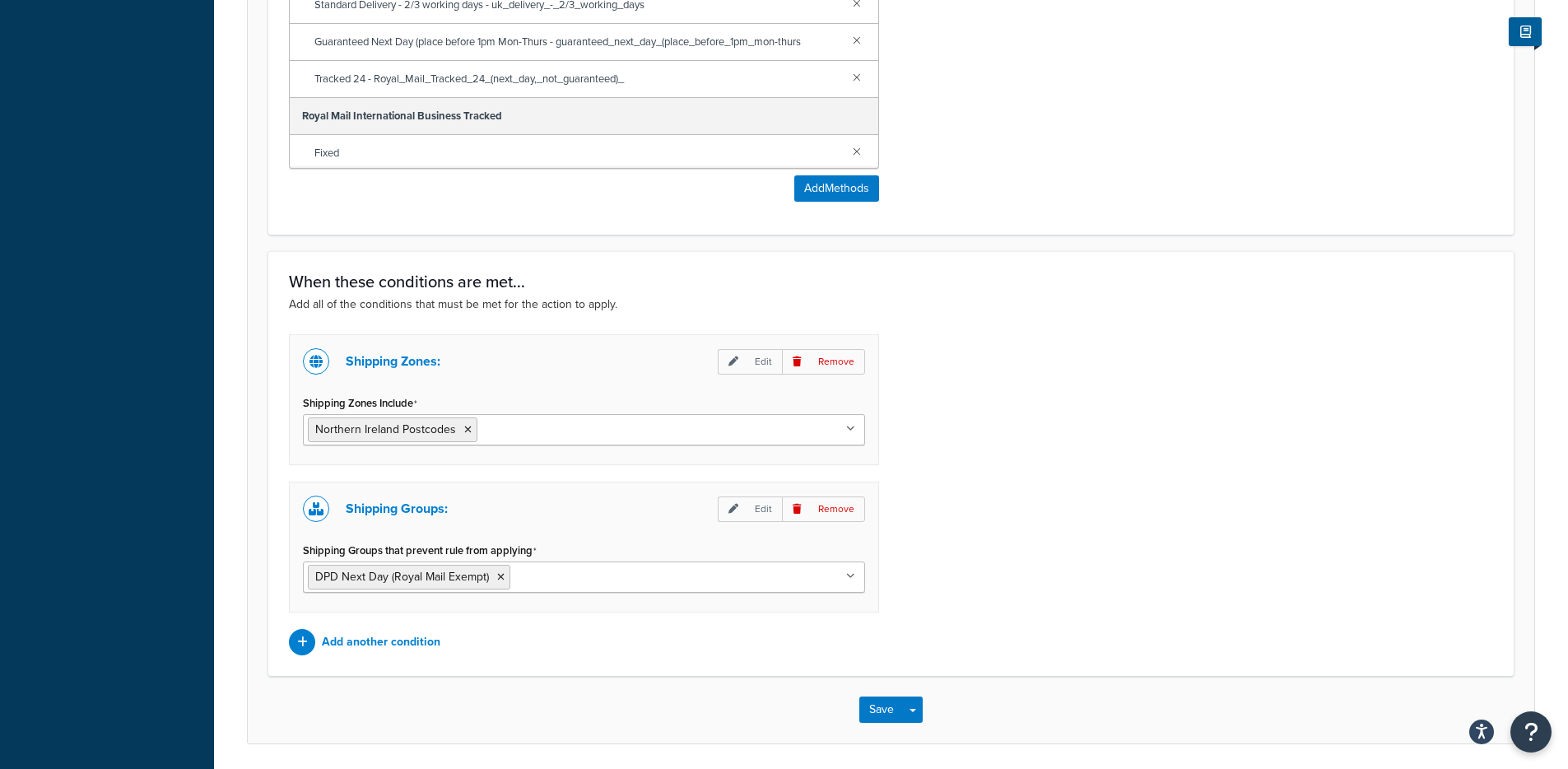 click on "Shipping Groups that prevent rule from applying" at bounding box center (587, 576) 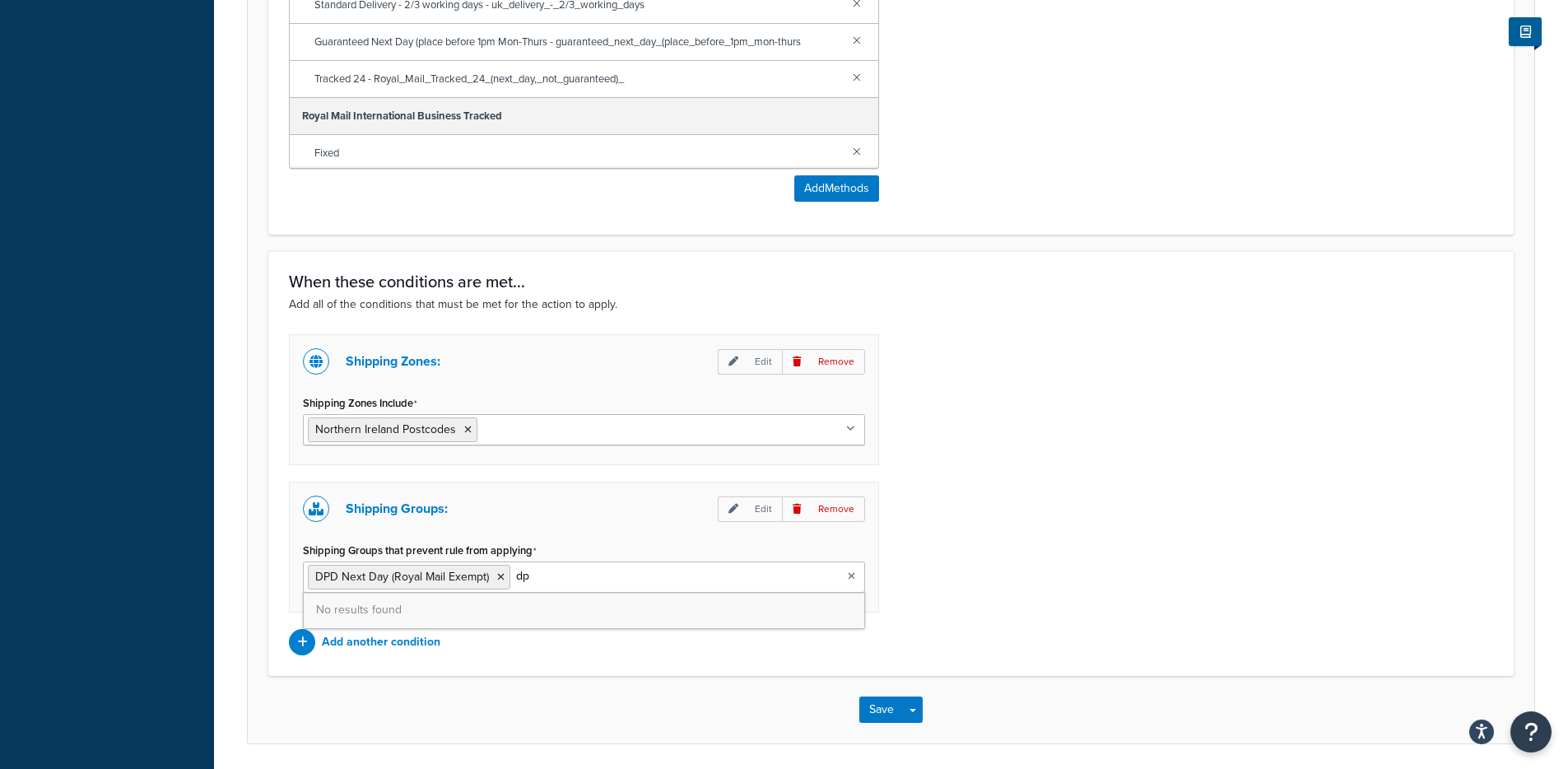 type on "d" 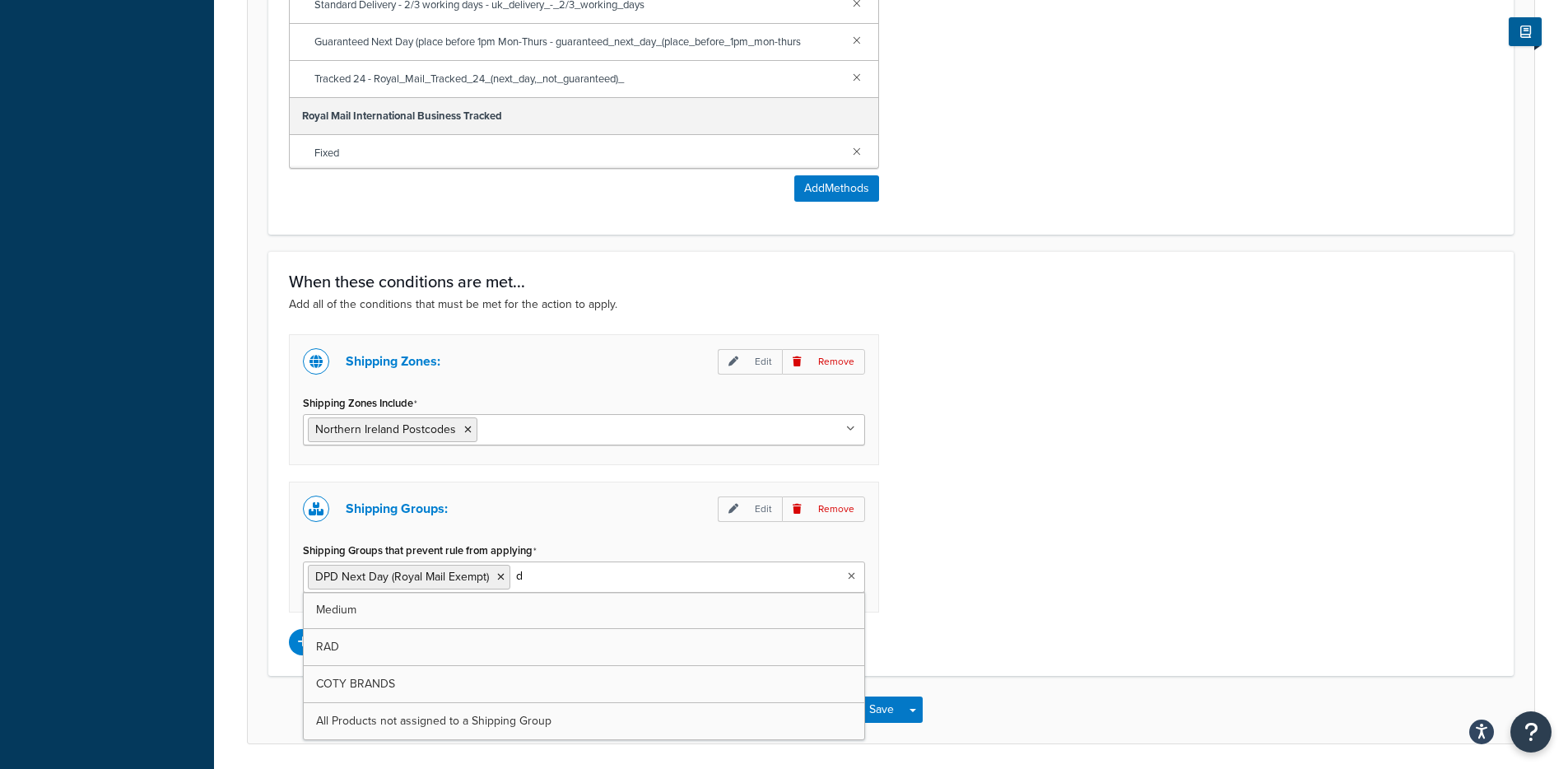 type 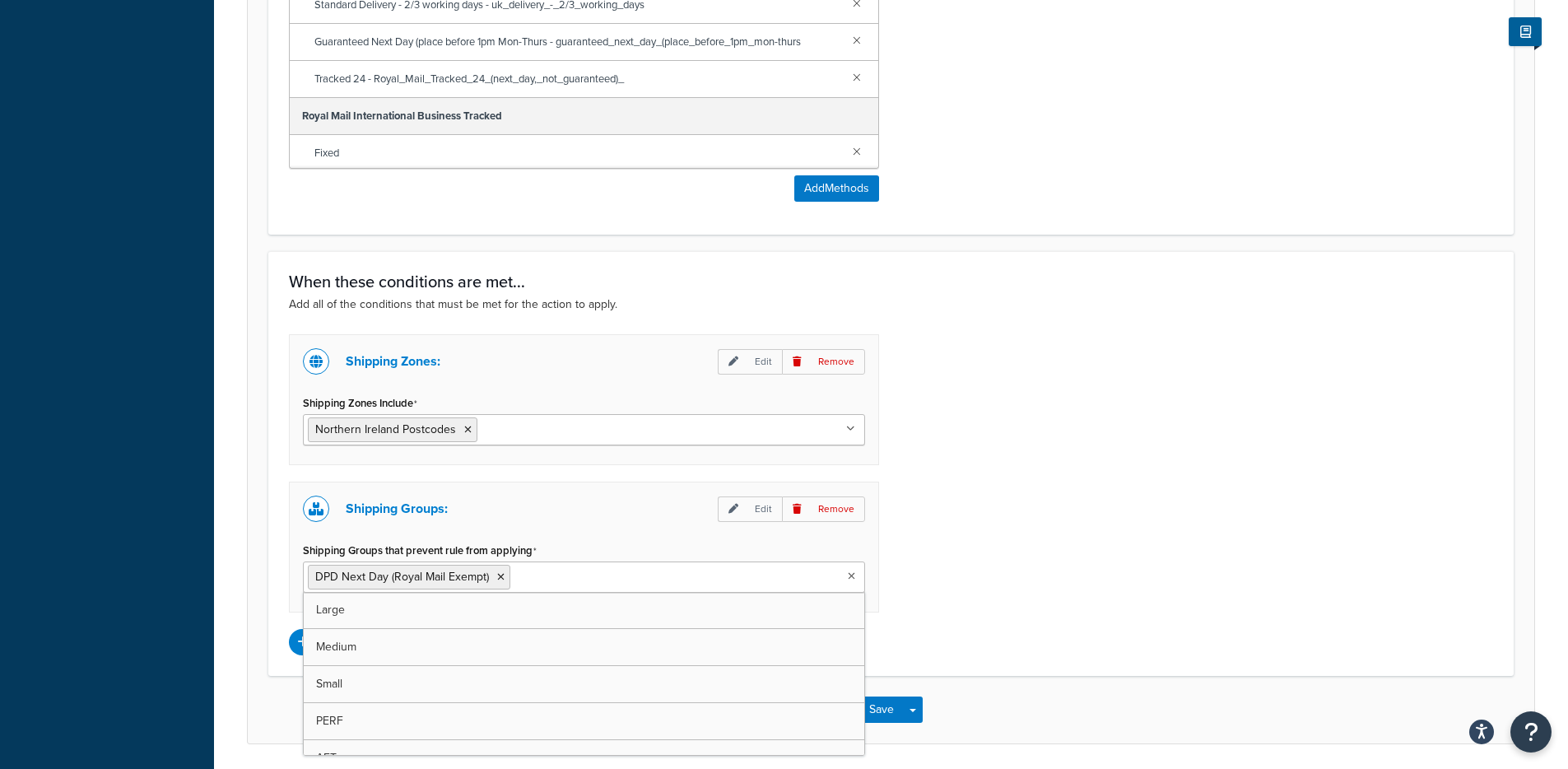 click on "Shipping Zones: Edit Remove Shipping Zones Include   Northern Ireland Postcodes   US 48 US APO US UK ROW Excluded countries Limited Quantity Approved Postcodes Band 1 Band 2 Band 3 Band 4 Band 5 Band 6 Band 7 Spanish Islands Postcodes ROW APART FROM EUROPE EUROPE PO Postcode DDP Royal Mail Germany DDP Royal Mail Cyprus DDP Royal Mail France DDP Royal Mail Portugal DDP Royal Mail Netherlands DDP Royal Mail Malta DDP Royal Mail Ireland DDP Royal Mail Austria Scottish Islands & Highlands PO Postcodes (Portsmouth) Test - Northern Ireland Postcodes US POBox Shipping Groups: Edit Remove Shipping Groups that prevent rule from applying   DPD Next Day (Royal Mail Exempt)   Large Medium Small PERF AFT AFTE PER CON26 FLAM COSM COS WOM WOME TOIL SUN SUNC WATC GLA GLAS ACCE ACC JEW JEWE RAD CONS CON TOYS SKU'S COTY BRANDS Evri Ralph Lauren All Products not assigned to a Shipping Group Add another condition" at bounding box center (891, 495) 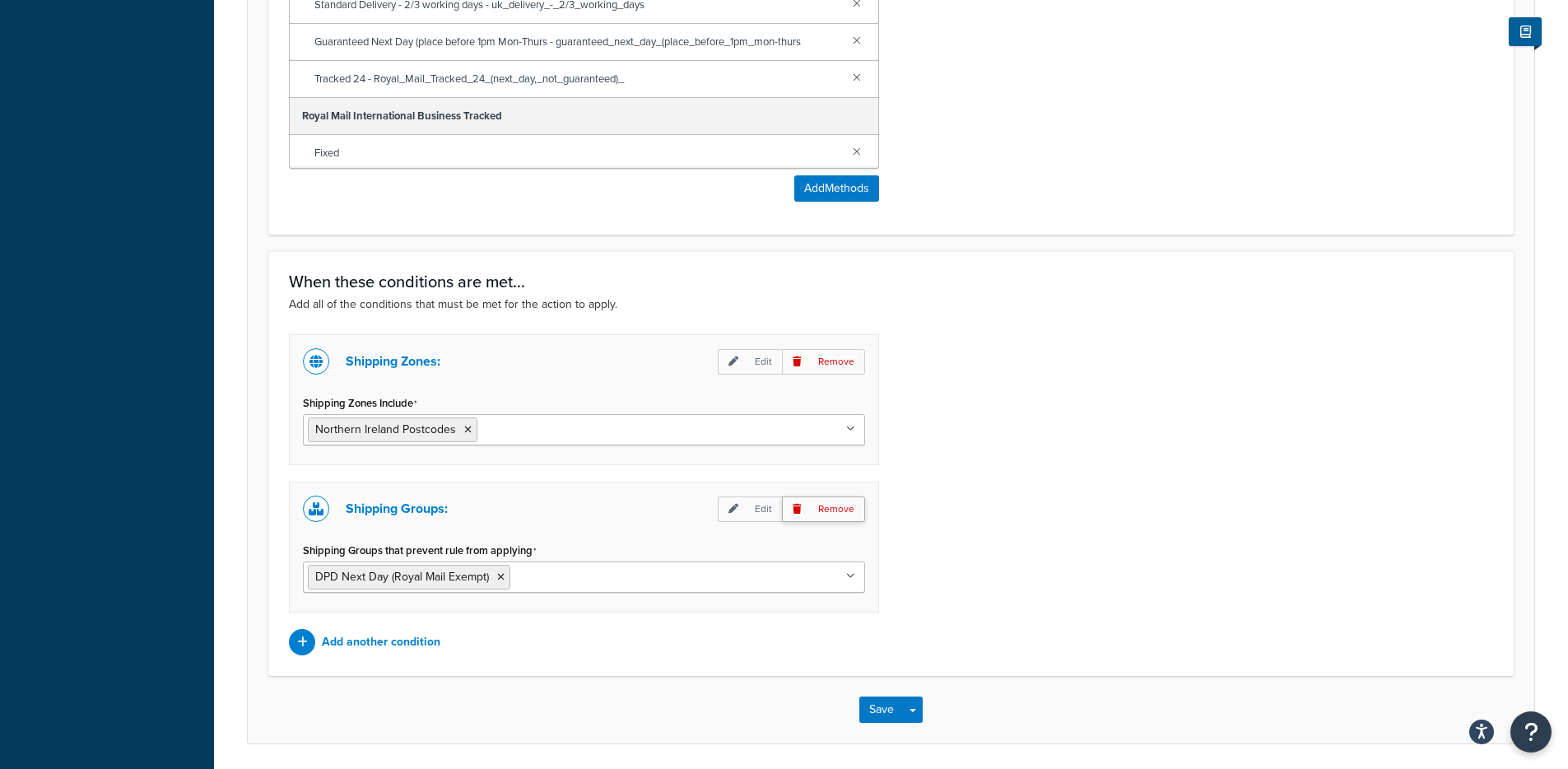 click on "Remove" at bounding box center [823, 509] 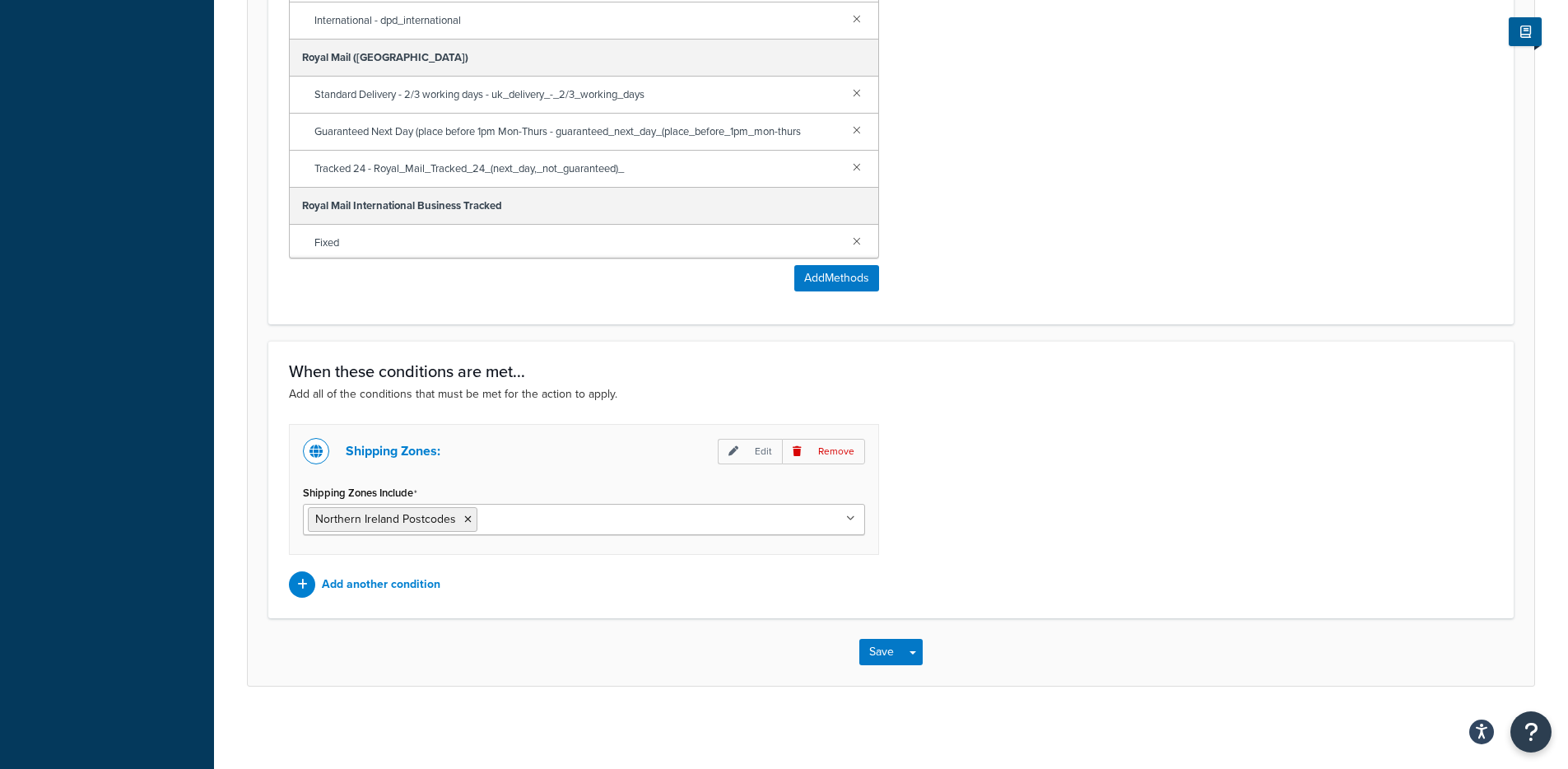 scroll, scrollTop: 893, scrollLeft: 0, axis: vertical 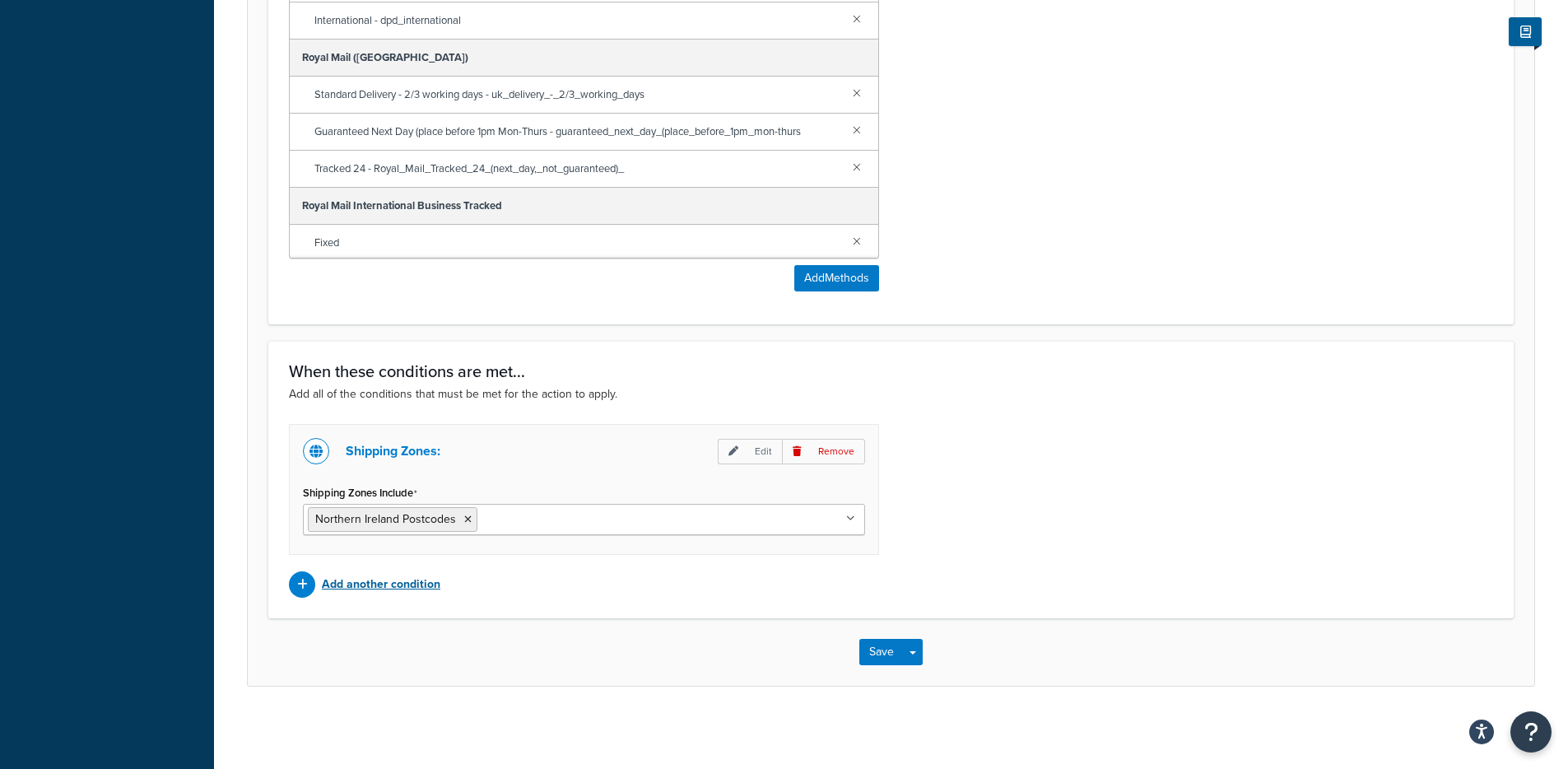 click on "Add another condition" at bounding box center (381, 585) 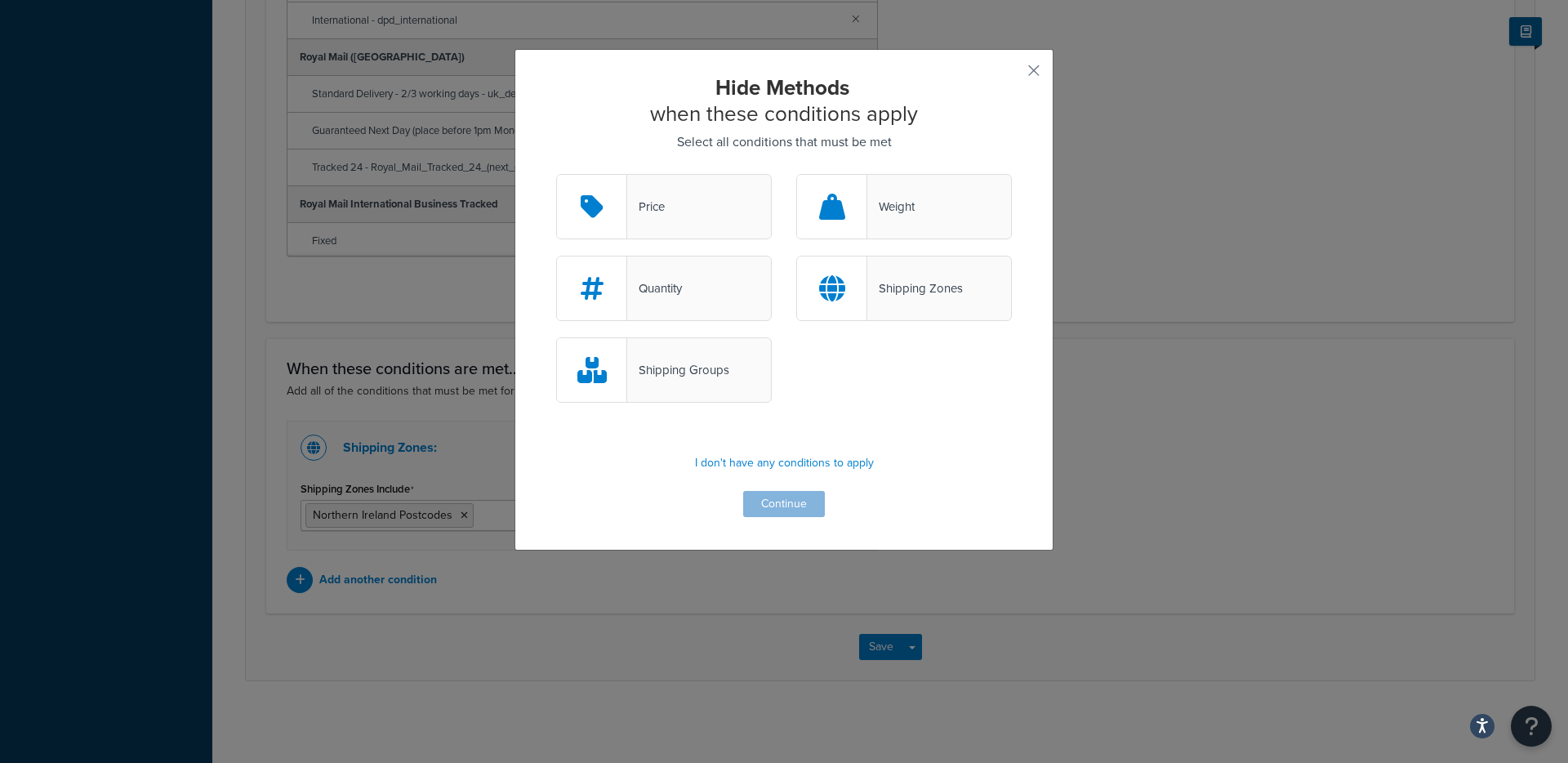 click on "Shipping Groups" at bounding box center (664, 370) 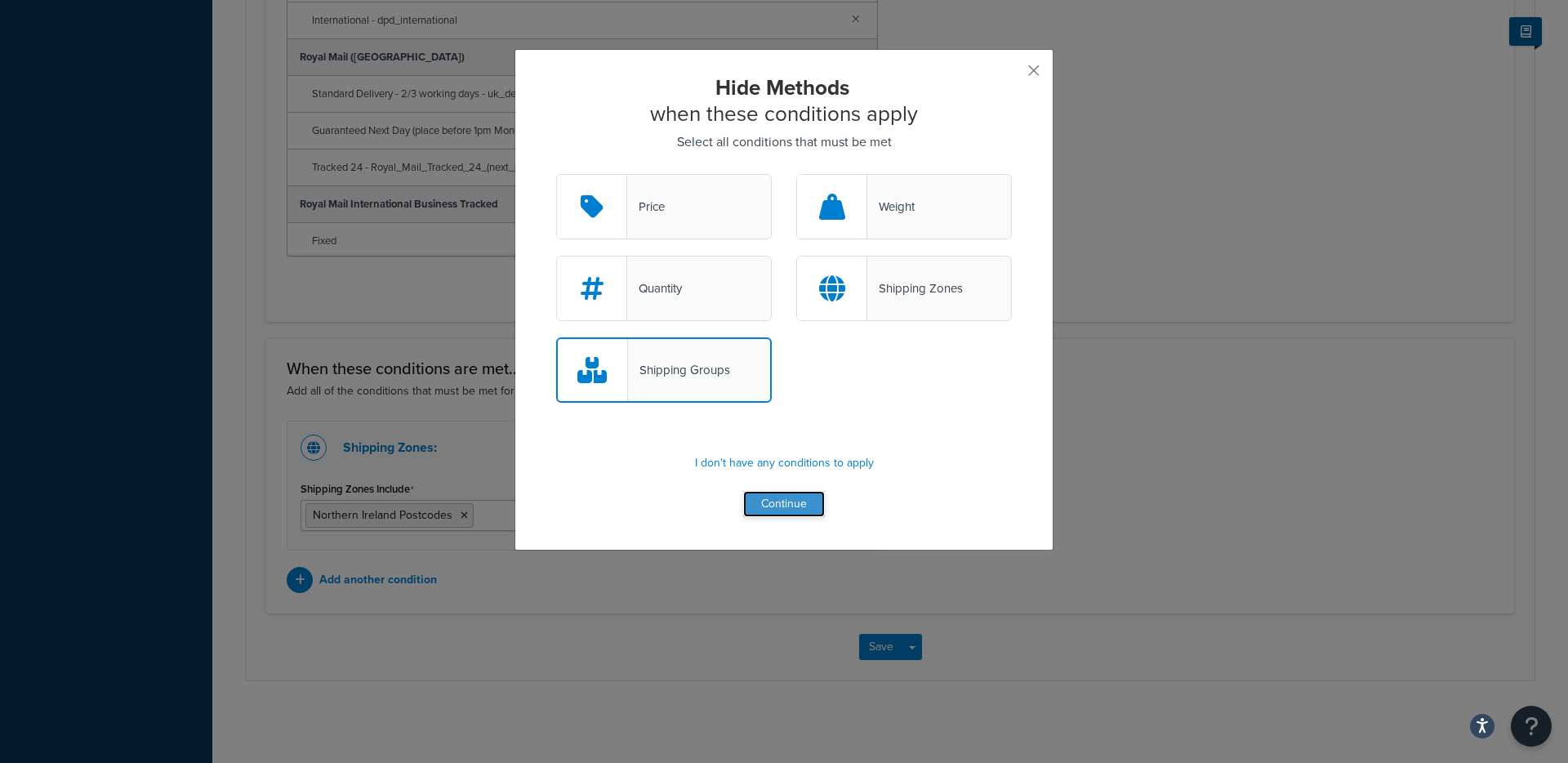 click on "Continue" at bounding box center (784, 504) 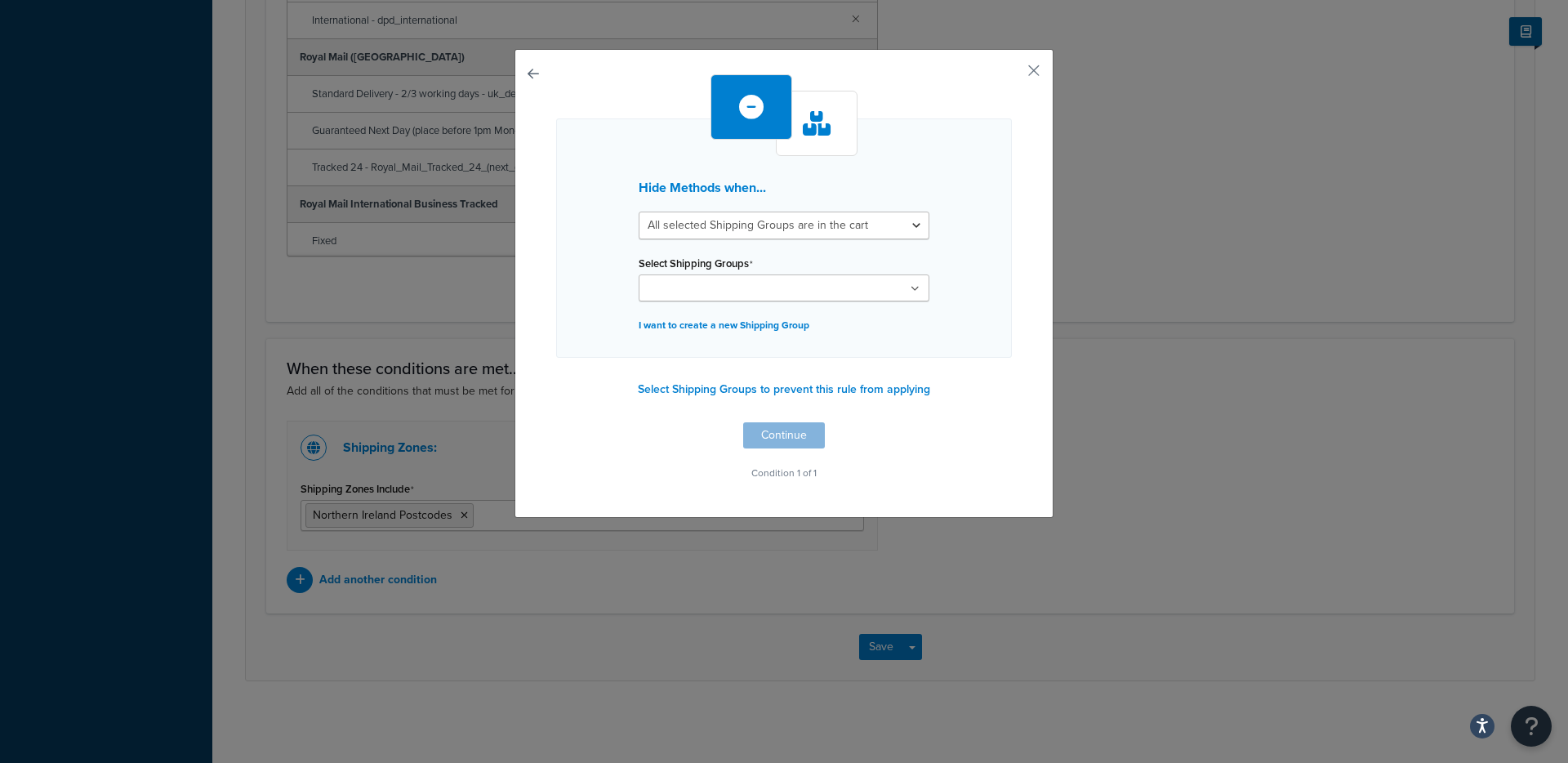 click on "Select Shipping Groups" at bounding box center (715, 289) 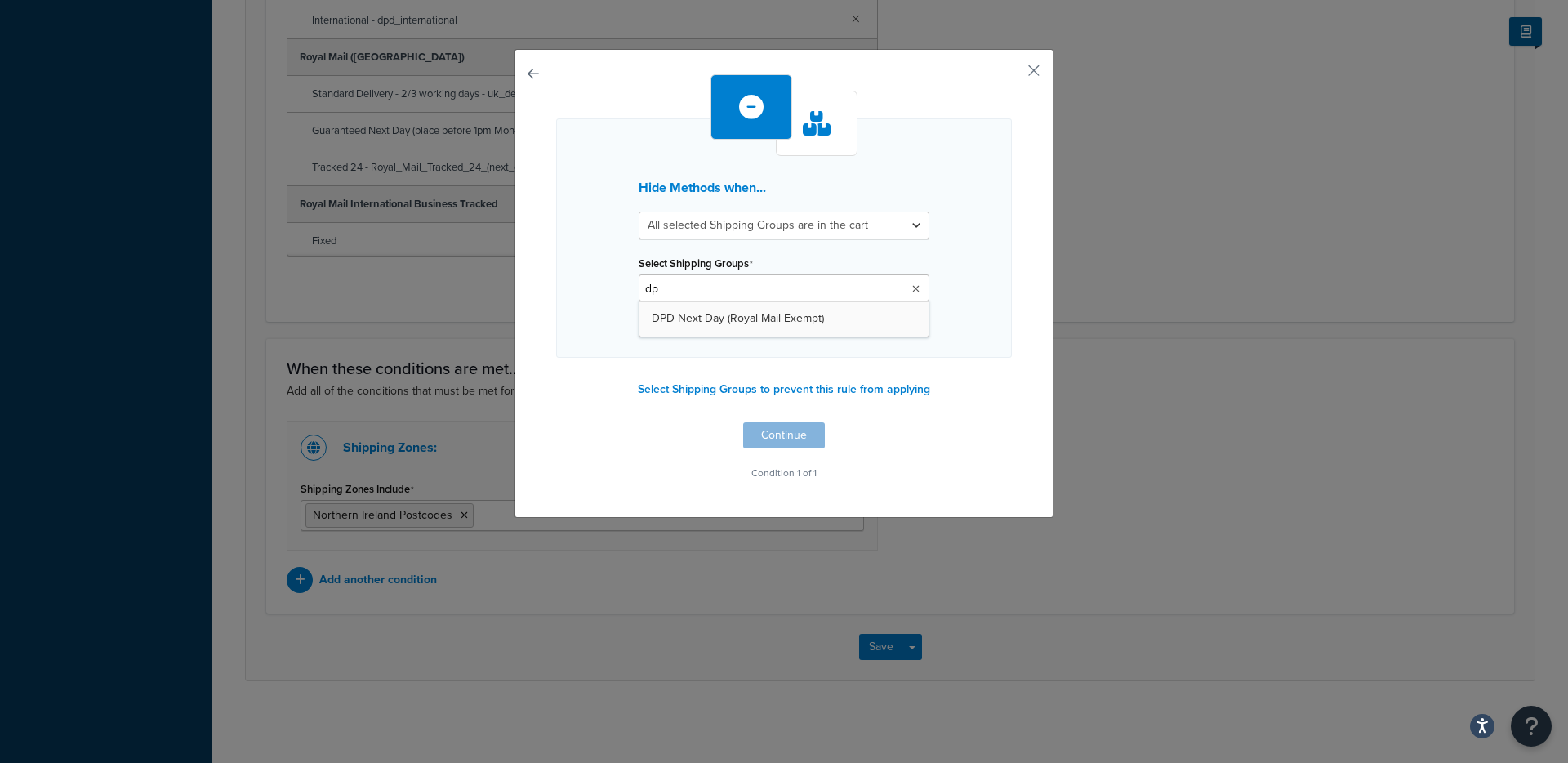 type on "dpd" 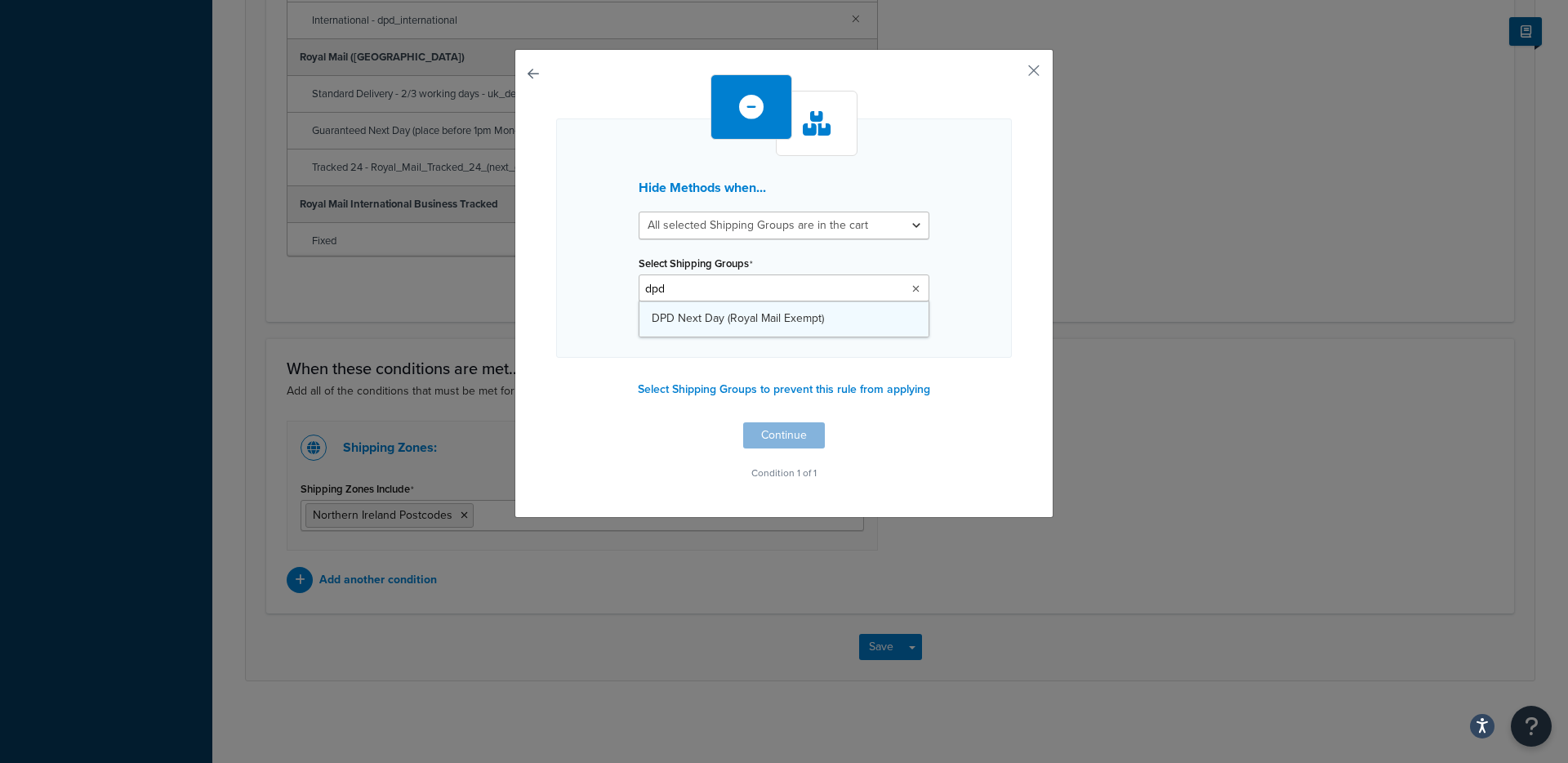type 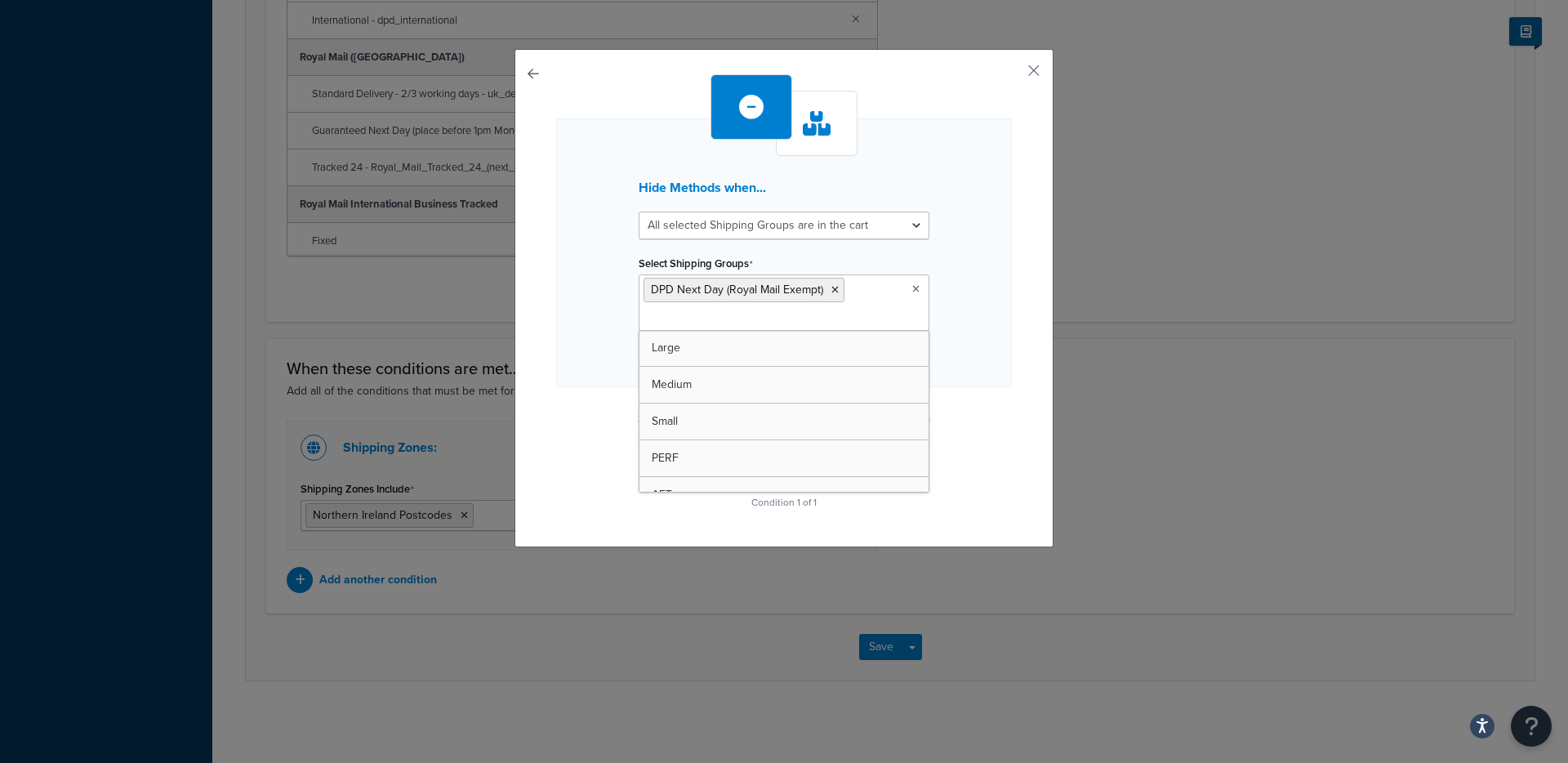 click on "Hide Methods when...   All selected Shipping Groups are in the cart  Any selected Shipping Groups are in the cart  Select Shipping Groups   DPD Next Day (Royal Mail Exempt)   Large Medium Small PERF AFT AFTE PER CON26 FLAM COSM COS WOM WOME TOIL SUN SUNC WATC GLA GLAS ACCE ACC JEW JEWE RAD CONS CON TOYS SKU'S COTY BRANDS Evri Ralph Lauren All Products not assigned to a Shipping Group I want to create a new Shipping Group Select Shipping Groups to prevent this rule from applying Continue Condition 1 of 1" at bounding box center (784, 294) 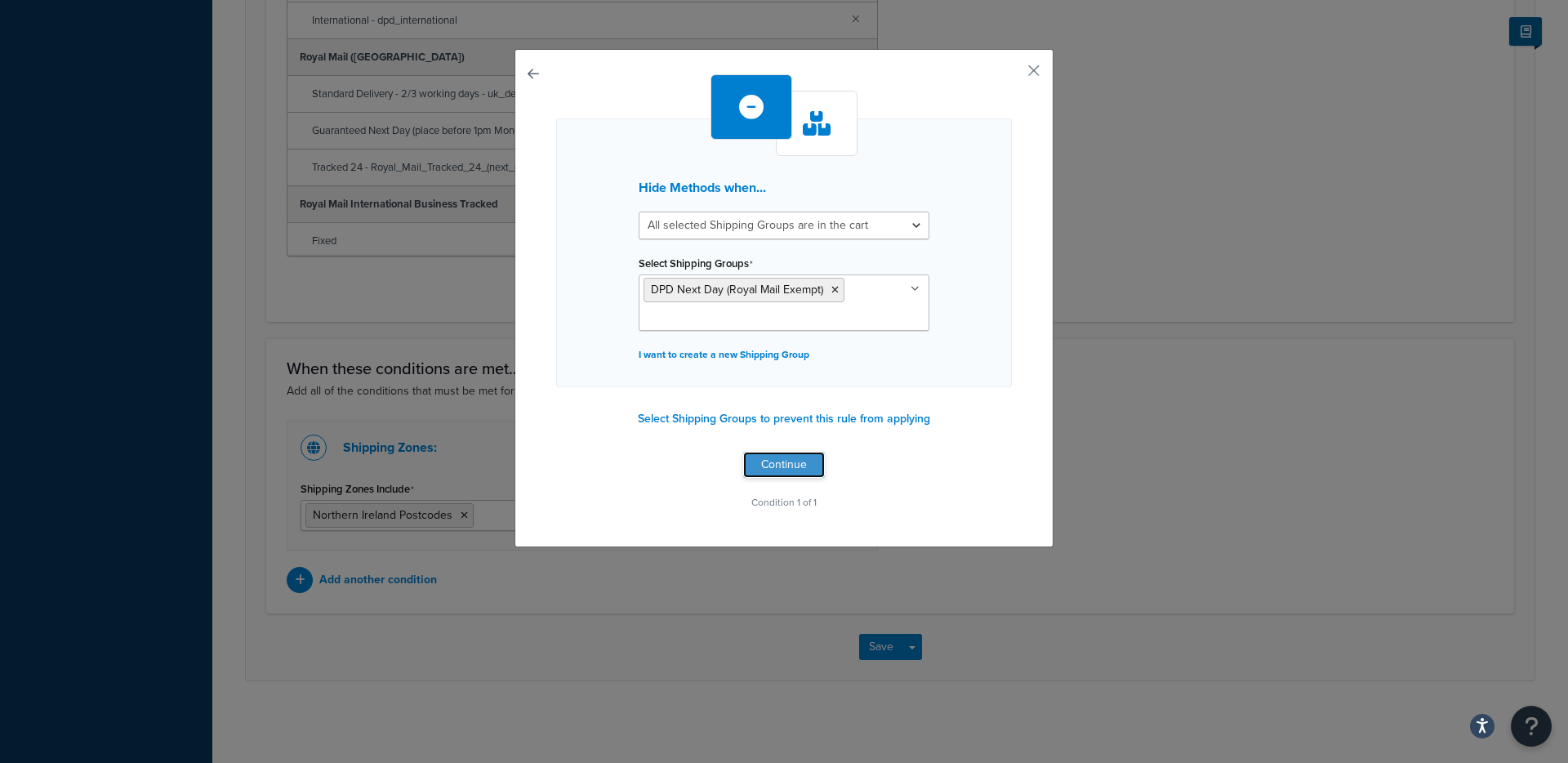 click on "Continue" at bounding box center (784, 465) 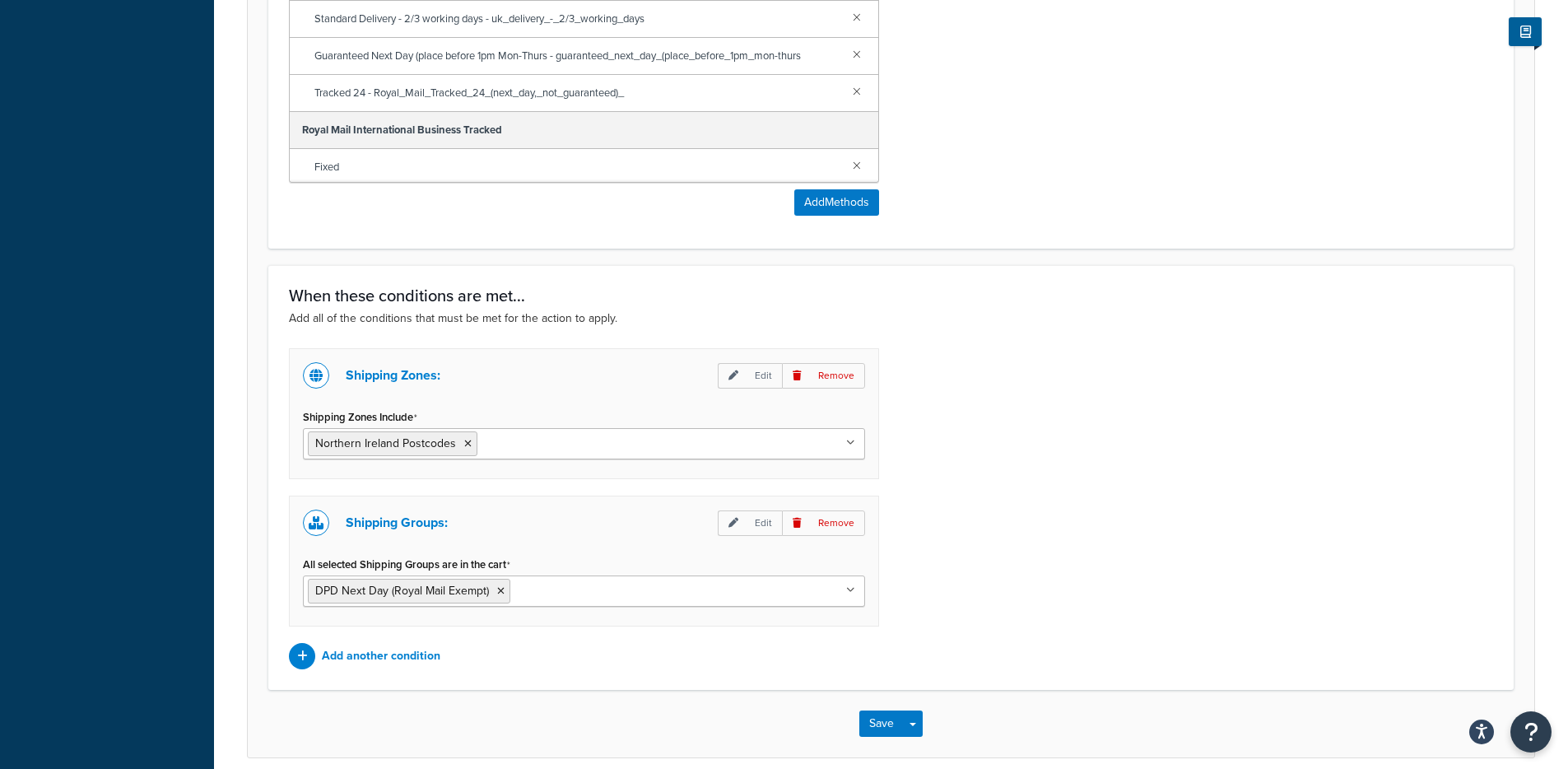 scroll, scrollTop: 1041, scrollLeft: 0, axis: vertical 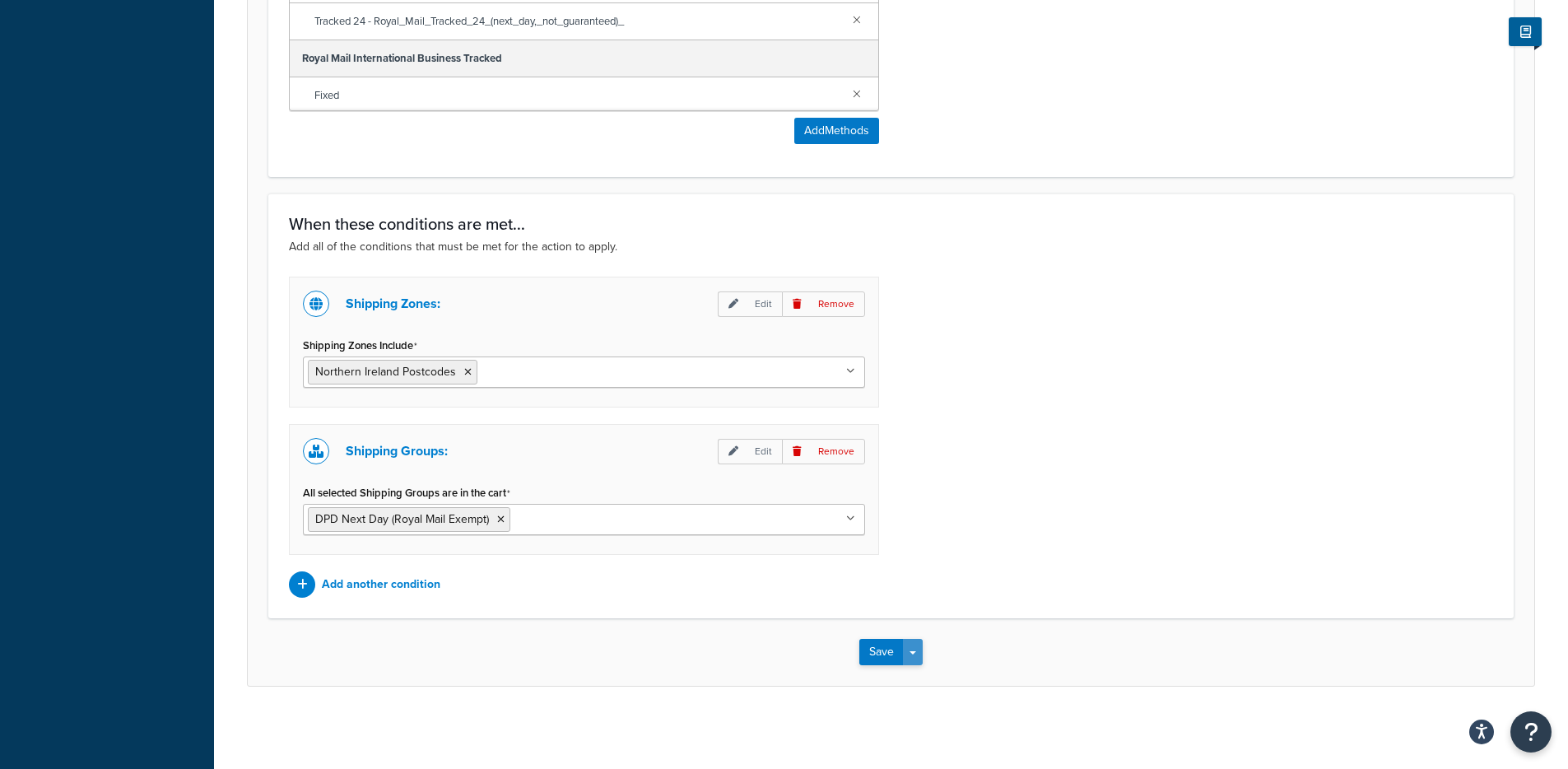 click on "Save Dropdown" at bounding box center (913, 652) 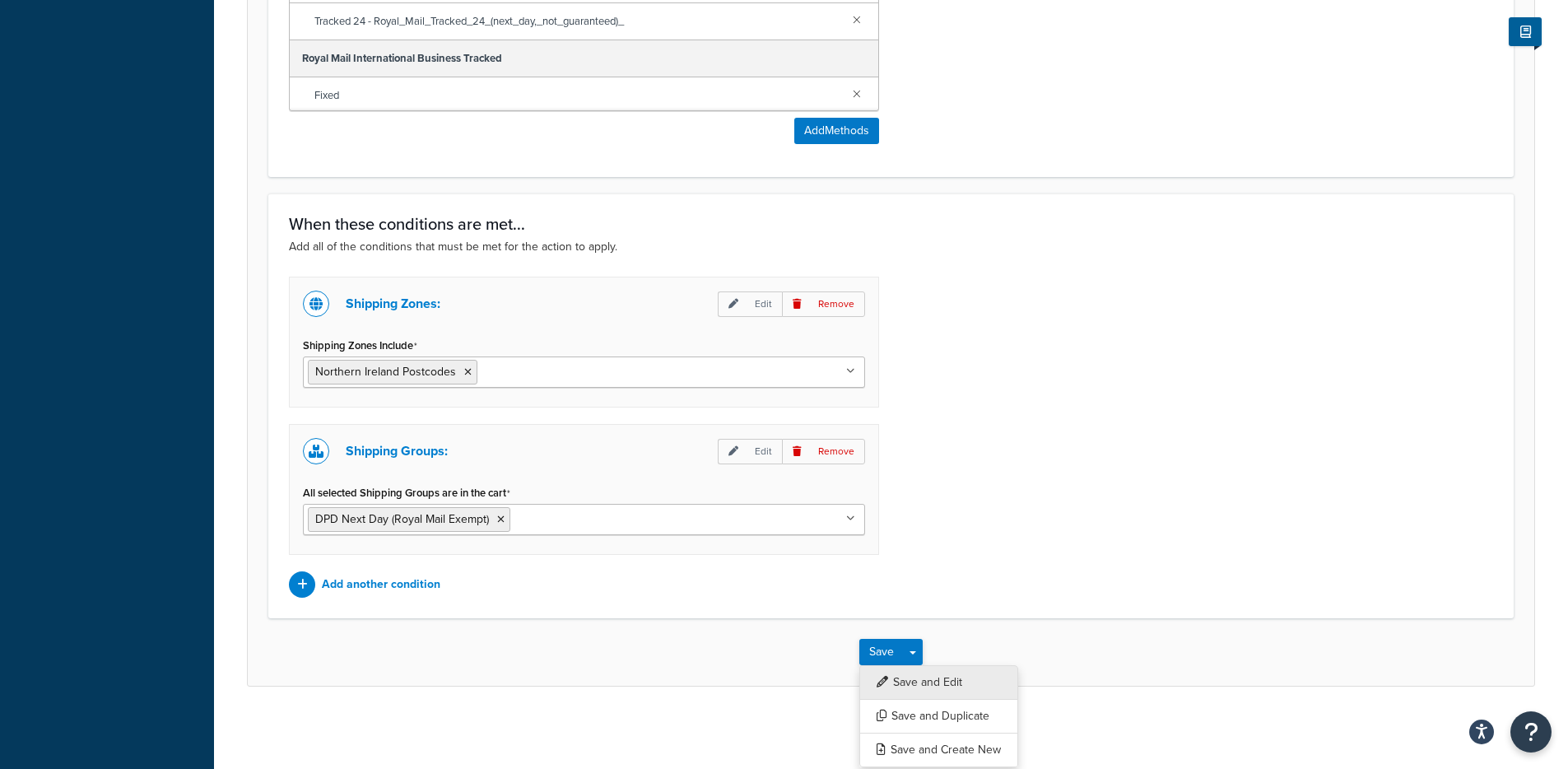 click on "Save and Edit" at bounding box center (938, 683) 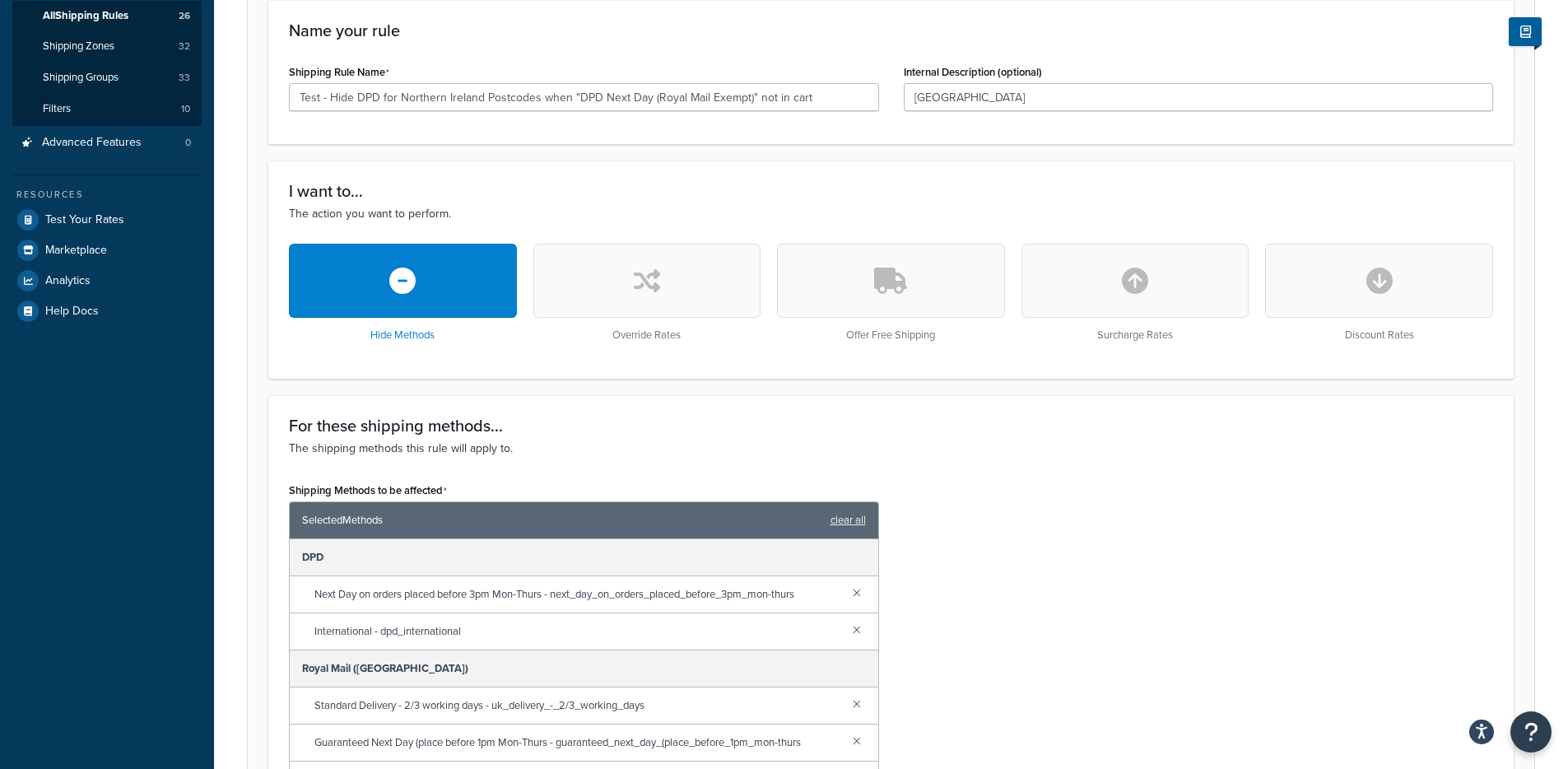 scroll, scrollTop: 1041, scrollLeft: 0, axis: vertical 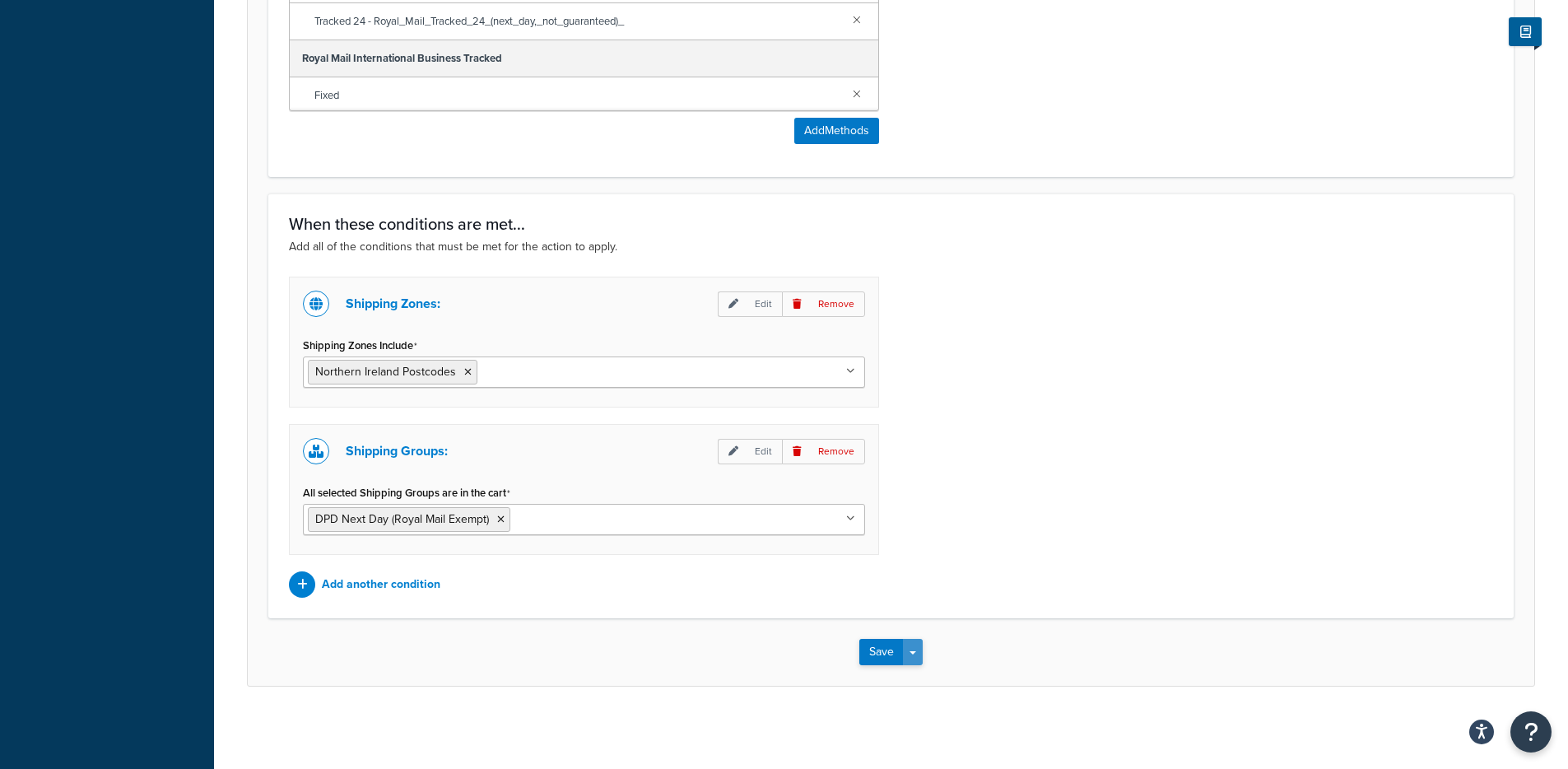 click on "Save Dropdown" at bounding box center (913, 652) 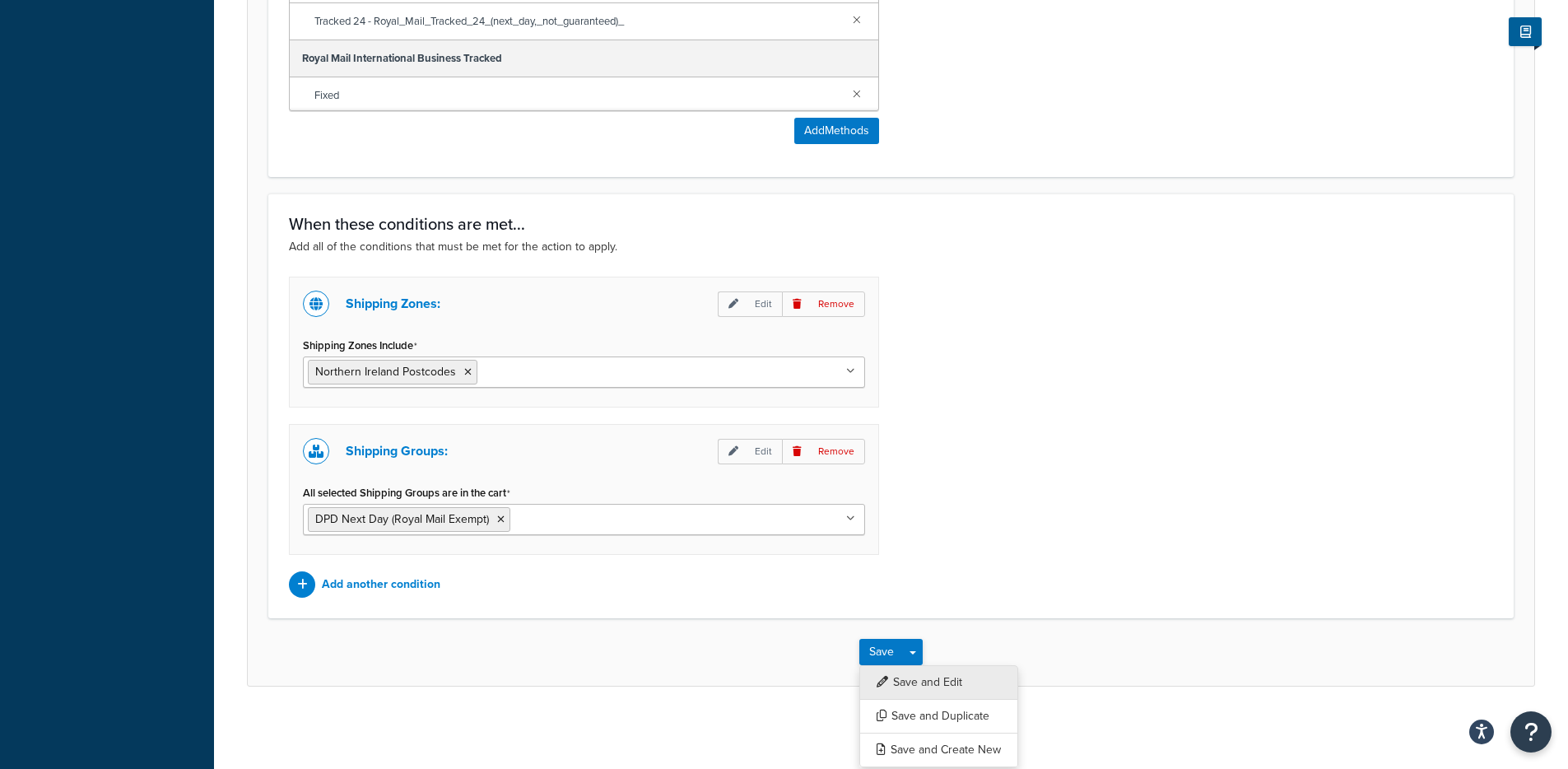 click on "Save and Edit" at bounding box center (938, 683) 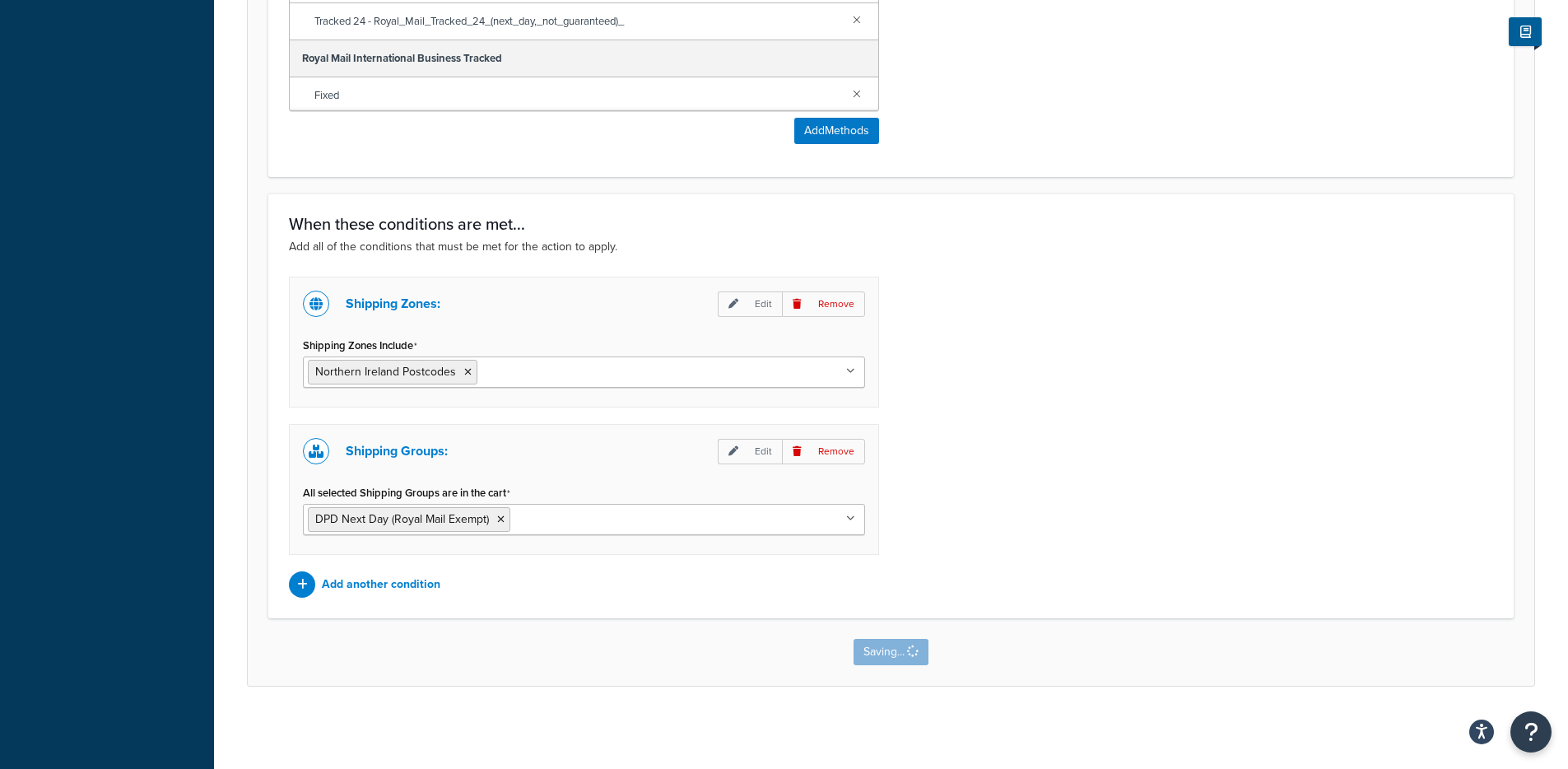 scroll, scrollTop: 0, scrollLeft: 0, axis: both 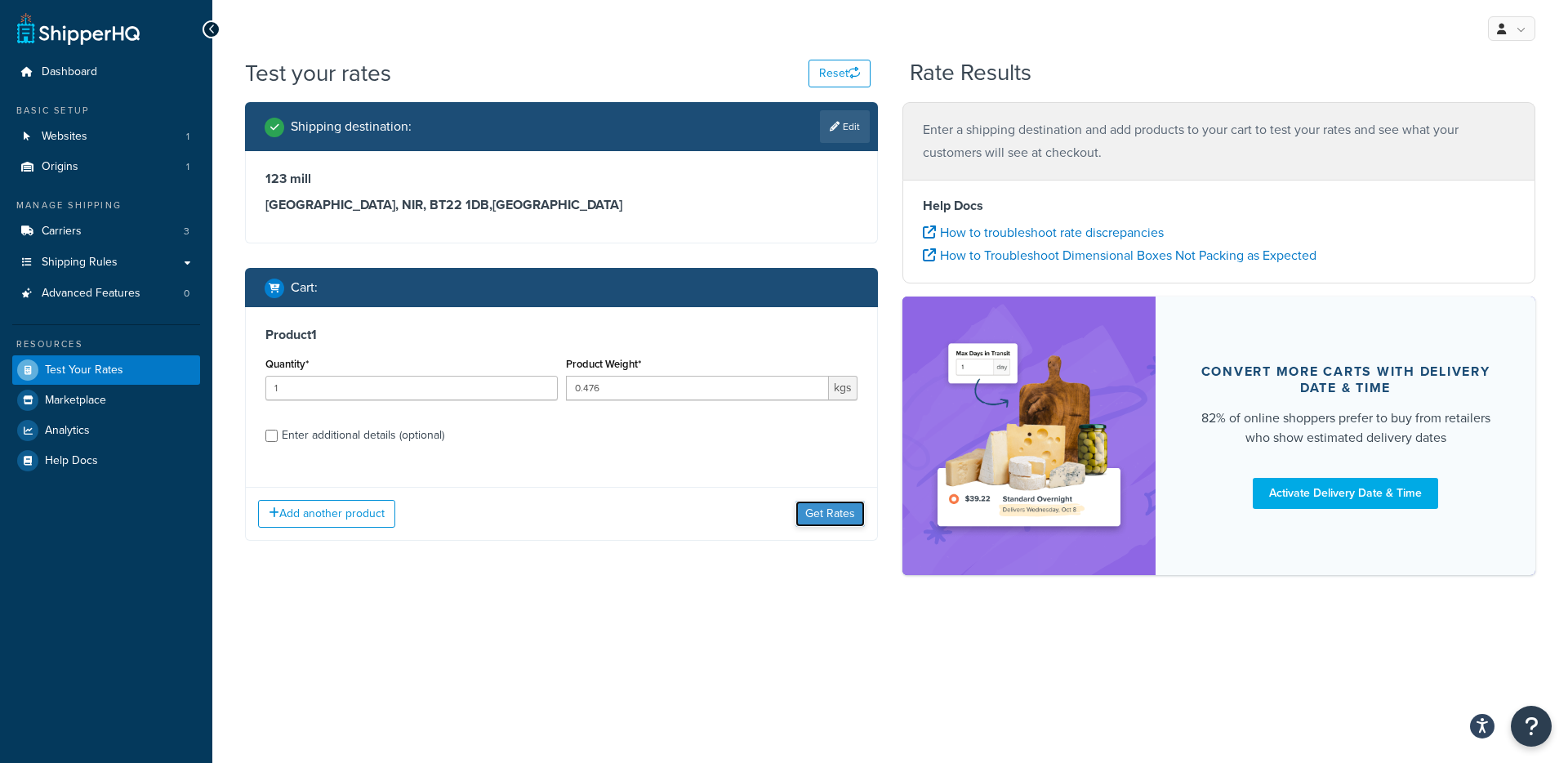 click on "Get Rates" at bounding box center (830, 514) 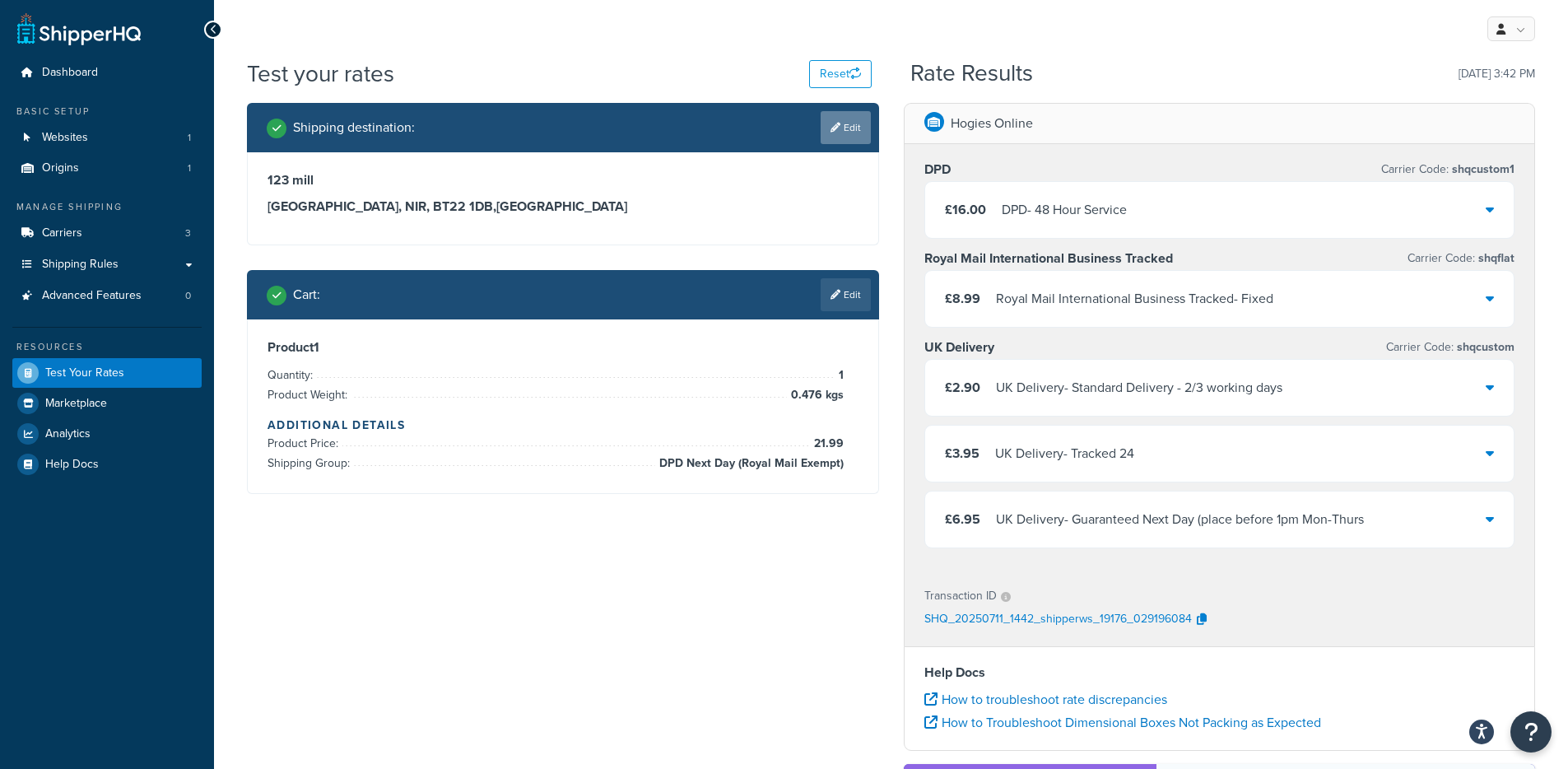 click at bounding box center [835, 128] 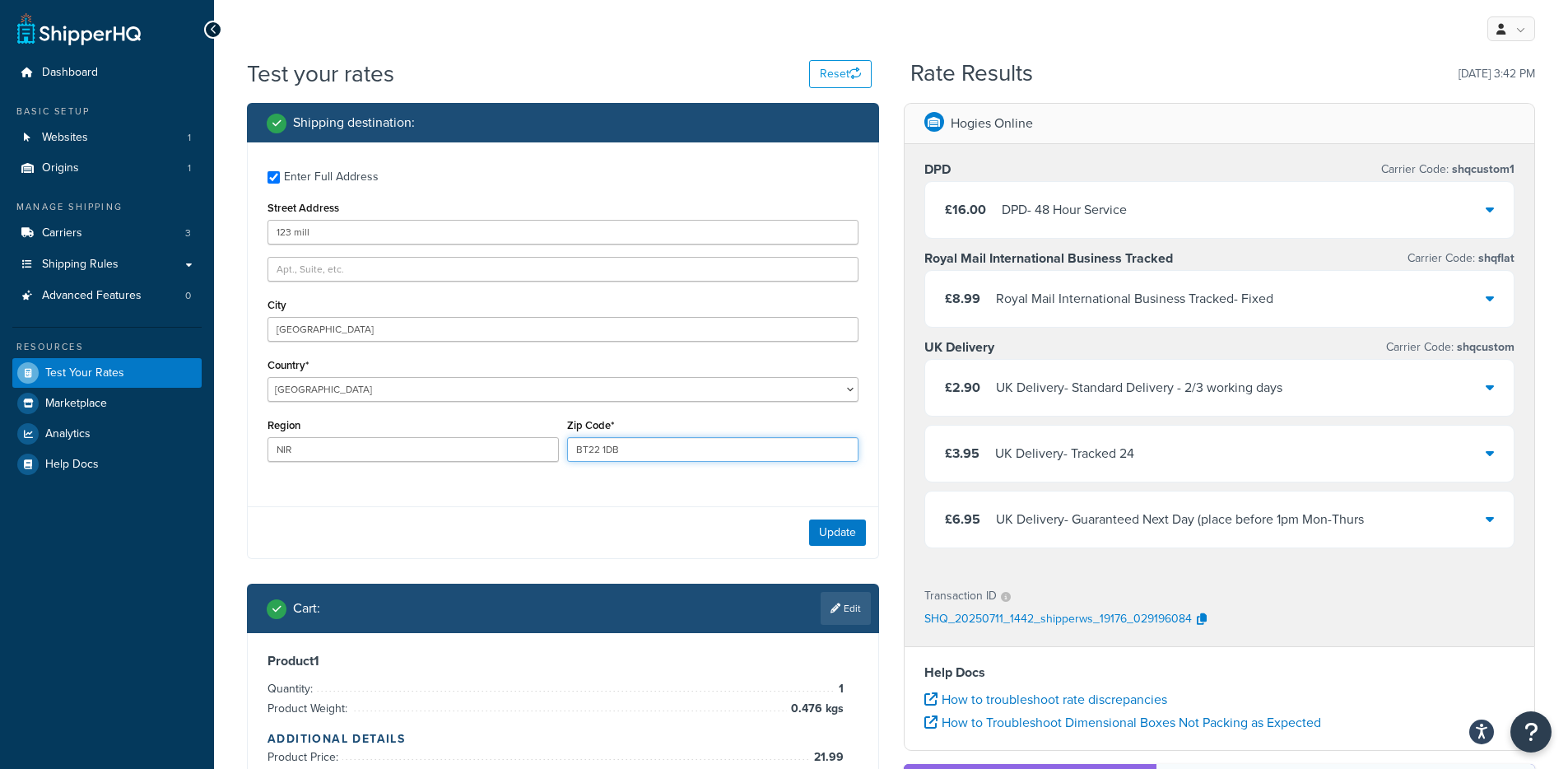 drag, startPoint x: 590, startPoint y: 450, endPoint x: 658, endPoint y: 454, distance: 68.1175 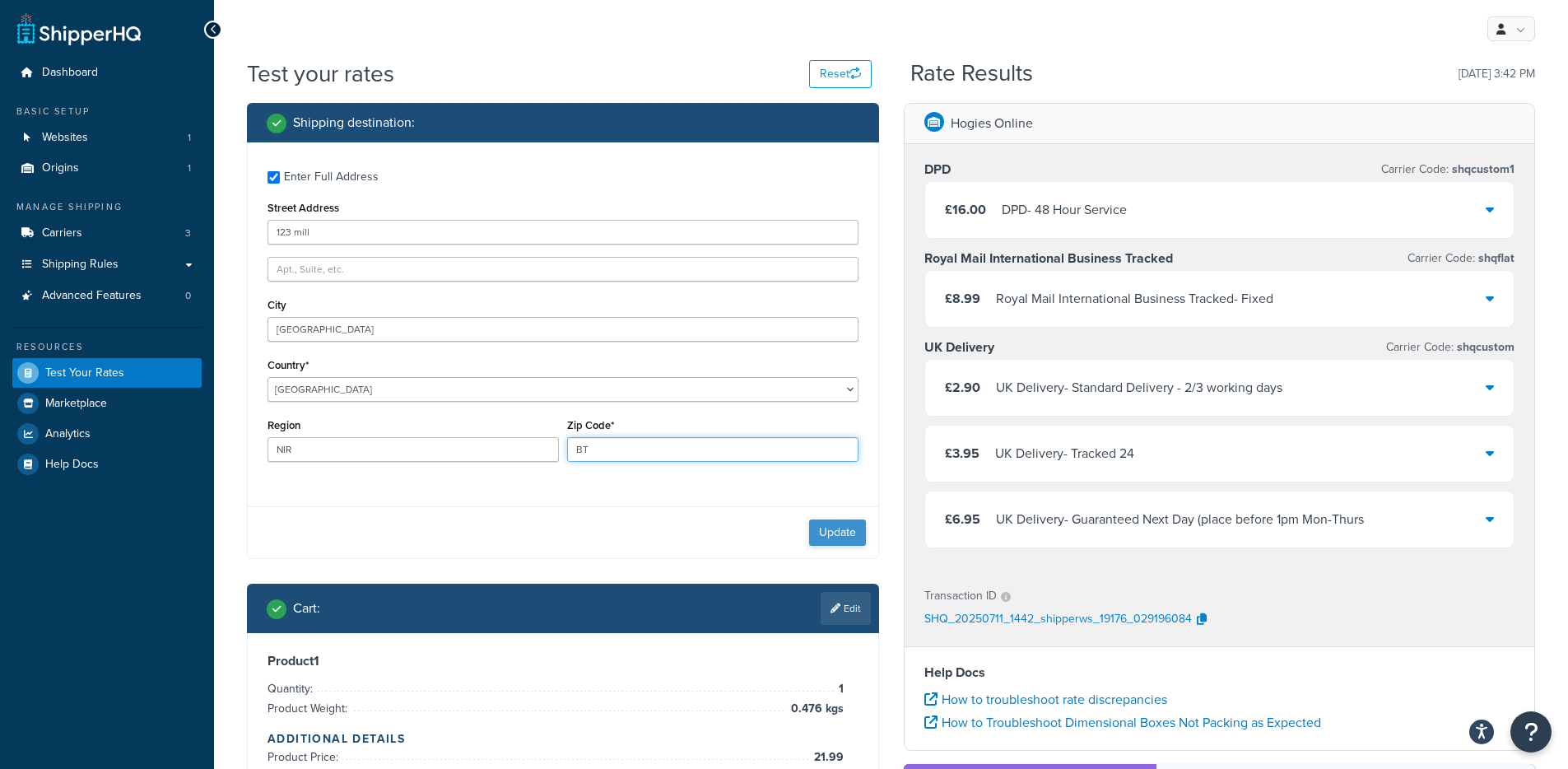 type on "BT" 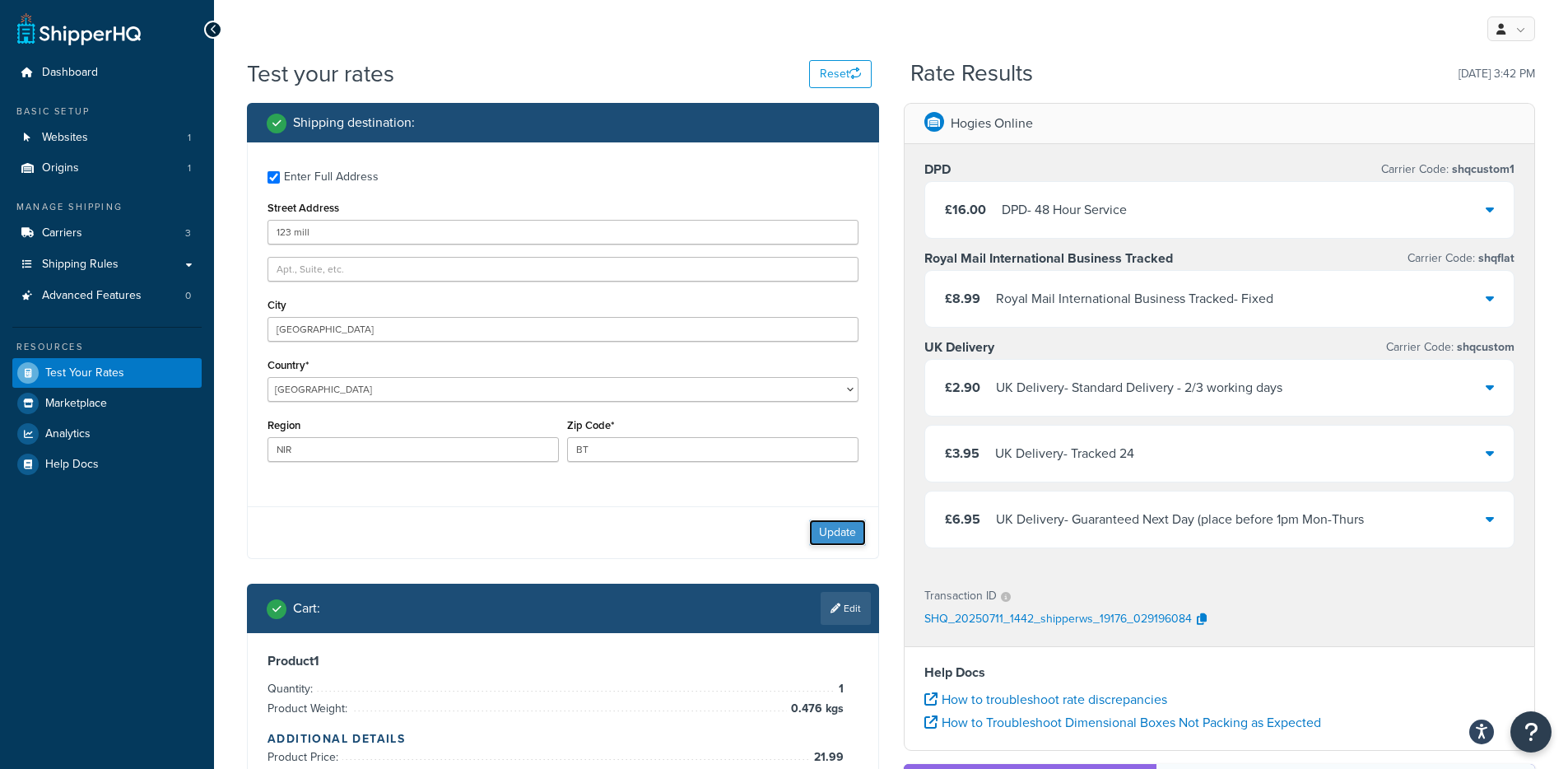click on "Update" at bounding box center [837, 533] 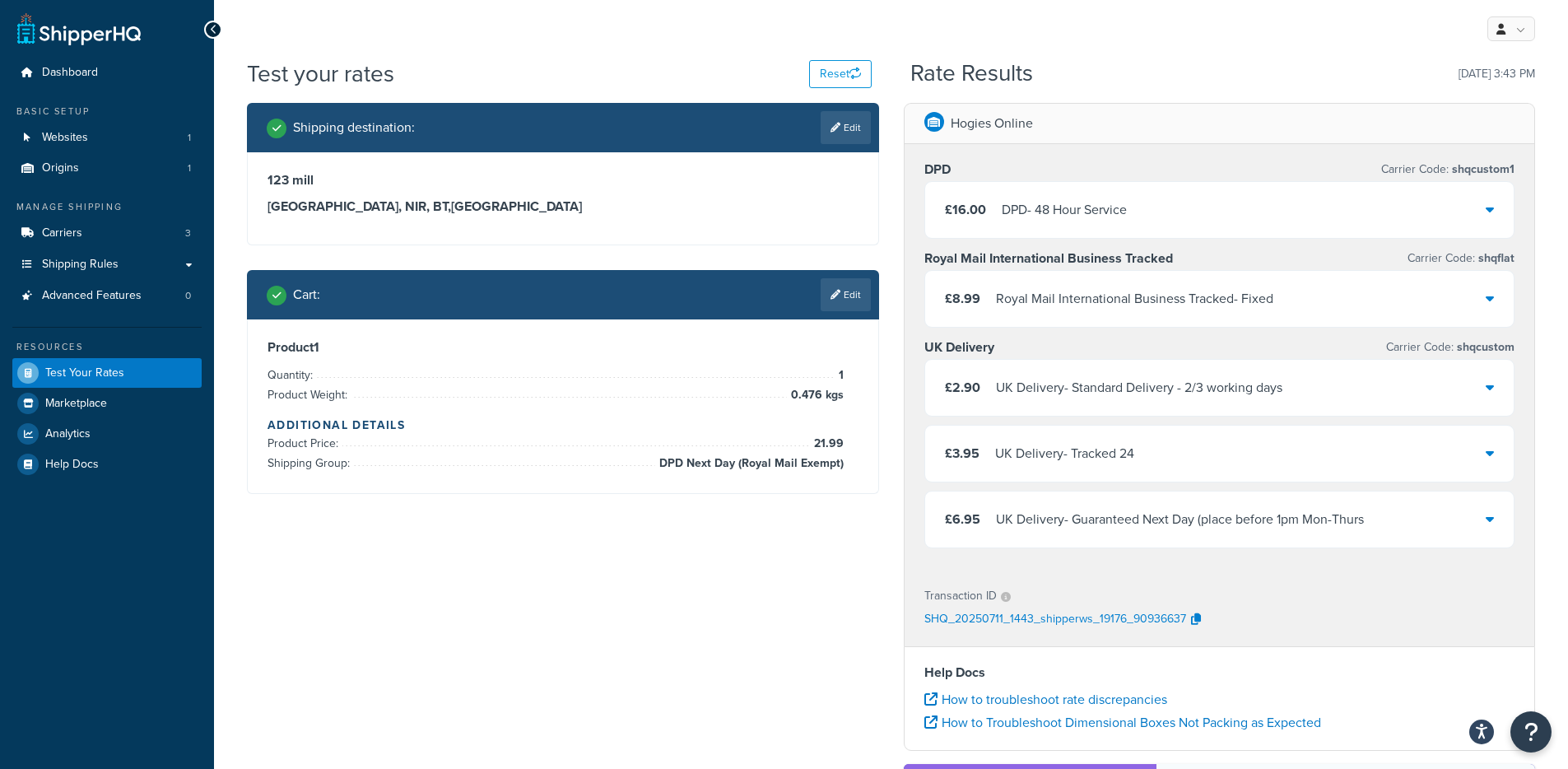 click on "Royal Mail International Business Tracked  -   Fixed" at bounding box center [1134, 299] 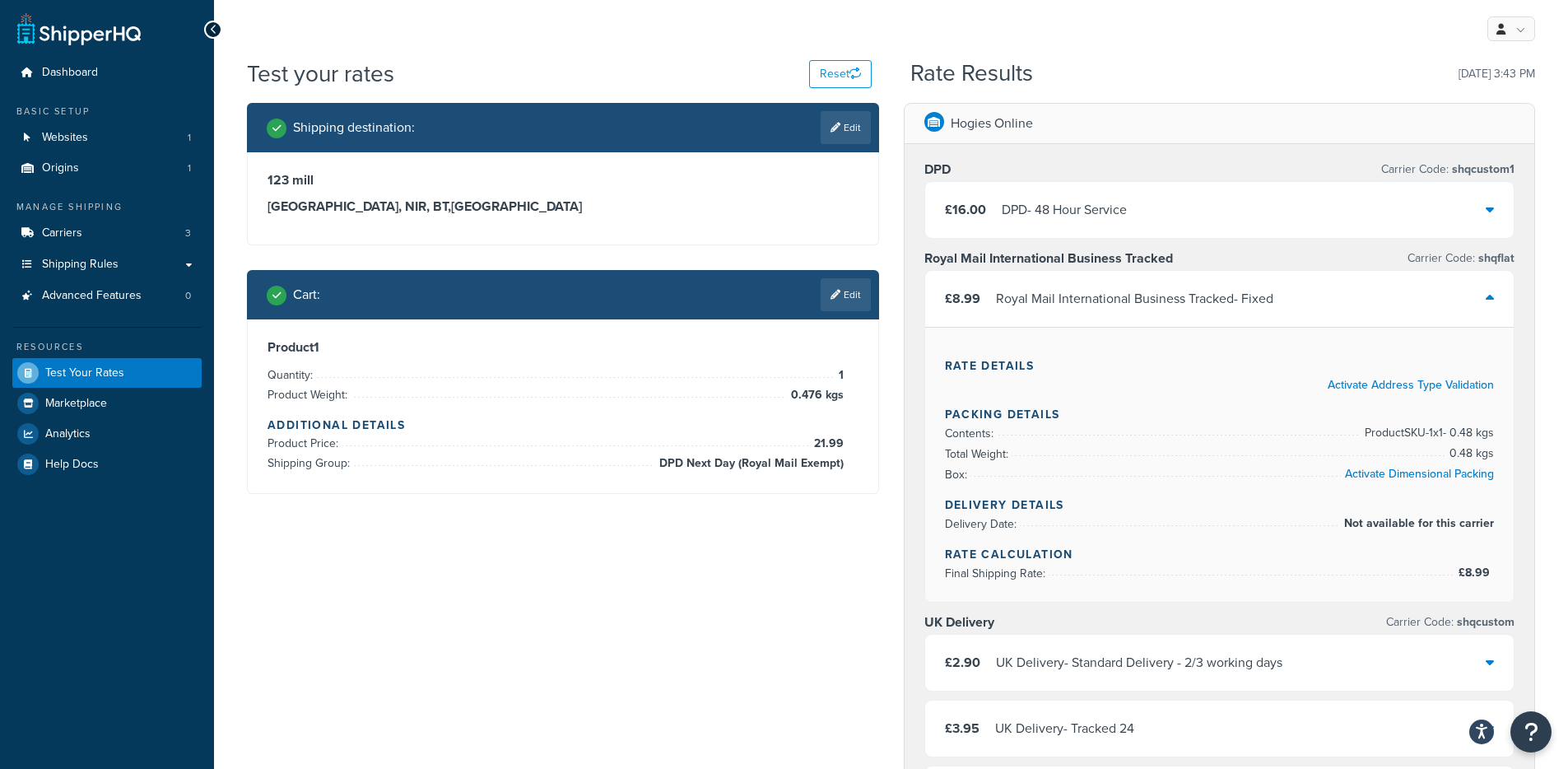 click on "Royal Mail International Business Tracked  -   Fixed" at bounding box center [1134, 299] 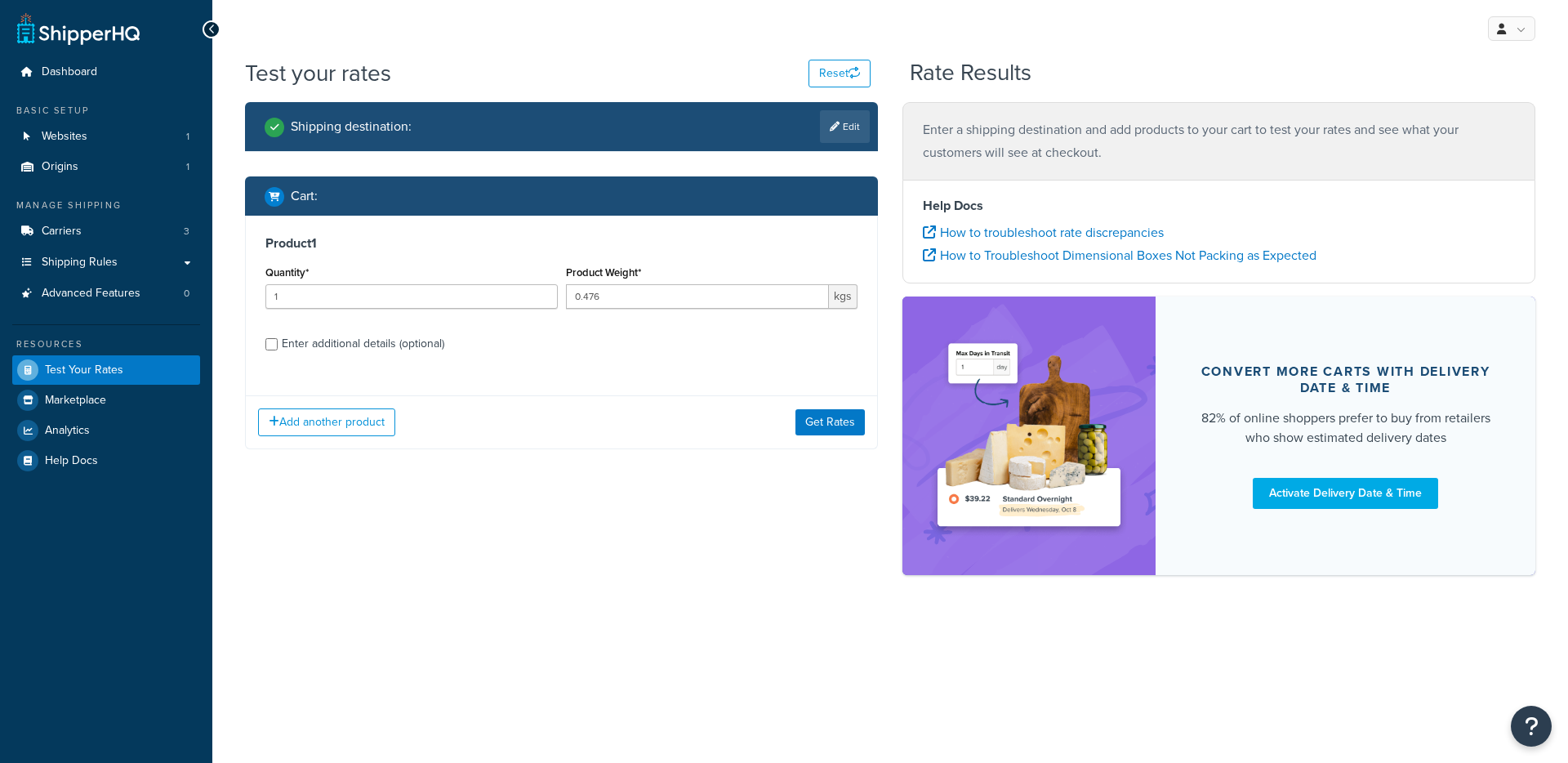 scroll, scrollTop: 0, scrollLeft: 0, axis: both 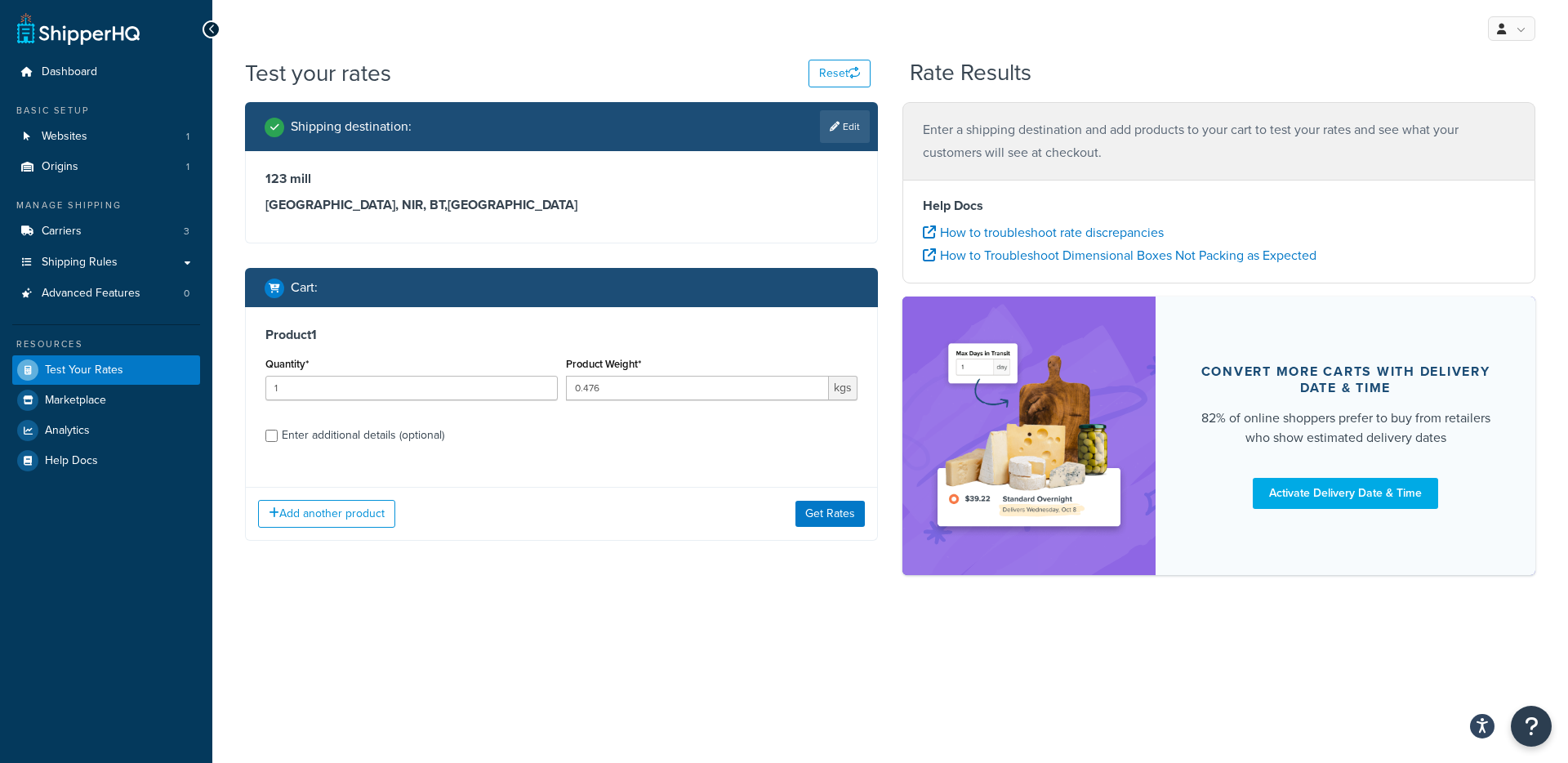 click on "Product  1 Quantity*   1 Product Weight*   0.476 kgs   Enter additional details (optional)" at bounding box center [561, 390] 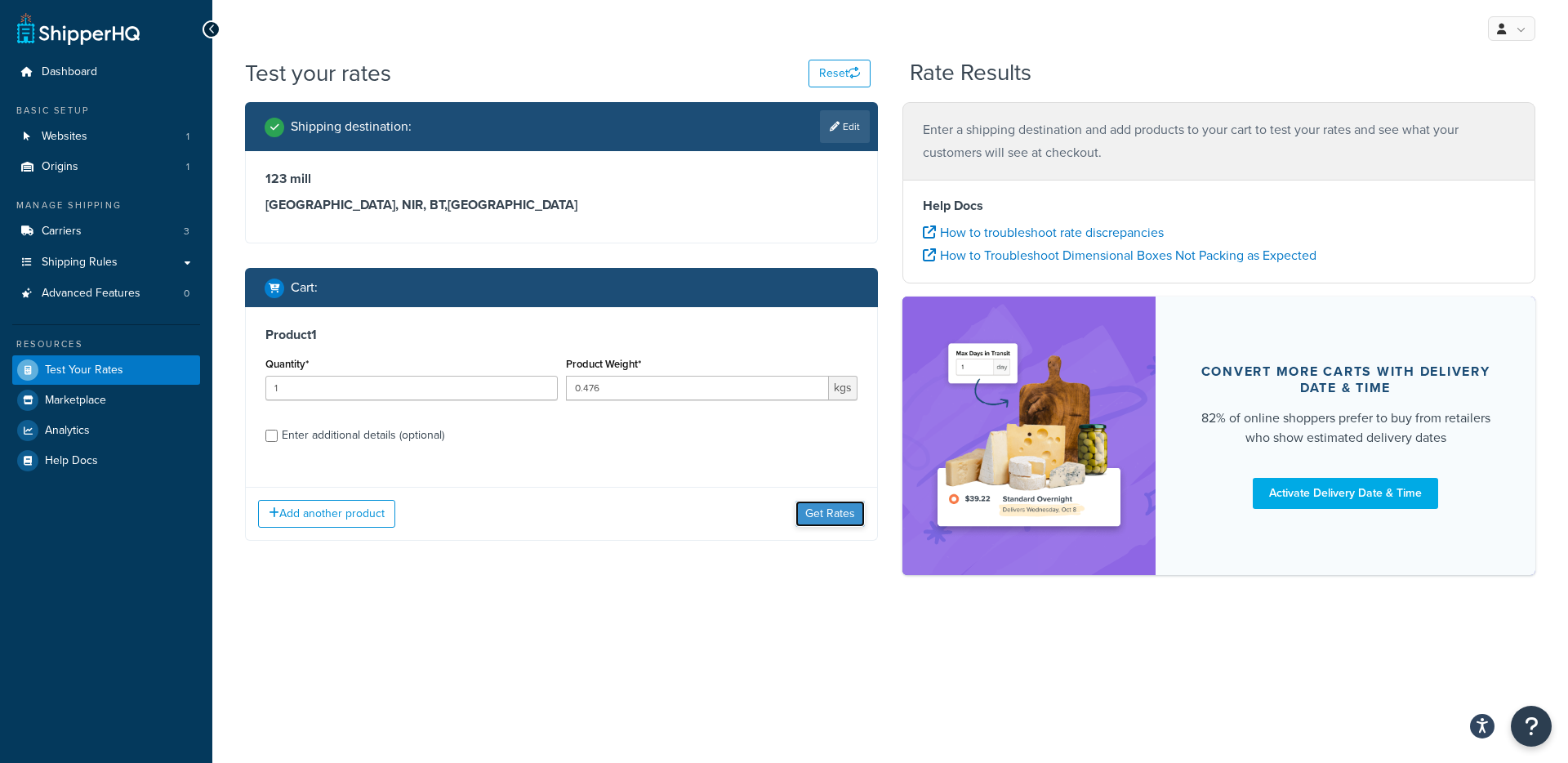 click on "Get Rates" at bounding box center (830, 514) 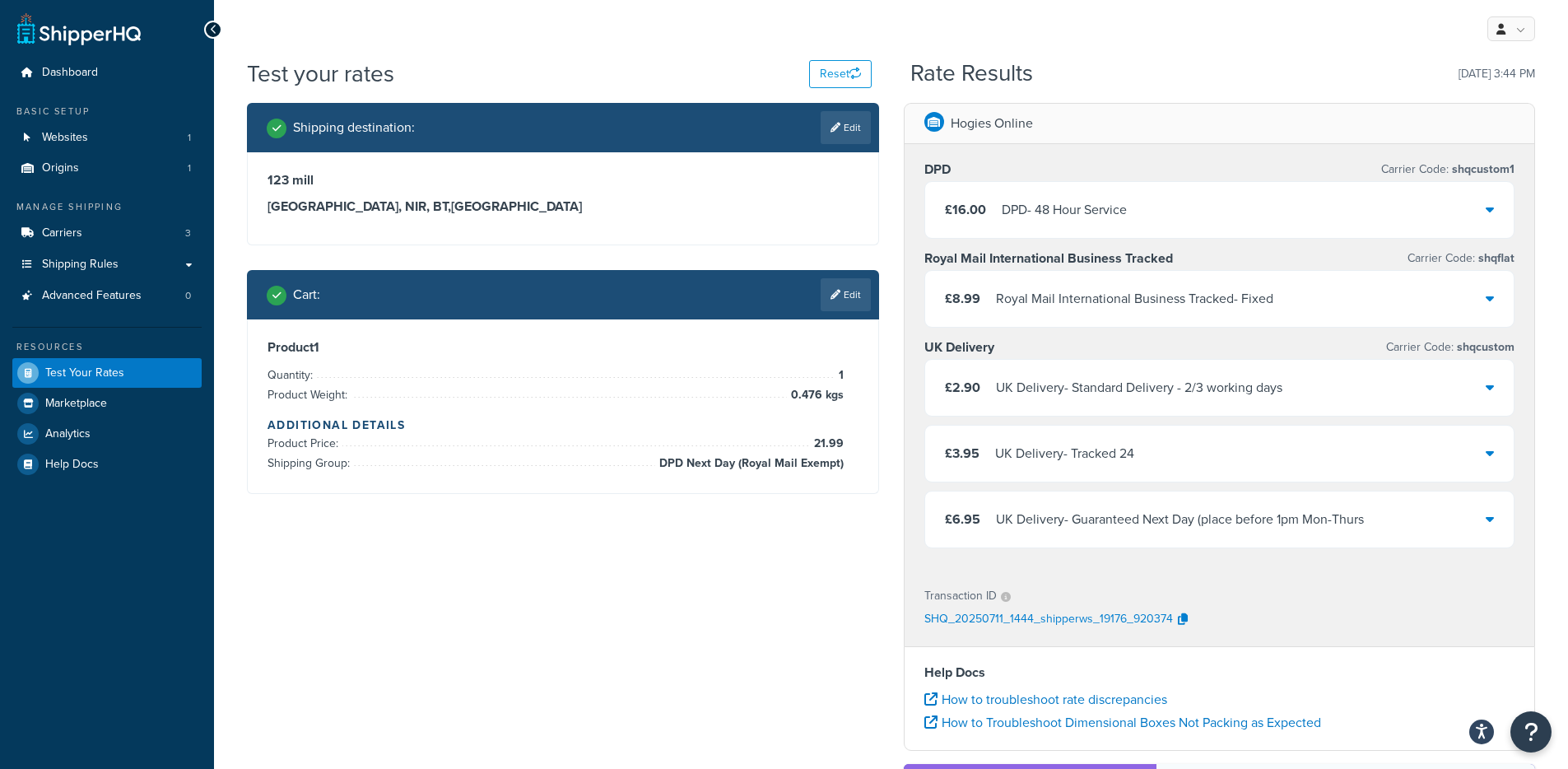click on "DPD  -   48 Hour Service" at bounding box center [1064, 210] 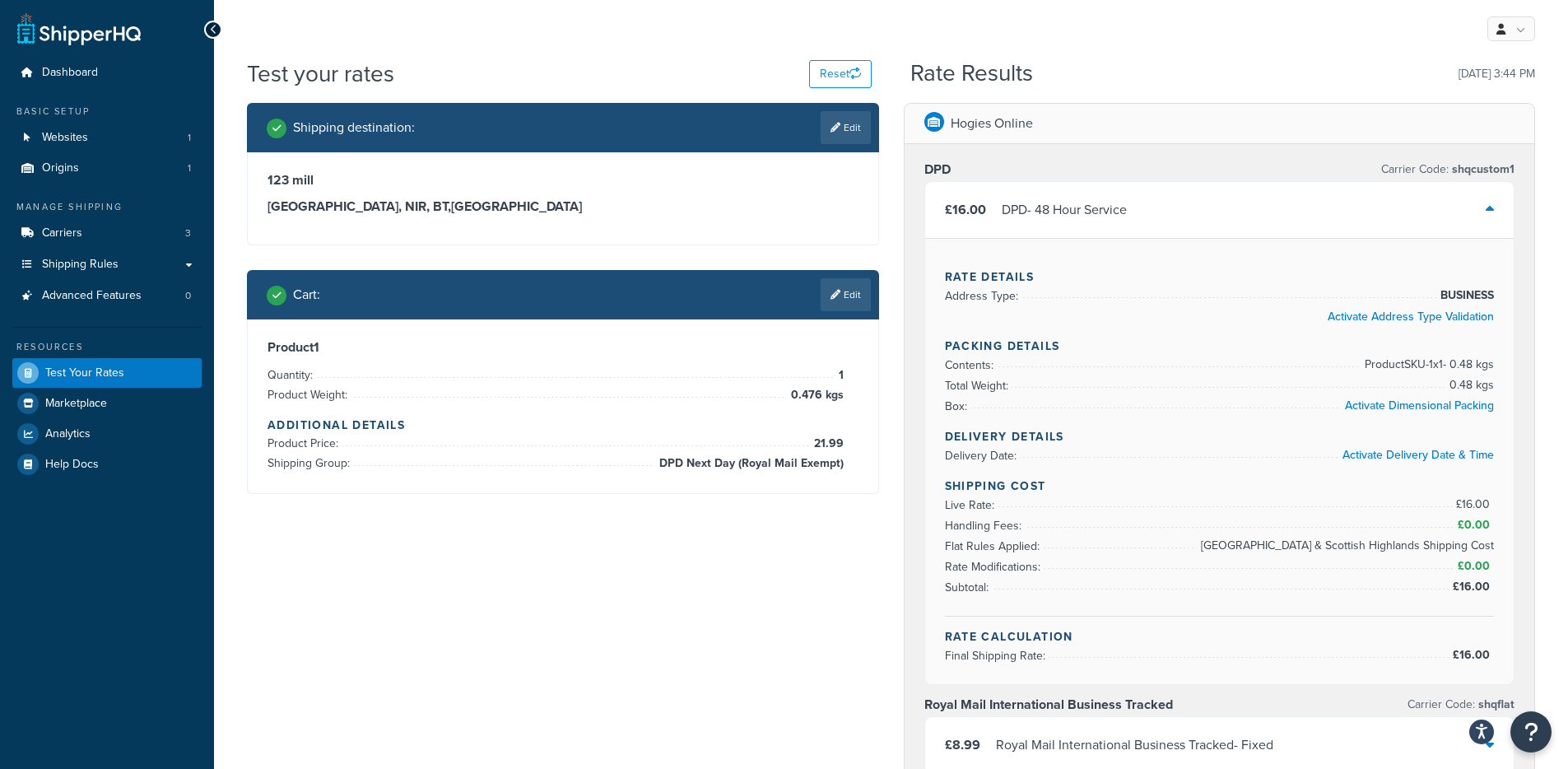 click on "DPD  -   48 Hour Service" at bounding box center [1064, 210] 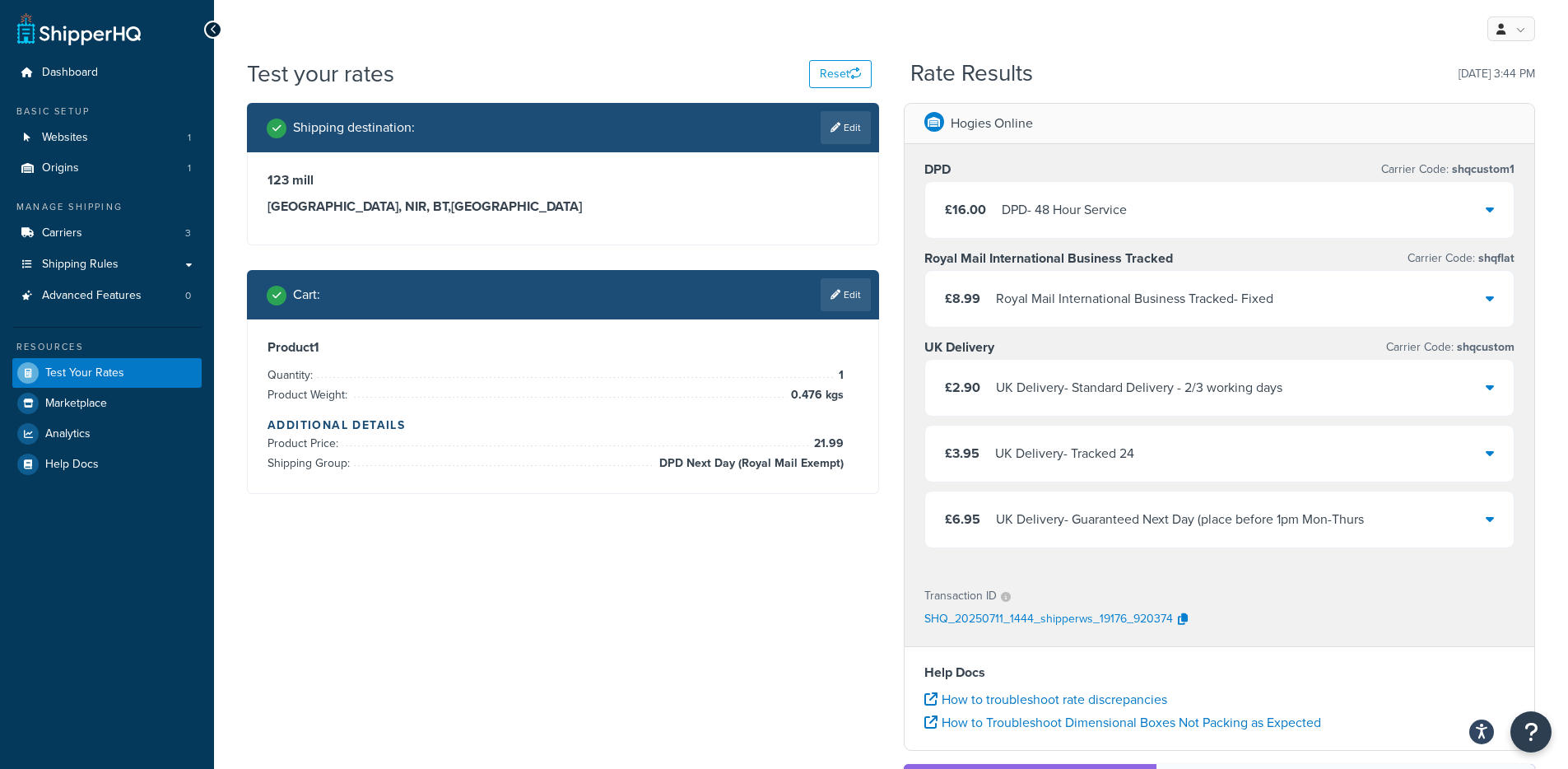 click on "£8.99 Royal Mail International Business Tracked  -   Fixed" at bounding box center [1220, 299] 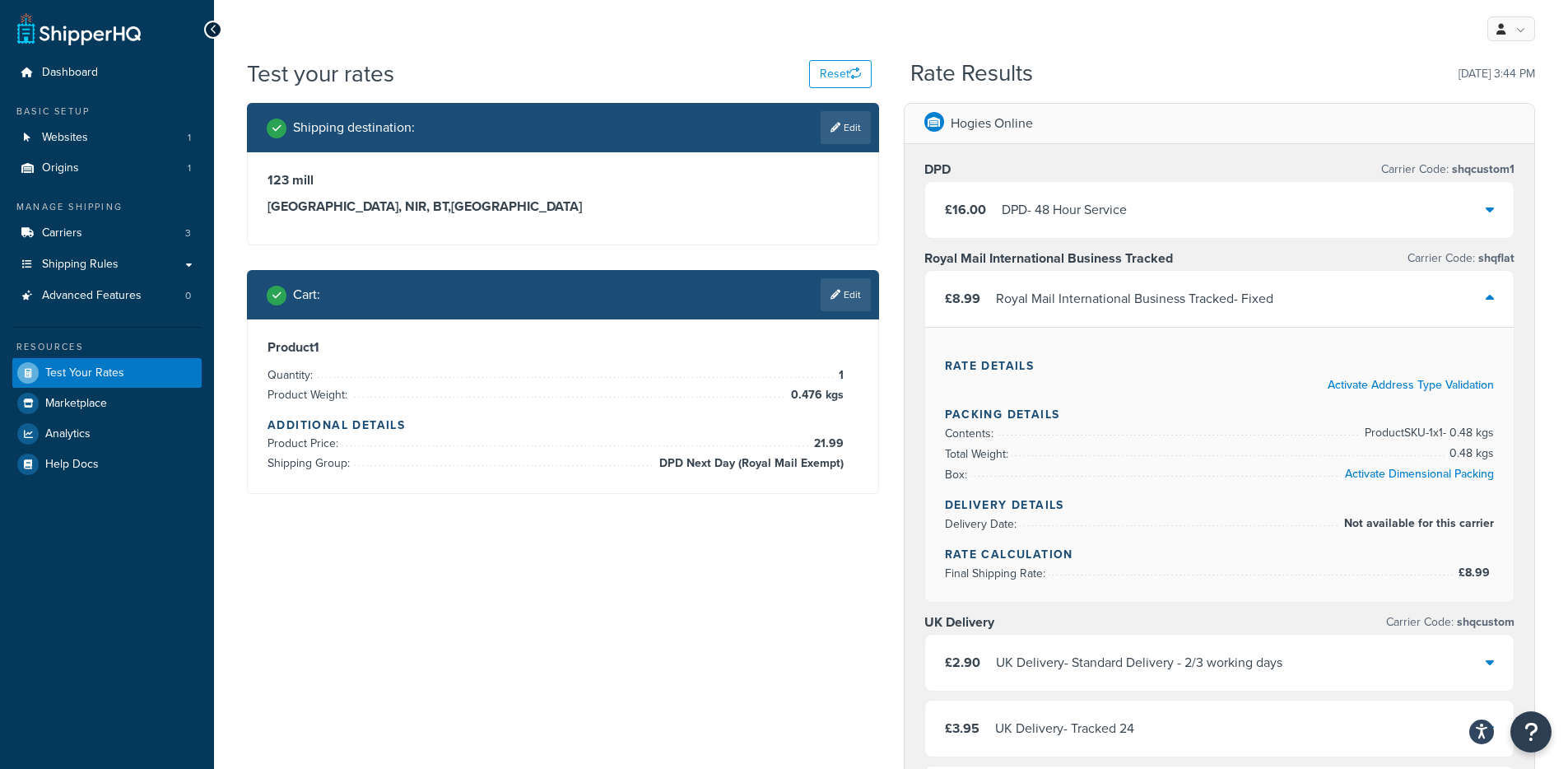 click on "£8.99 Royal Mail International Business Tracked  -   Fixed" at bounding box center [1220, 299] 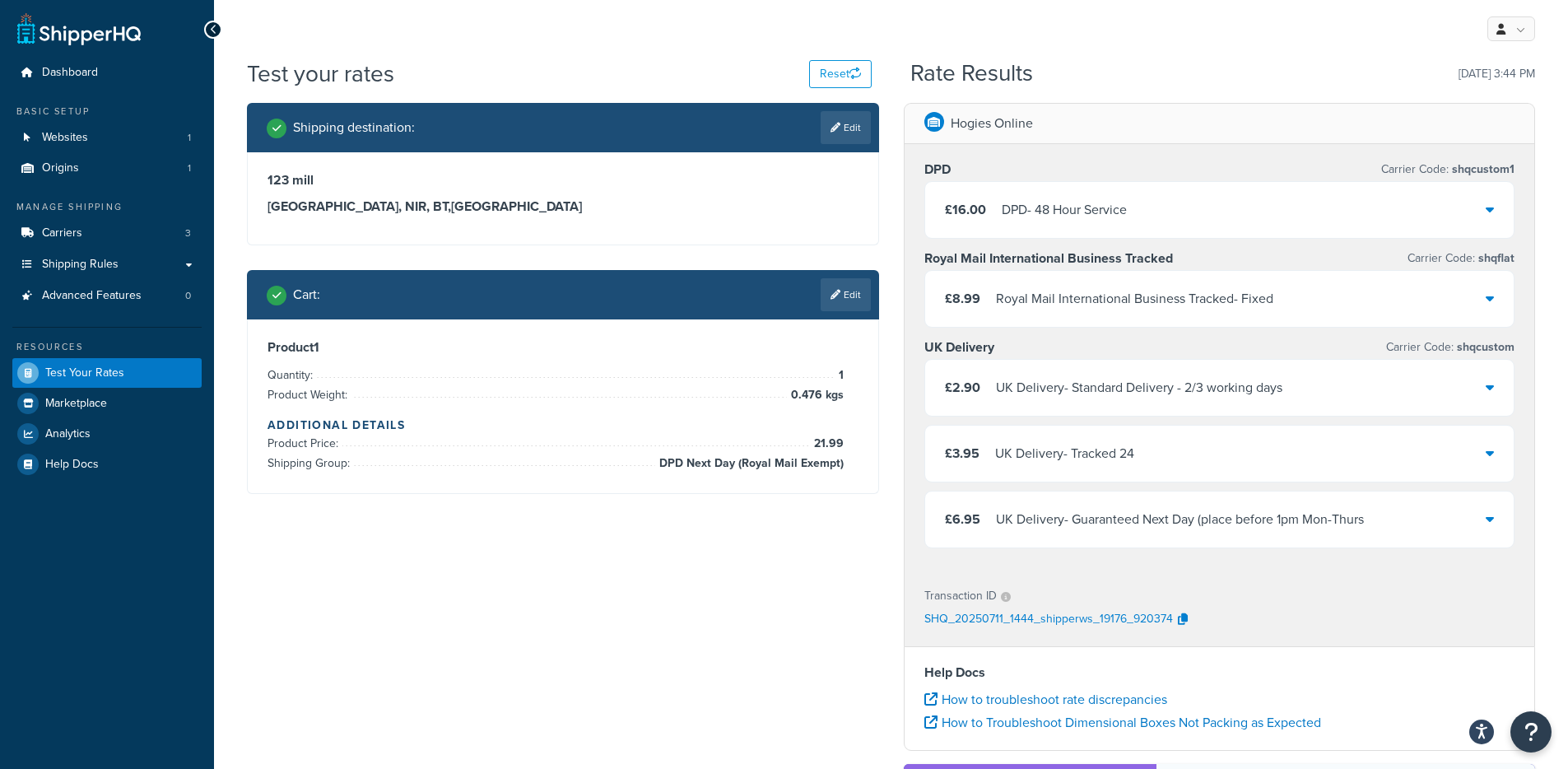 click on "£16.00 DPD  -   48 Hour Service" at bounding box center [1220, 210] 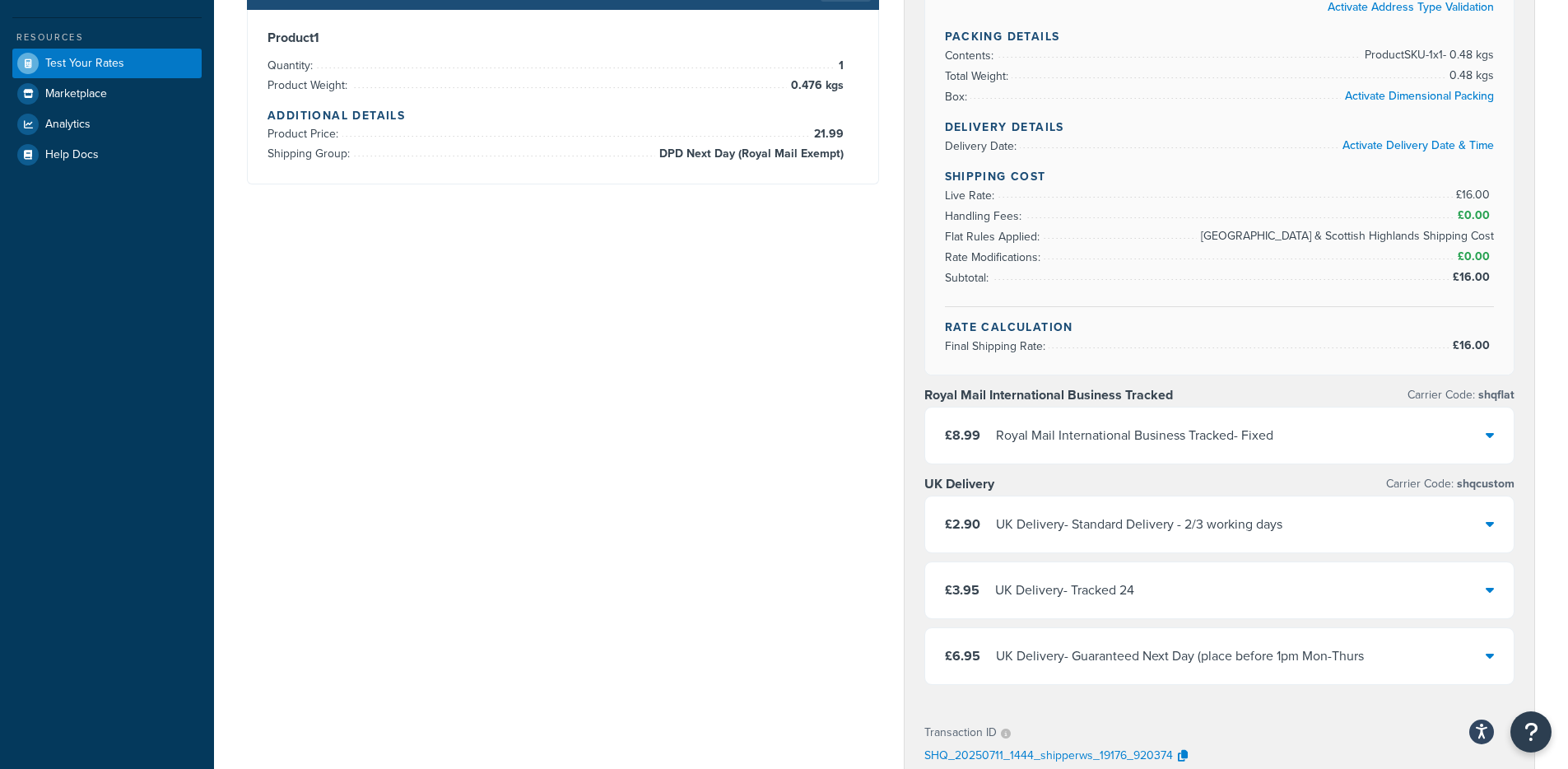 scroll, scrollTop: 0, scrollLeft: 0, axis: both 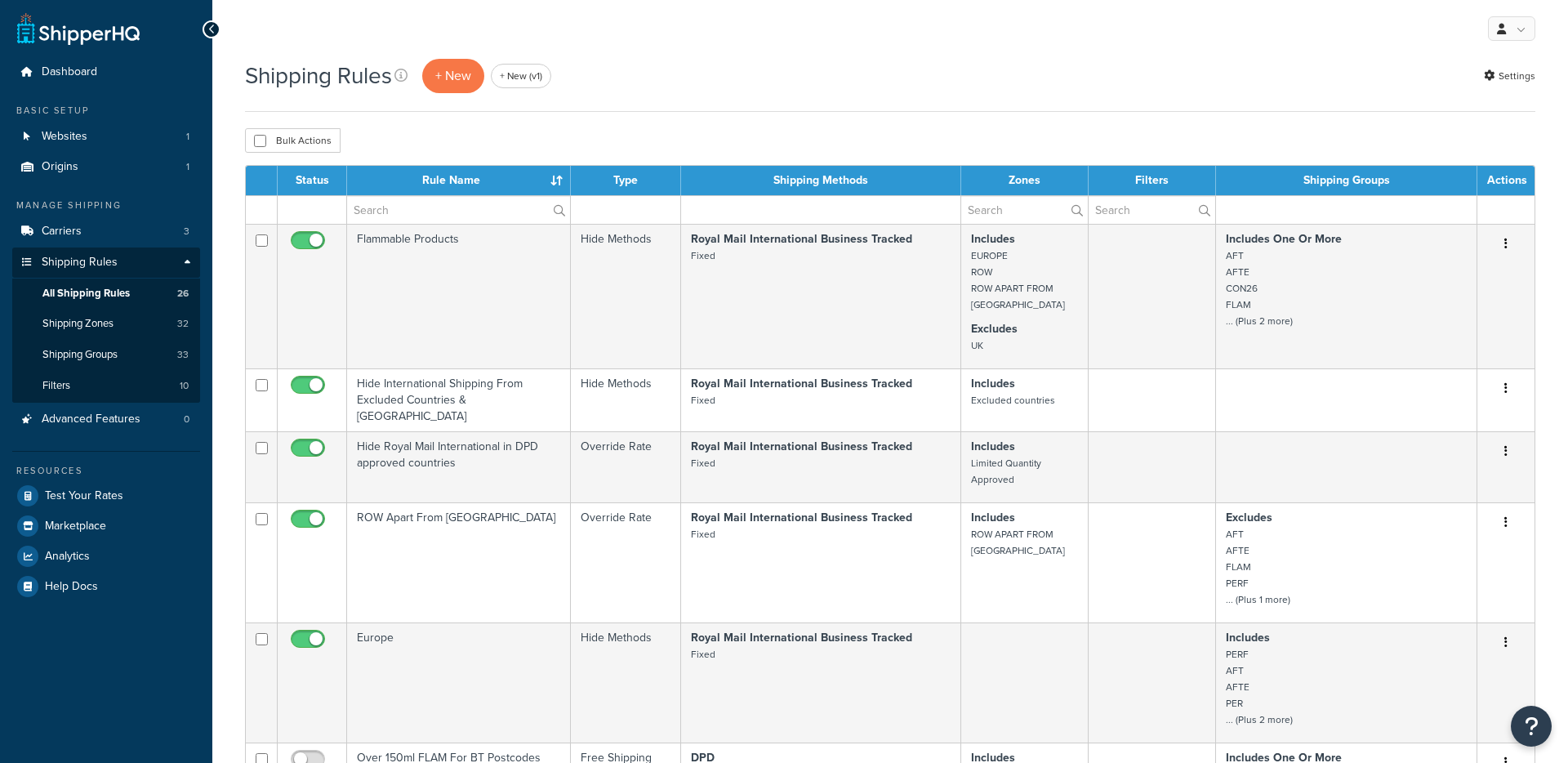 select on "50" 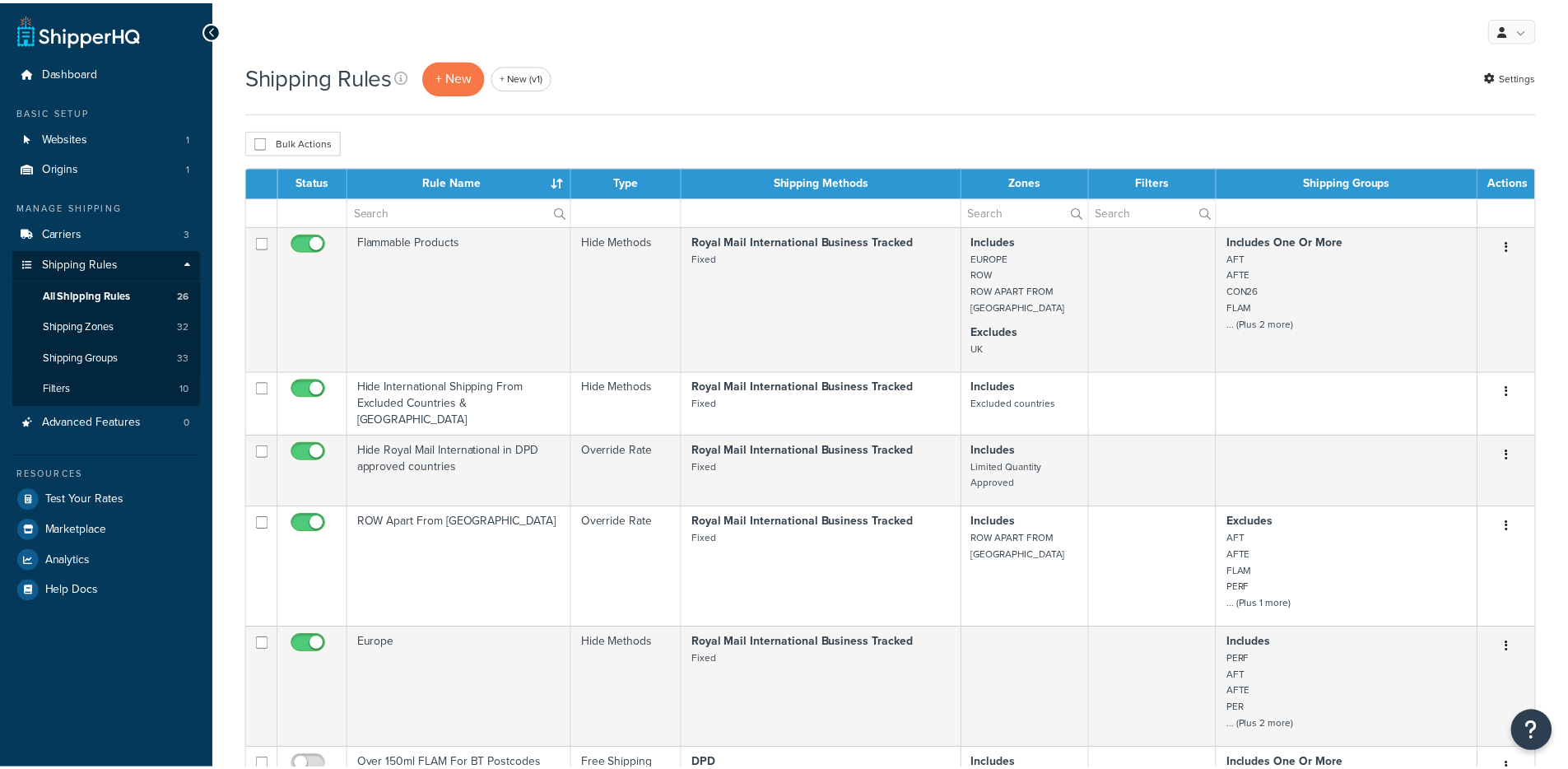 scroll, scrollTop: 0, scrollLeft: 0, axis: both 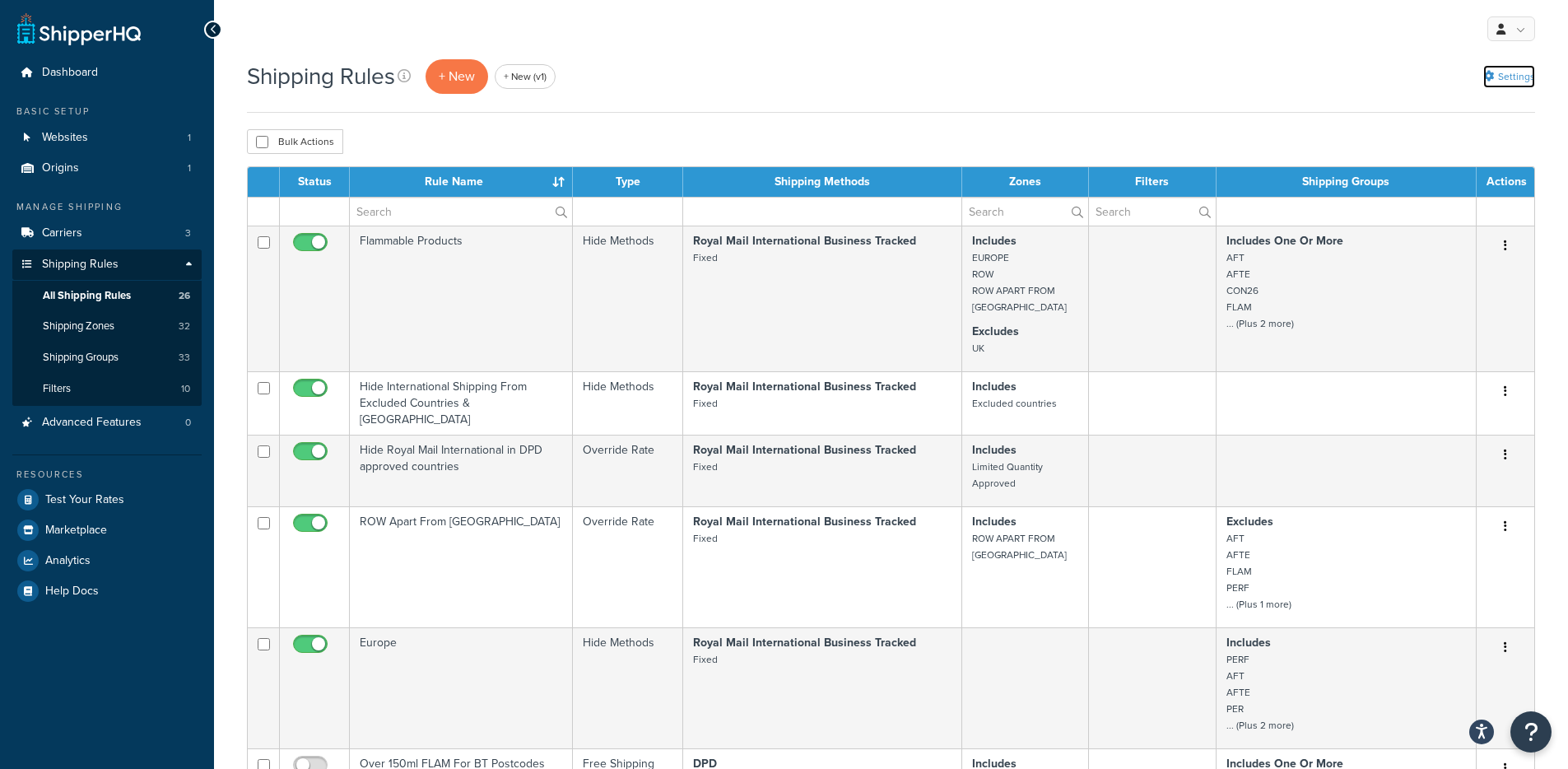 click on "Settings" at bounding box center [1509, 77] 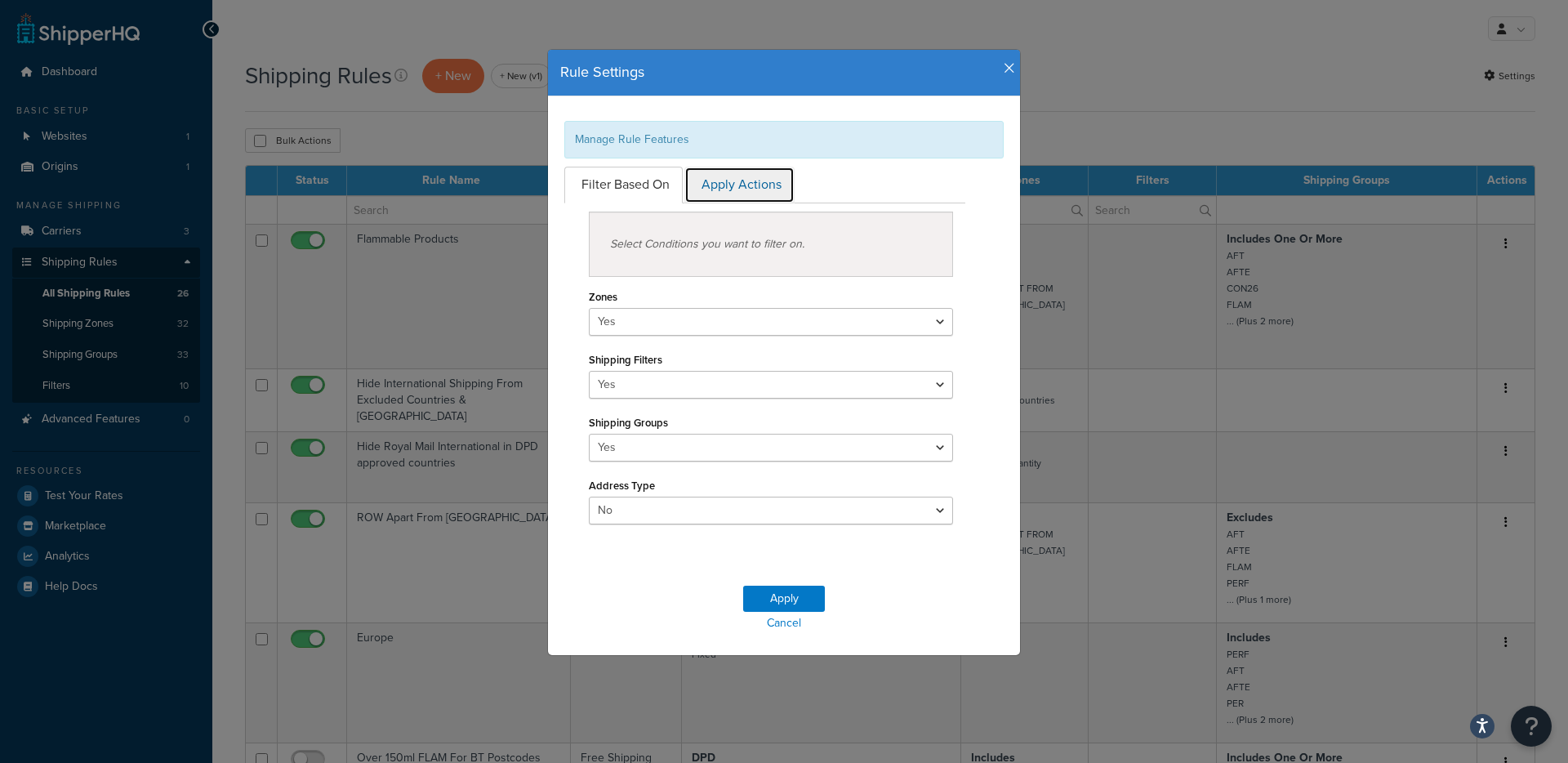 click on "Apply Actions" at bounding box center (739, 185) 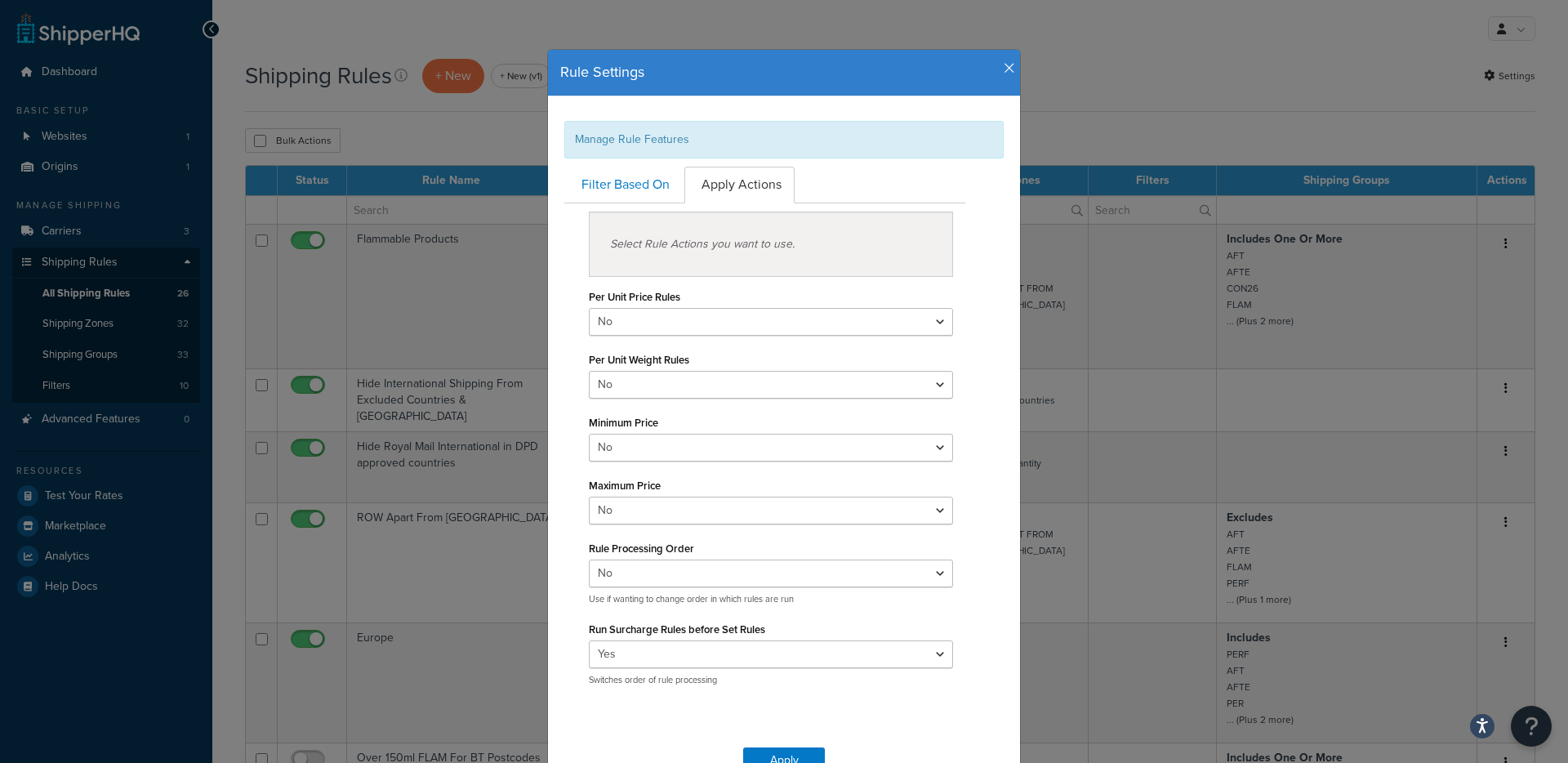 click at bounding box center [1009, 69] 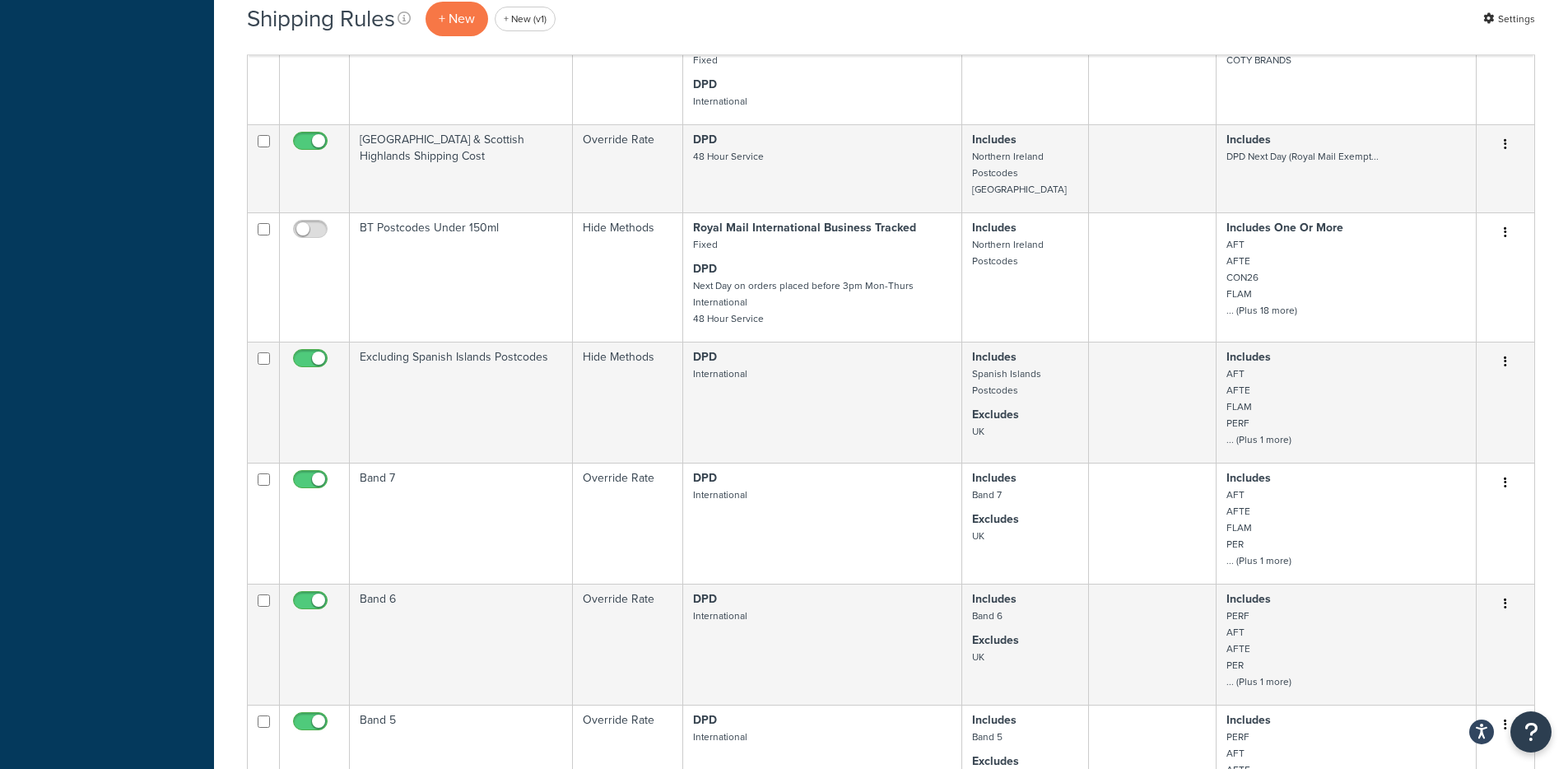 scroll, scrollTop: 937, scrollLeft: 0, axis: vertical 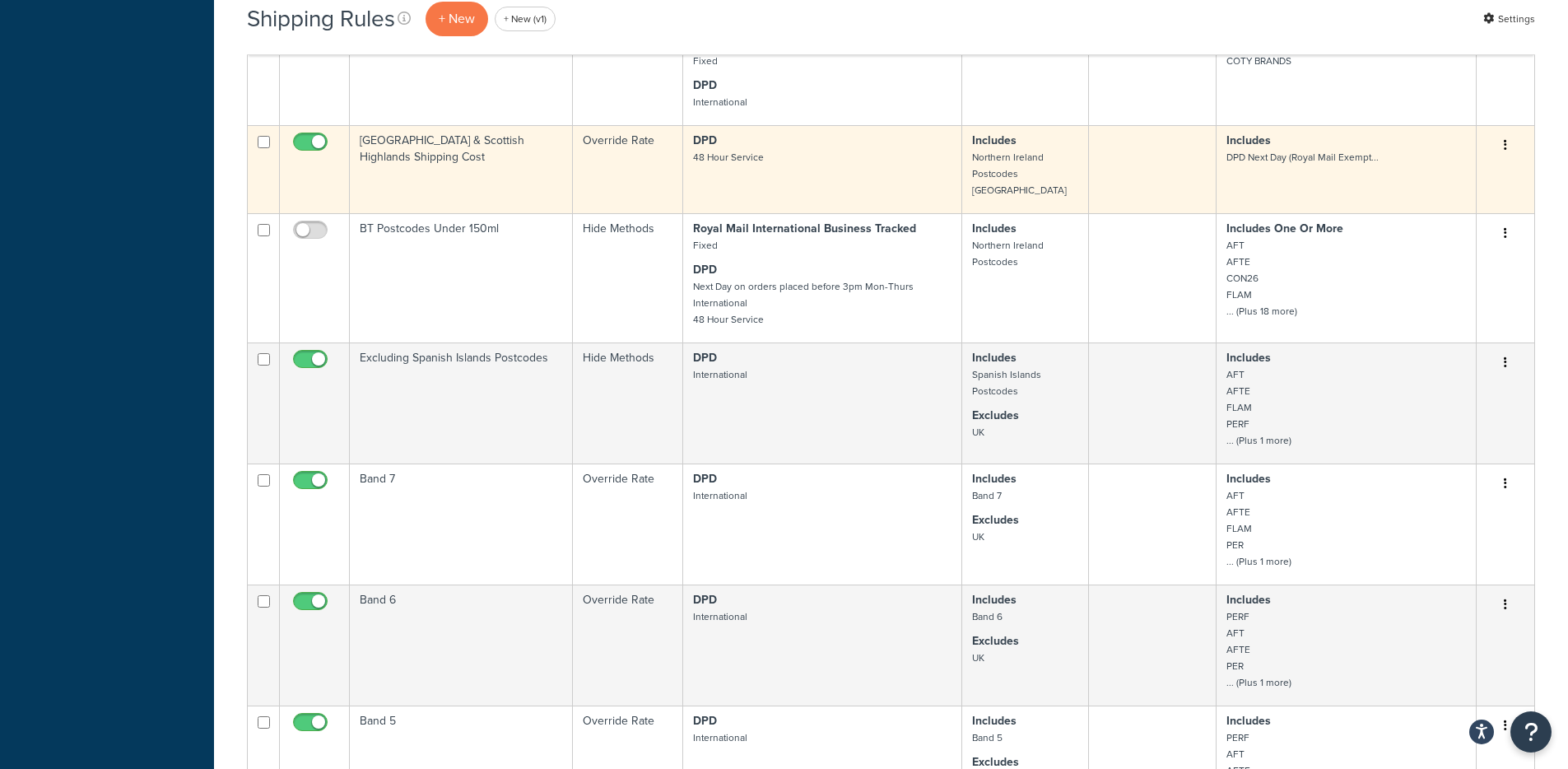 click on "Northern Ireland & Scottish Highlands Shipping Cost" at bounding box center (461, 169) 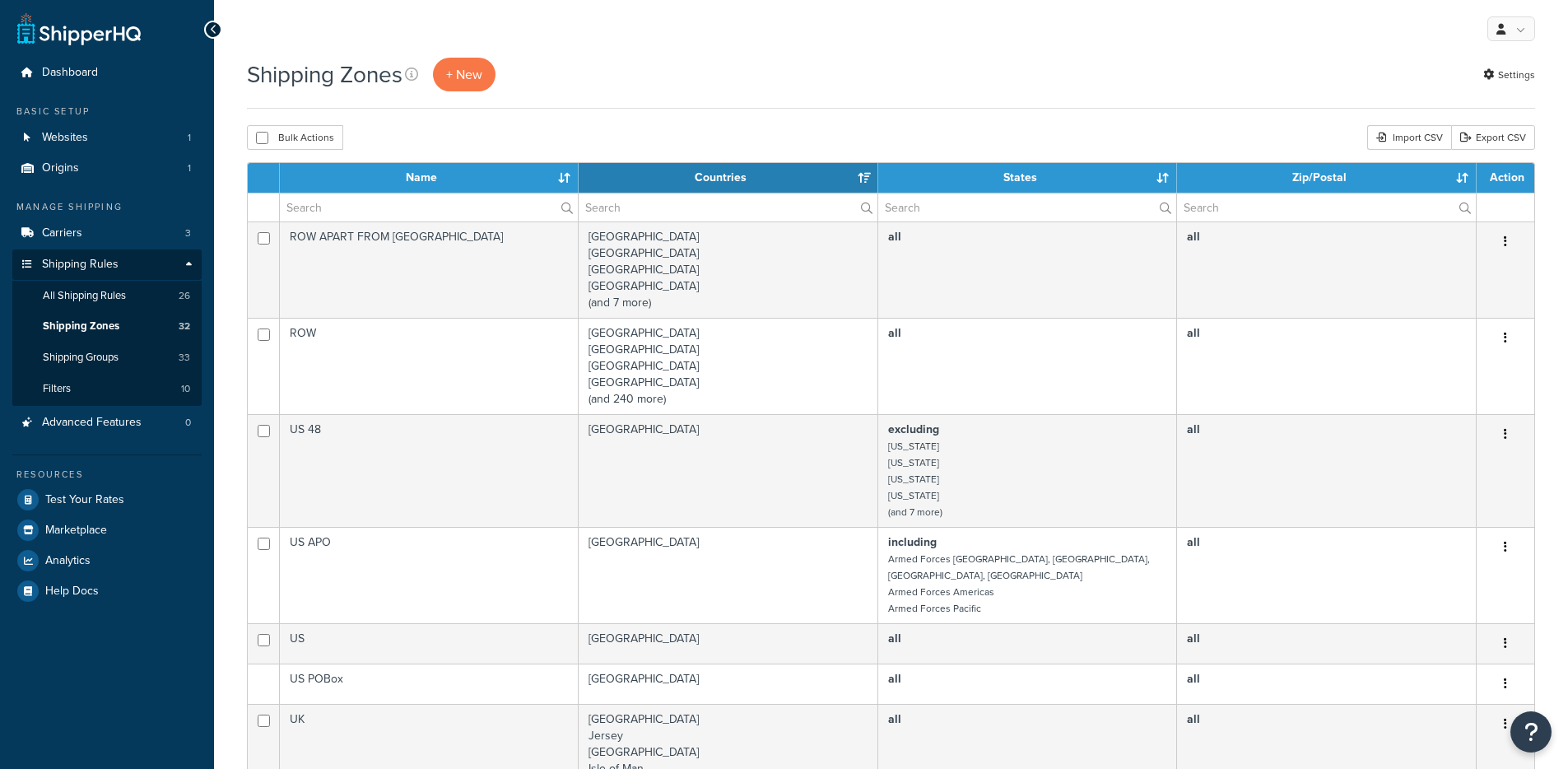 select on "15" 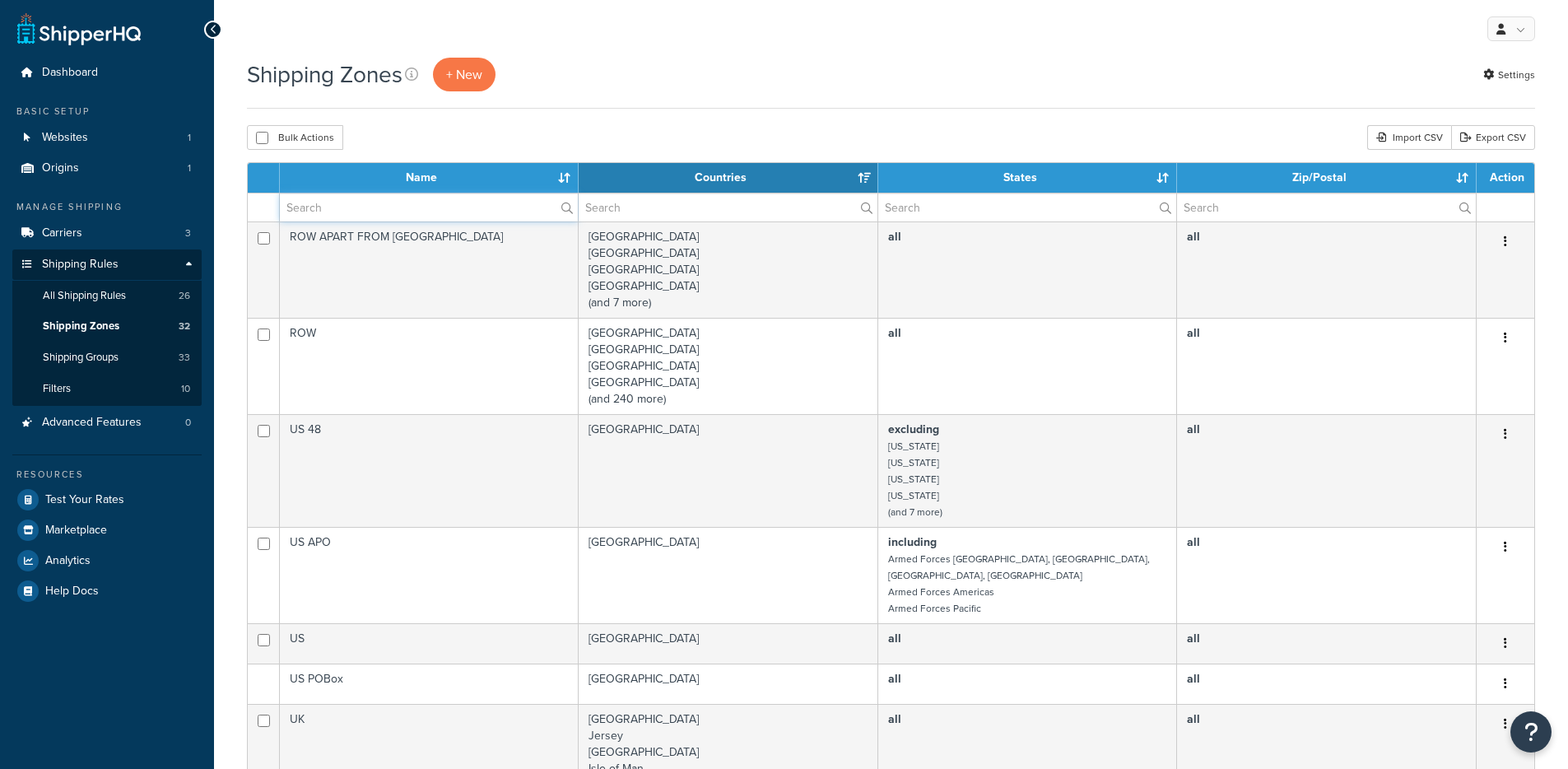 click at bounding box center [429, 207] 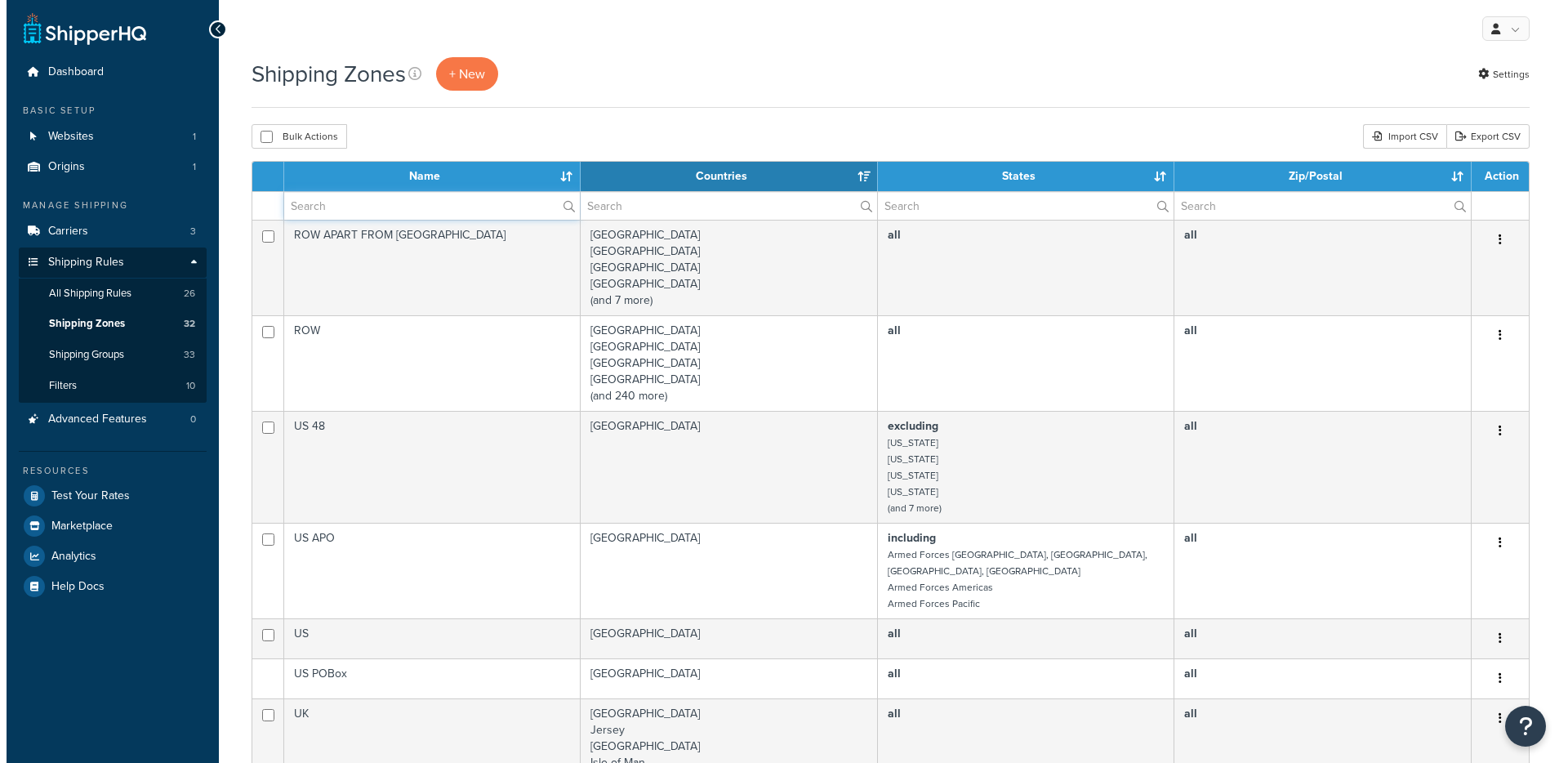 scroll, scrollTop: 0, scrollLeft: 0, axis: both 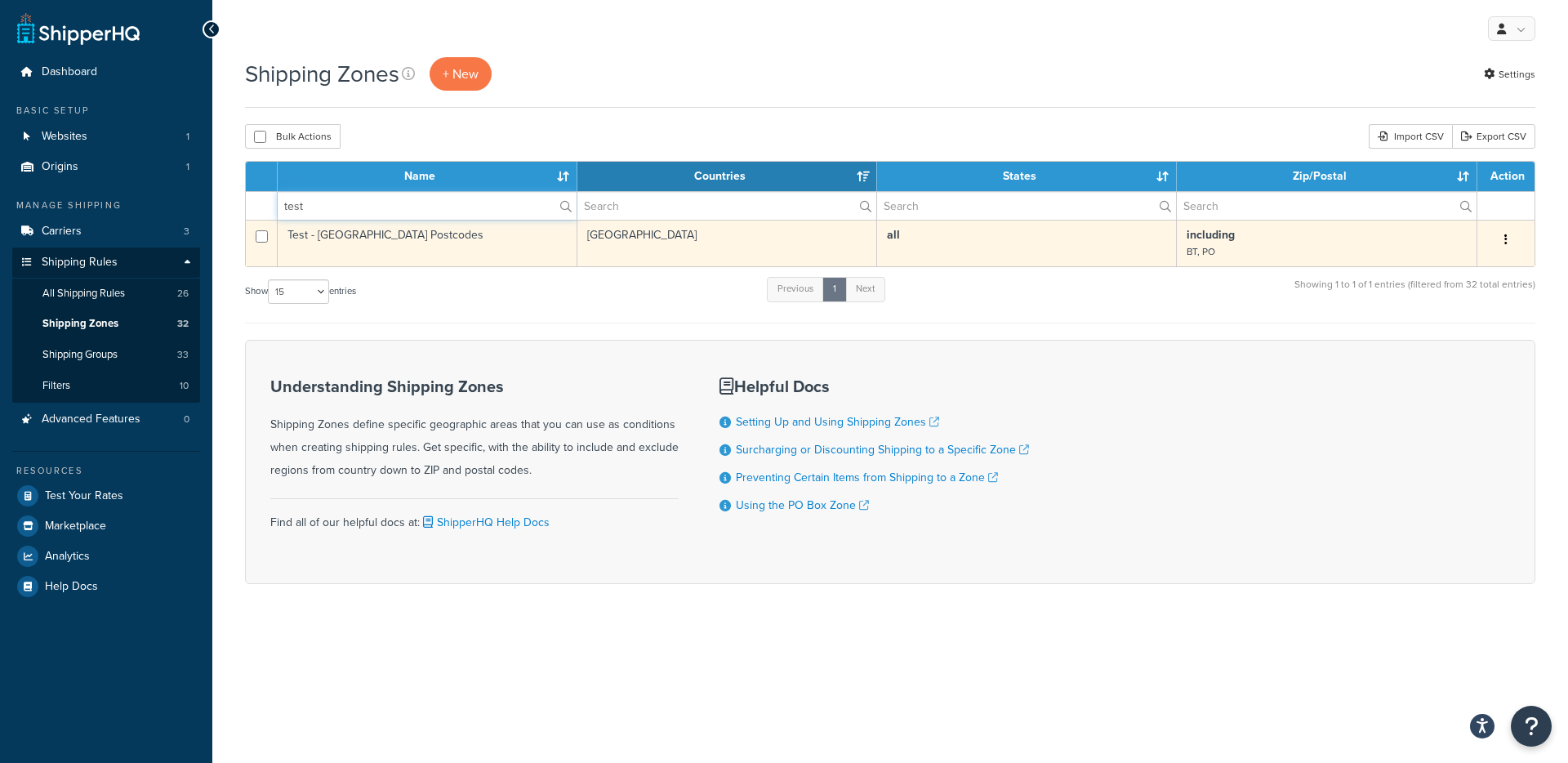 type on "test" 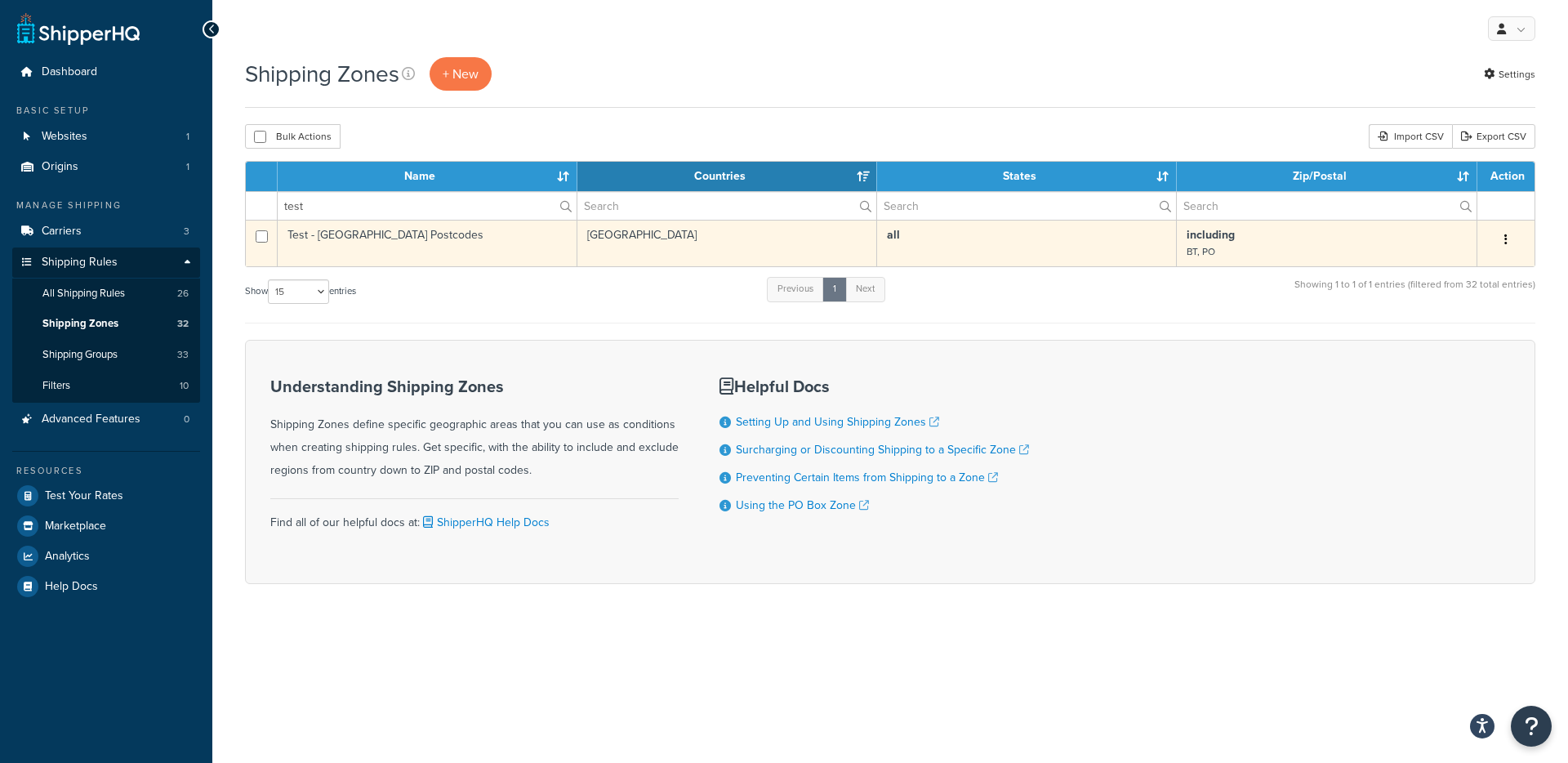 click on "Test - [GEOGRAPHIC_DATA] Postcodes" at bounding box center [427, 243] 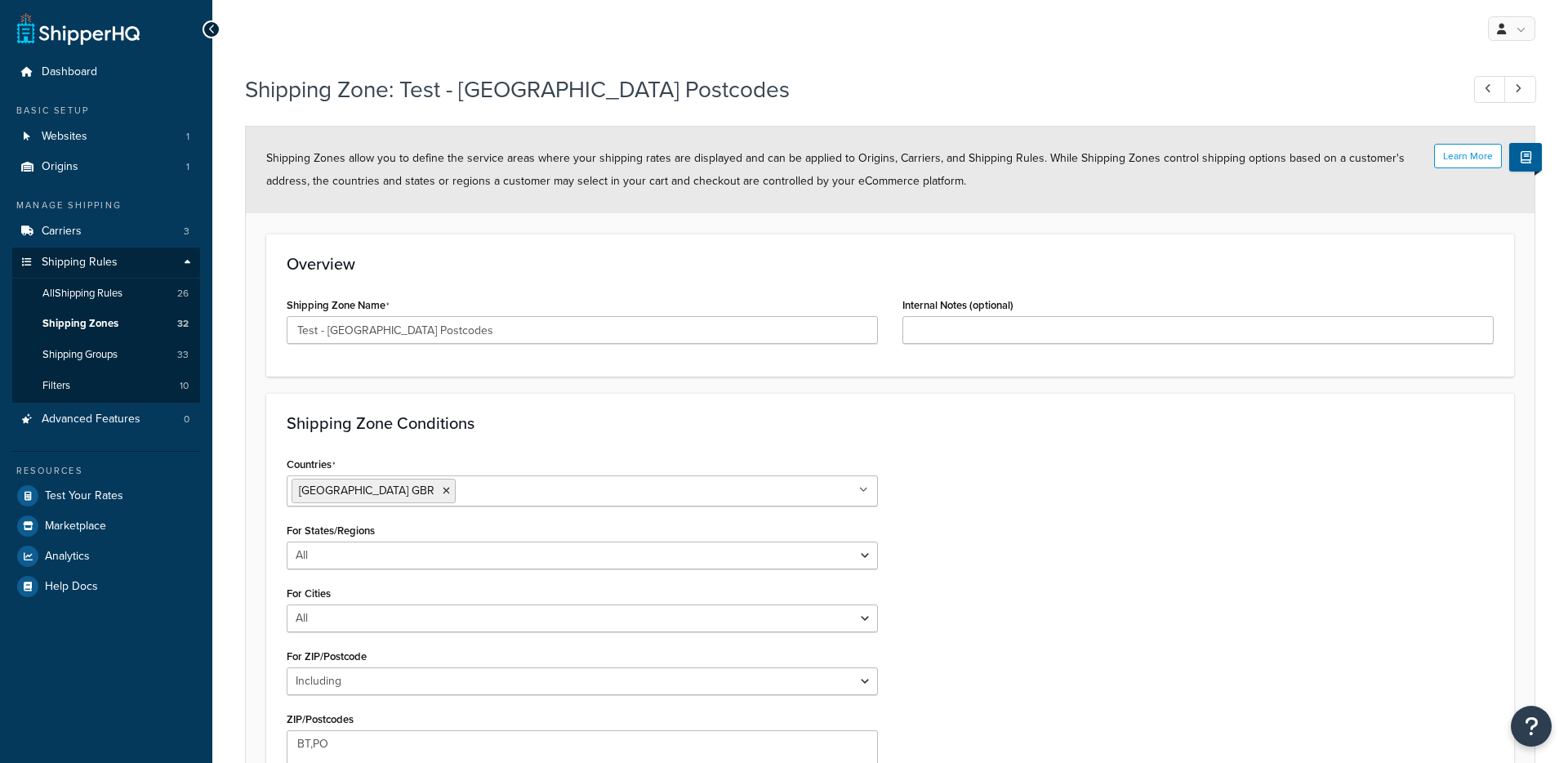 select on "including" 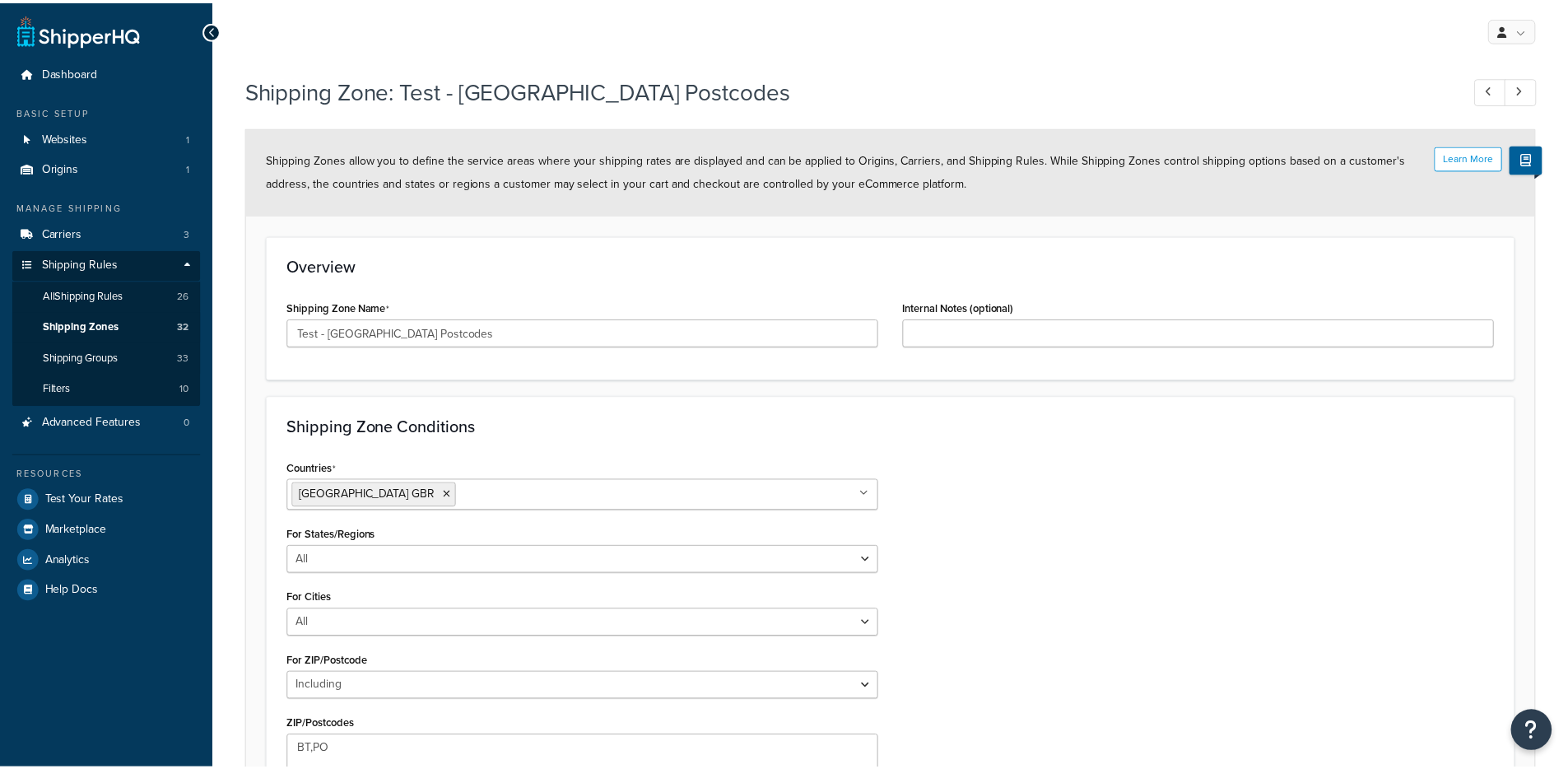 scroll, scrollTop: 0, scrollLeft: 0, axis: both 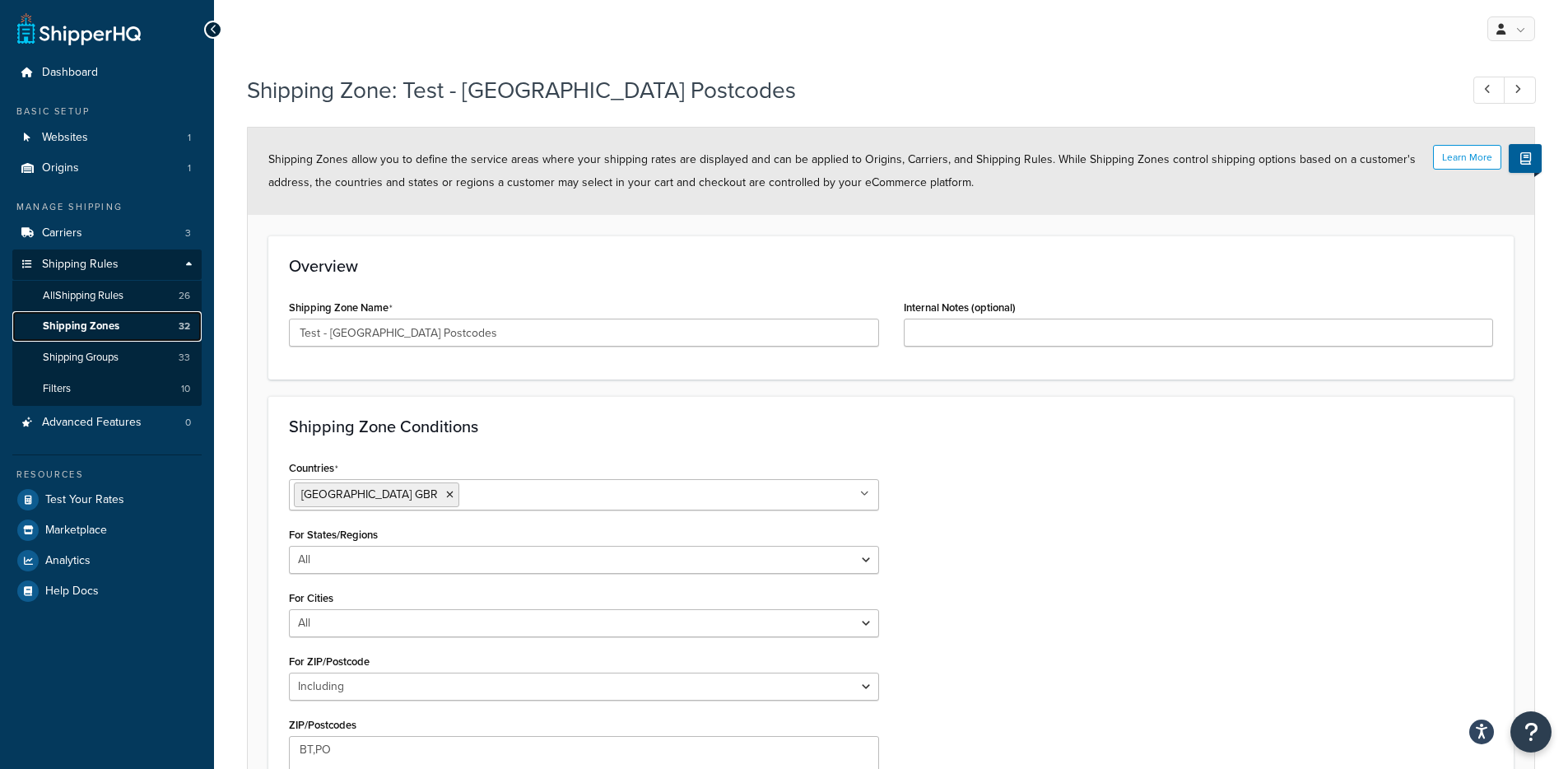click on "Shipping Zones" at bounding box center (81, 326) 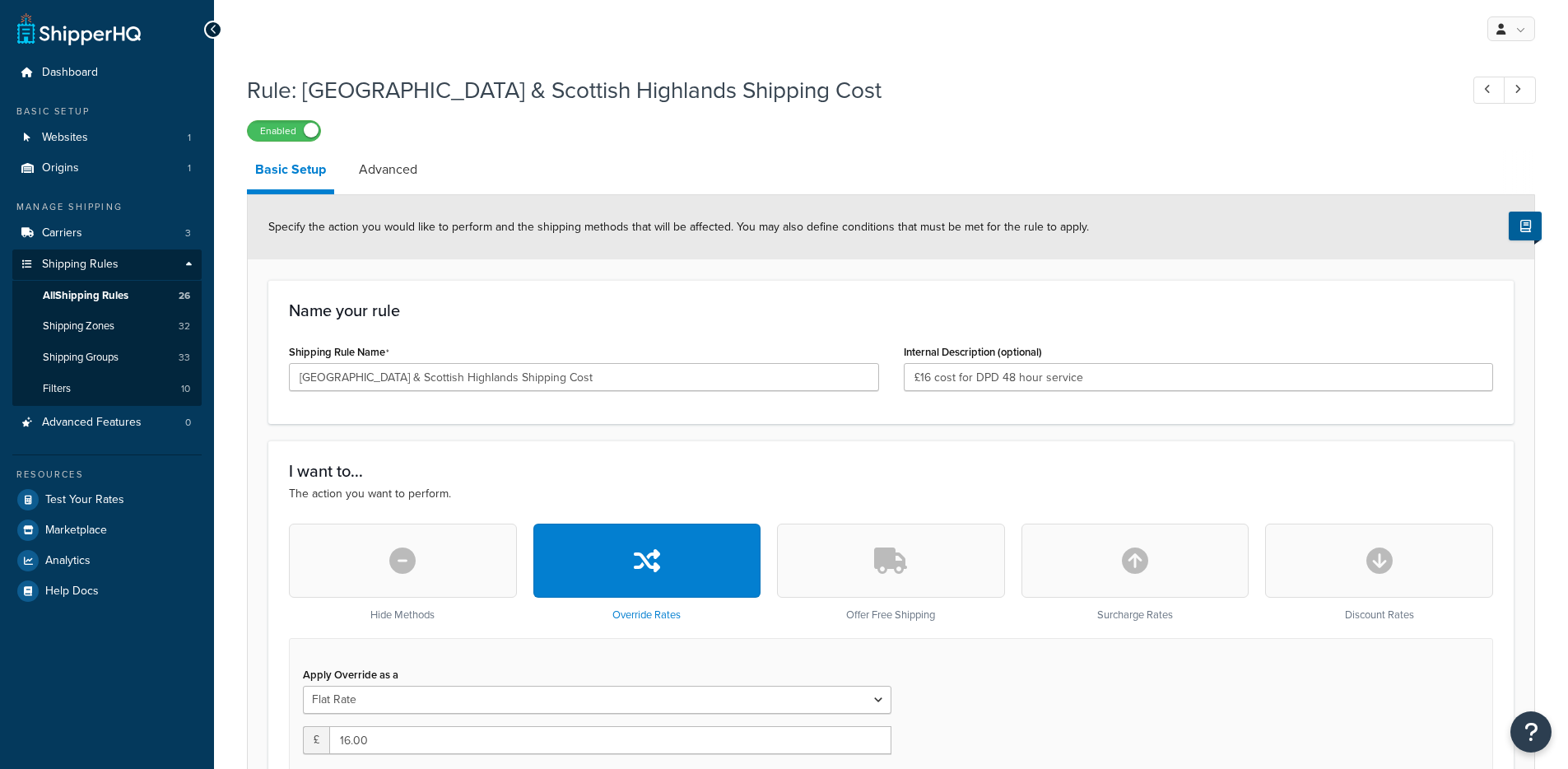 scroll, scrollTop: 0, scrollLeft: 0, axis: both 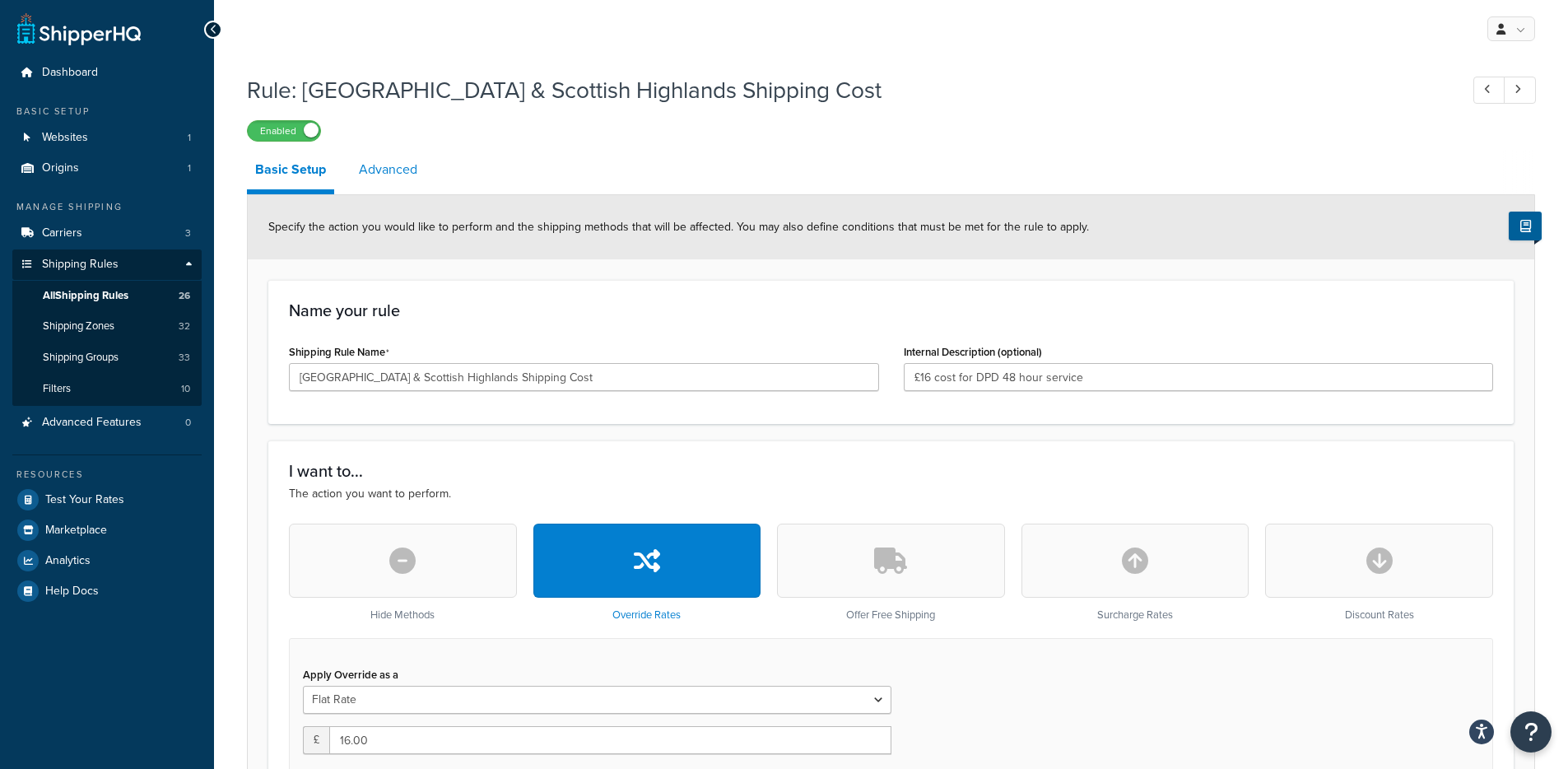 click on "Advanced" at bounding box center [388, 170] 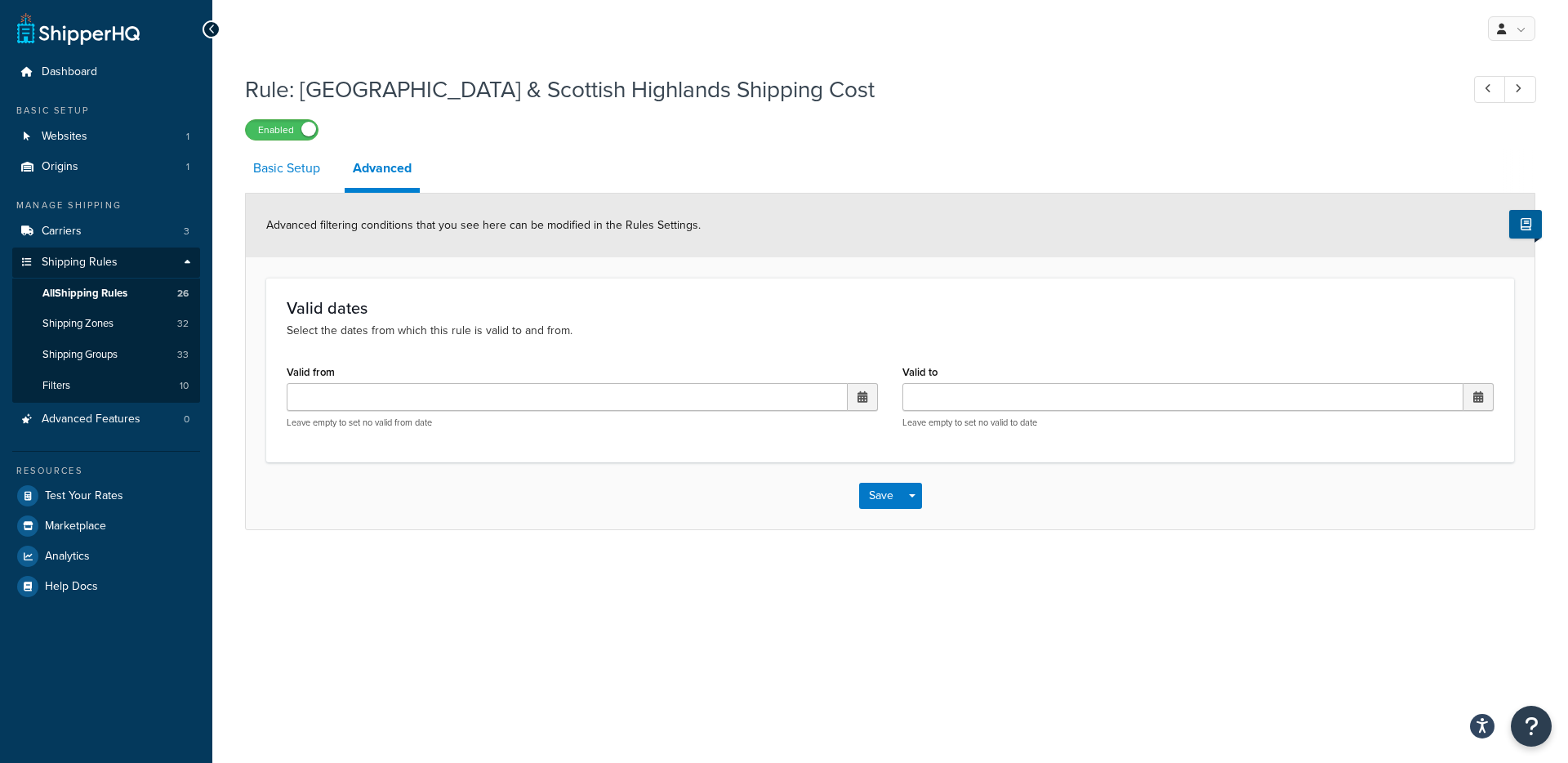 click on "Basic Setup" at bounding box center [287, 168] 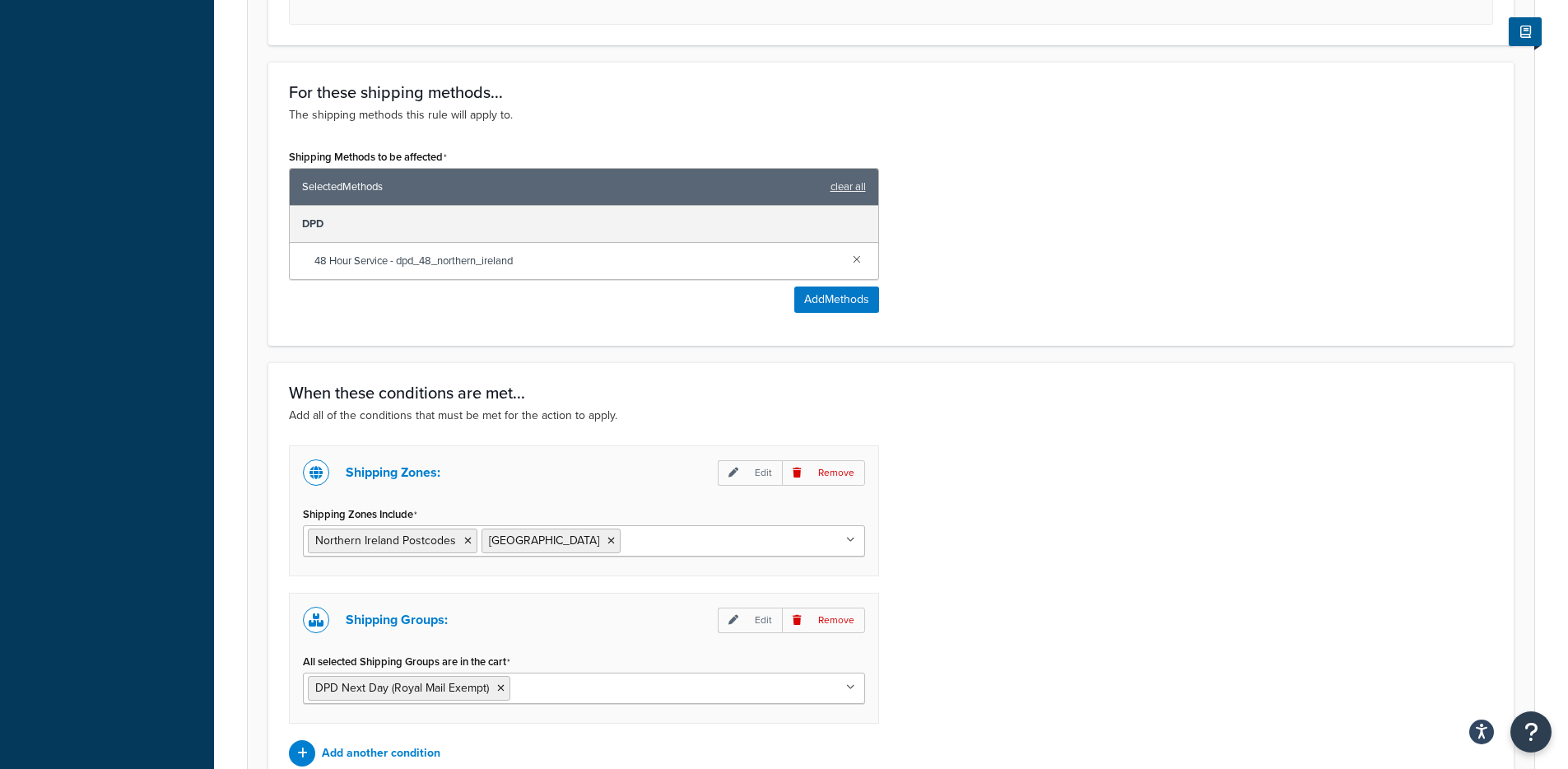 scroll, scrollTop: 836, scrollLeft: 0, axis: vertical 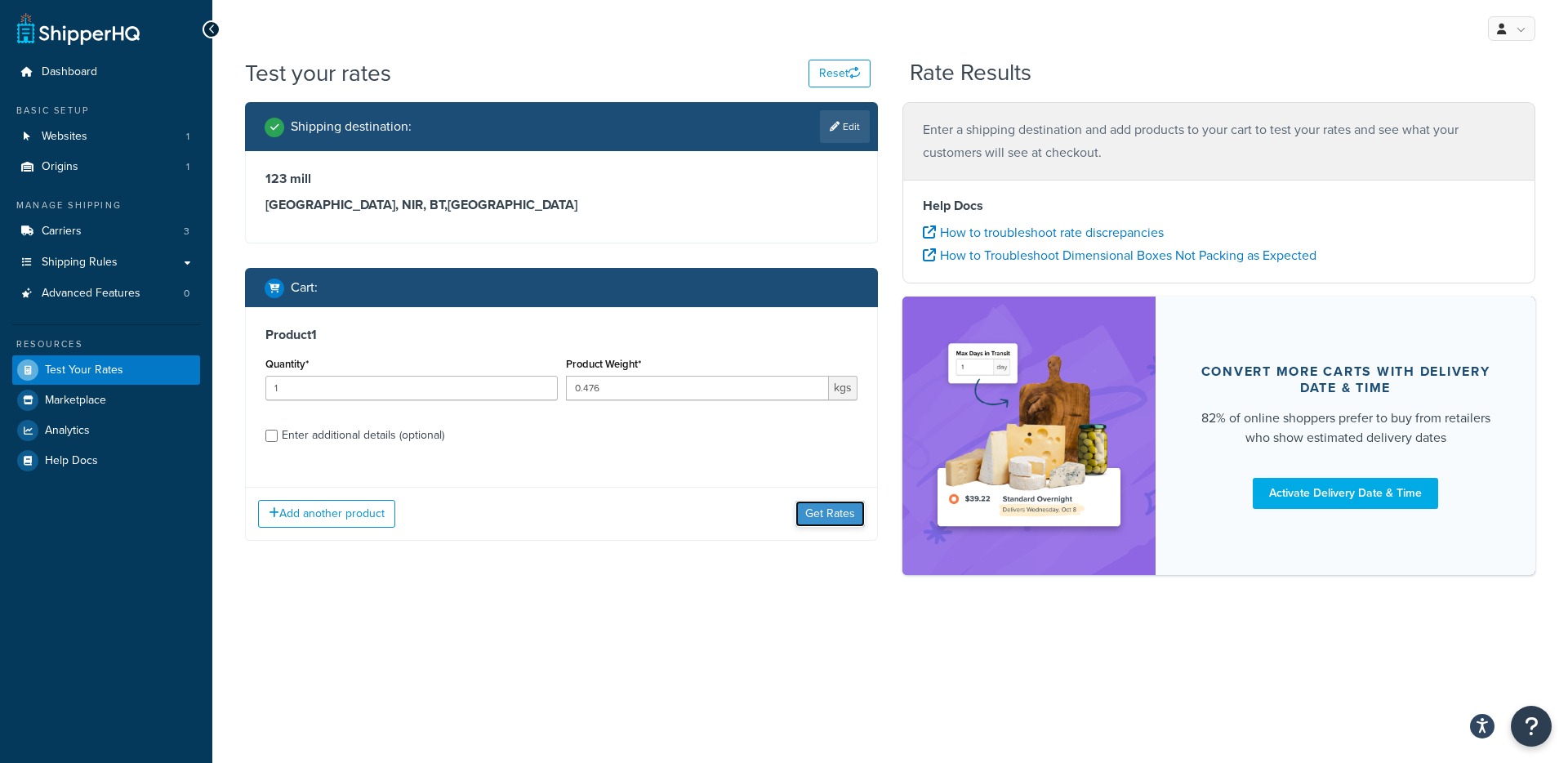 click on "Get Rates" at bounding box center (830, 514) 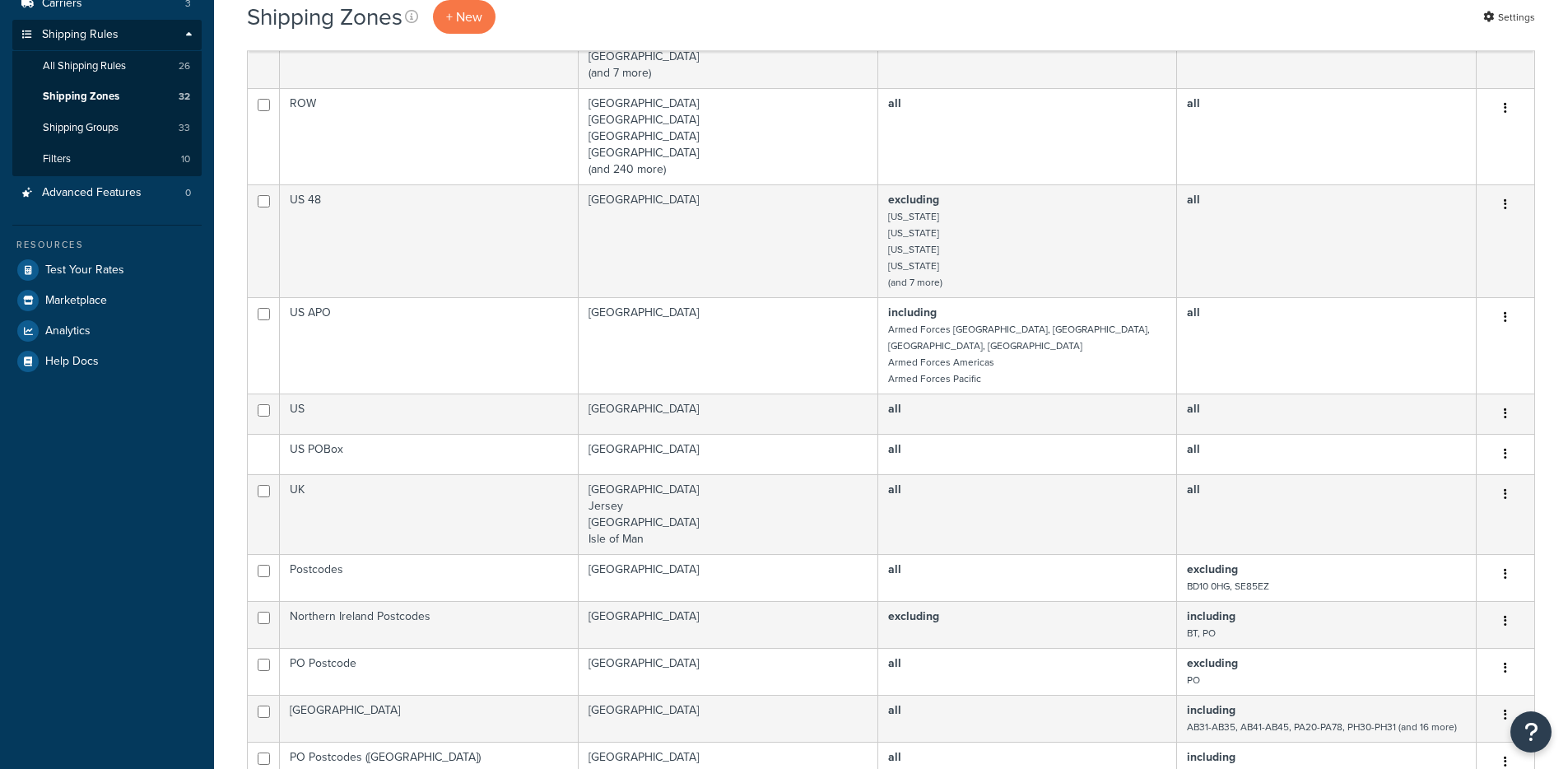 scroll, scrollTop: 786, scrollLeft: 0, axis: vertical 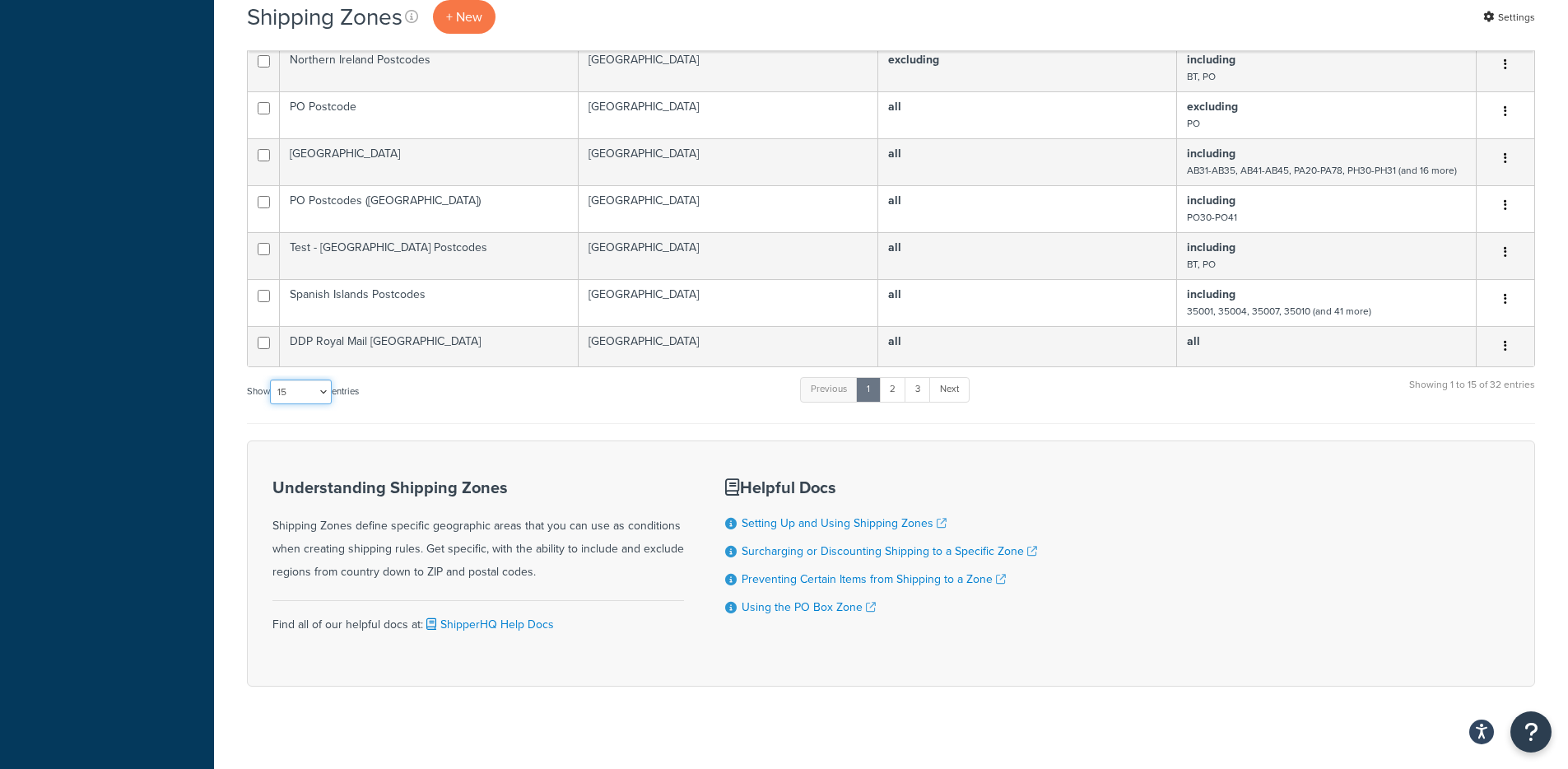 click on "10 15 25 50 100" at bounding box center [300, 392] 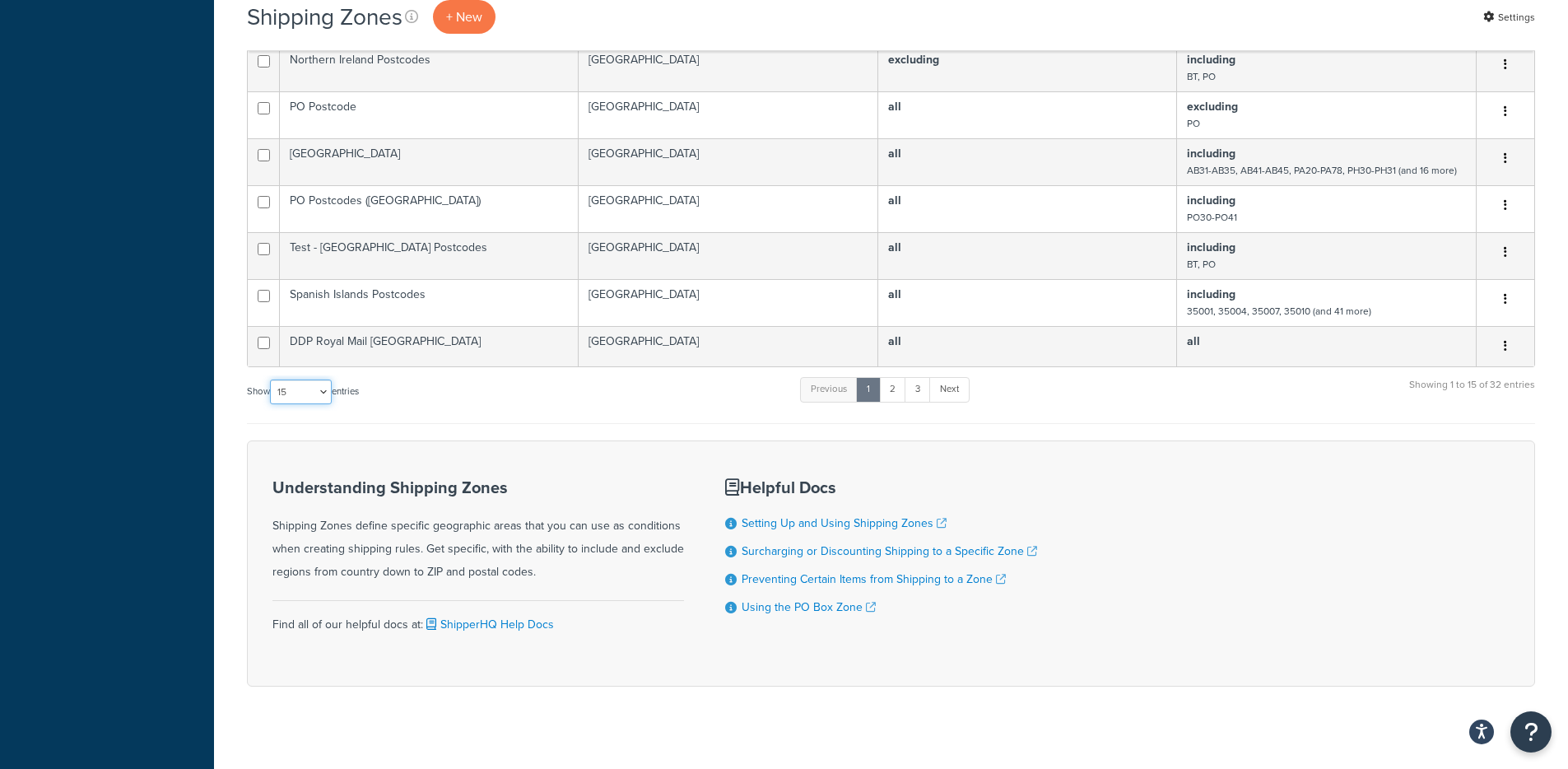 select on "50" 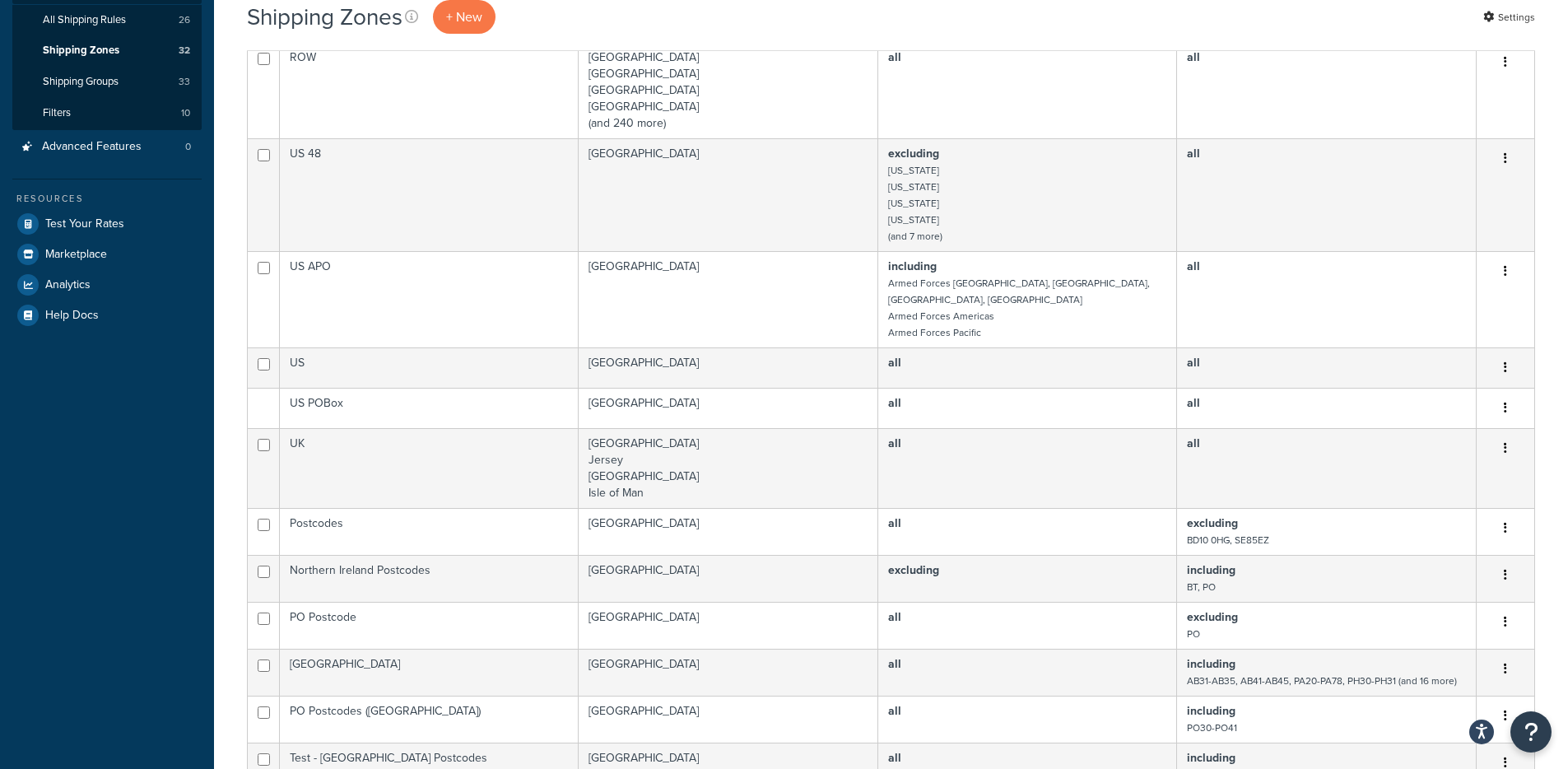 scroll, scrollTop: 0, scrollLeft: 0, axis: both 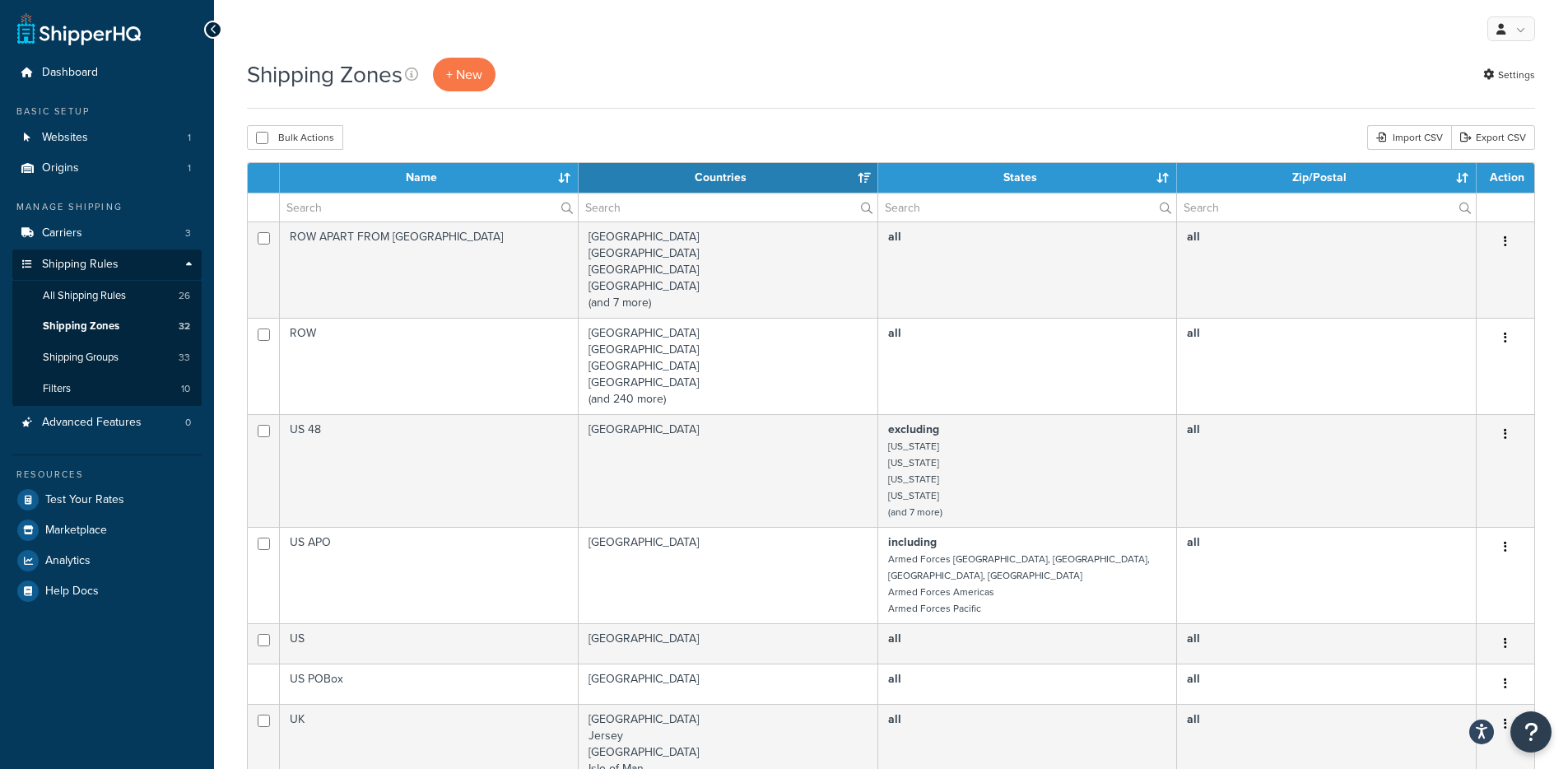 click on "Name" at bounding box center [429, 178] 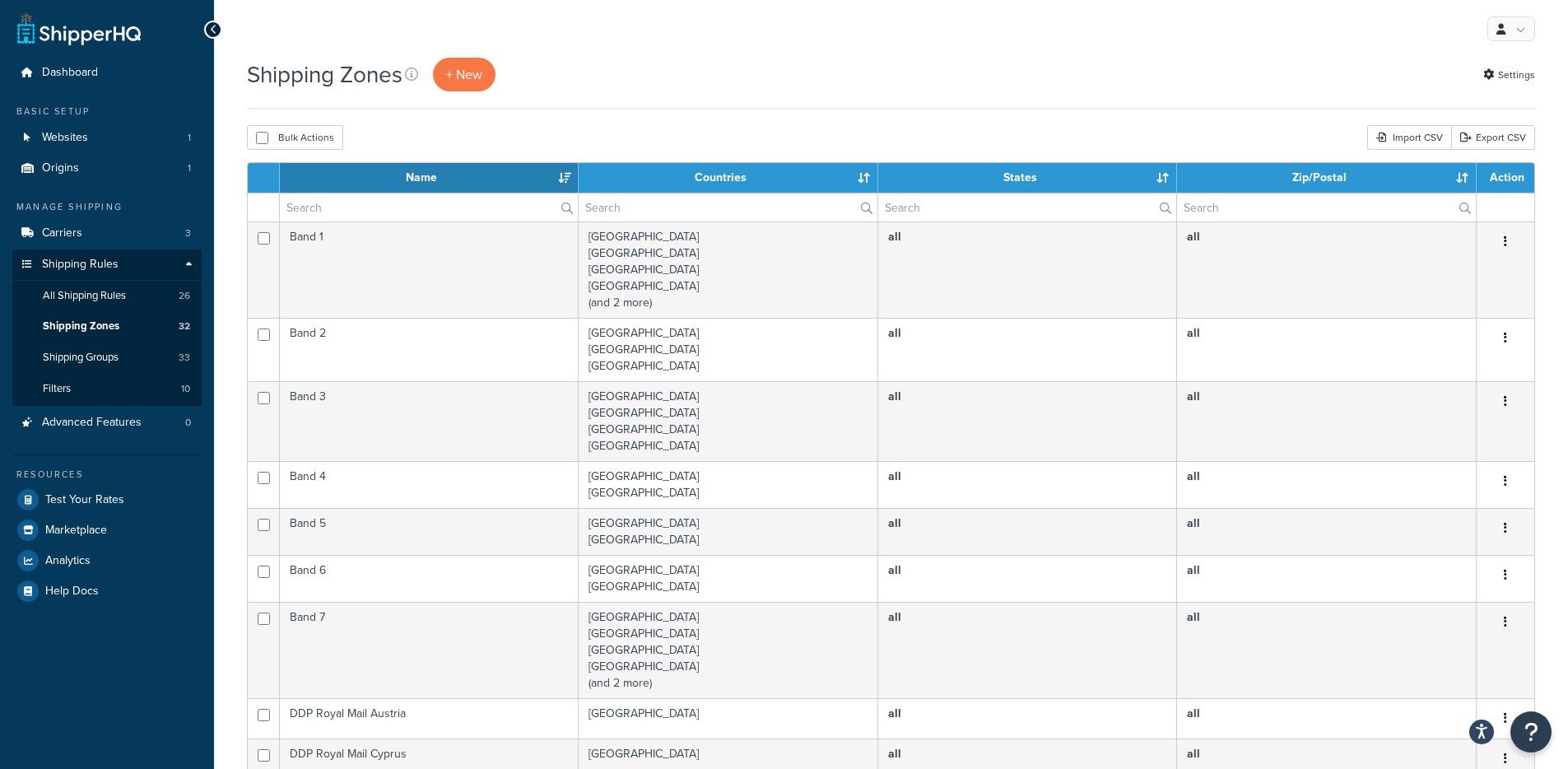 click on "Name" at bounding box center (429, 178) 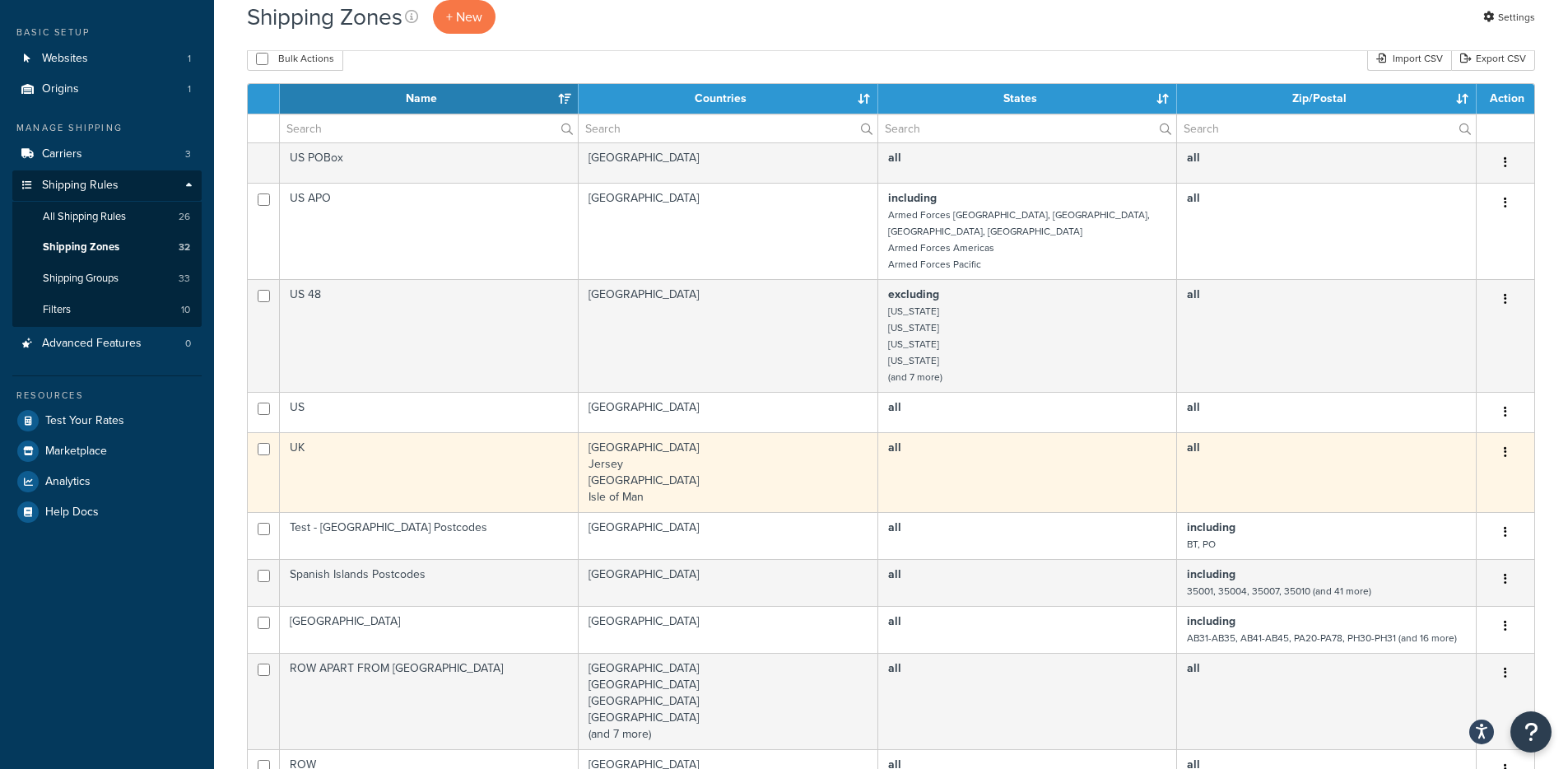 scroll, scrollTop: 83, scrollLeft: 0, axis: vertical 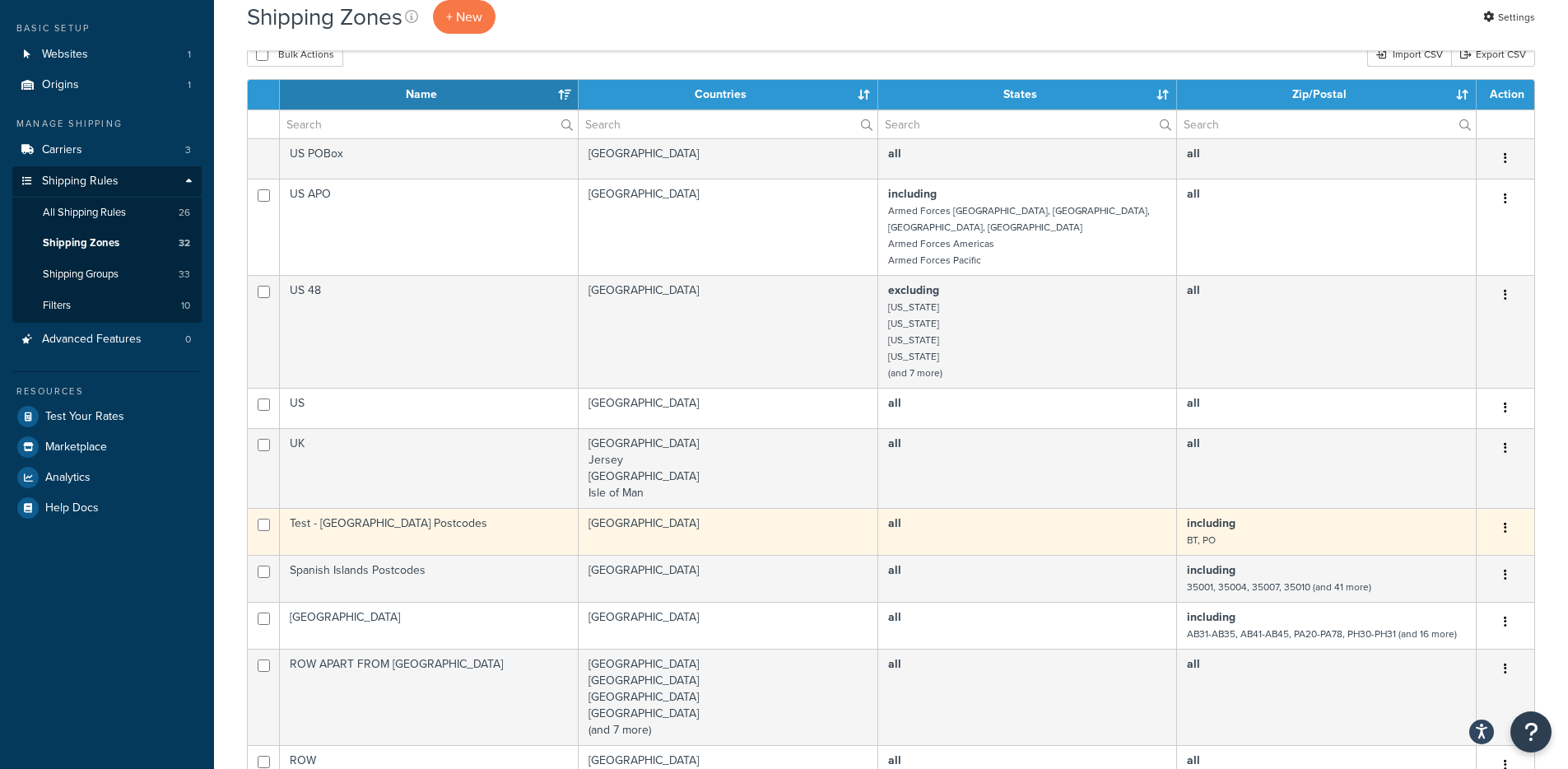 click at bounding box center (1505, 528) 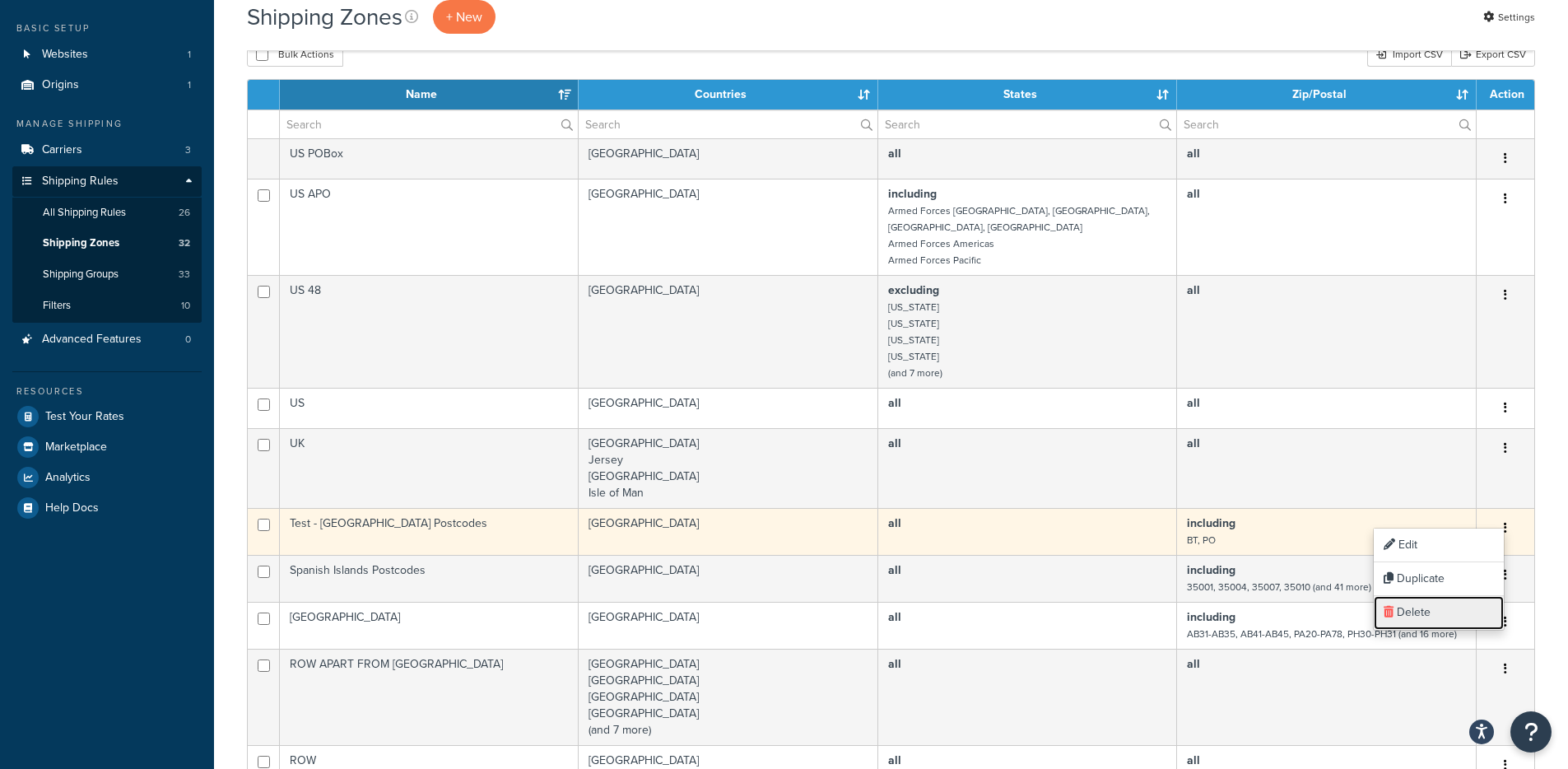 click on "Delete" at bounding box center [1439, 613] 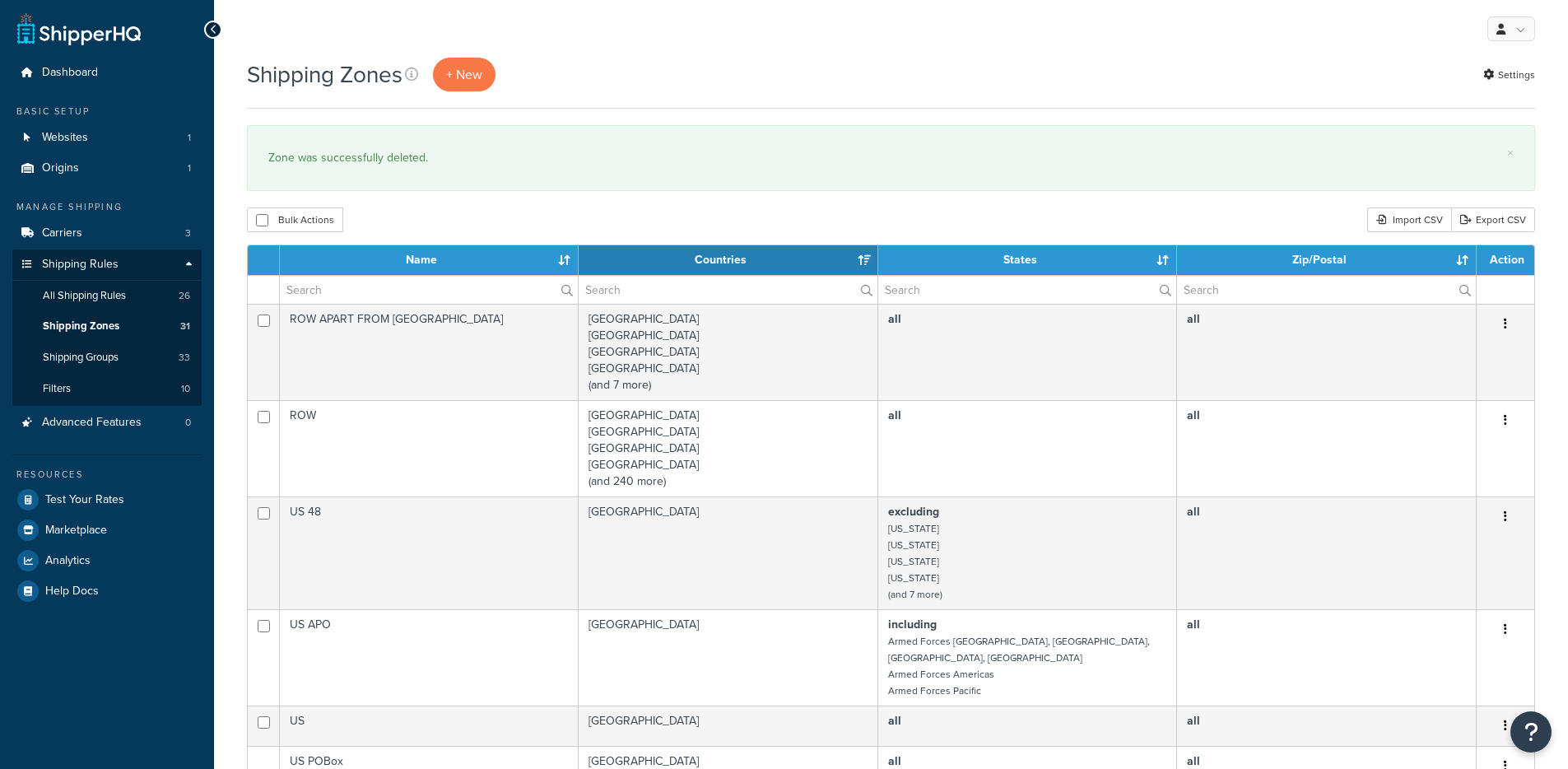 select on "15" 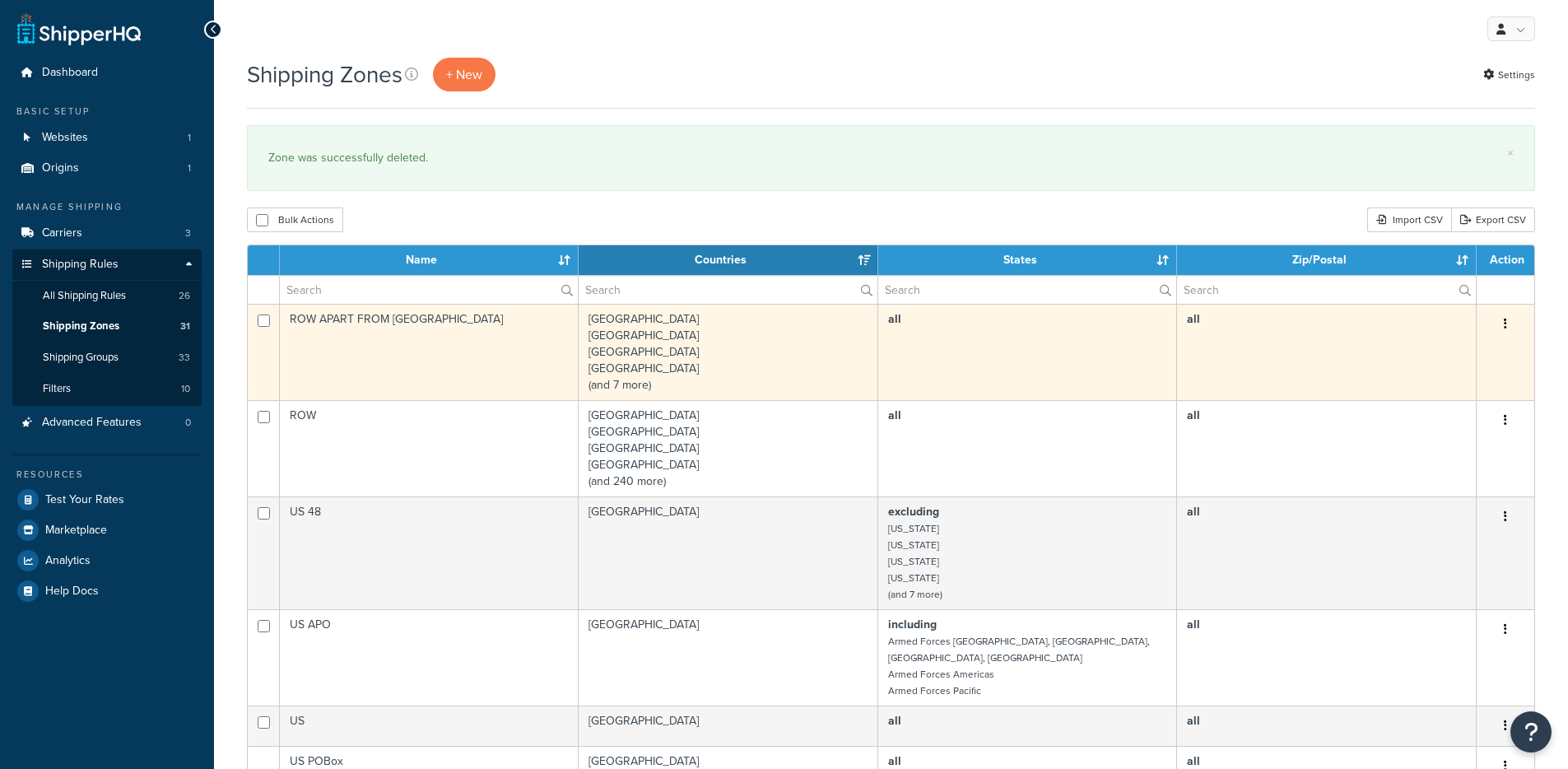 scroll, scrollTop: 341, scrollLeft: 0, axis: vertical 